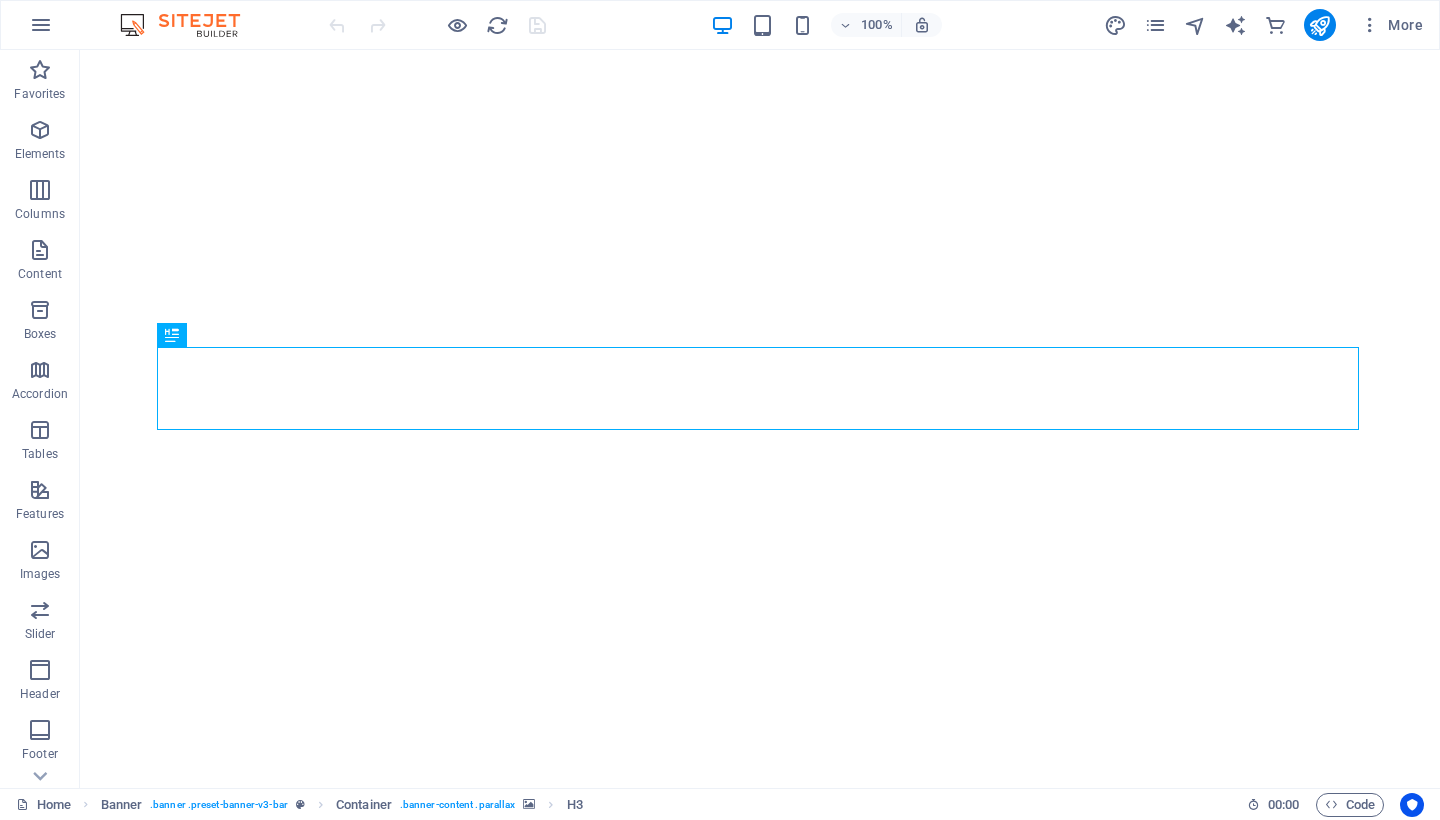 scroll, scrollTop: 0, scrollLeft: 0, axis: both 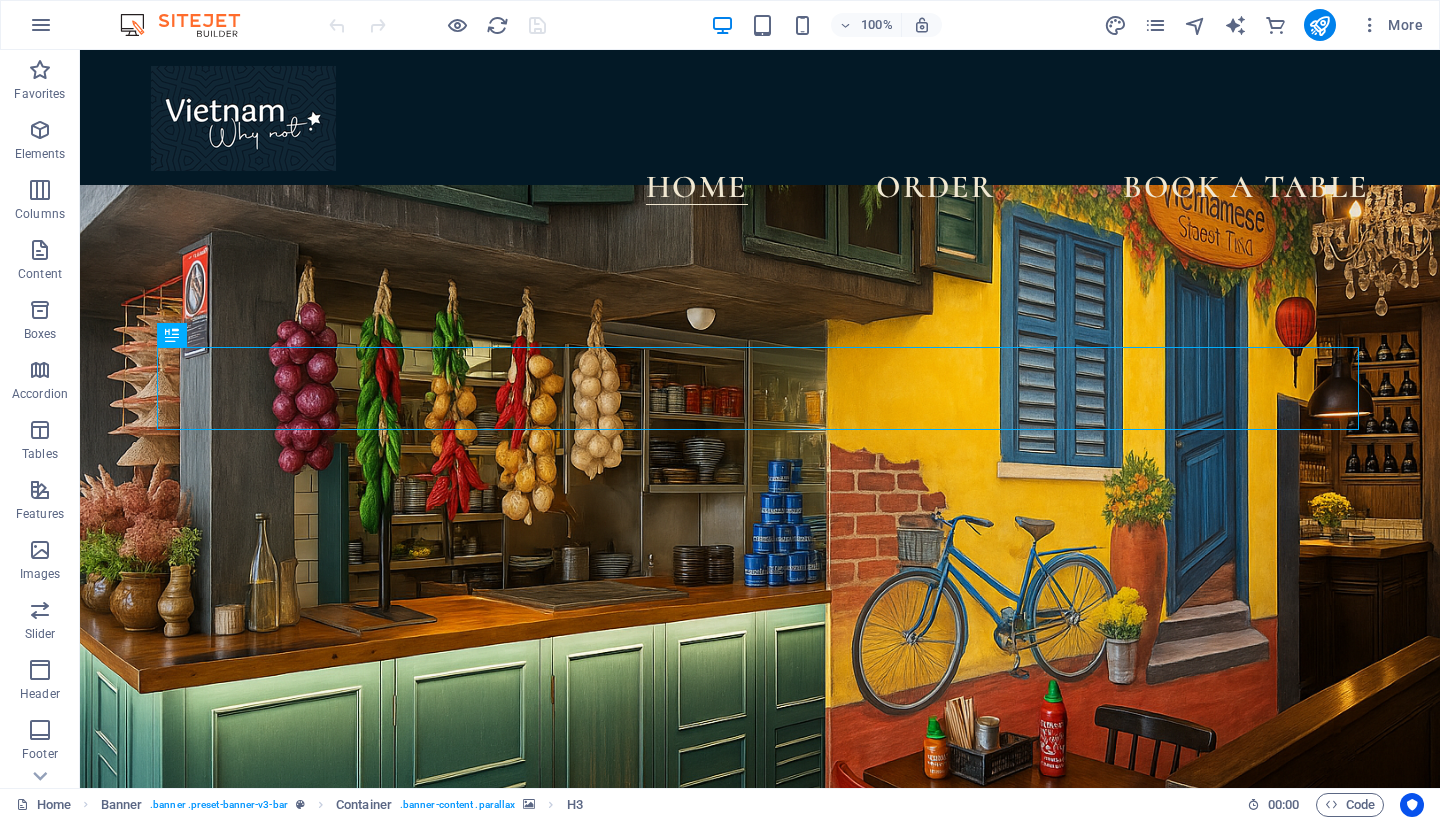 click at bounding box center (190, 25) 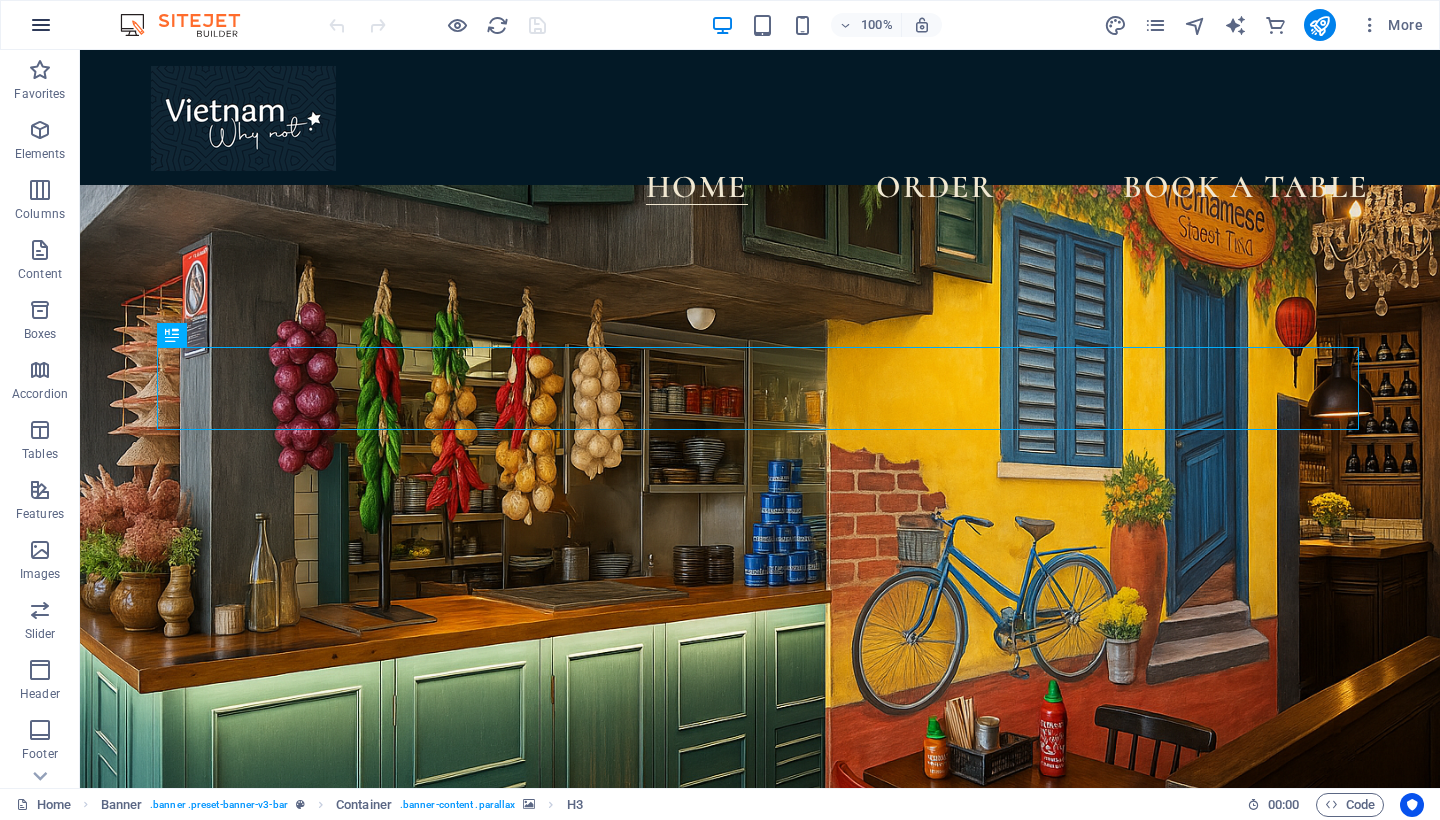 click at bounding box center (41, 25) 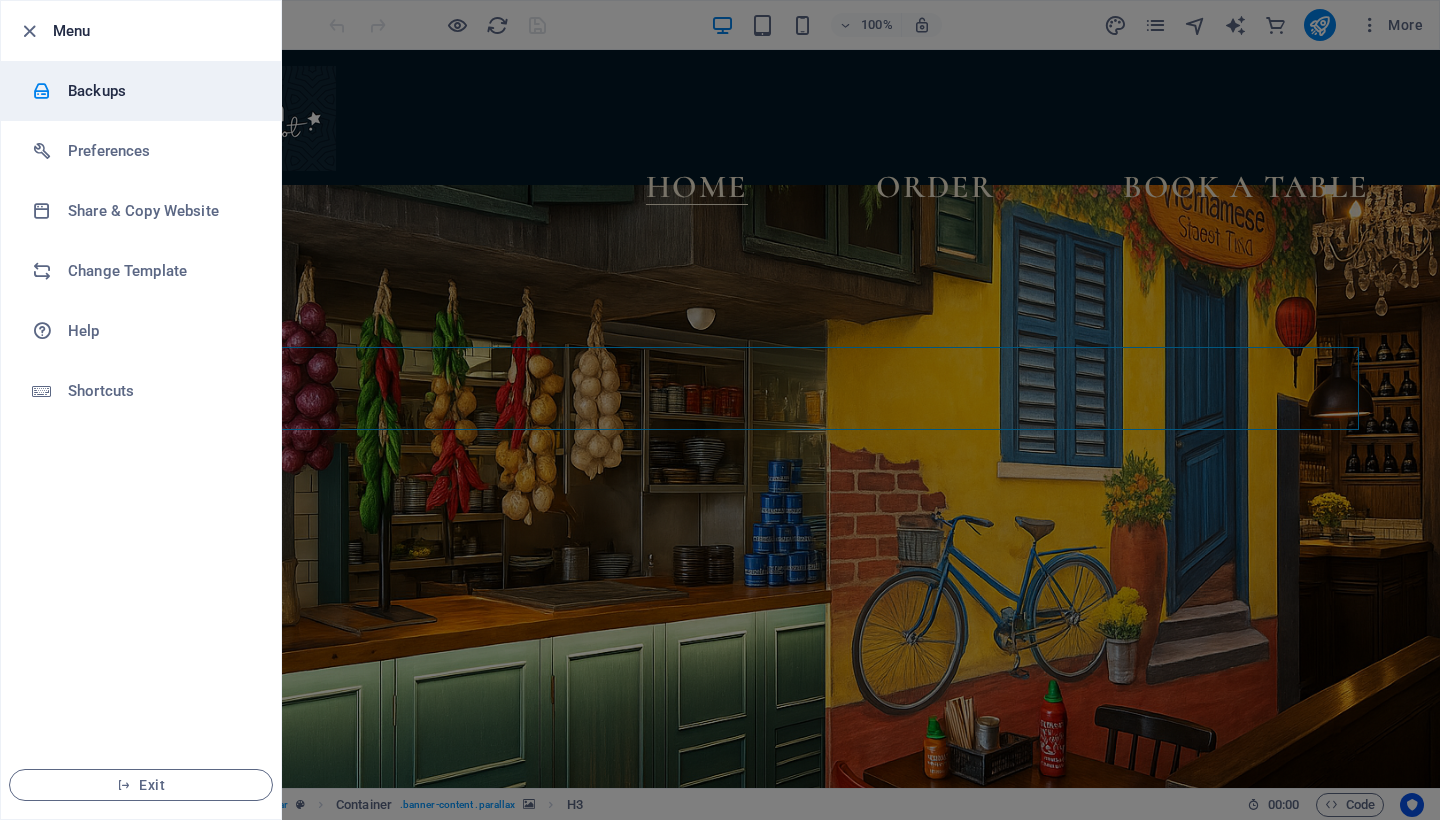 click on "Backups" at bounding box center (160, 91) 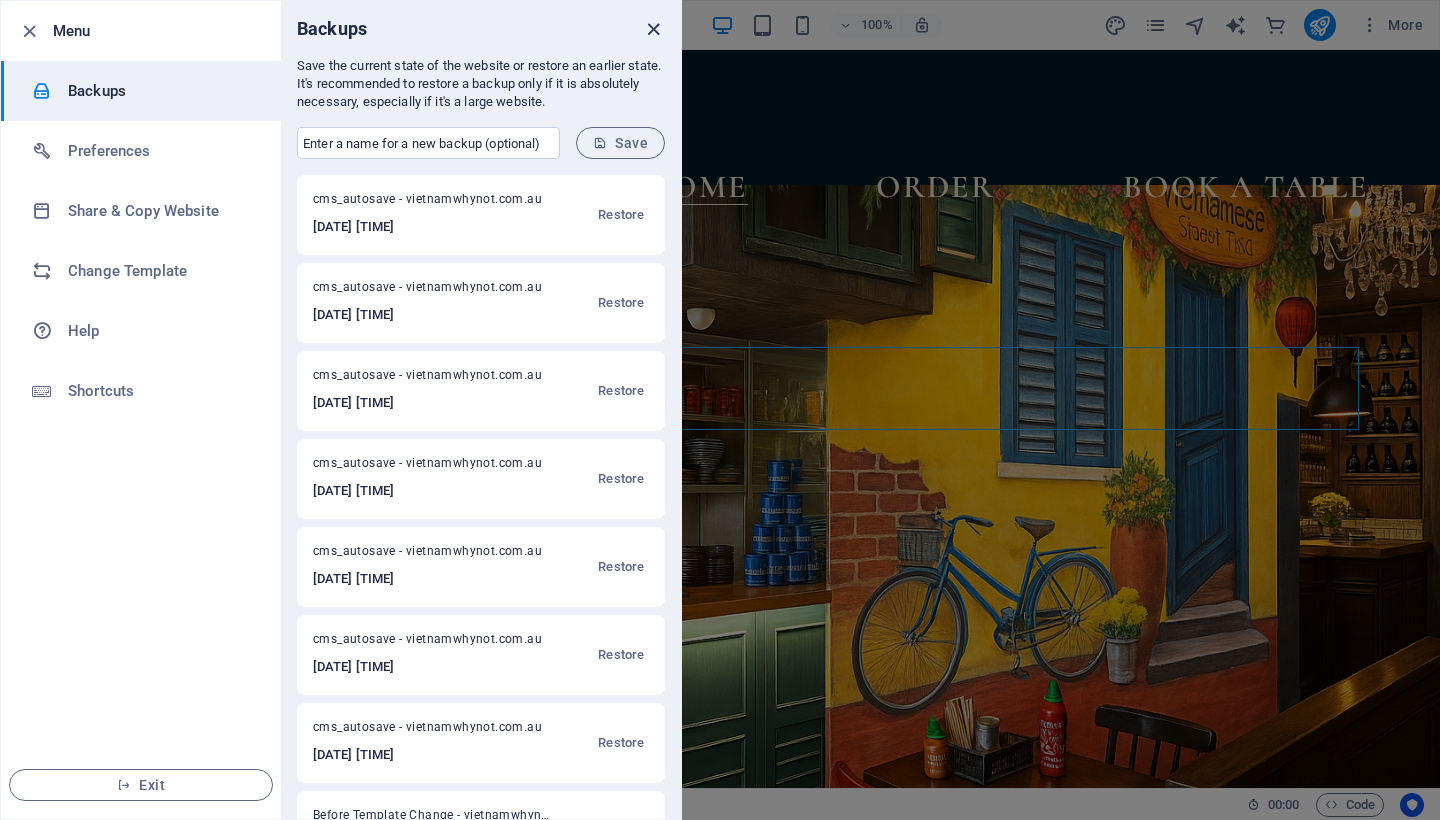 click at bounding box center [653, 29] 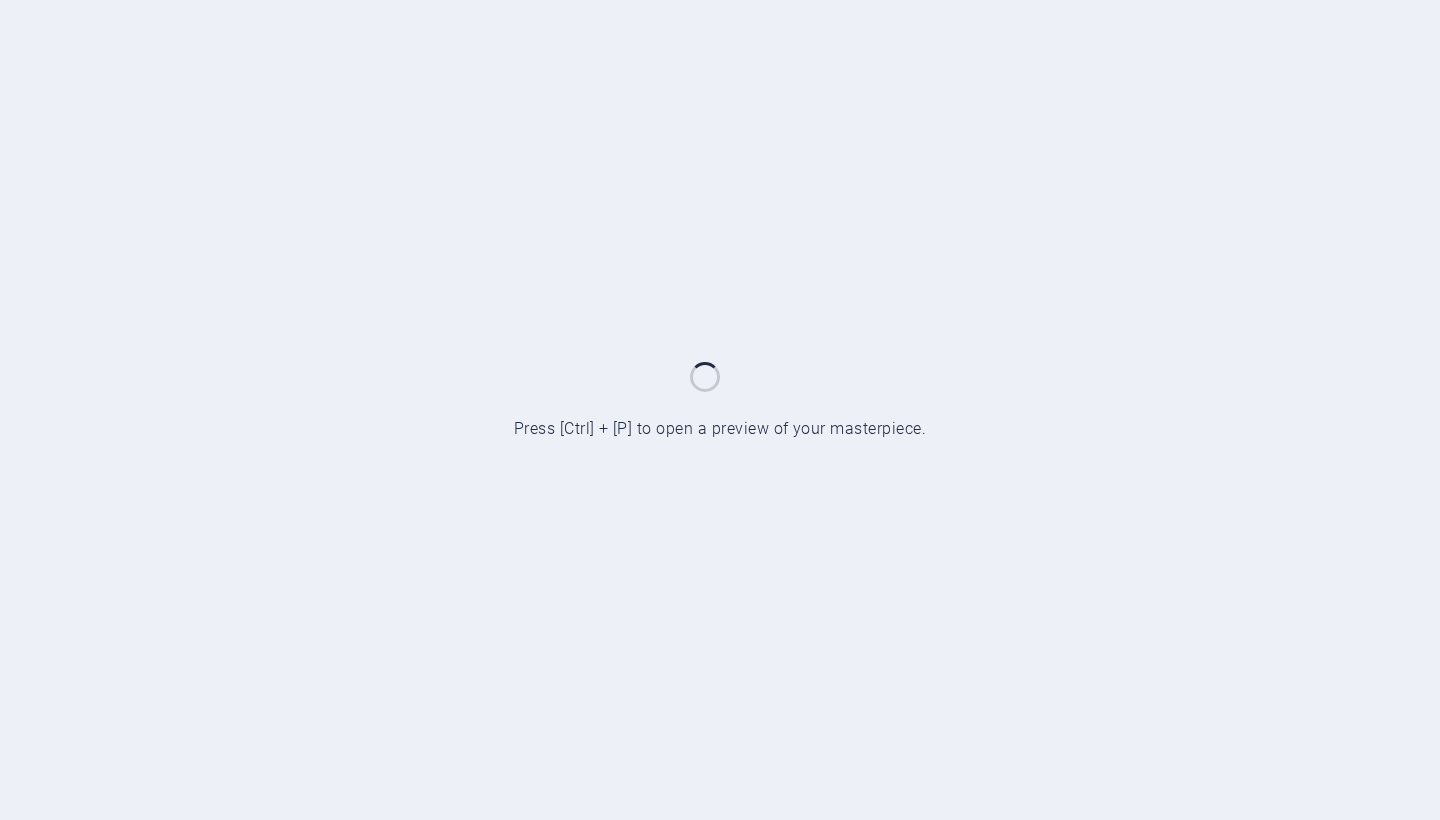scroll, scrollTop: 0, scrollLeft: 0, axis: both 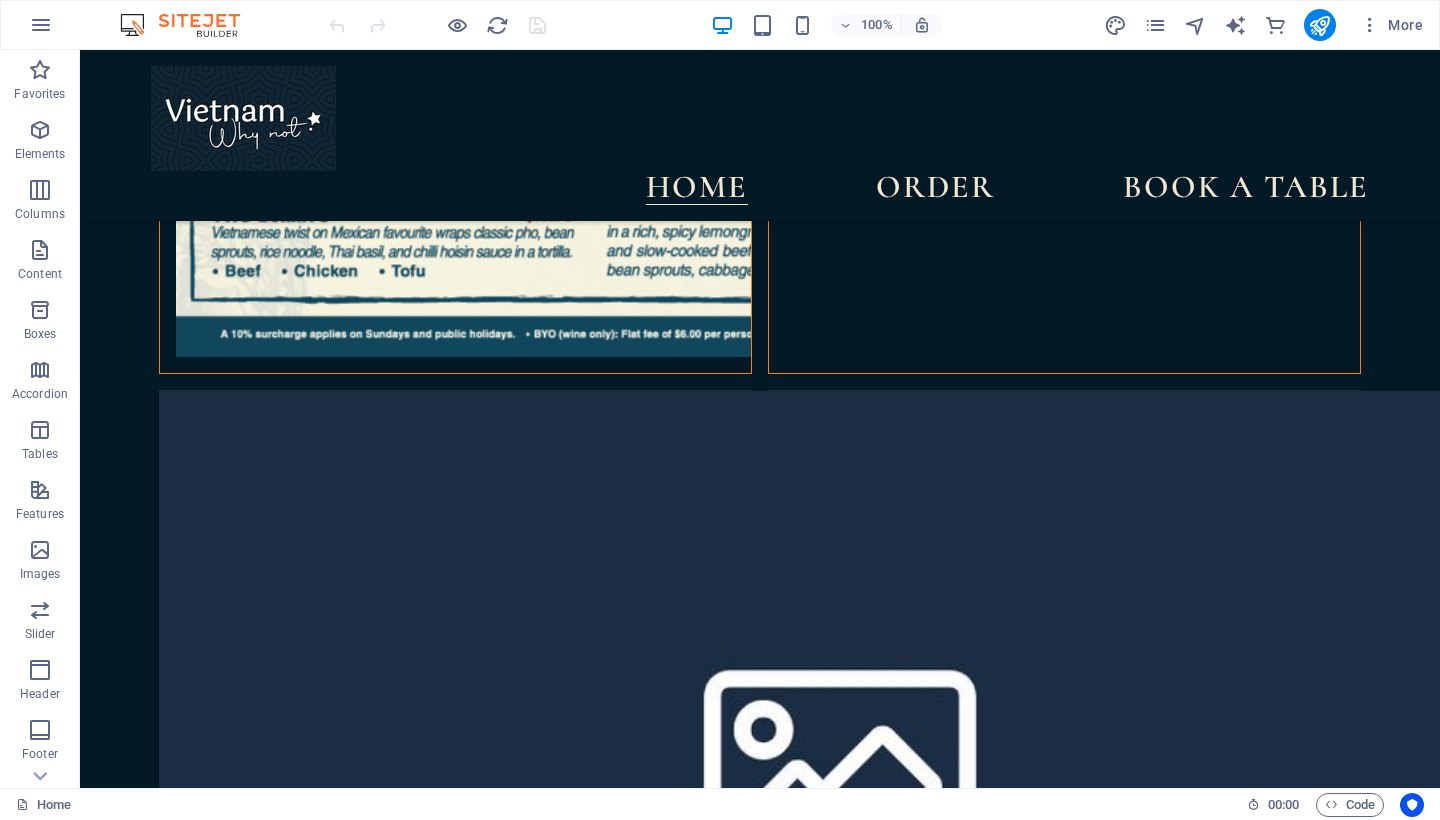 click at bounding box center (160, 4151) 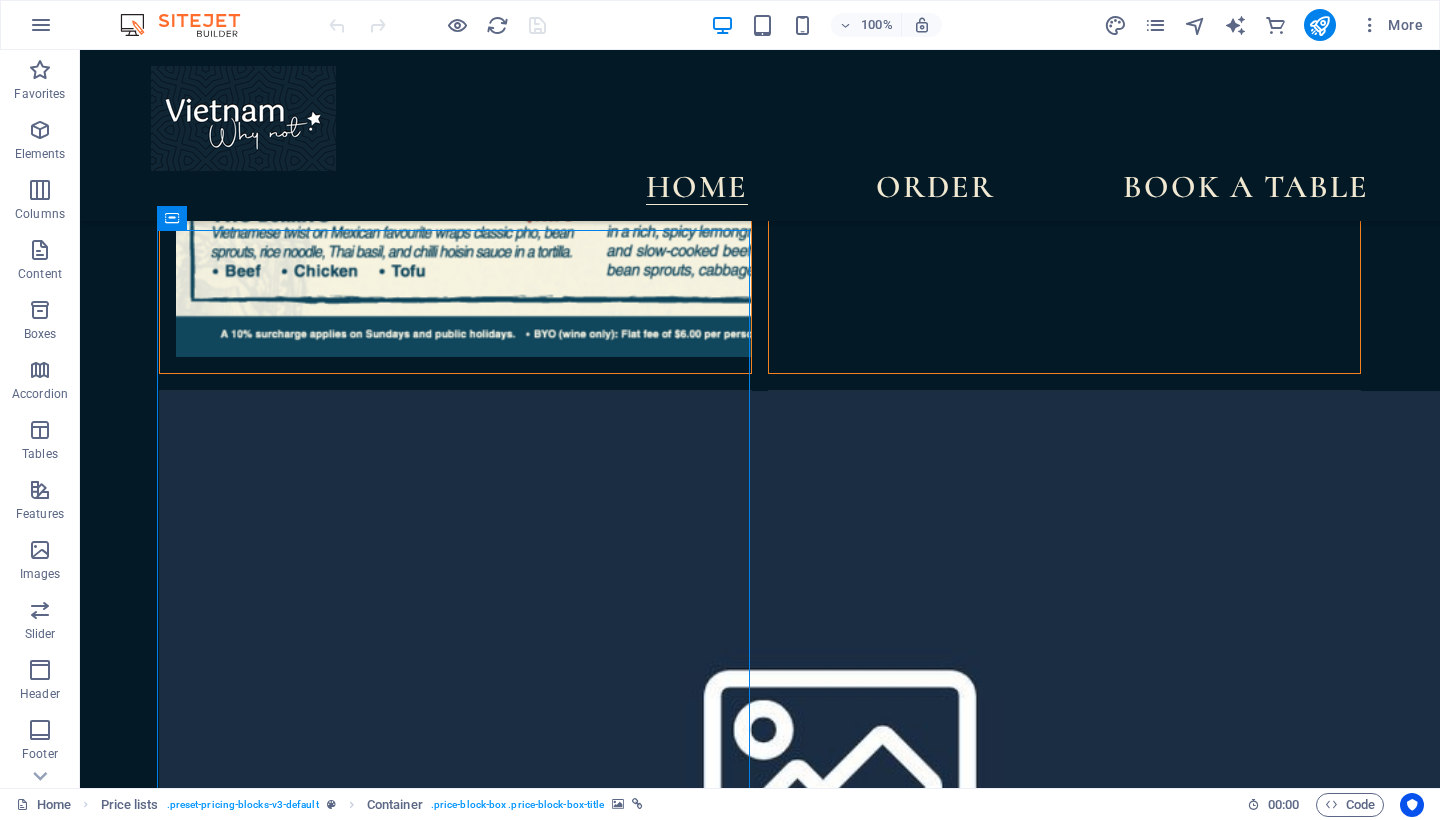click at bounding box center (160, 4151) 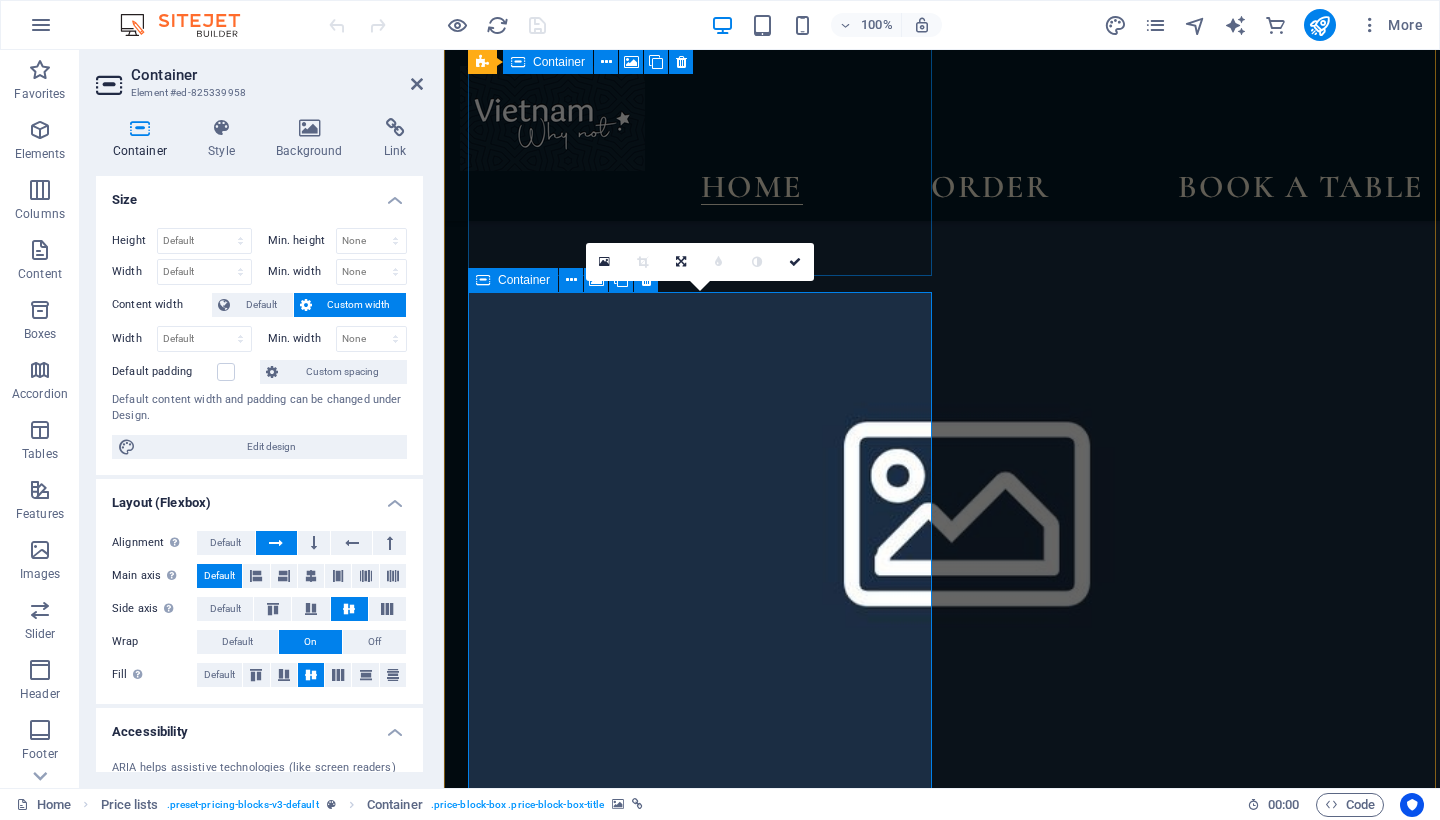 click at bounding box center (469, 3015) 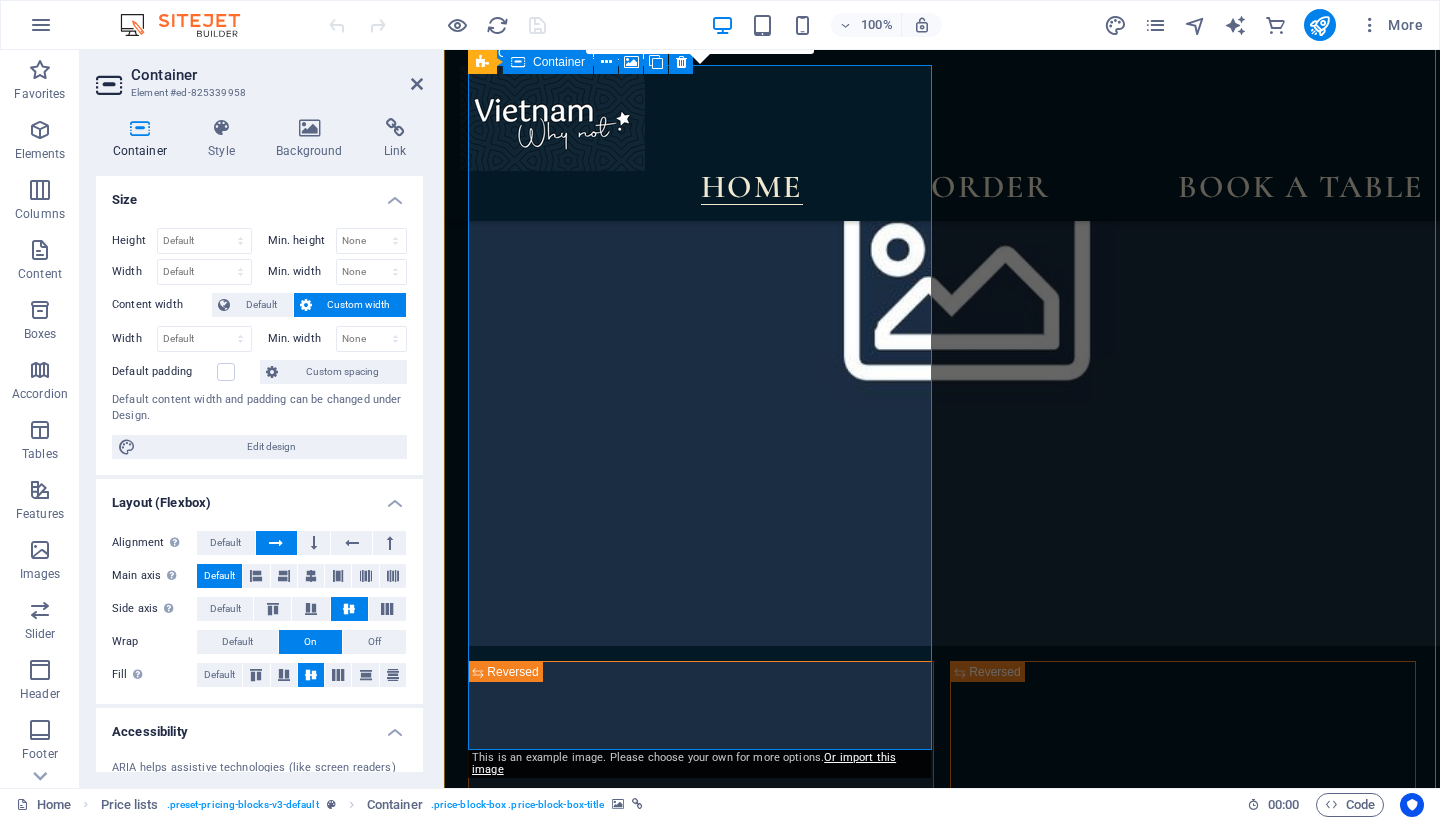 scroll, scrollTop: 3976, scrollLeft: 0, axis: vertical 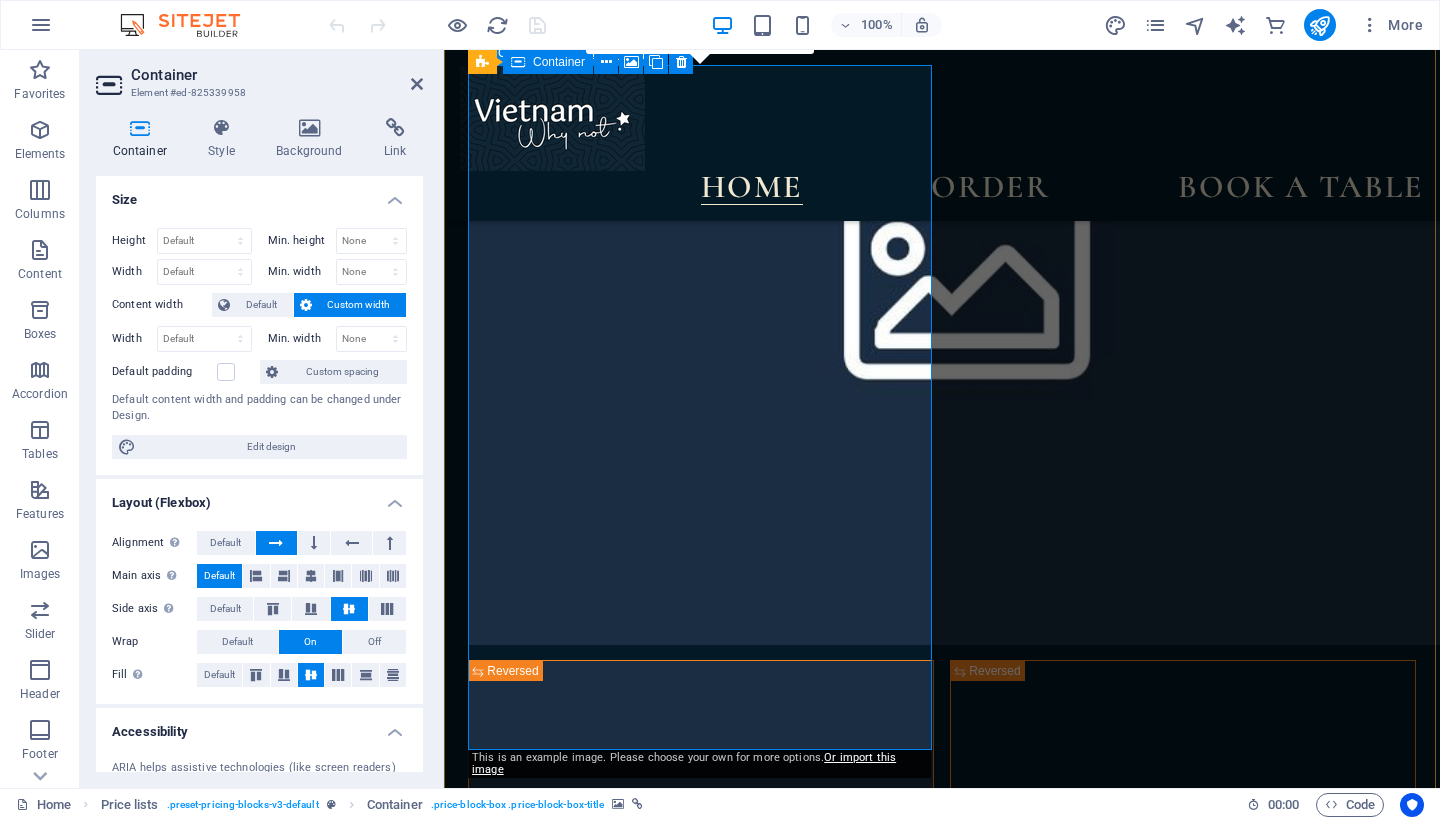 click at bounding box center (469, 2803) 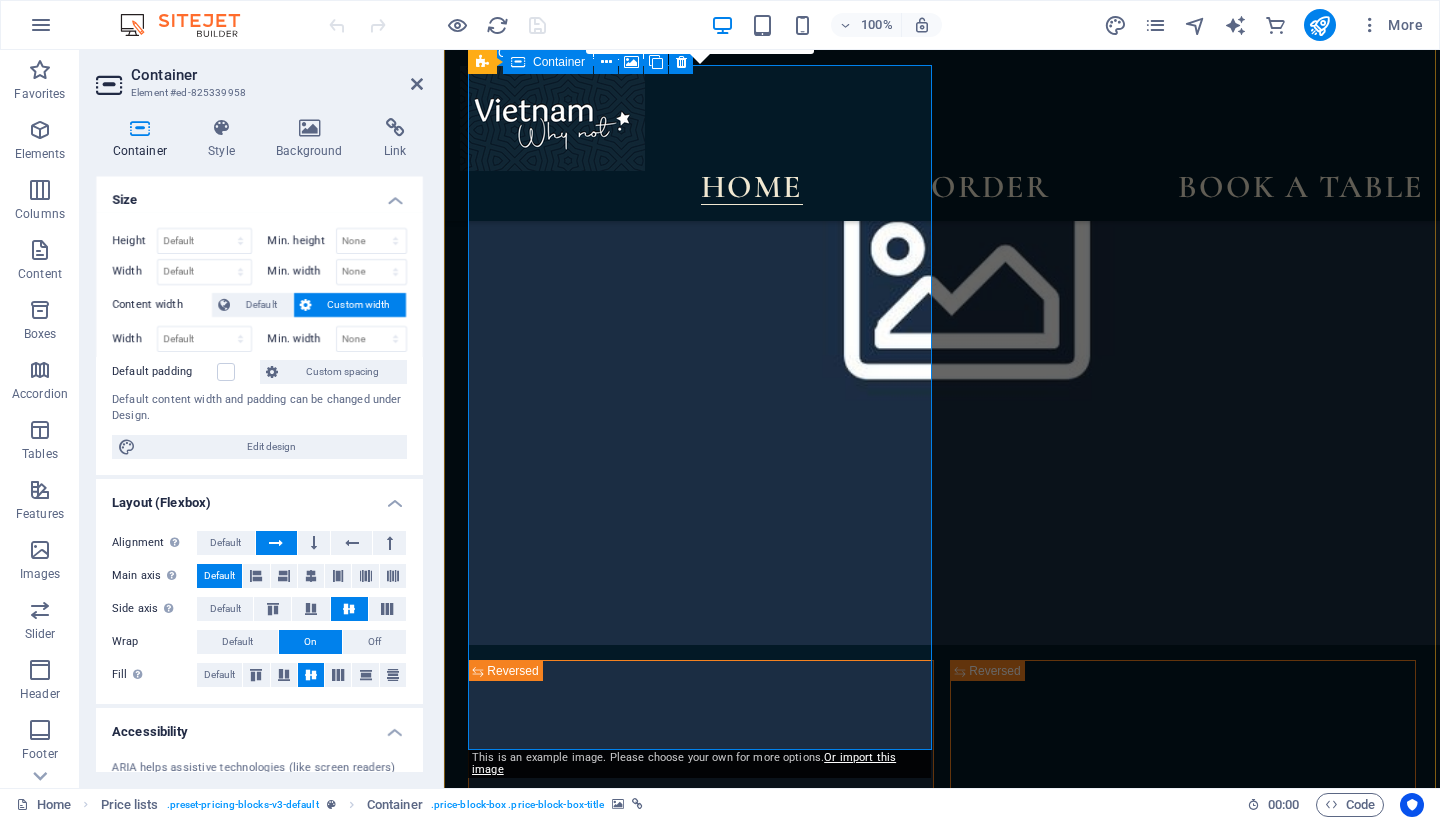 click at bounding box center (469, 2803) 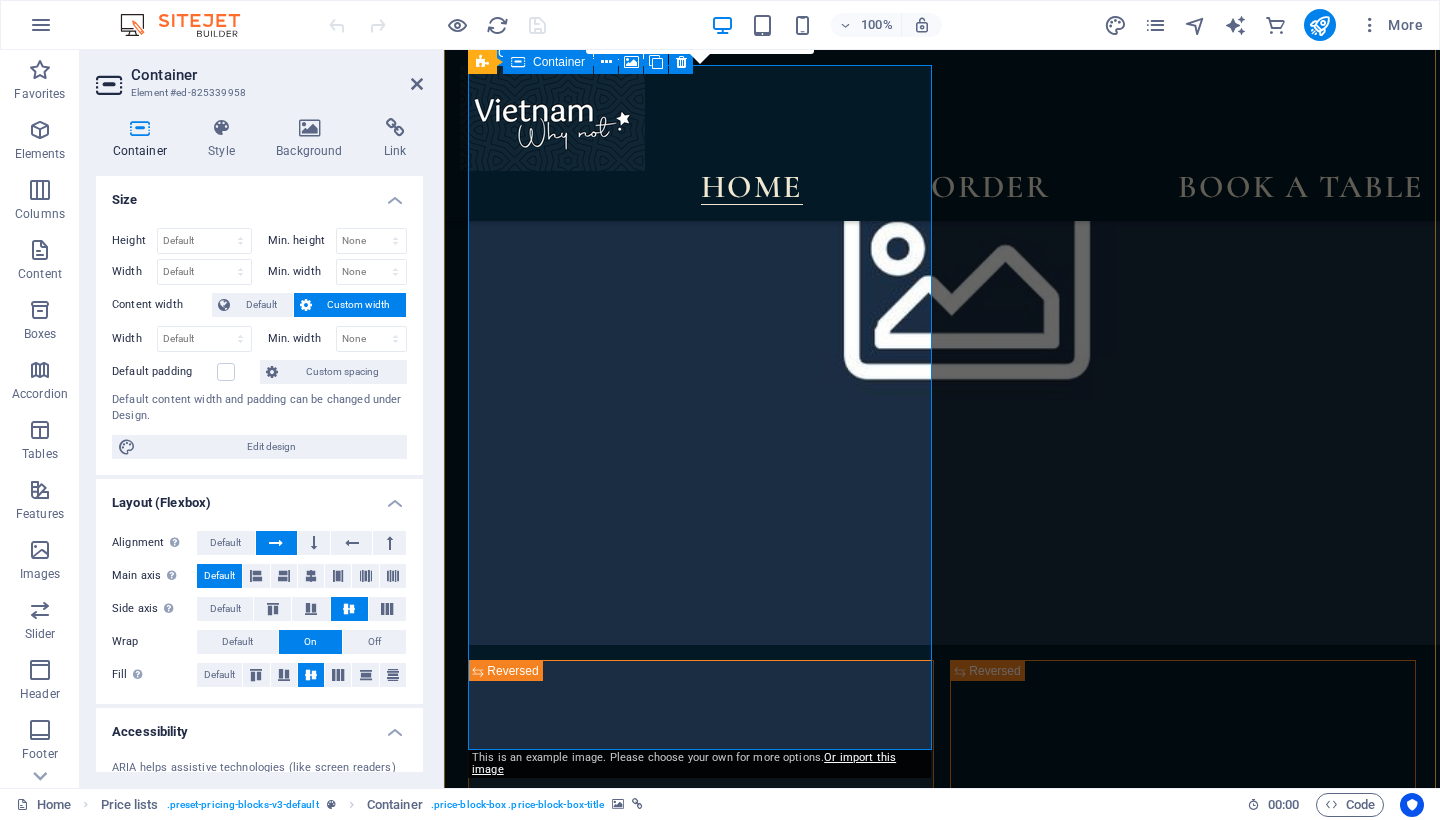 click at bounding box center [469, 2803] 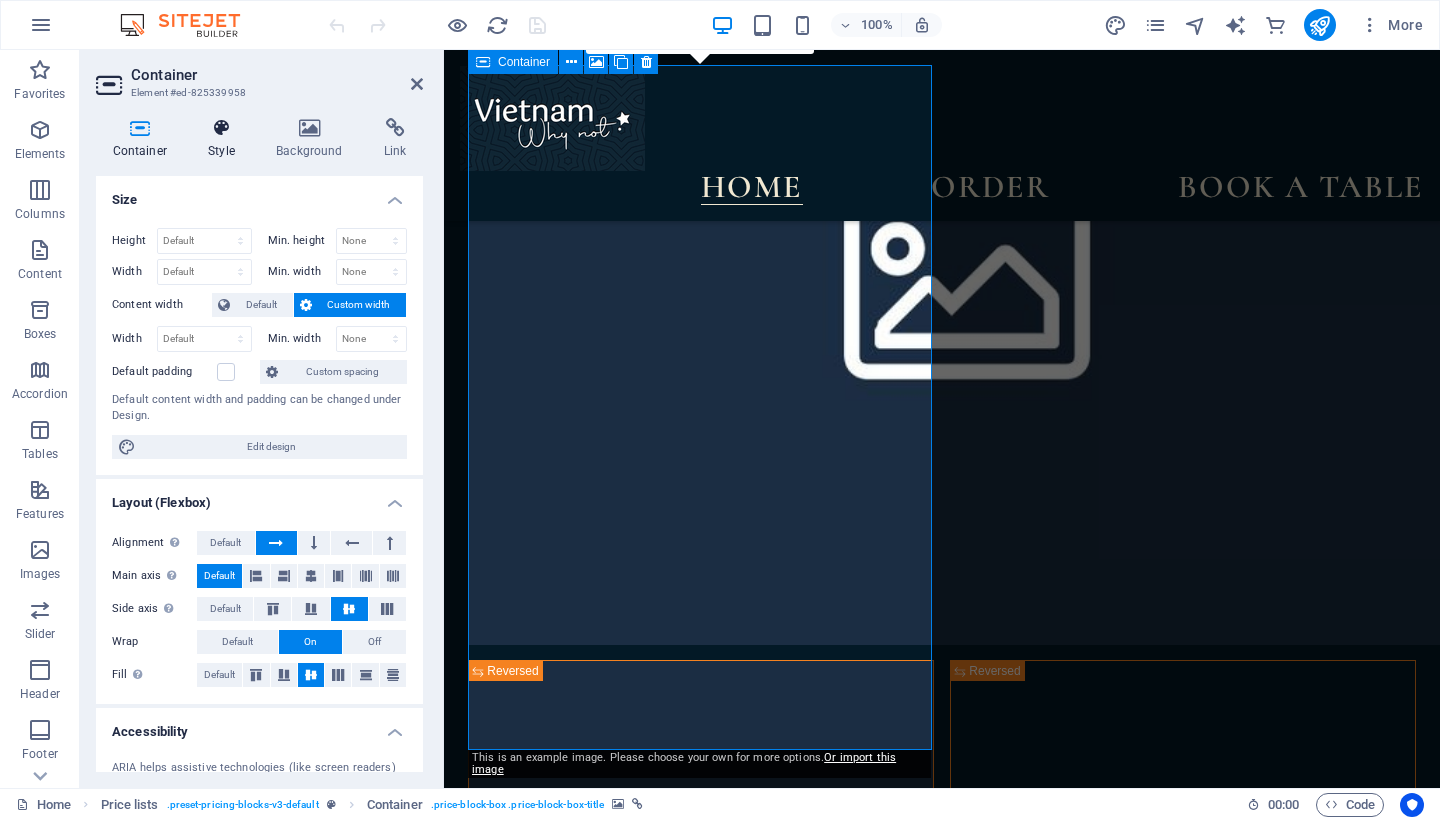 click on "Style" at bounding box center [226, 139] 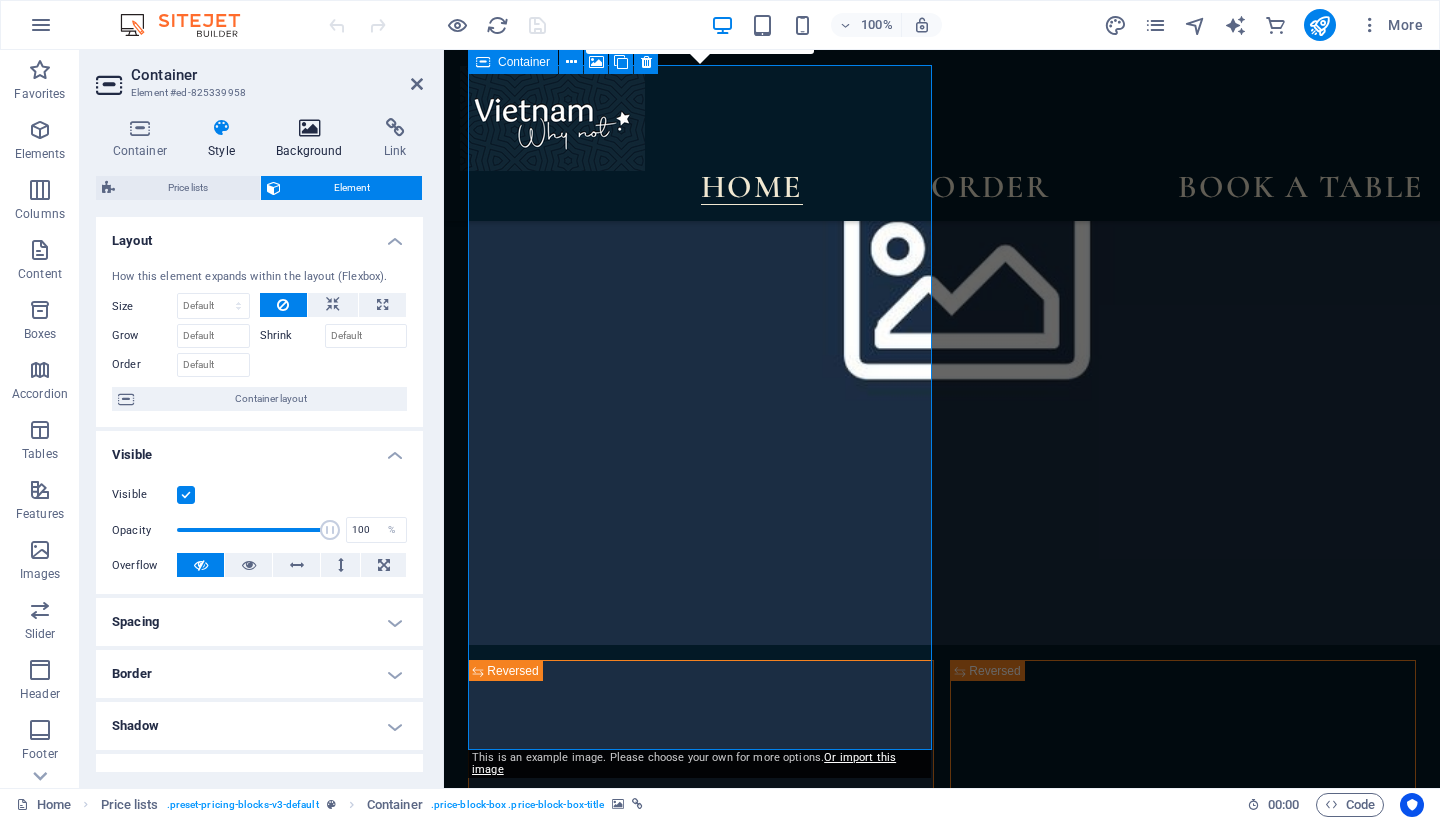 click at bounding box center [310, 128] 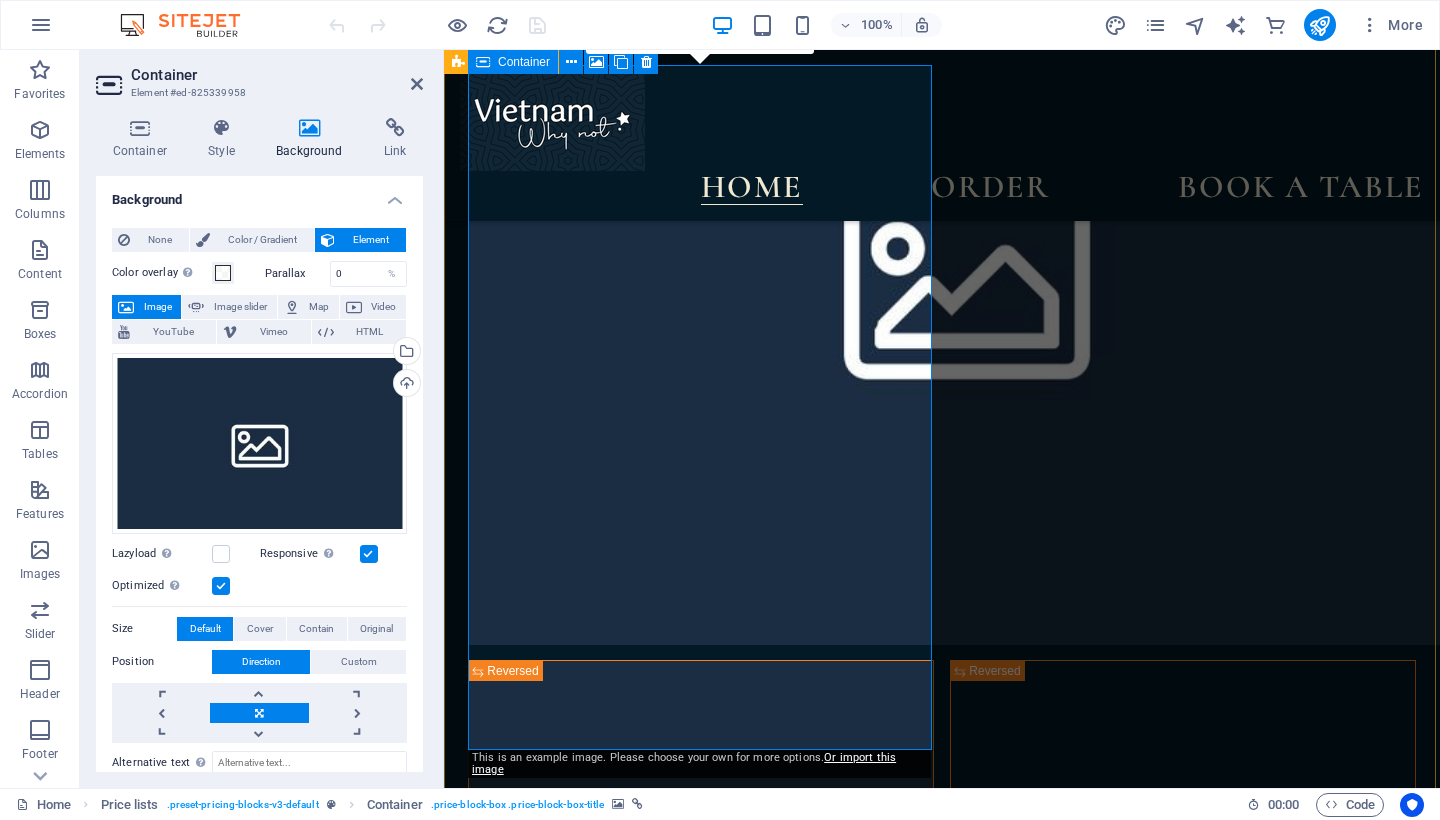 click at bounding box center [469, 2803] 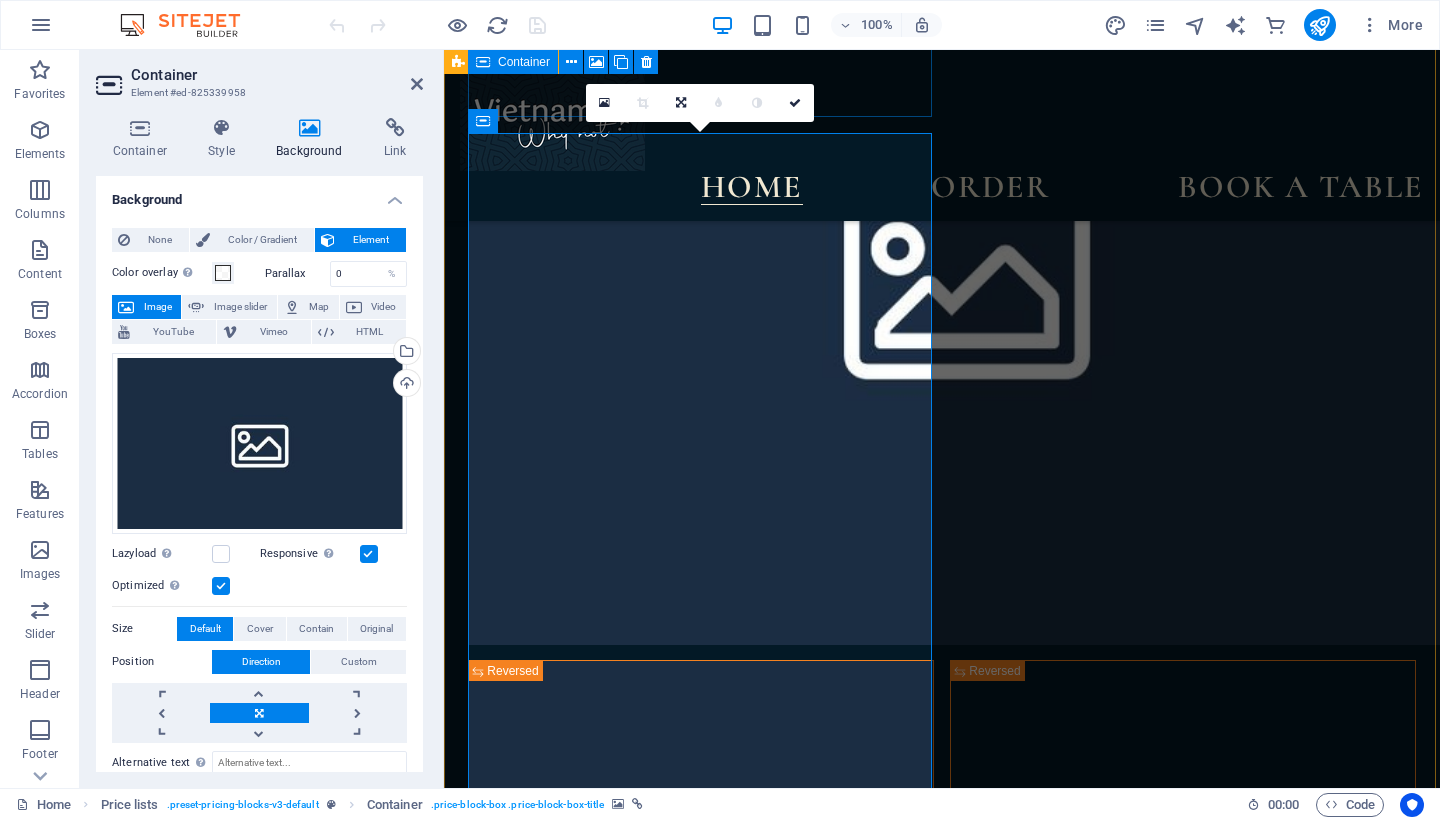 scroll, scrollTop: 3901, scrollLeft: 0, axis: vertical 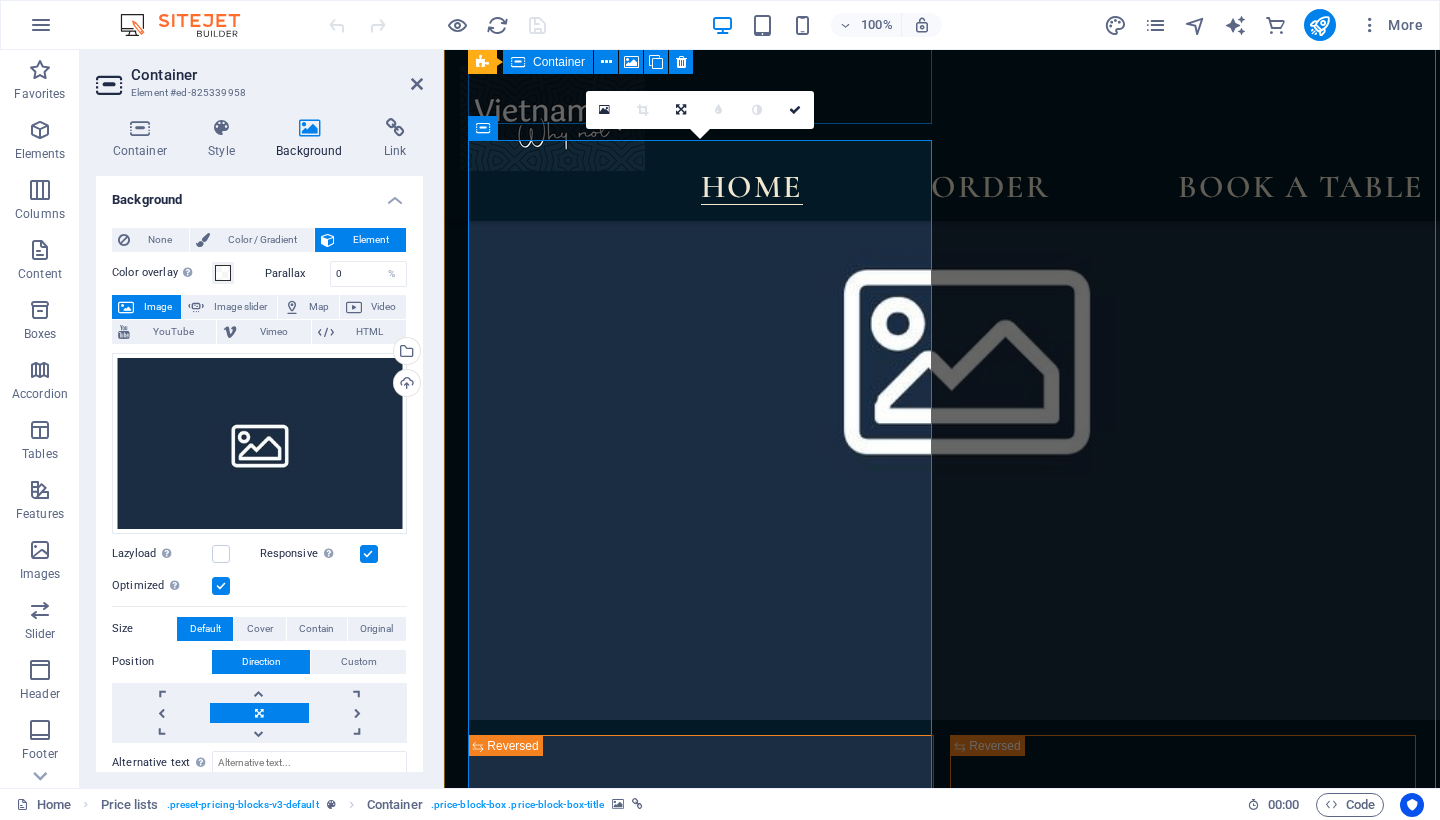 click at bounding box center [469, 2878] 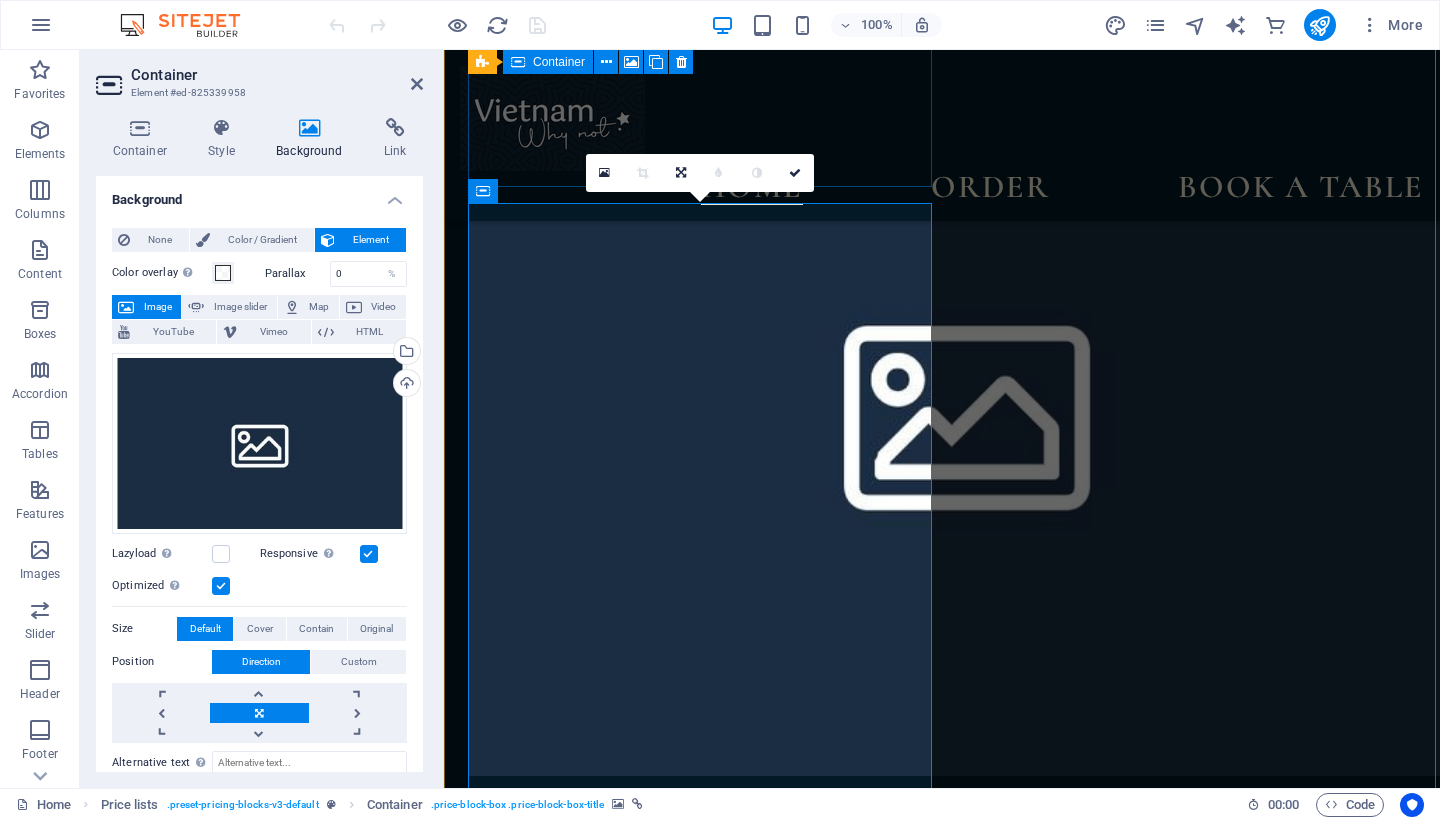 scroll, scrollTop: 3826, scrollLeft: 0, axis: vertical 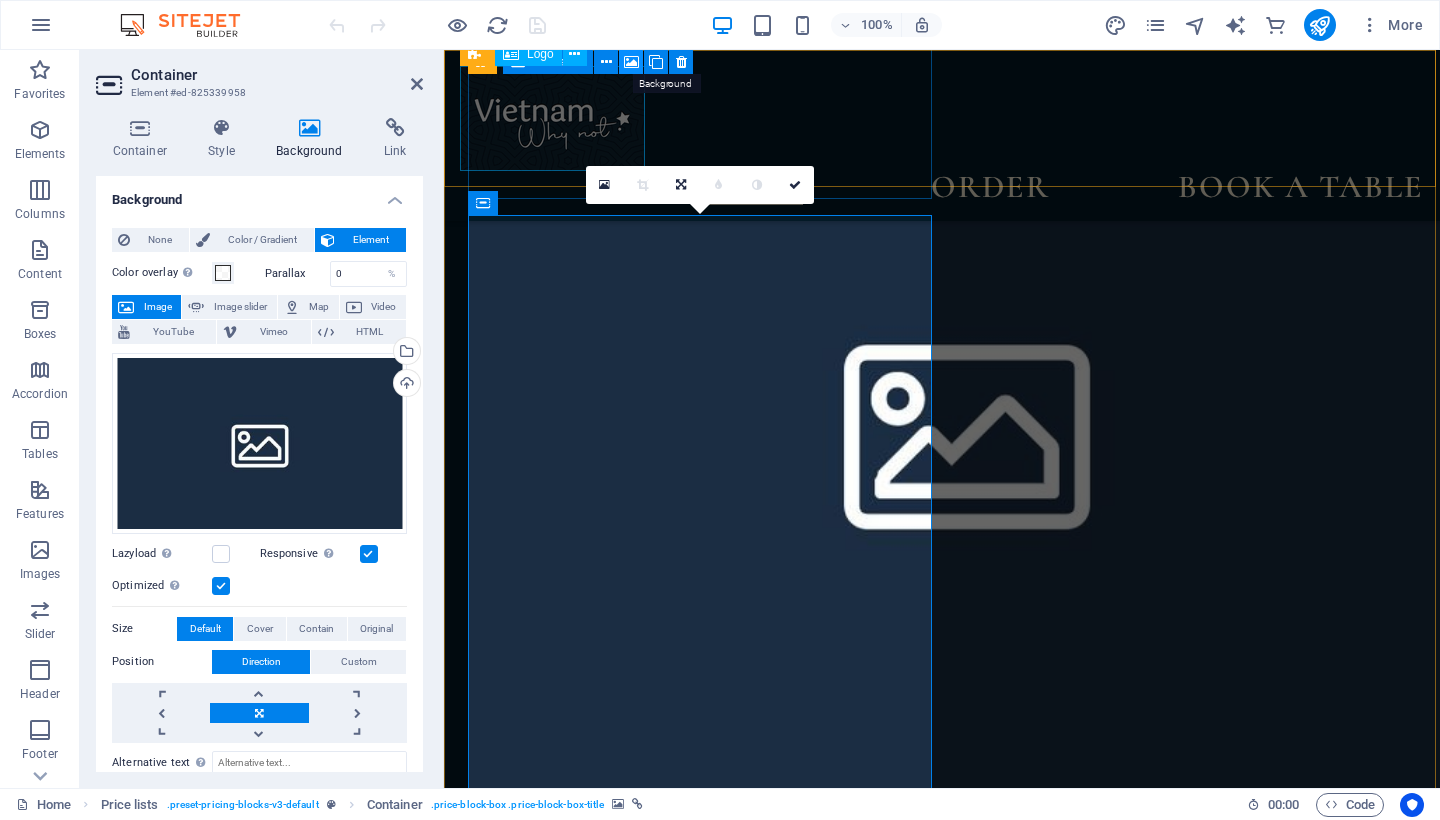 click at bounding box center [631, 62] 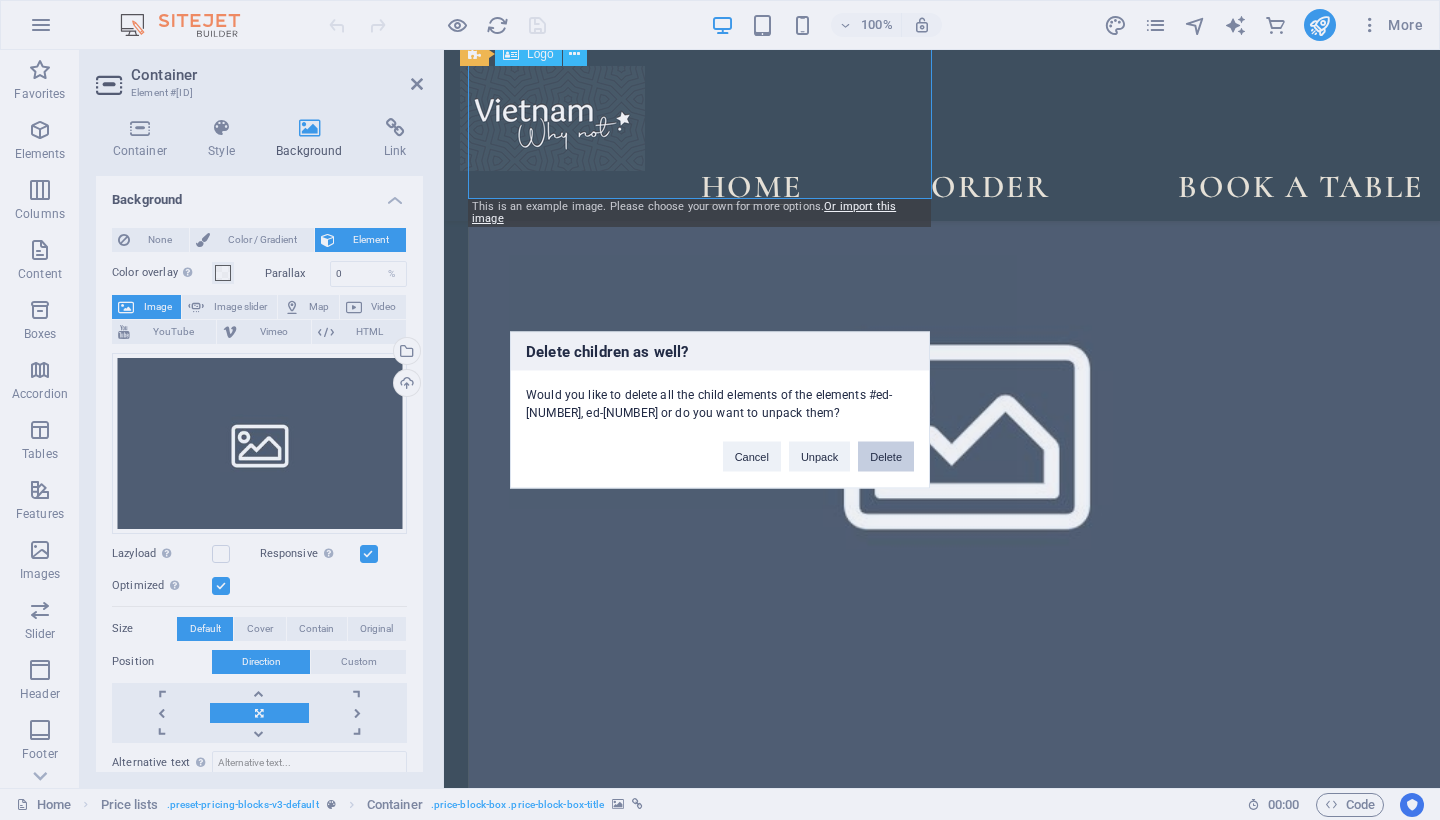 click on "Delete" at bounding box center [886, 457] 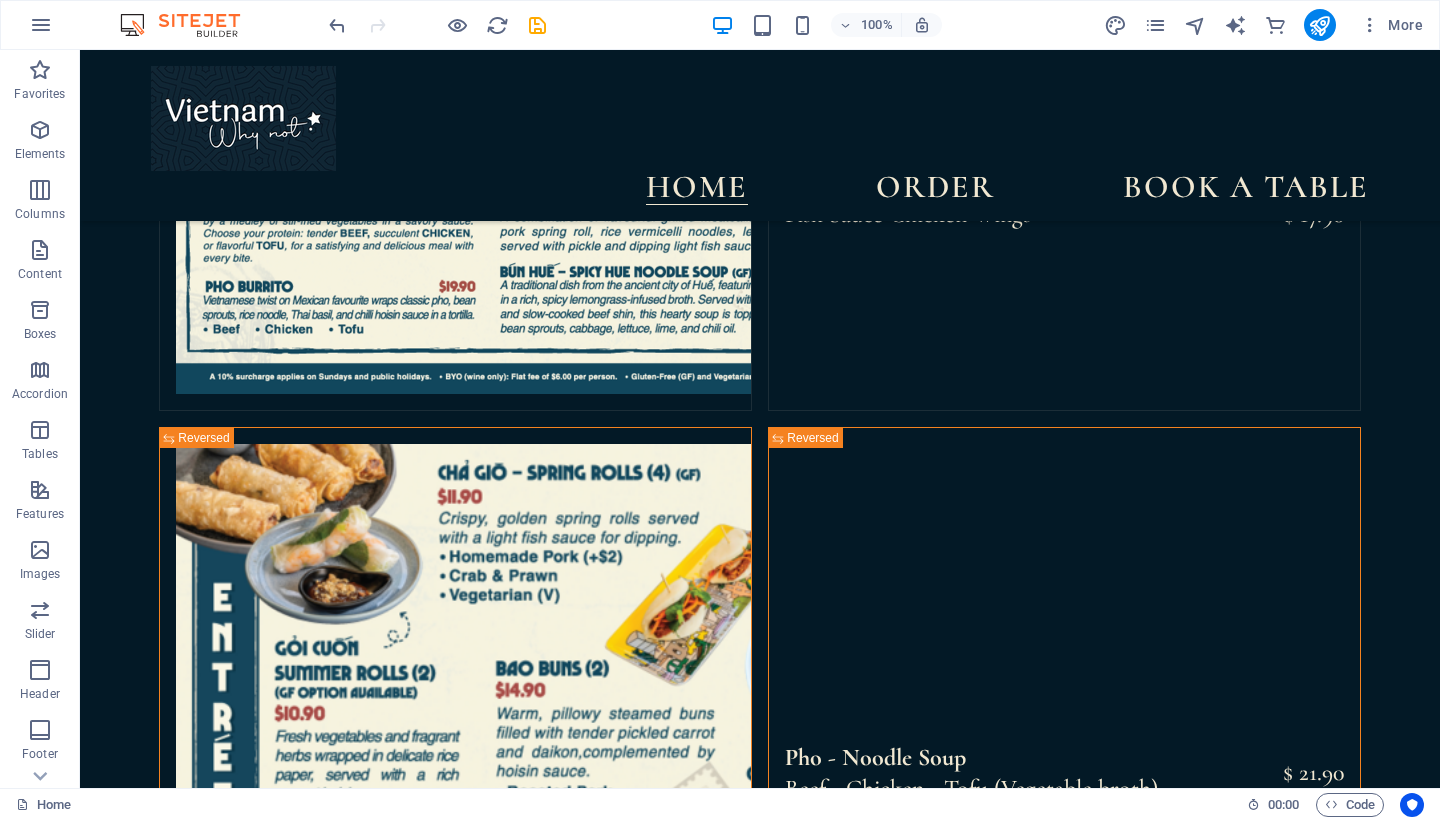 scroll, scrollTop: 2697, scrollLeft: 0, axis: vertical 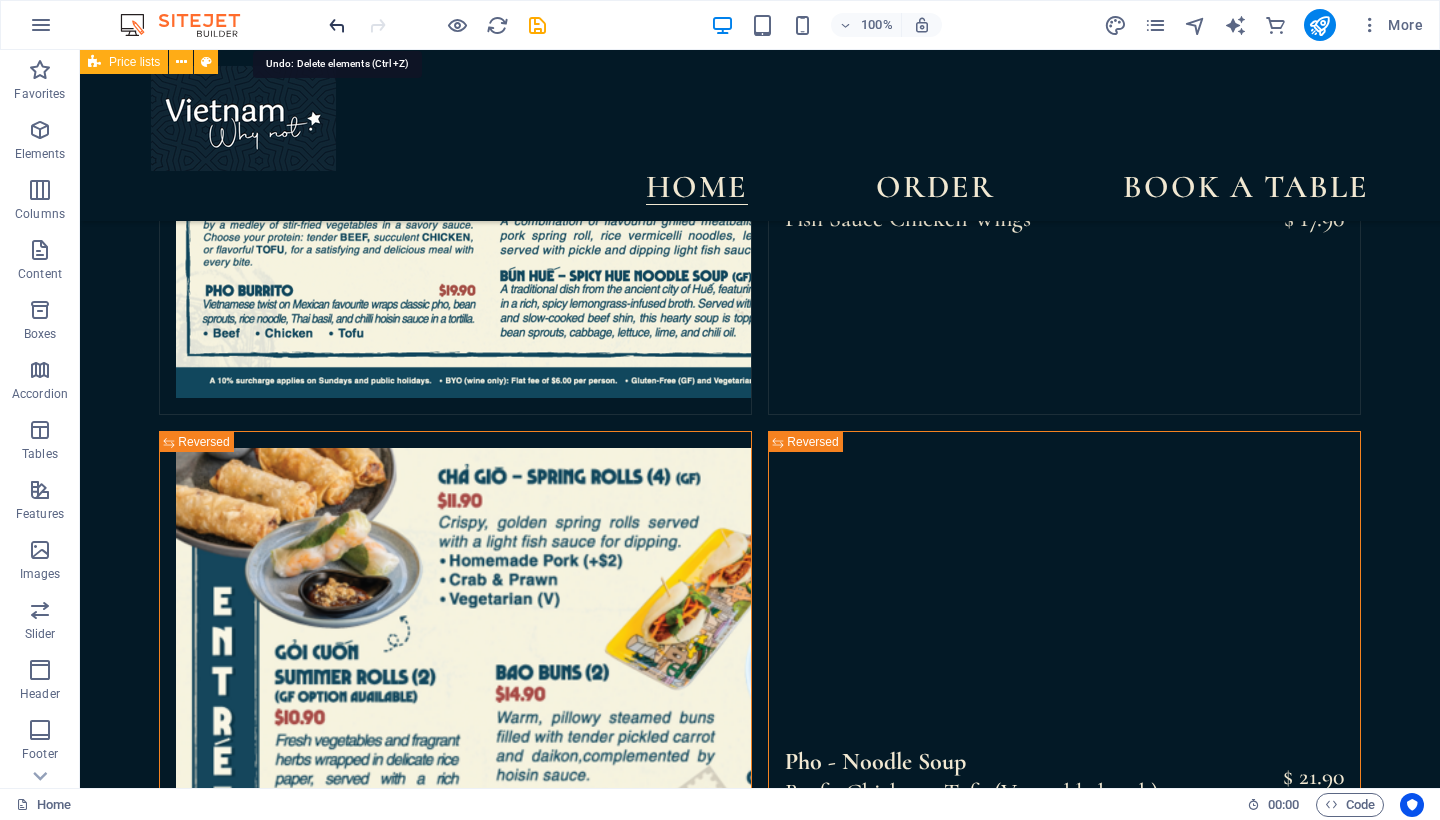 click at bounding box center (337, 25) 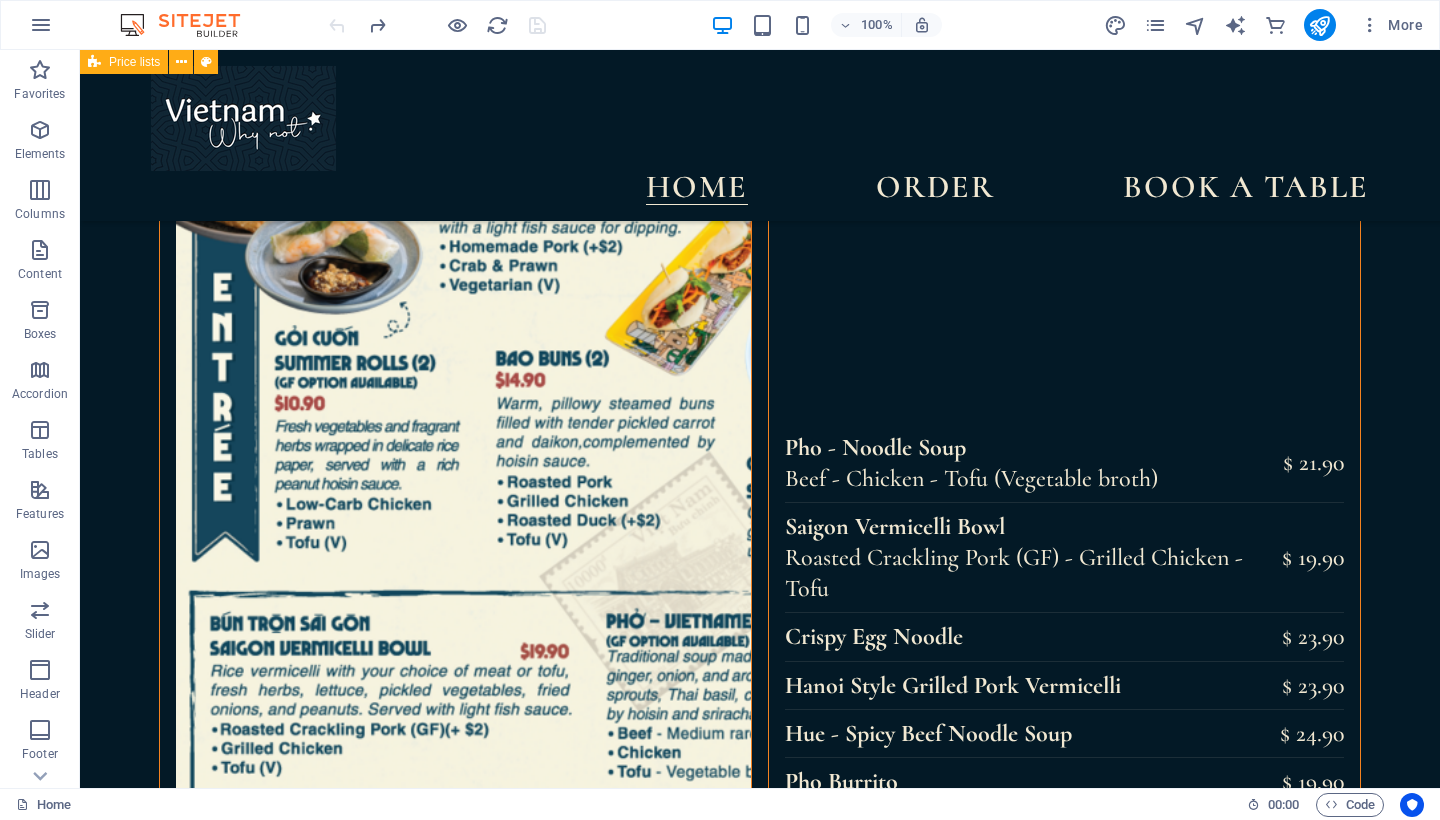 scroll, scrollTop: 3041, scrollLeft: 0, axis: vertical 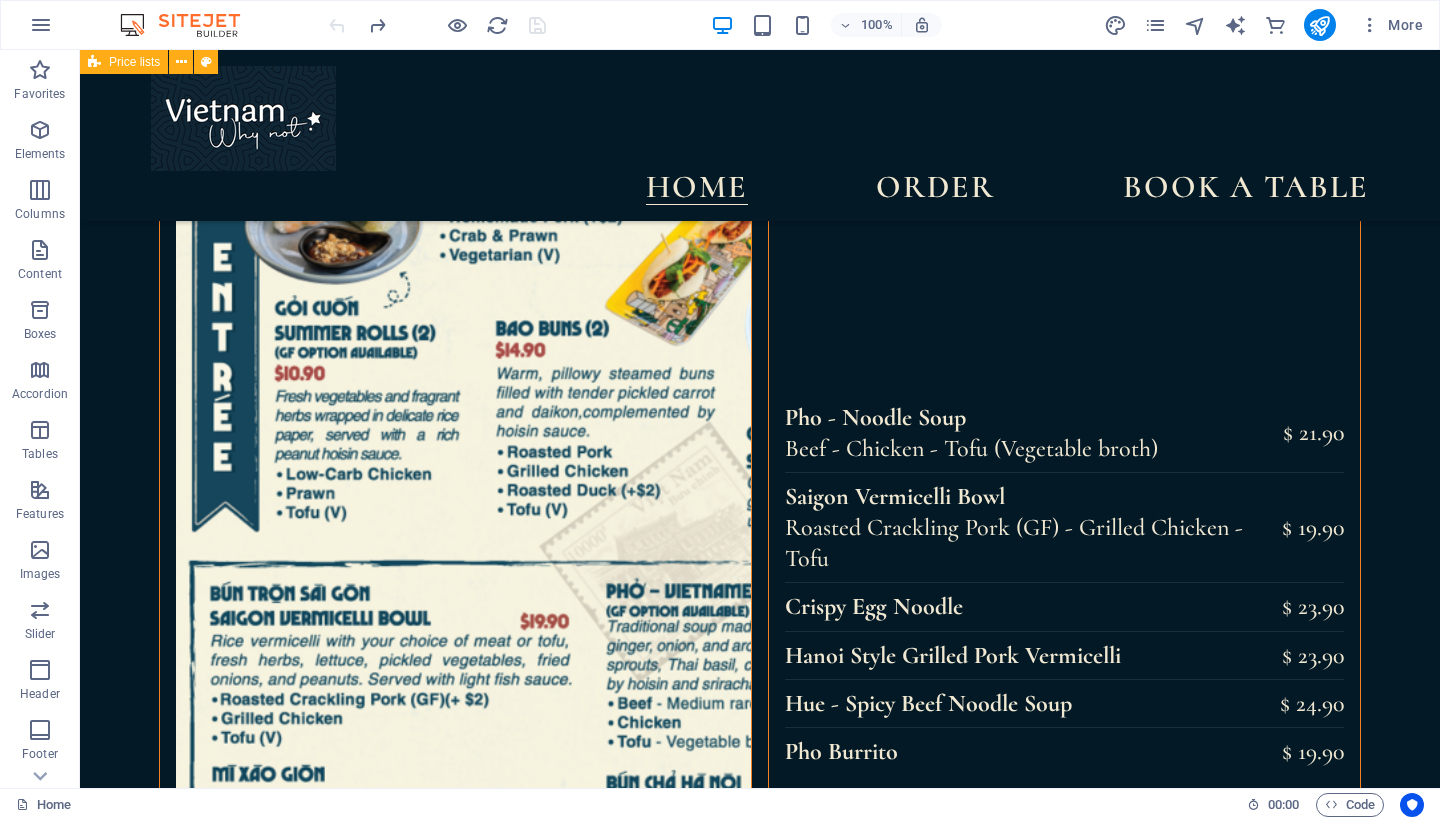 click at bounding box center (160, 3425) 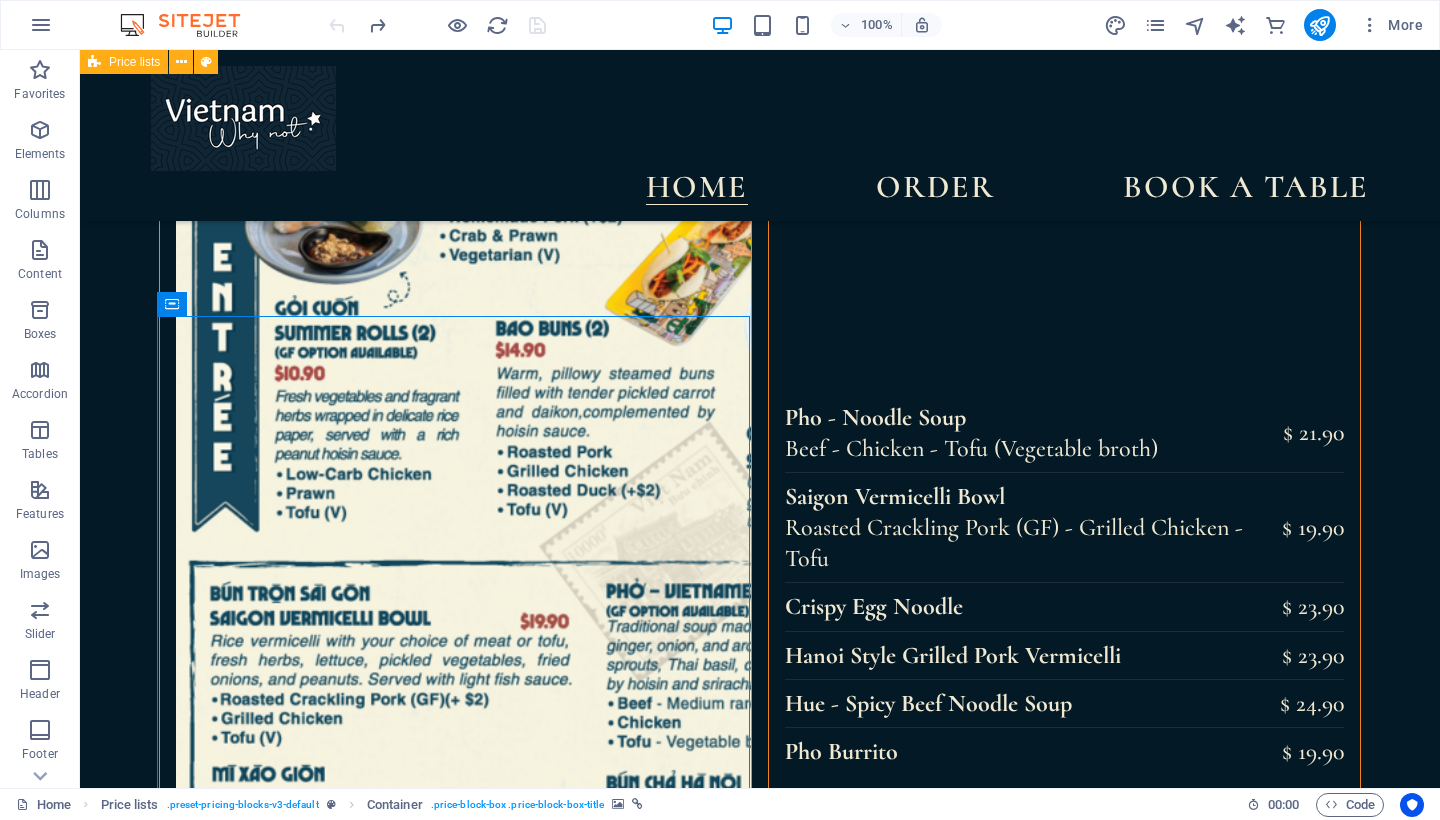 click at bounding box center (160, 3425) 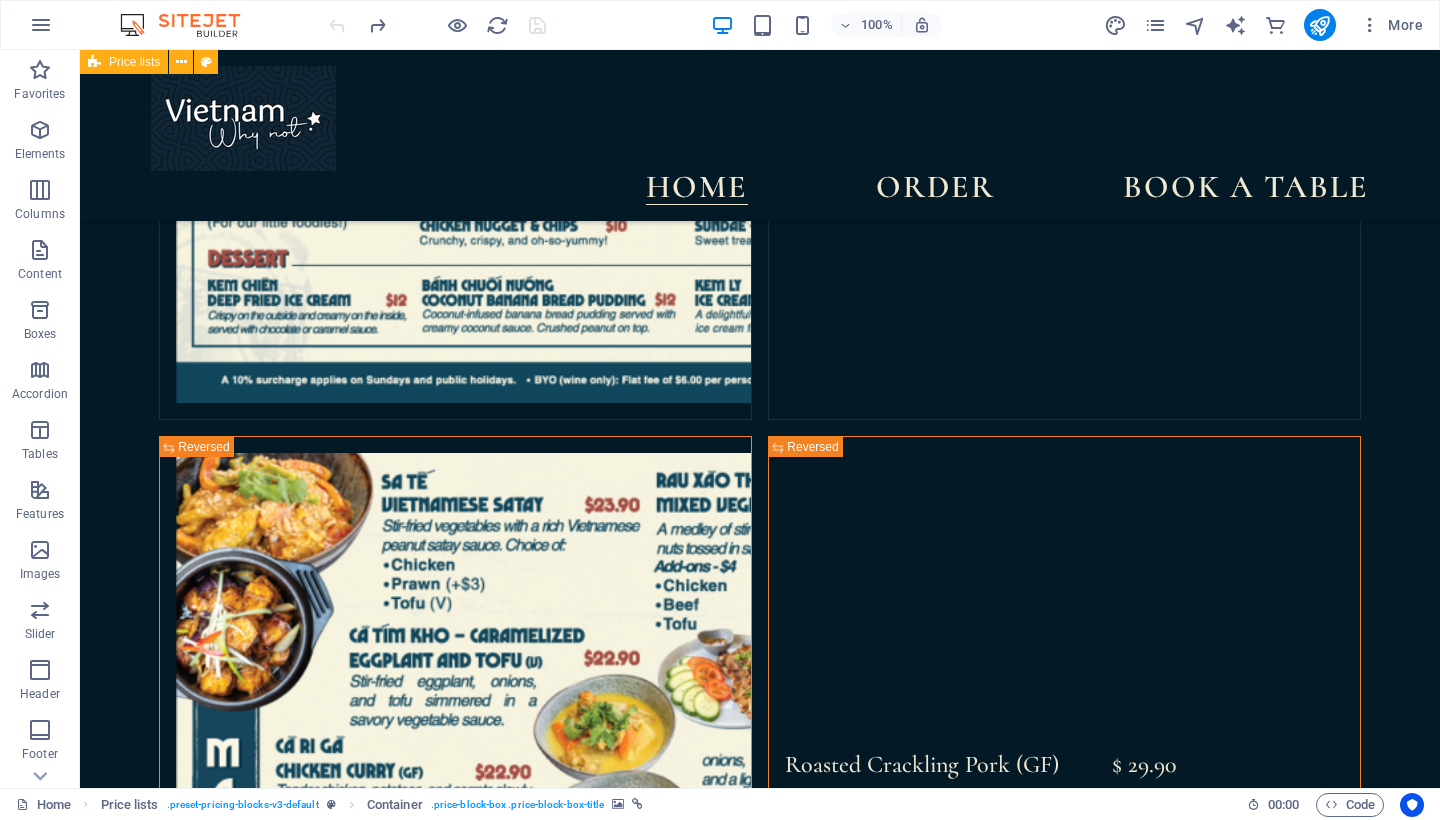 scroll, scrollTop: 4713, scrollLeft: 0, axis: vertical 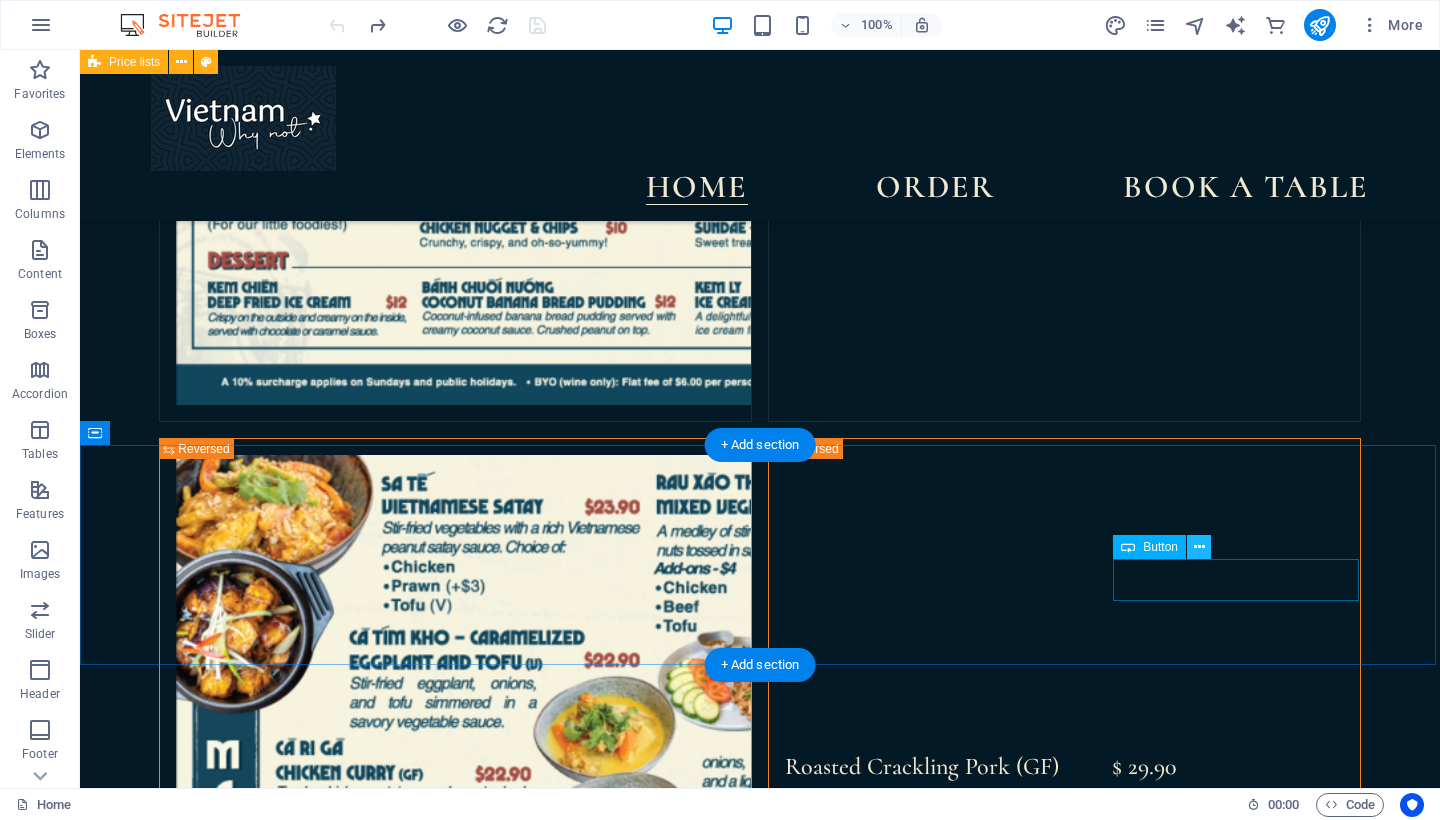 click at bounding box center (1199, 547) 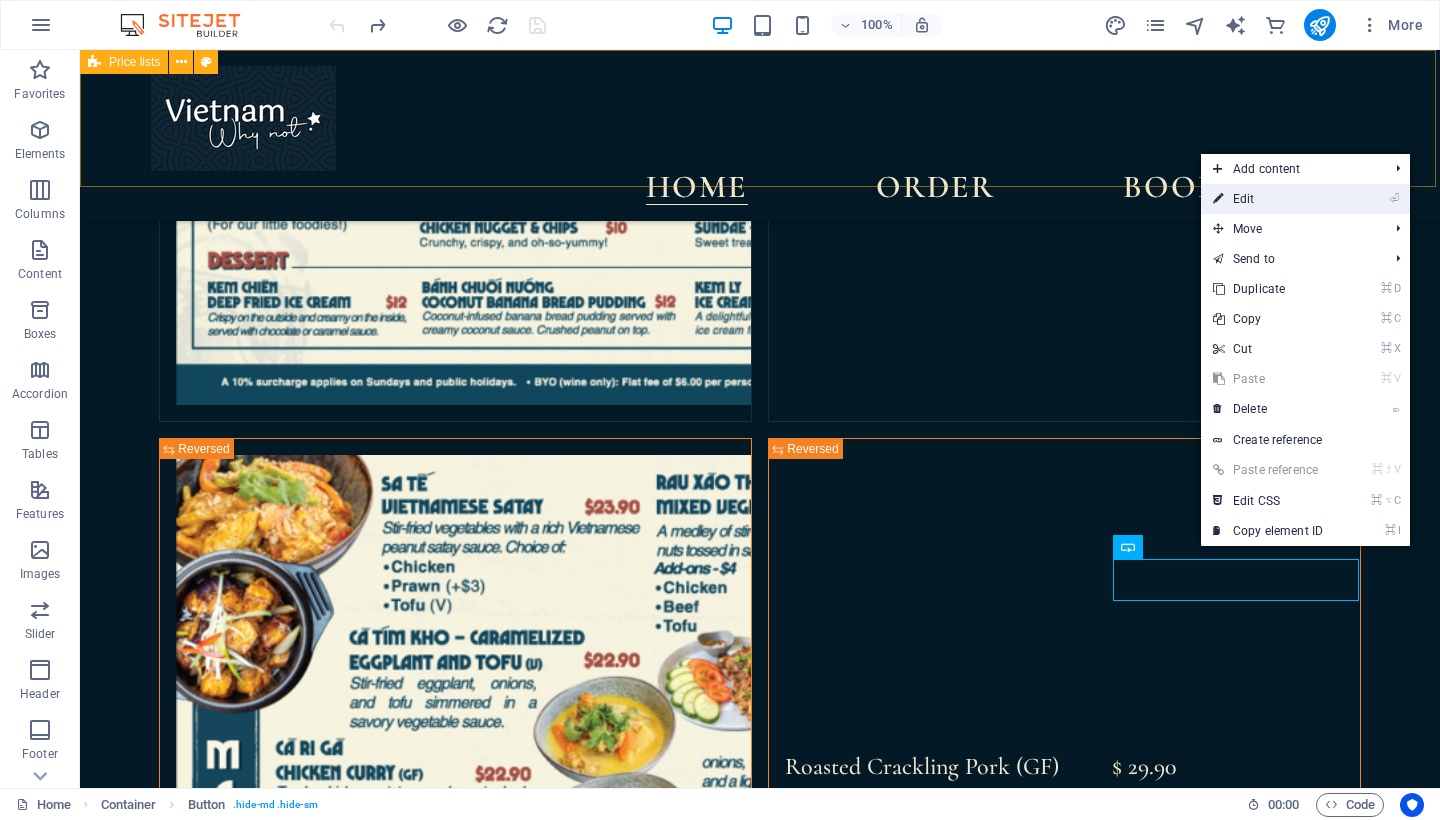 click on "⏎  Edit" at bounding box center [1268, 199] 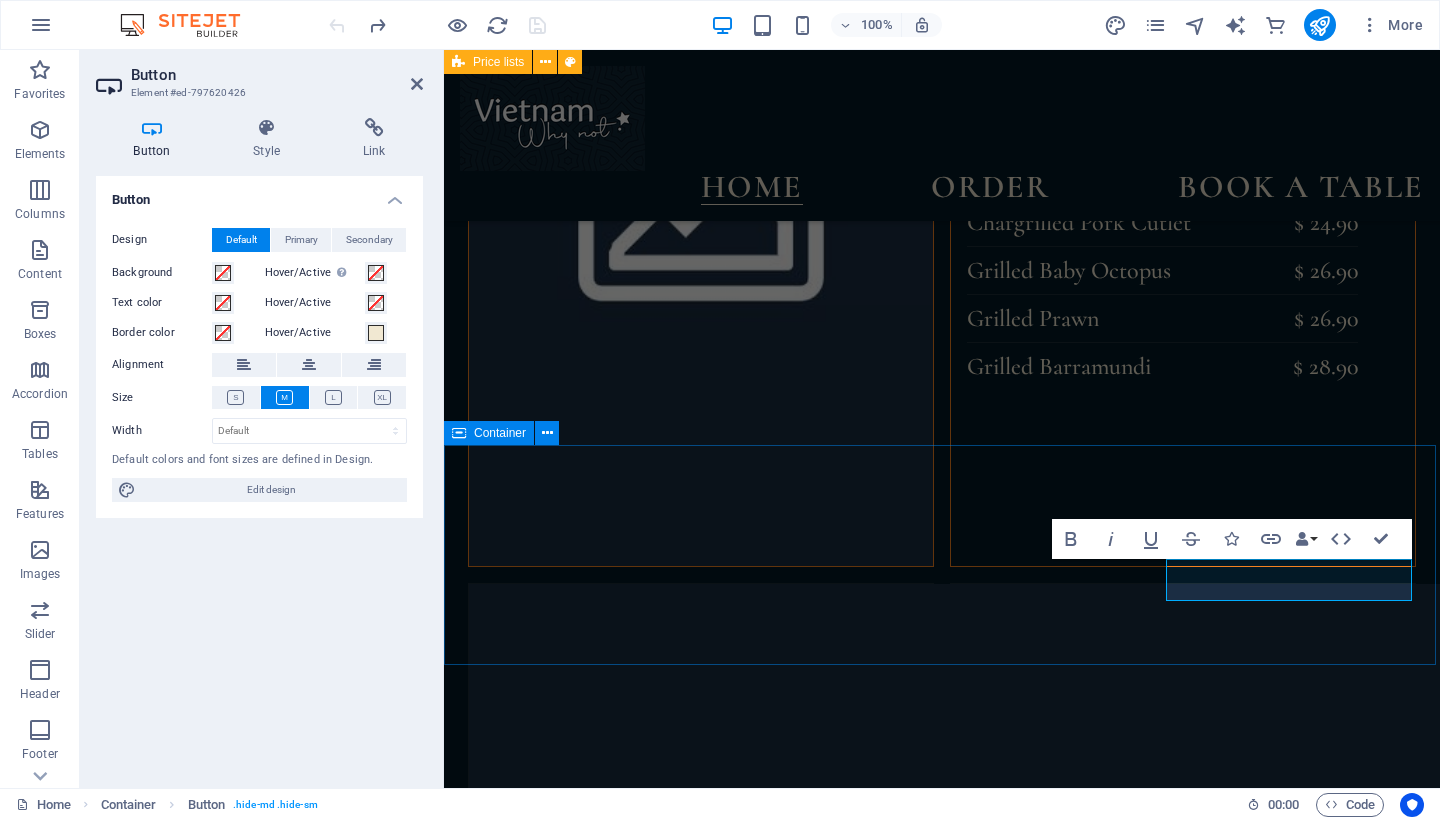 scroll, scrollTop: 4806, scrollLeft: 0, axis: vertical 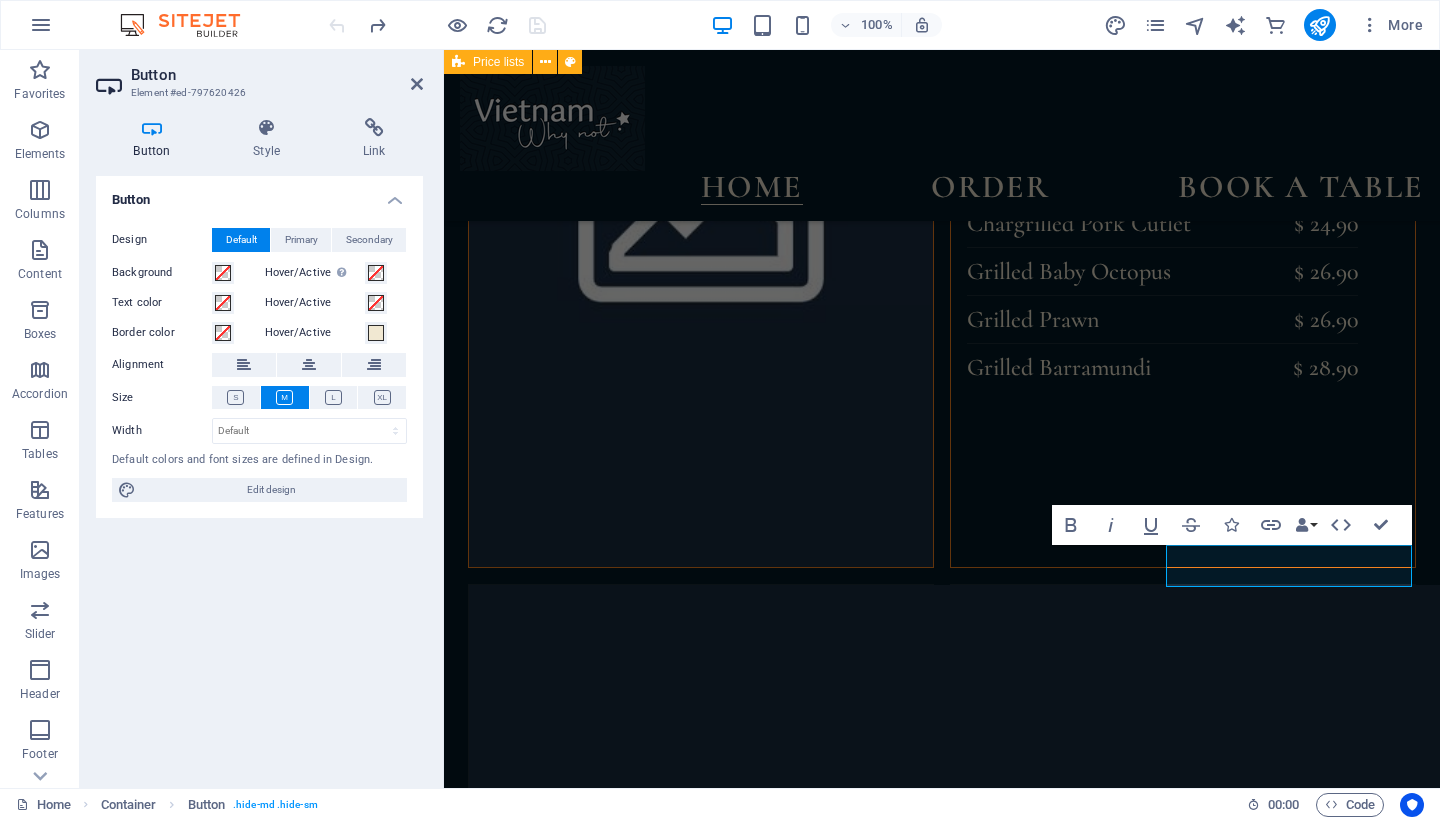 click on "follow us" at bounding box center [942, 4371] 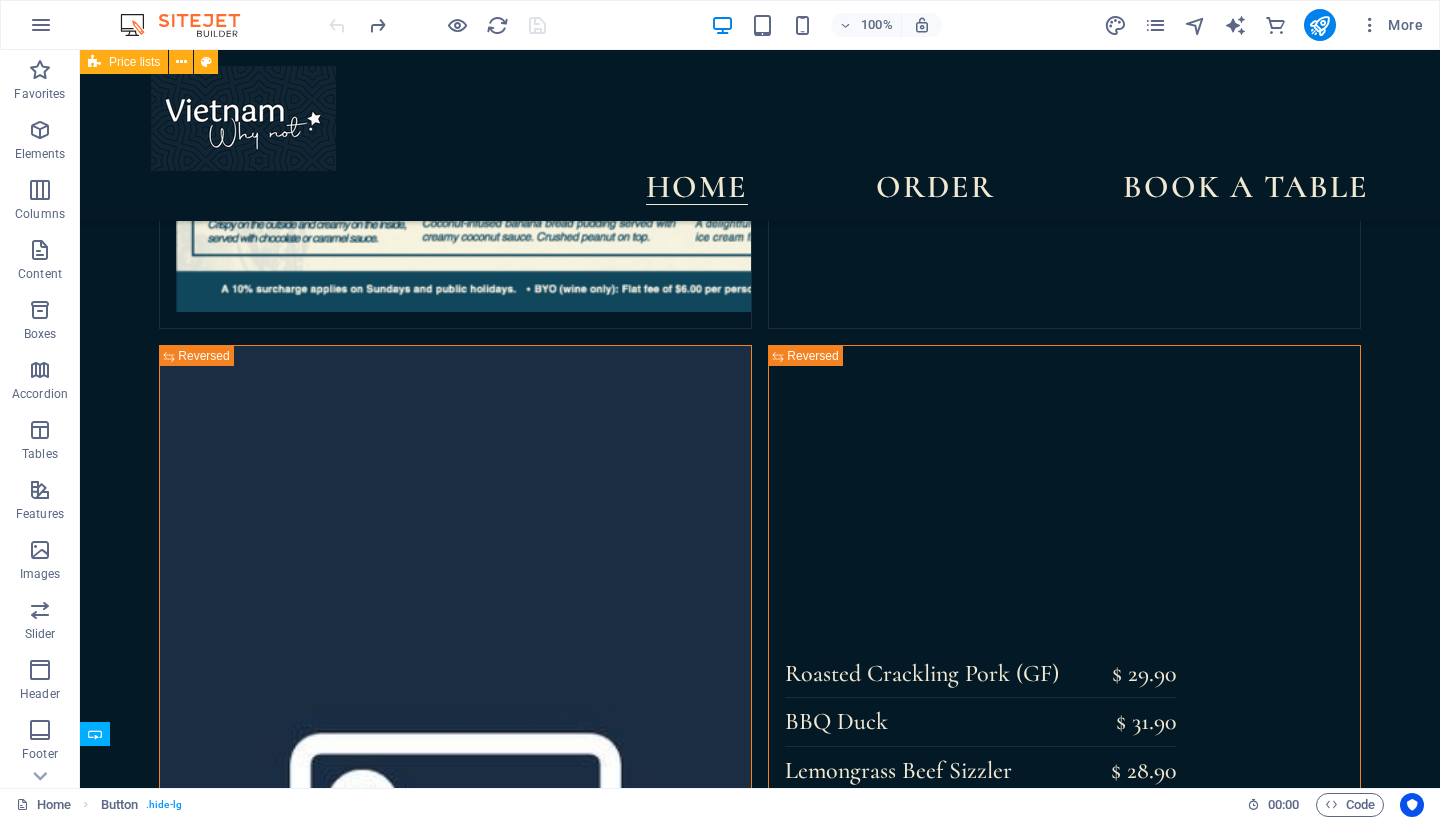 scroll, scrollTop: 4713, scrollLeft: 0, axis: vertical 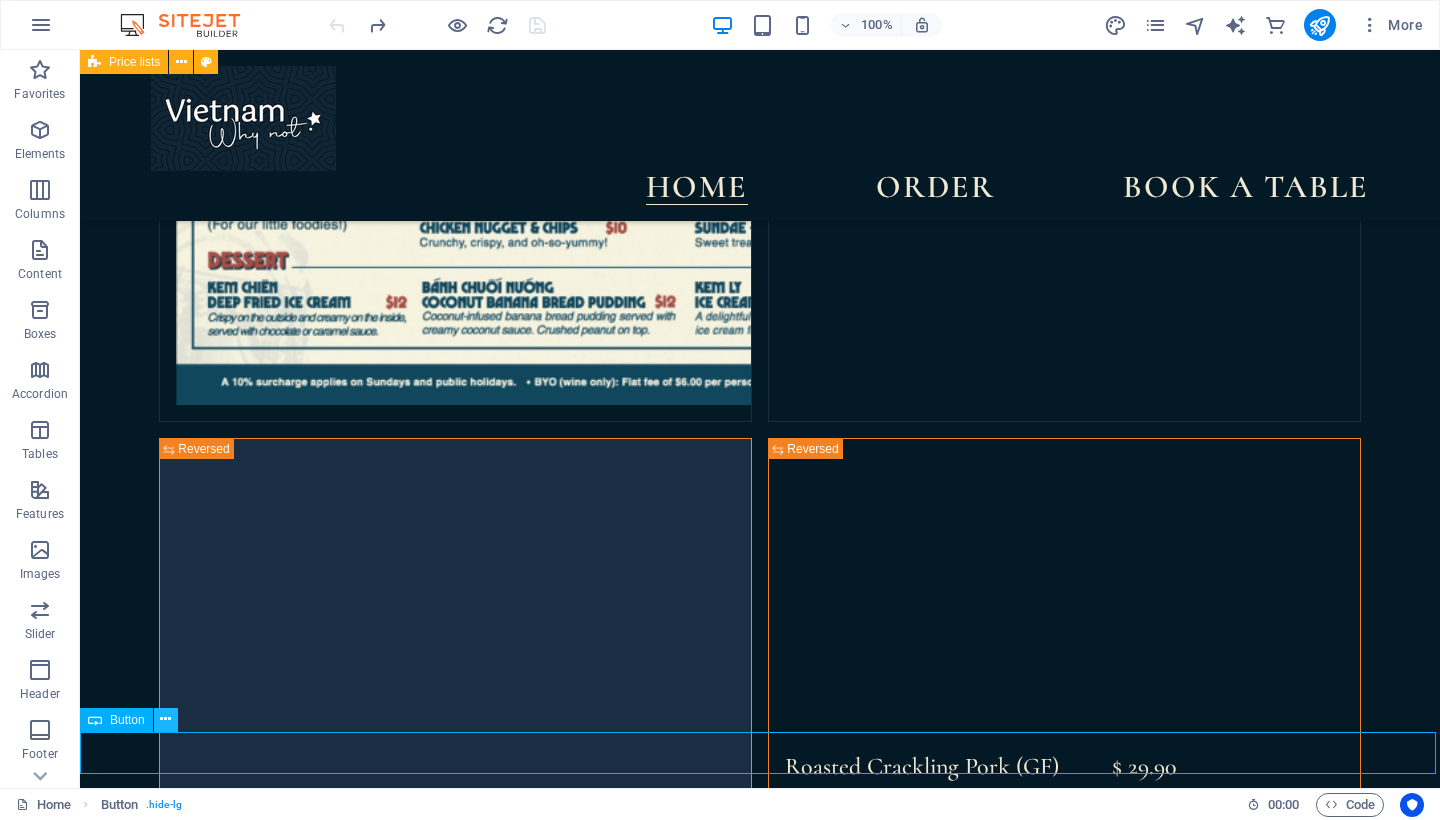 click at bounding box center [165, 719] 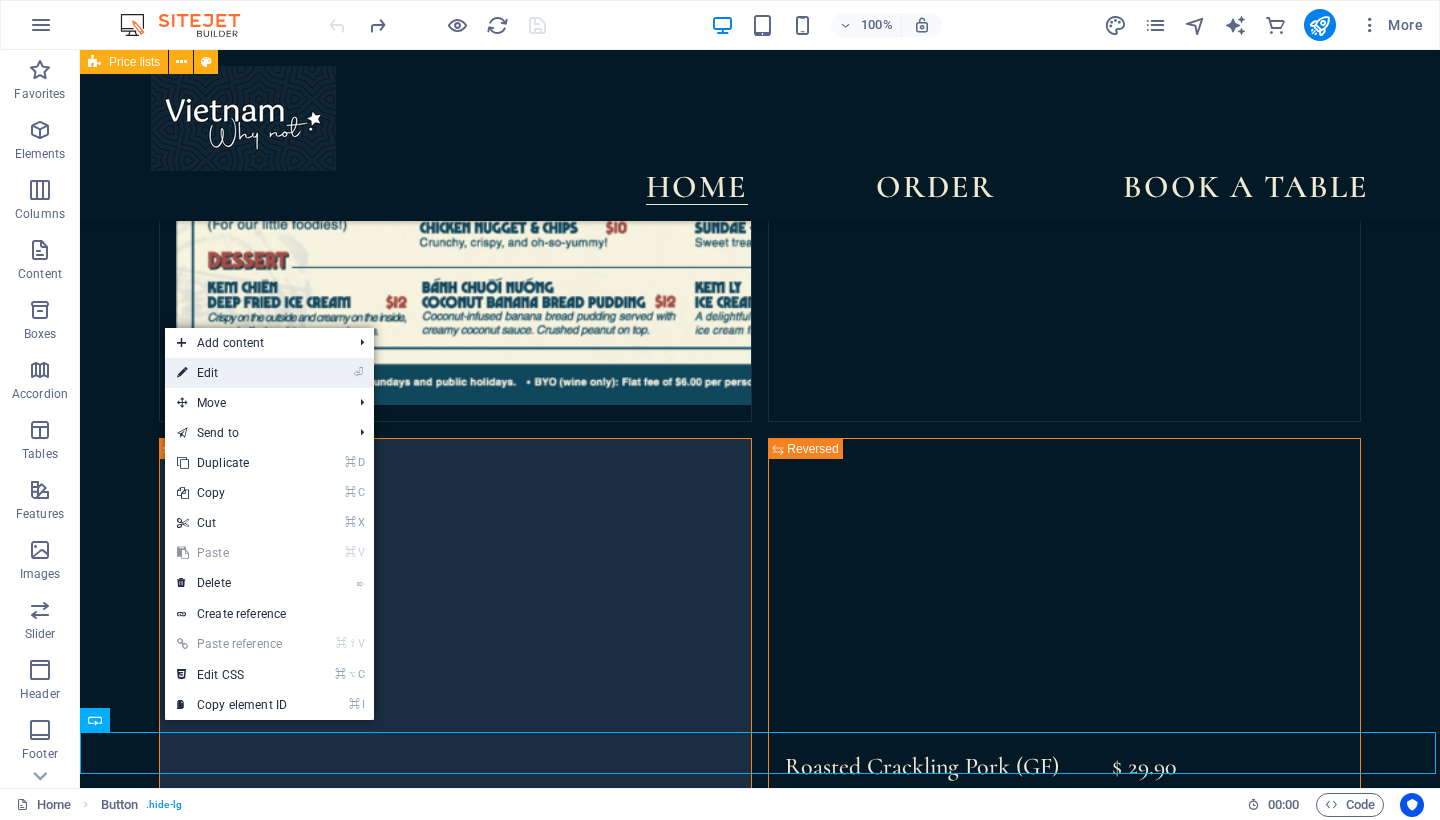 click on "⏎  Edit" at bounding box center (232, 373) 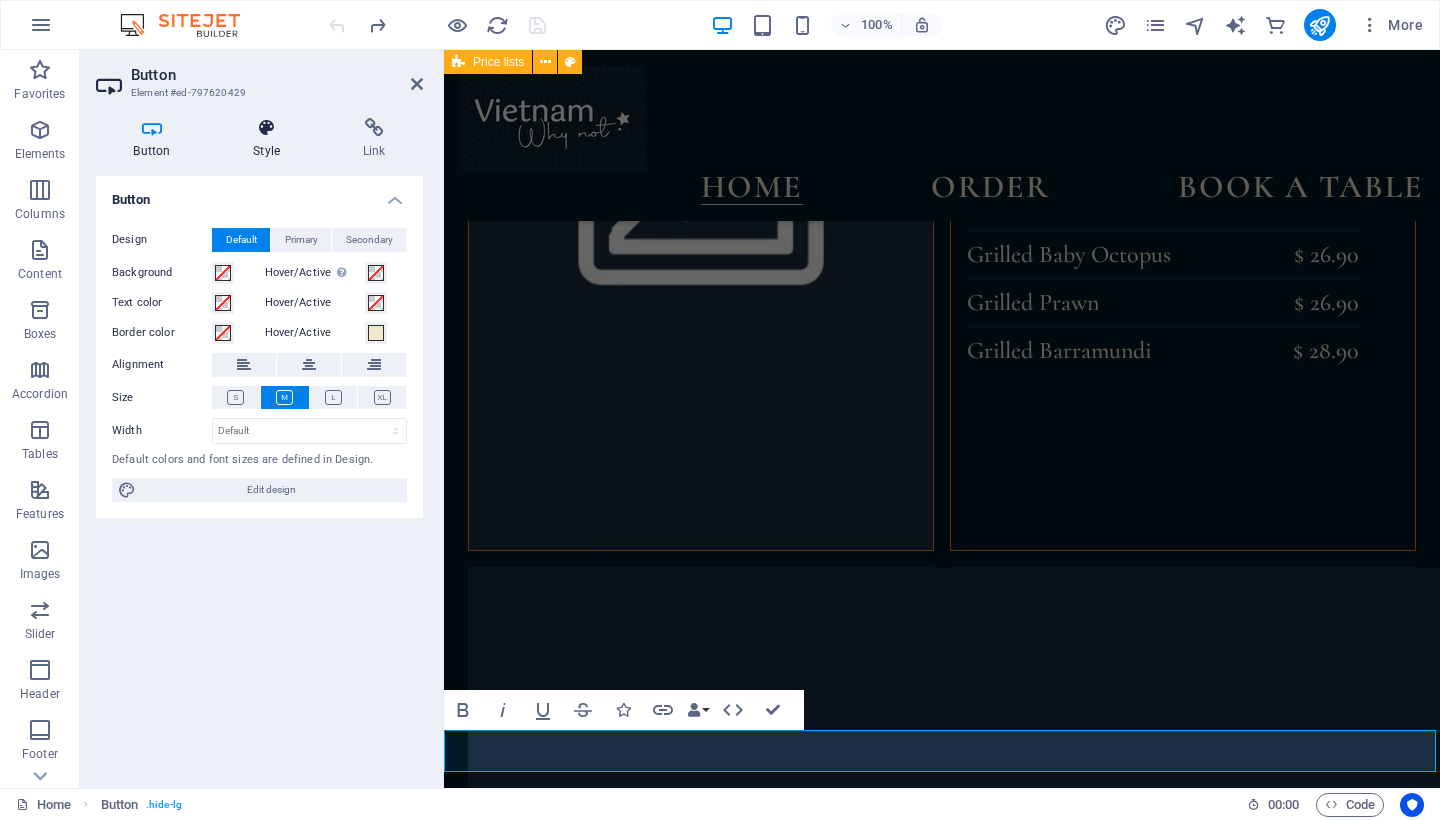 click on "Style" at bounding box center [271, 139] 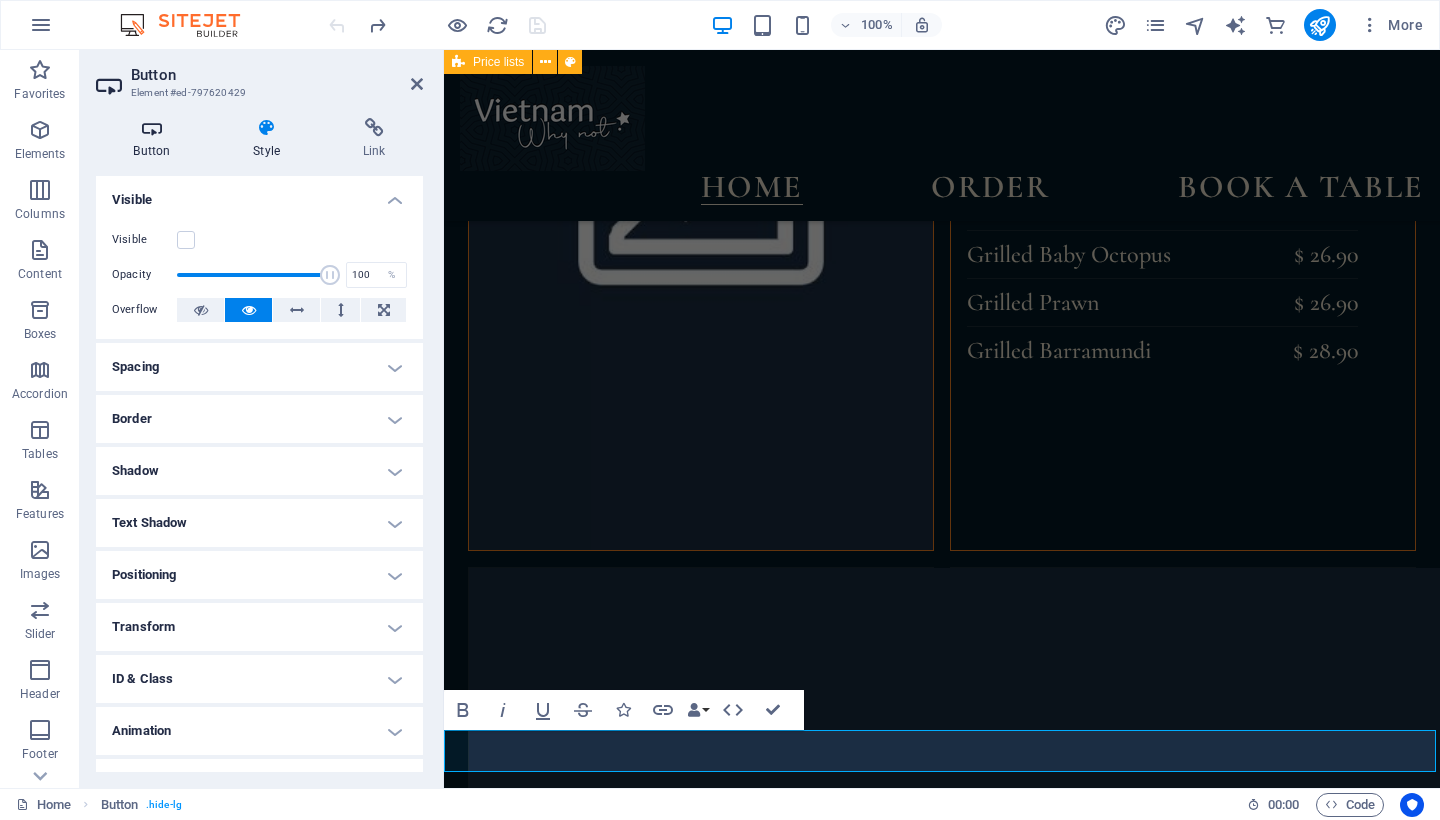 click on "Button" at bounding box center (156, 139) 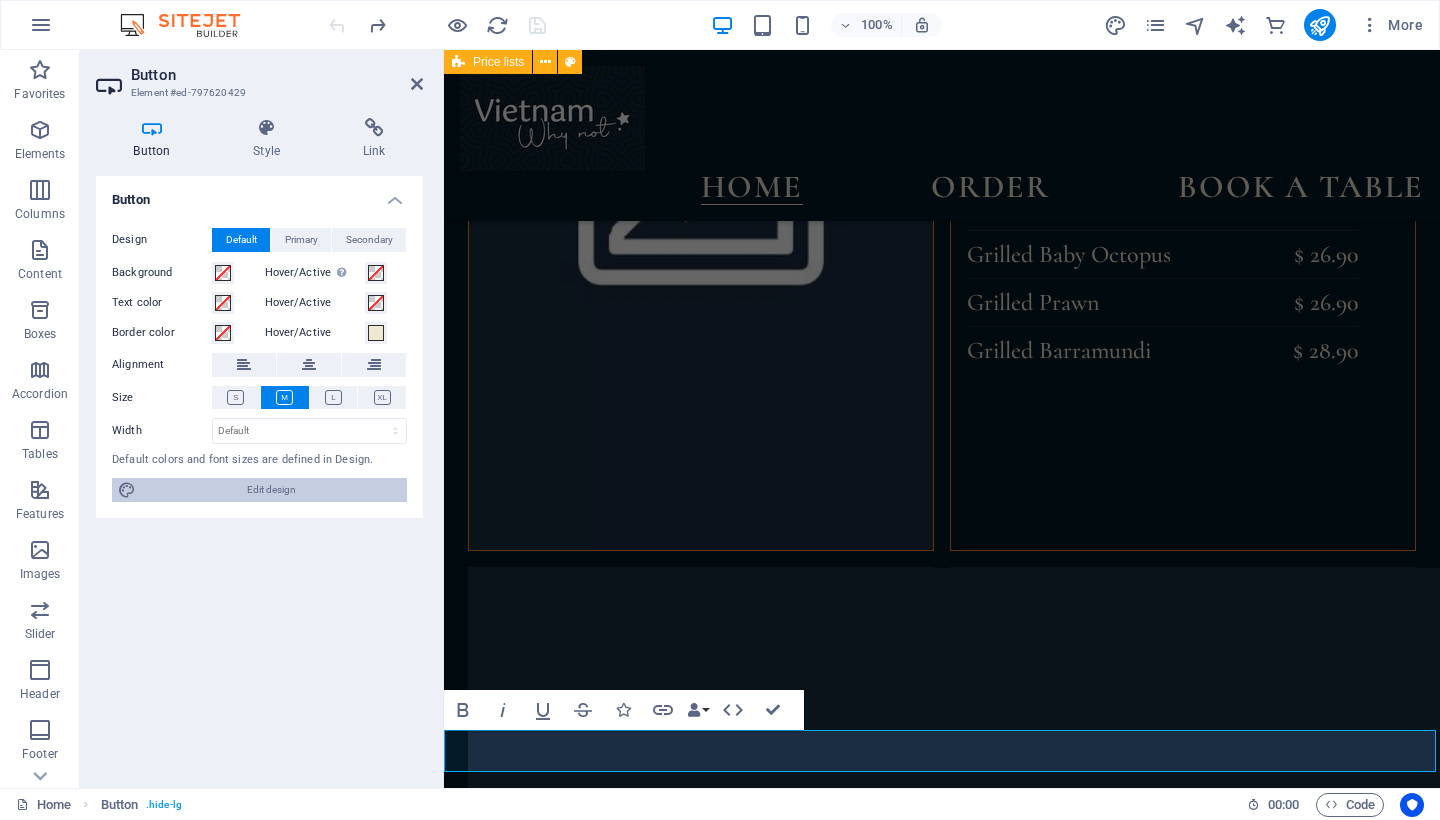 click on "Edit design" at bounding box center (271, 490) 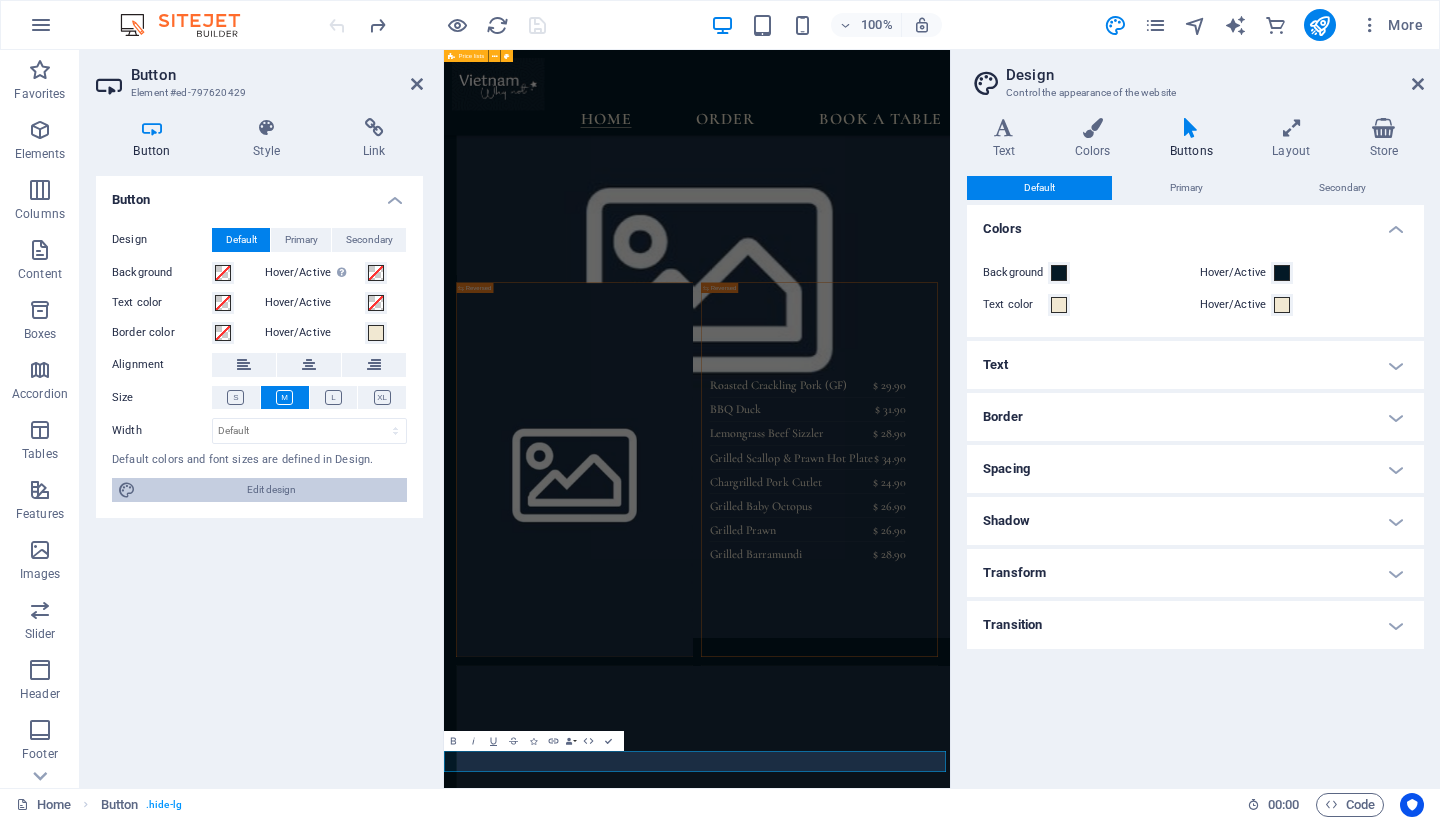 scroll, scrollTop: 4705, scrollLeft: 0, axis: vertical 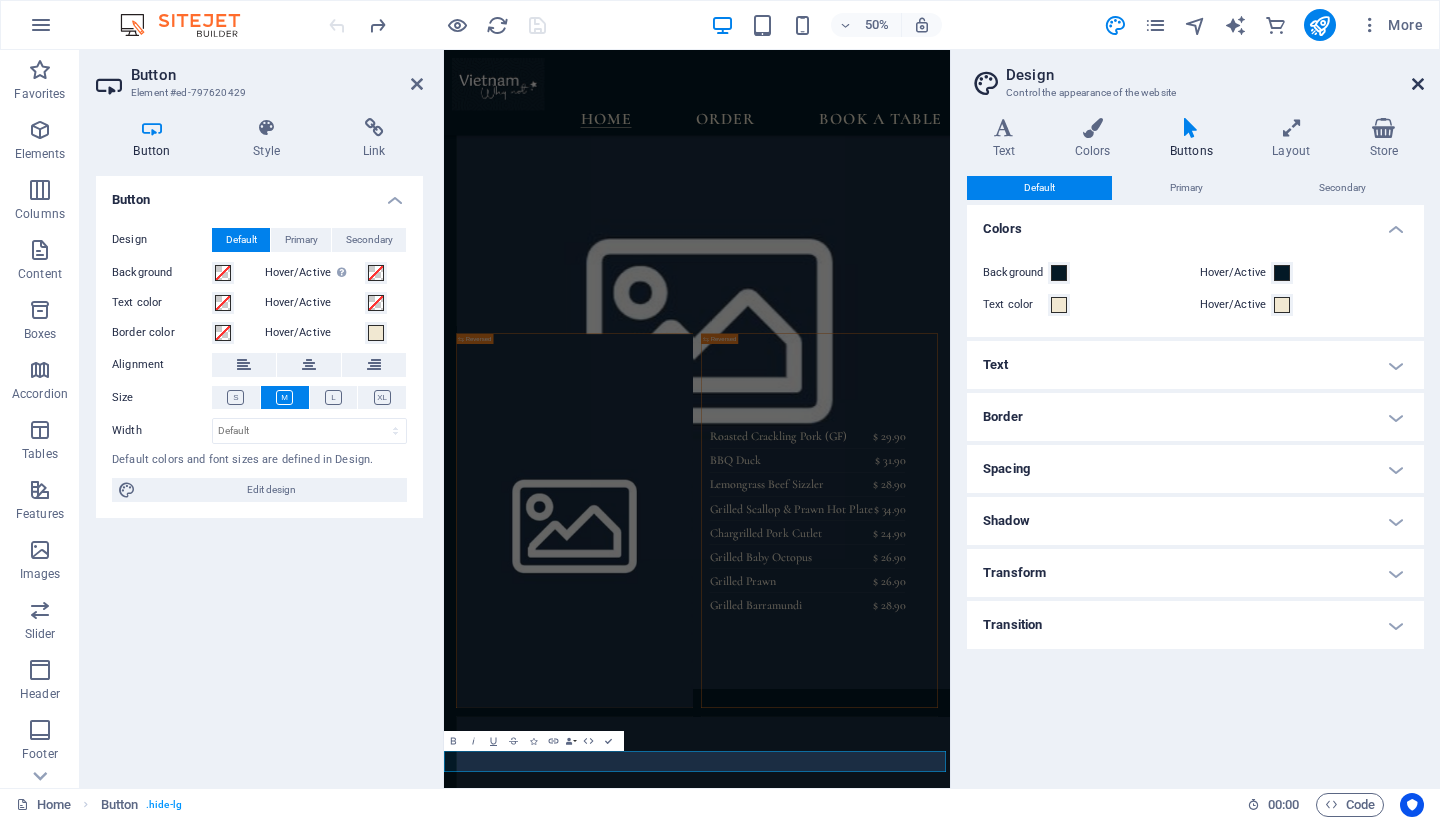 click at bounding box center [1418, 84] 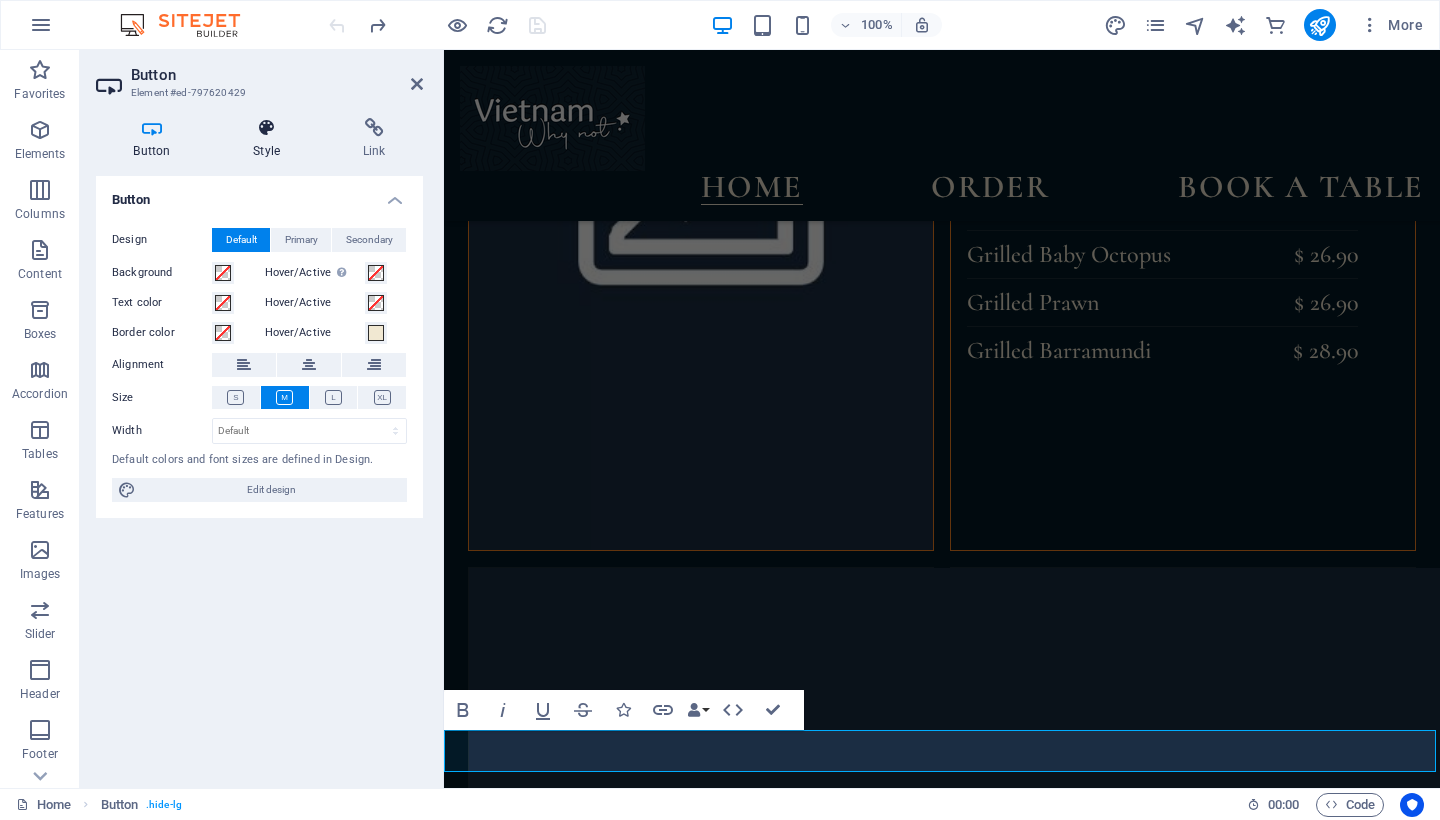 click on "Style" at bounding box center (271, 139) 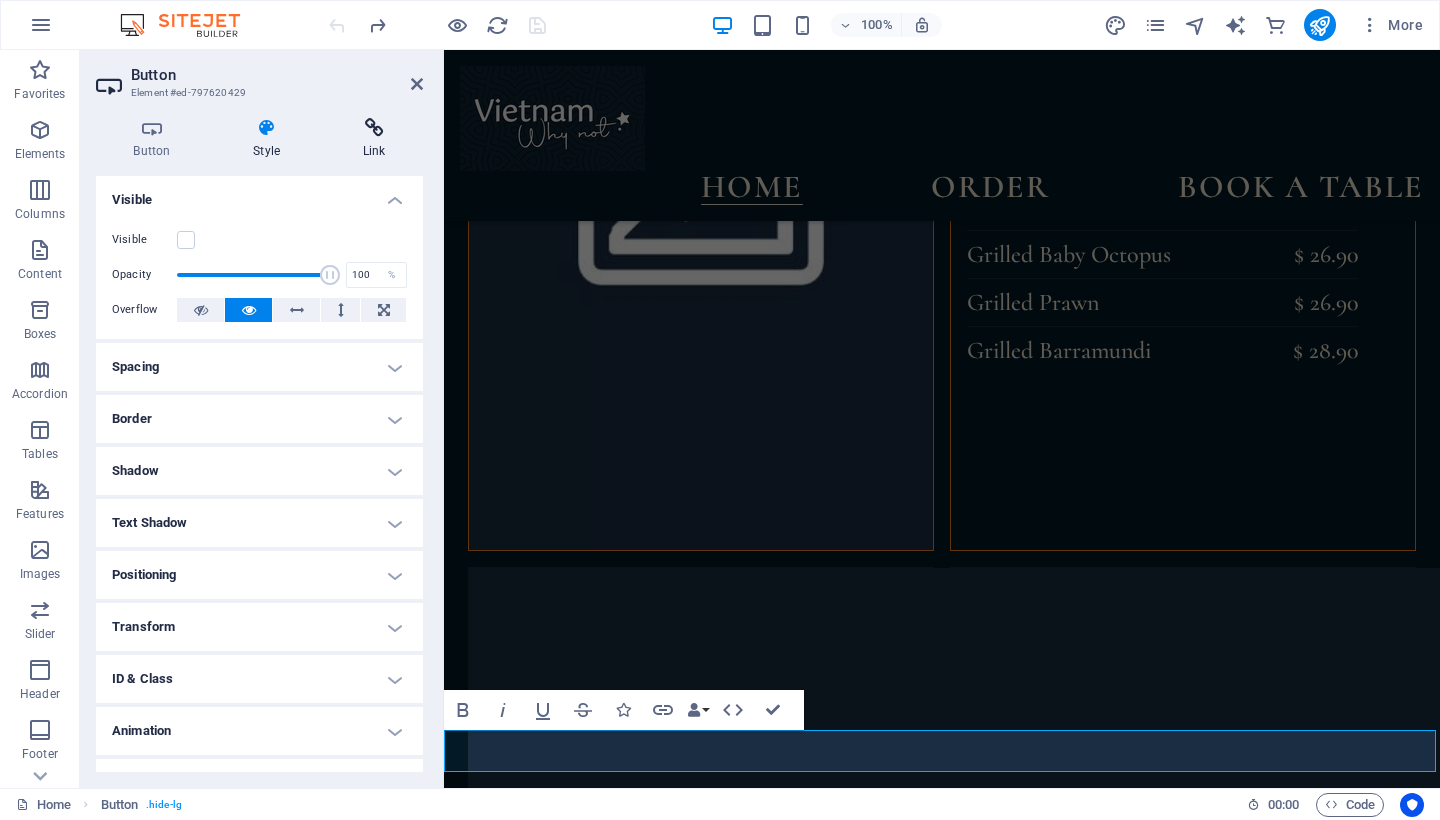click on "Link" at bounding box center (374, 139) 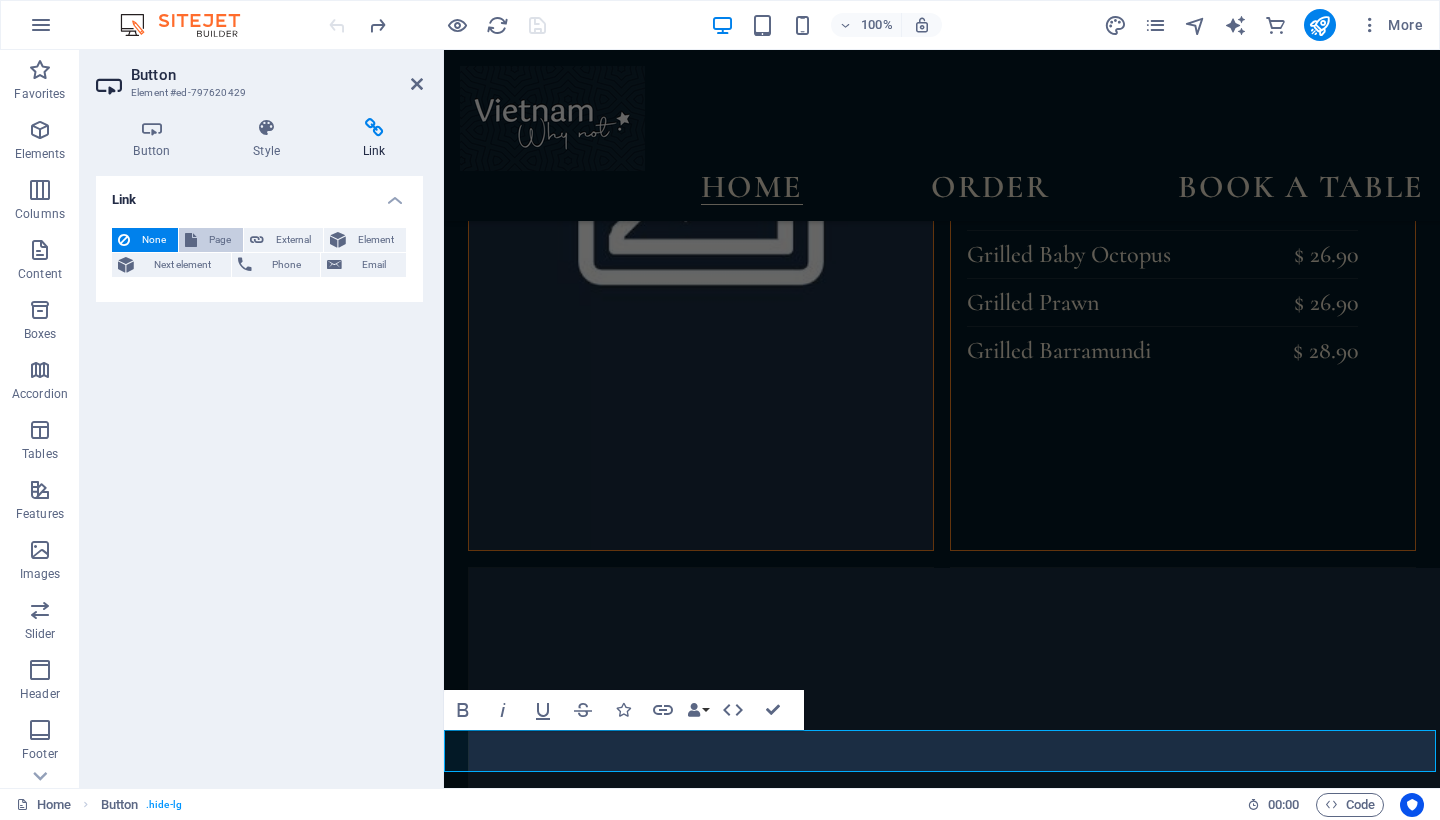 click on "Page" at bounding box center (220, 240) 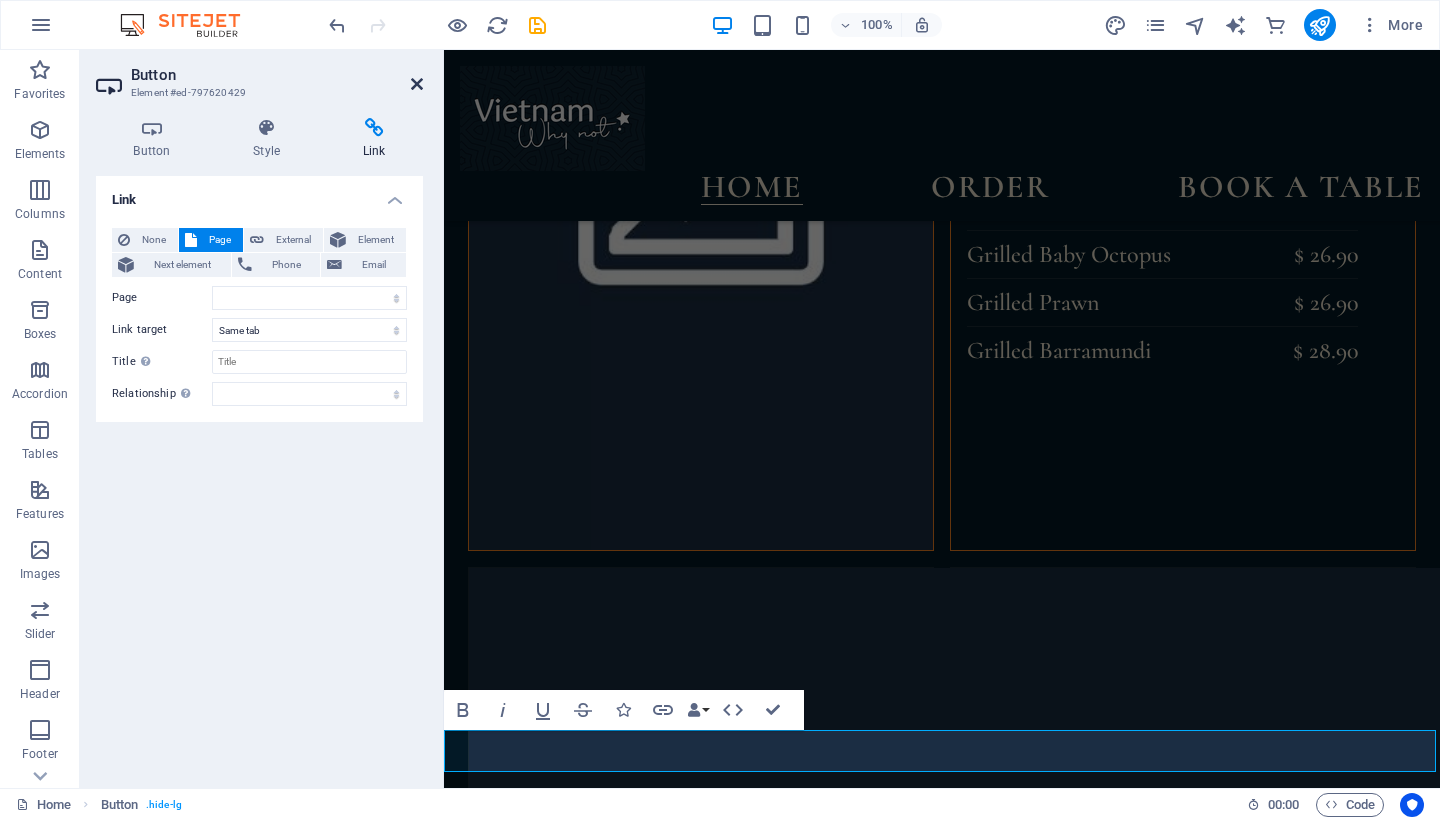 click at bounding box center (417, 84) 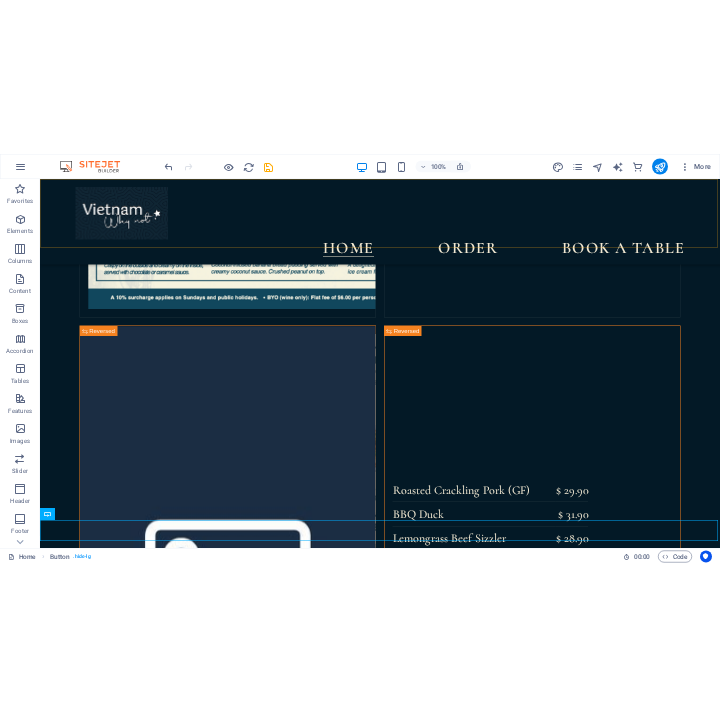 scroll, scrollTop: 4713, scrollLeft: 0, axis: vertical 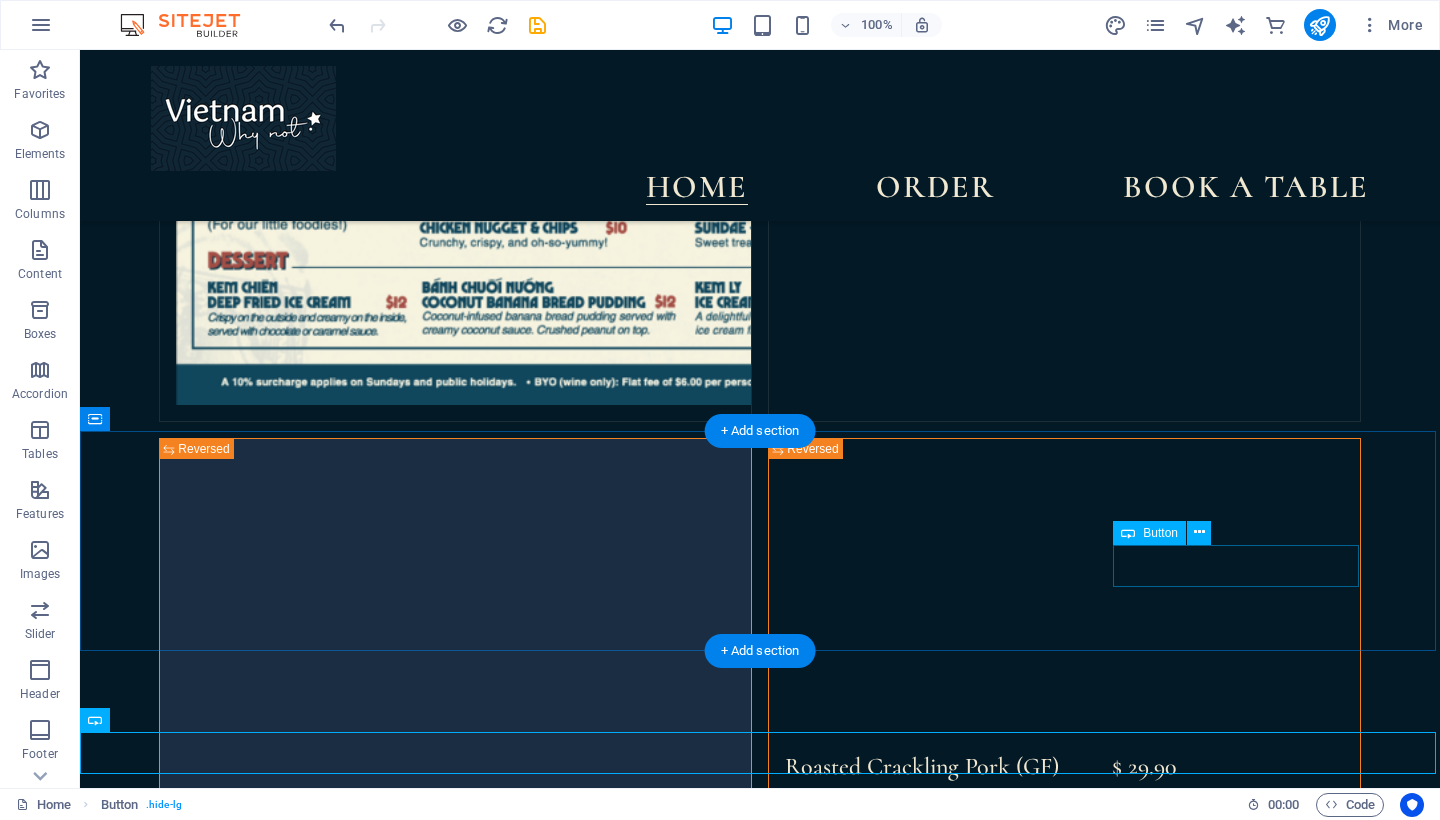 click on "follow us" at bounding box center (760, 5191) 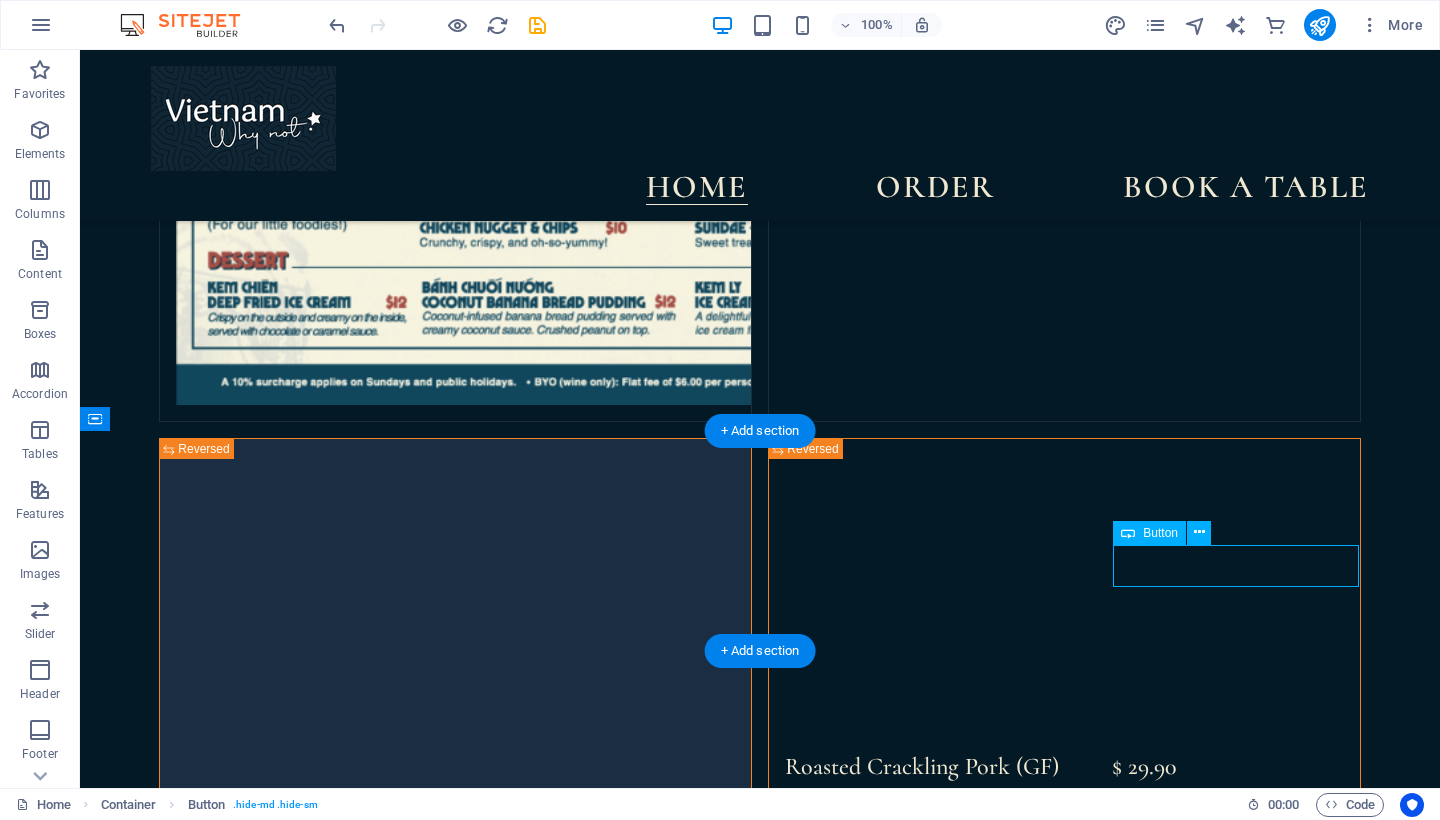 click on "follow us" at bounding box center [760, 5191] 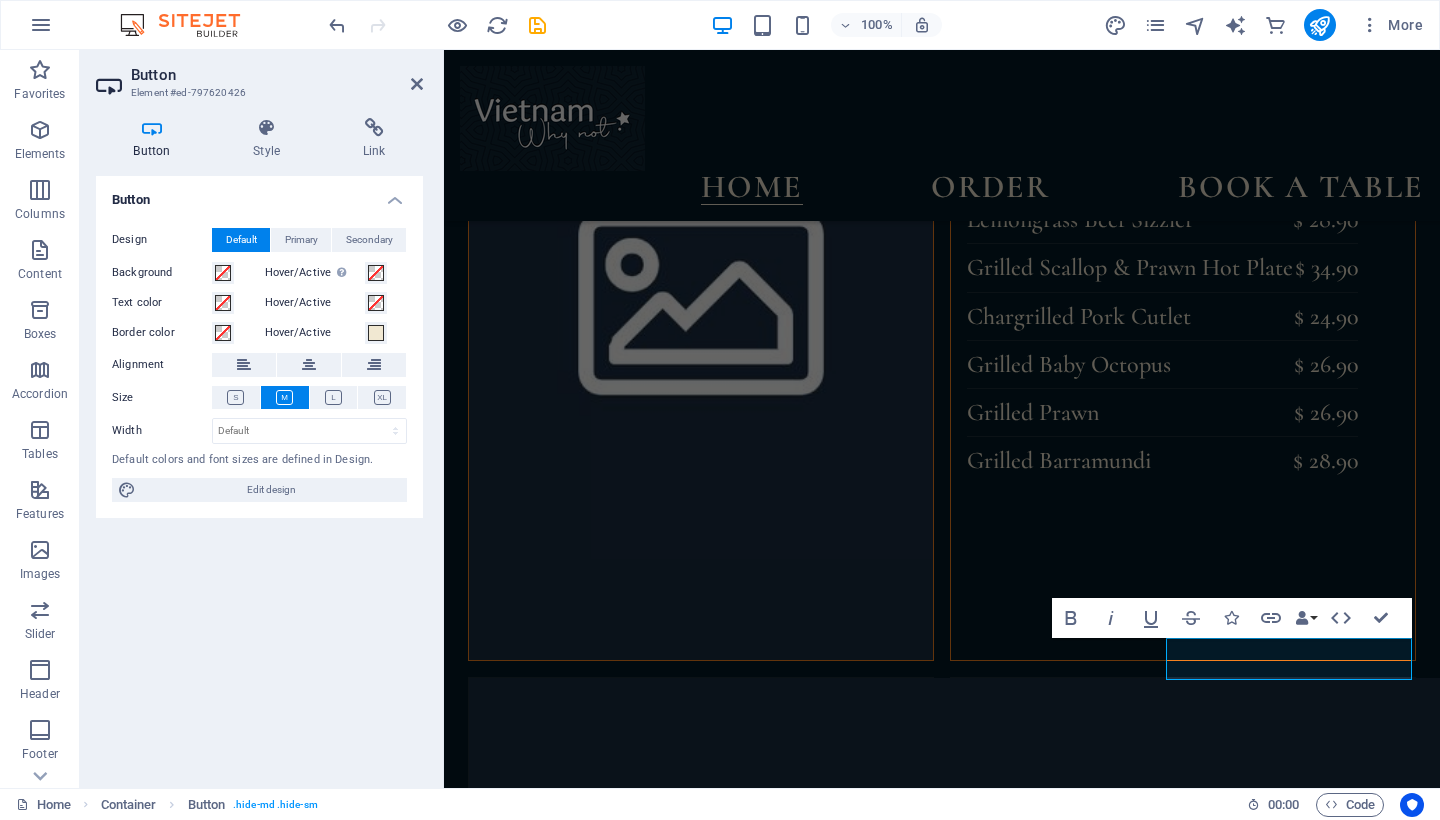 click on "Button Style Link Button Design Default Primary Secondary Background Hover/Active Switch to preview mode to test the active/hover state Text color Hover/Active Border color Hover/Active Alignment Size Width Default px rem % em vh vw Default colors and font sizes are defined in Design. Edit design Preset Element Layout How this element expands within the layout (Flexbox). Size Default auto px % 1/1 1/2 1/3 1/4 1/5 1/6 1/7 1/8 1/9 1/10 Grow Shrink Order Container layout Visible Visible Opacity 100 % Overflow Spacing Margin Default auto px % rem vw vh Custom Custom auto px % rem vw vh auto px % rem vw vh auto px % rem vw vh auto px % rem vw vh Padding Default px rem % vh vw Custom Custom px rem % vh vw px rem % vh vw px rem % vh vw px rem % vh vw Border Style              - Width 1 auto px rem % vh vw Custom Custom 1 auto px rem % vh vw 1 auto px rem % vh vw 1 auto px rem % vh vw 1 auto px rem % vh vw  - Color Round corners Default px rem % vh vw Custom Custom px rem % vh vw px rem % vh vw px rem % vh" at bounding box center (259, 445) 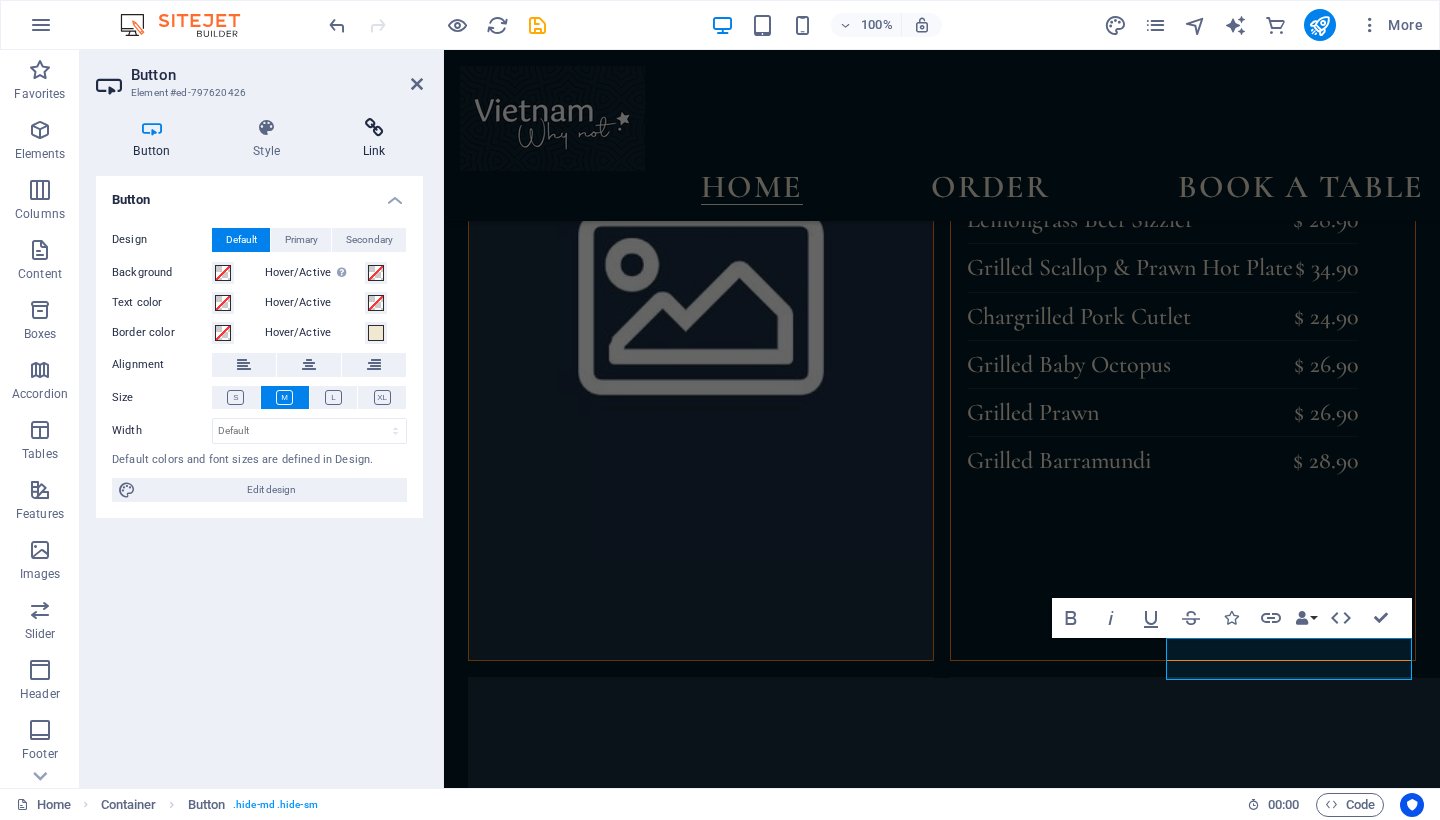 click at bounding box center (374, 128) 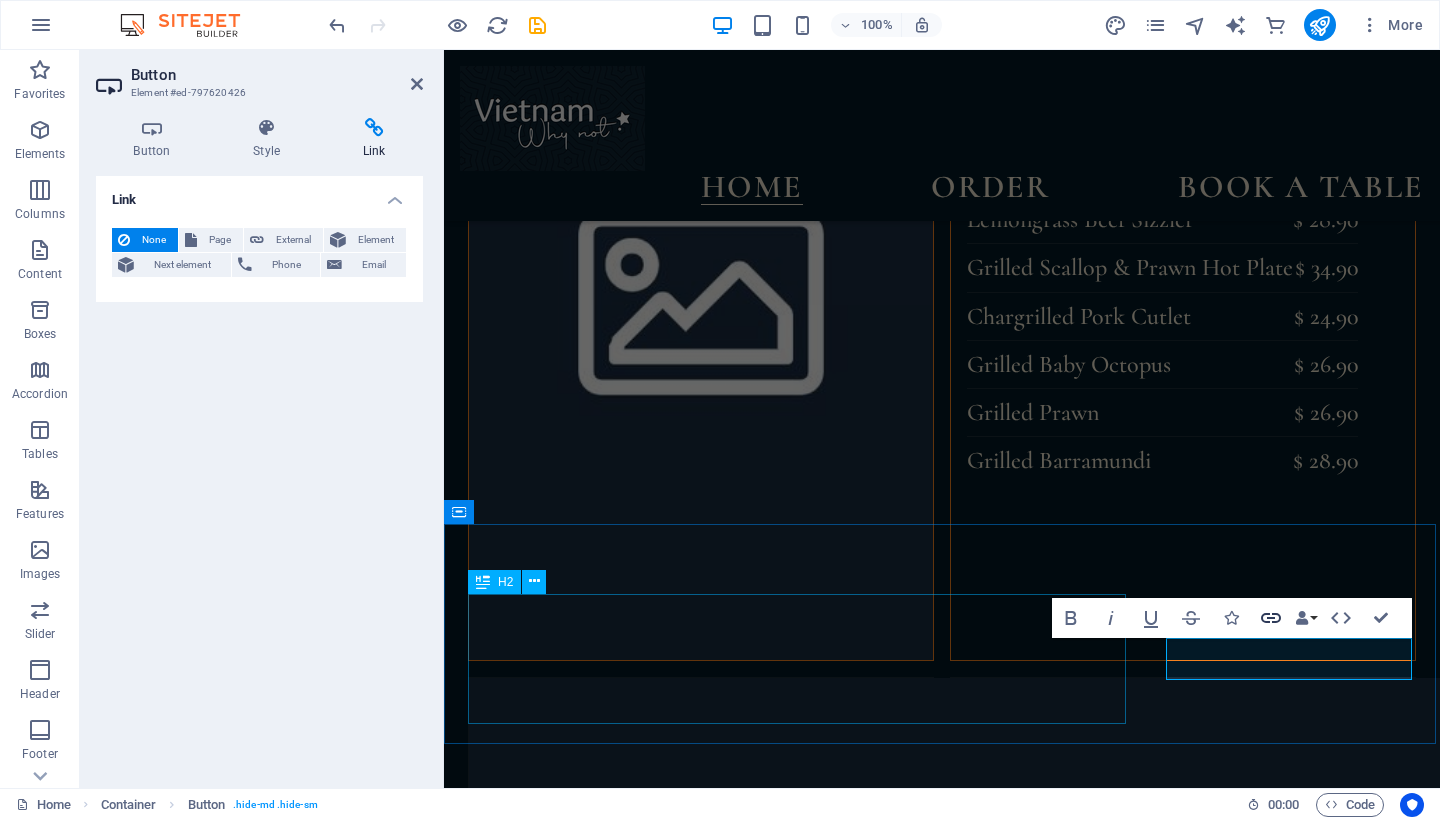 click 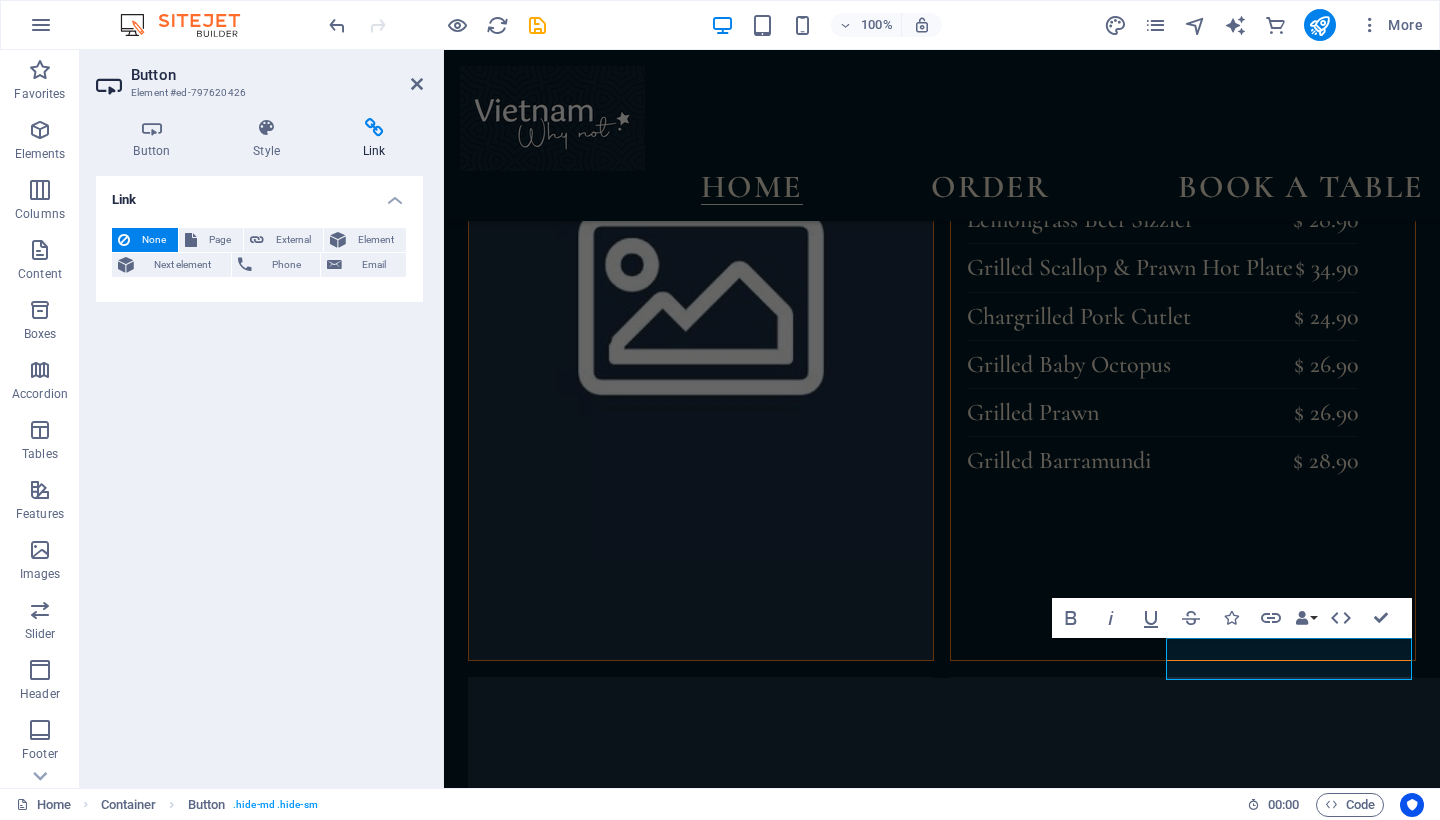 click on "Link" at bounding box center (374, 139) 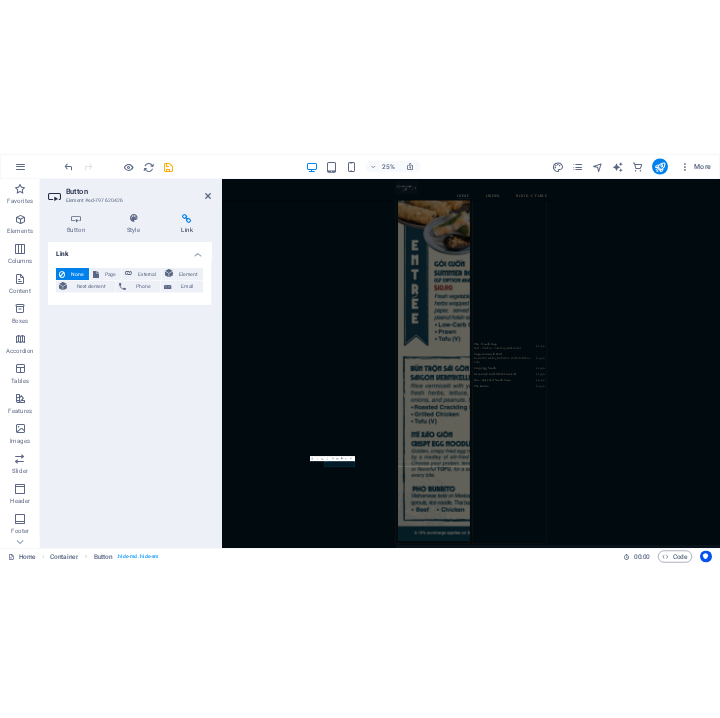 scroll, scrollTop: 1, scrollLeft: 0, axis: vertical 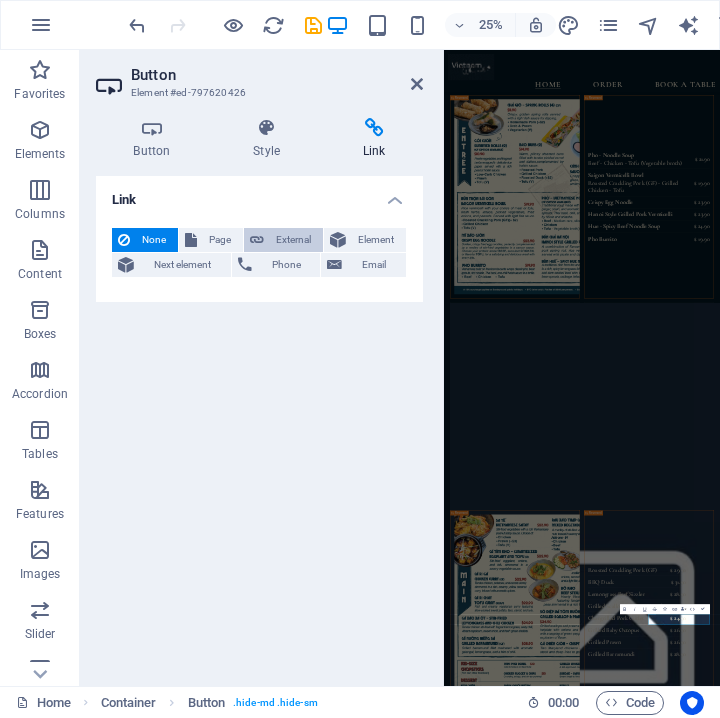 click on "External" at bounding box center (293, 240) 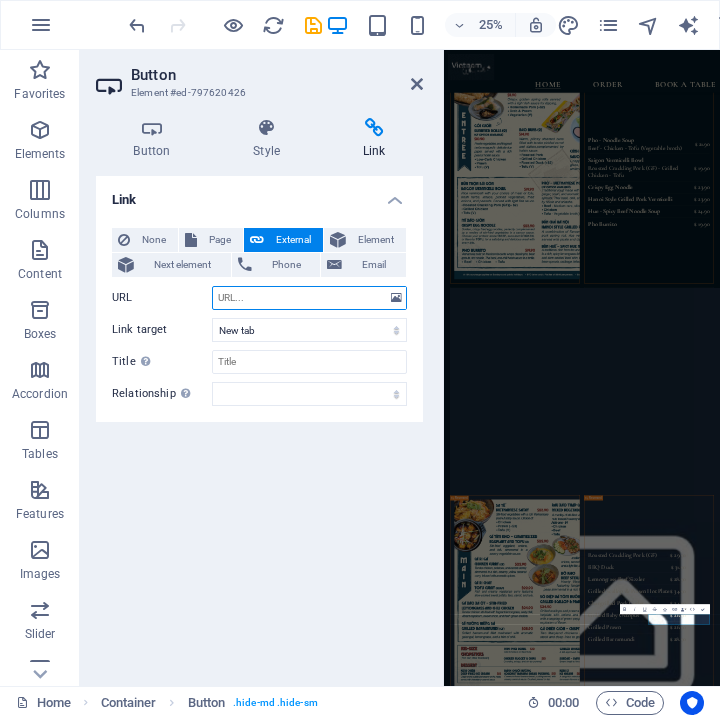 paste on "https://www.facebook.com/share/14FuvrqUF37/?mibextid=wwXIfr" 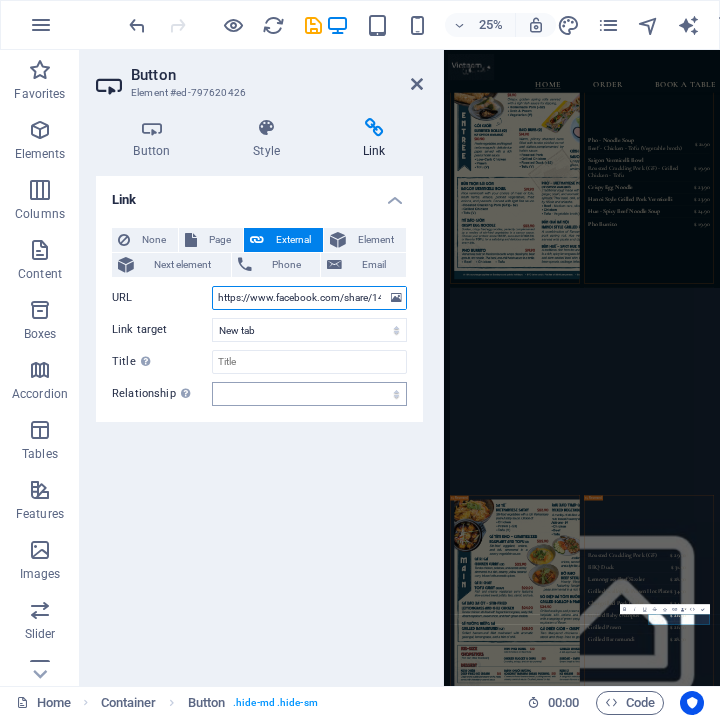 type on "https://www.facebook.com/share/14FuvrqUF37/?mibextid=wwXIfr" 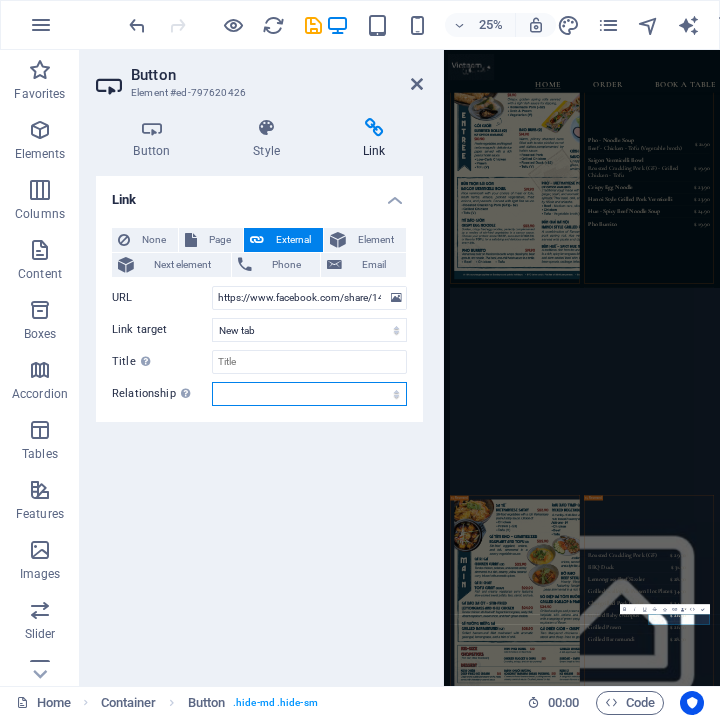 select on "alternate" 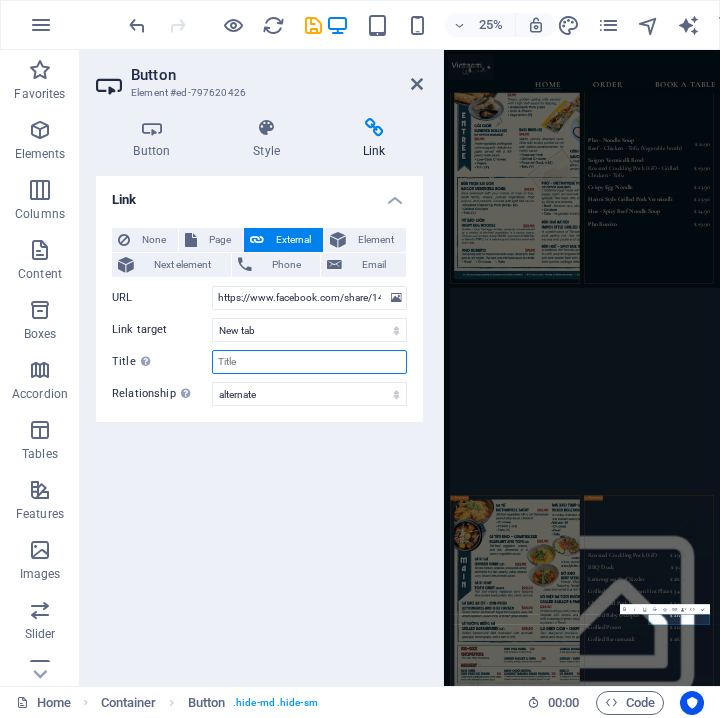click on "Title Additional link description, should not be the same as the link text. The title is most often shown as a tooltip text when the mouse moves over the element. Leave empty if uncertain." at bounding box center (309, 362) 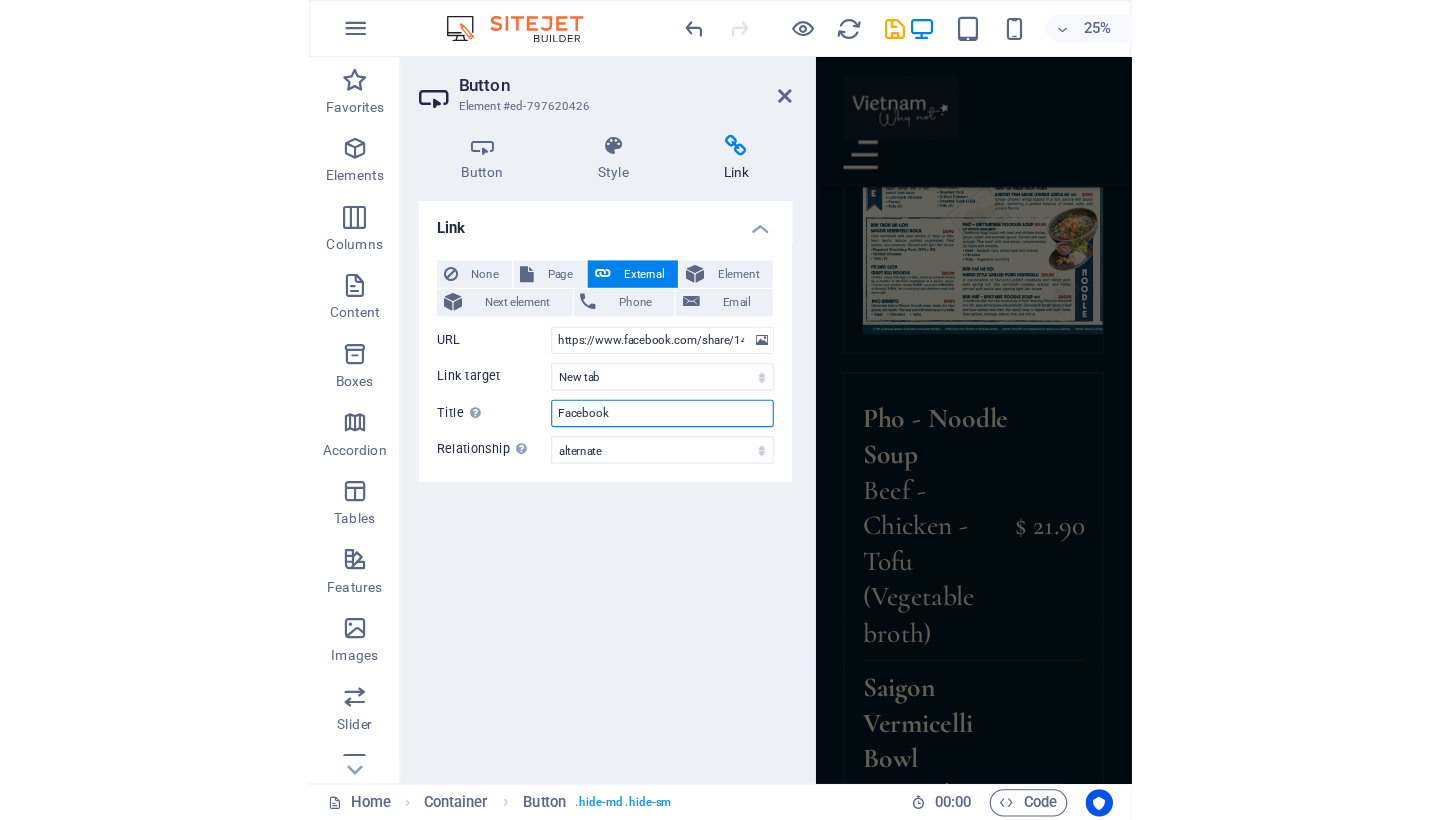 scroll, scrollTop: 4808, scrollLeft: 0, axis: vertical 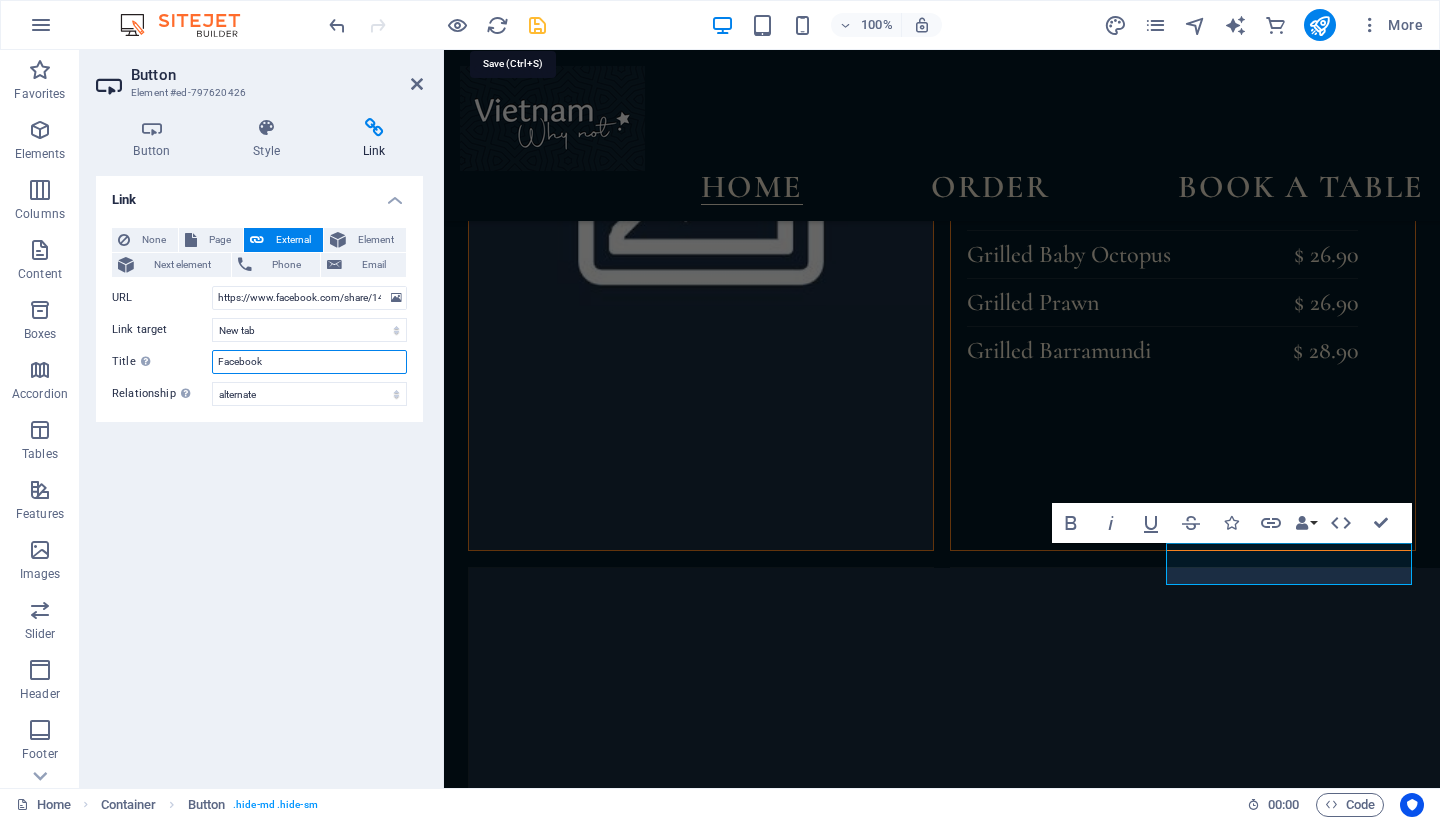 type on "Facebook" 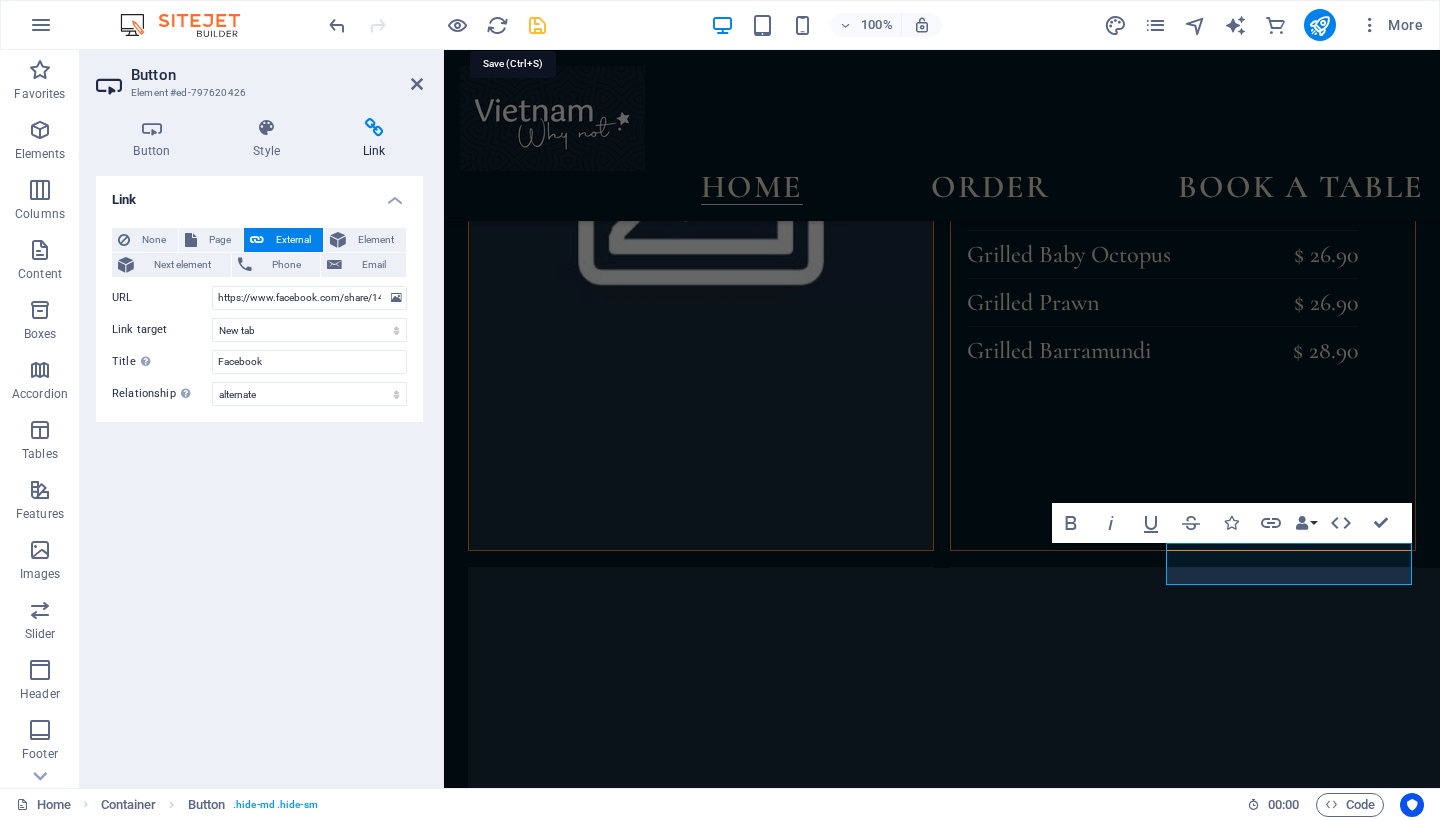 click at bounding box center (537, 25) 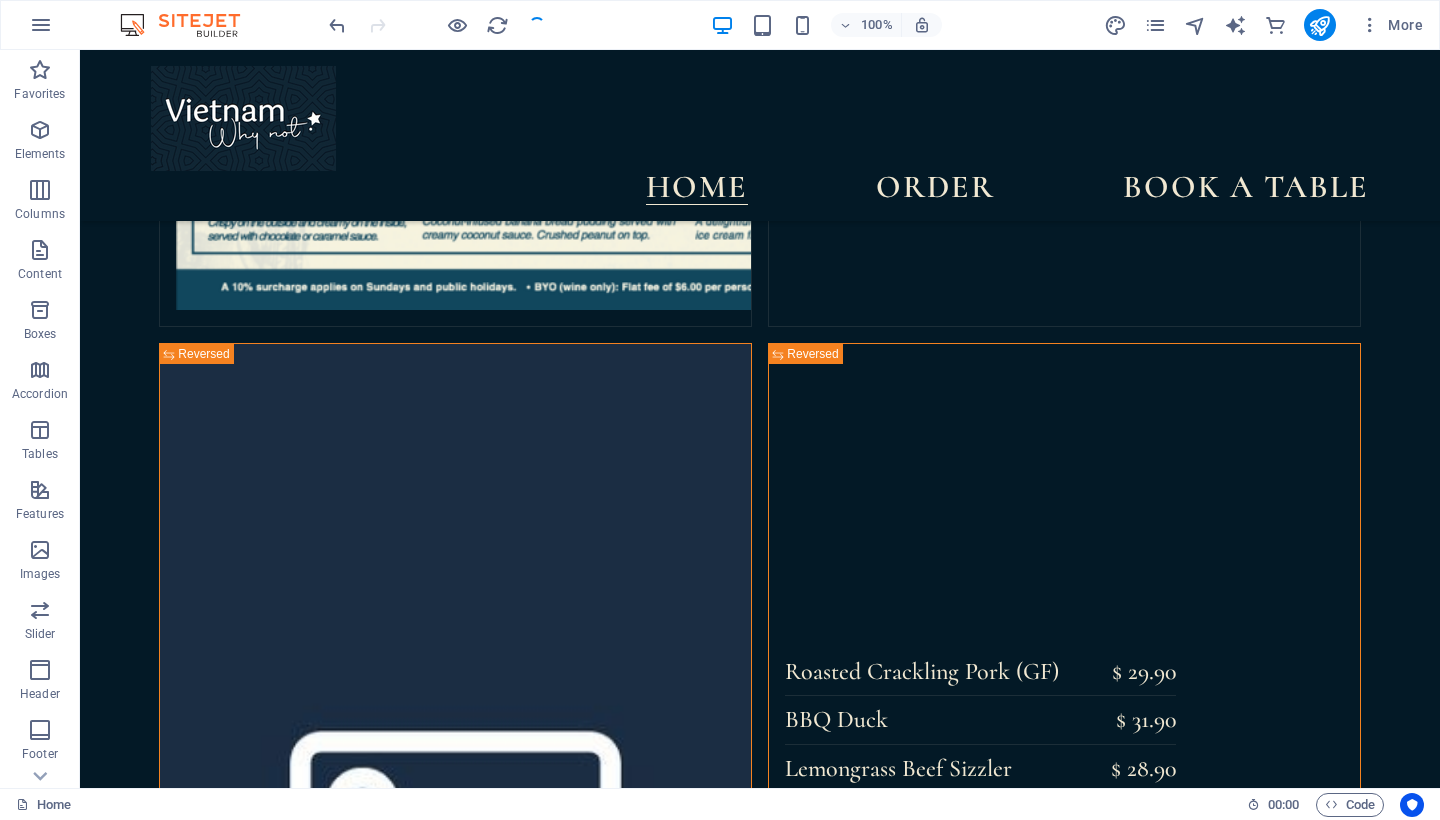 scroll, scrollTop: 4713, scrollLeft: 0, axis: vertical 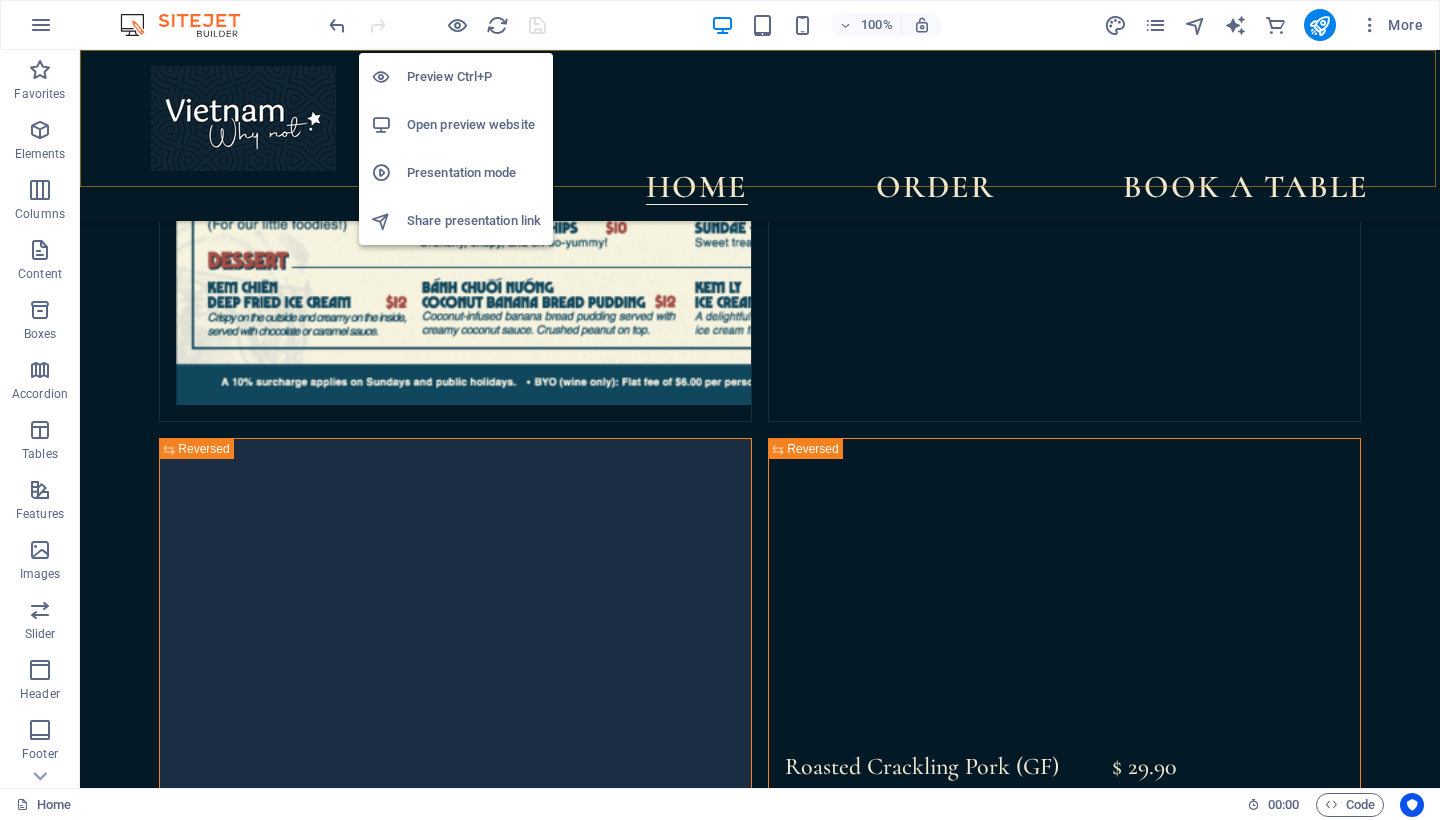 click on "Open preview website" at bounding box center (474, 125) 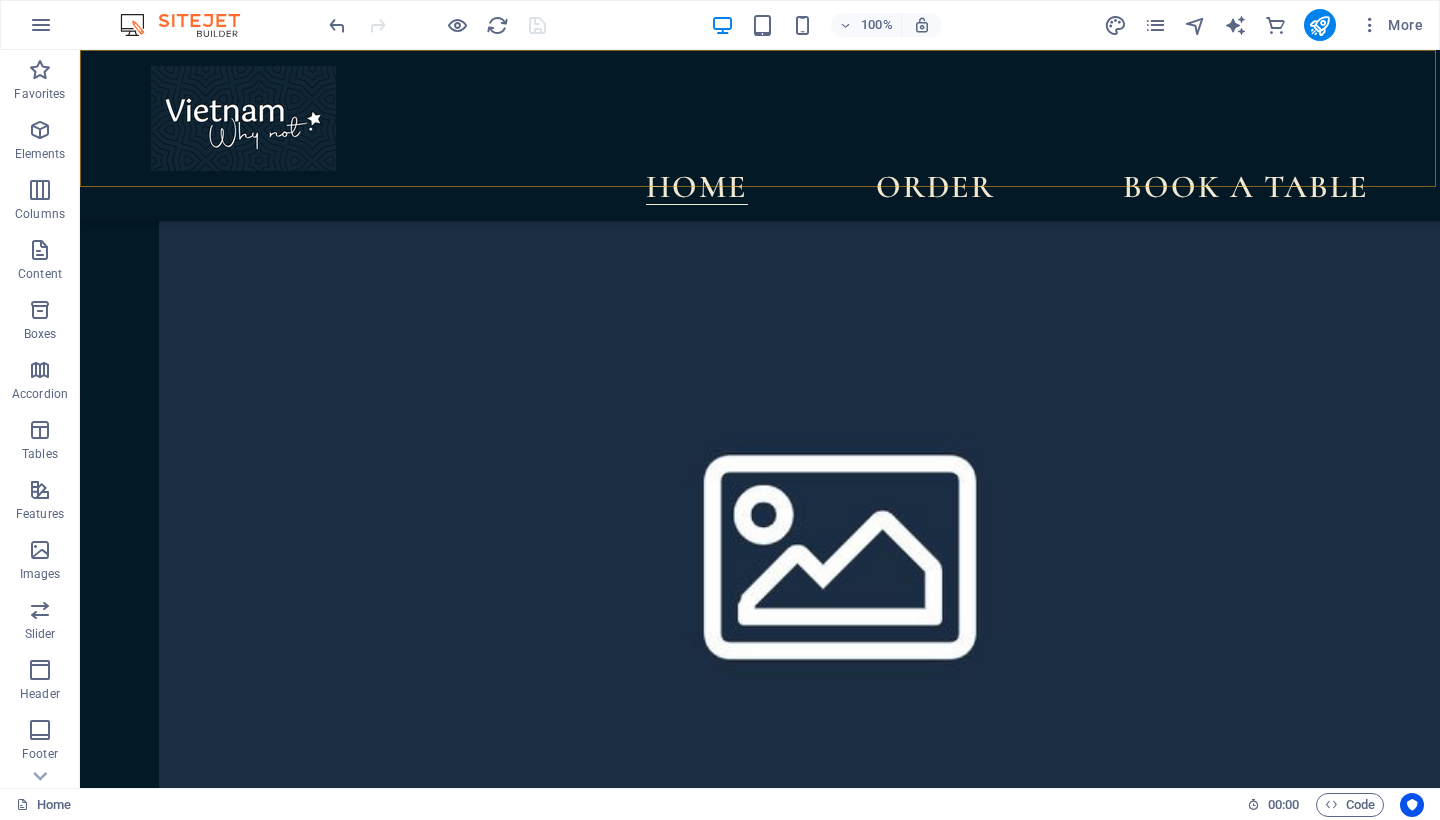 scroll, scrollTop: 3941, scrollLeft: 0, axis: vertical 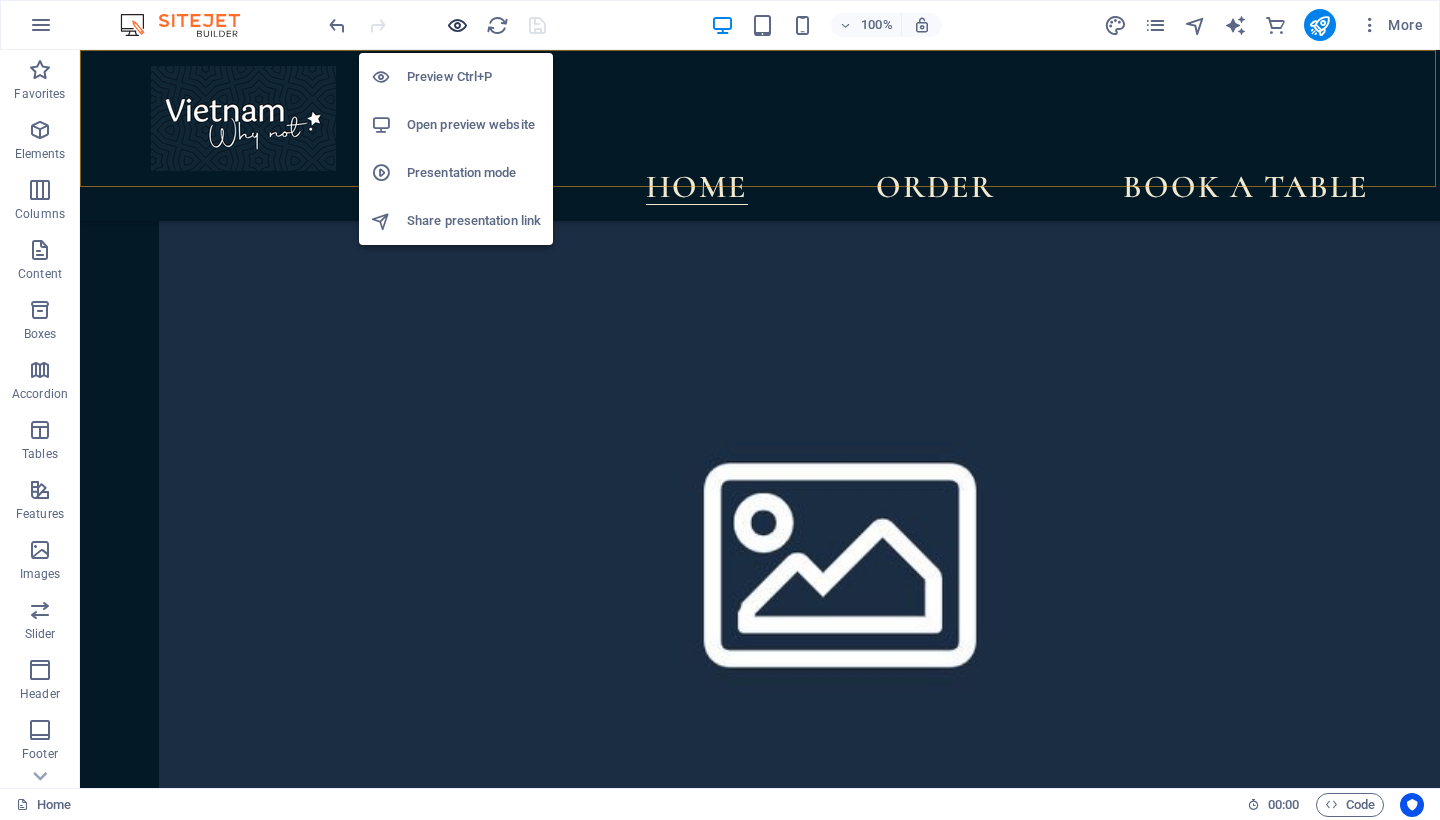 click at bounding box center [457, 25] 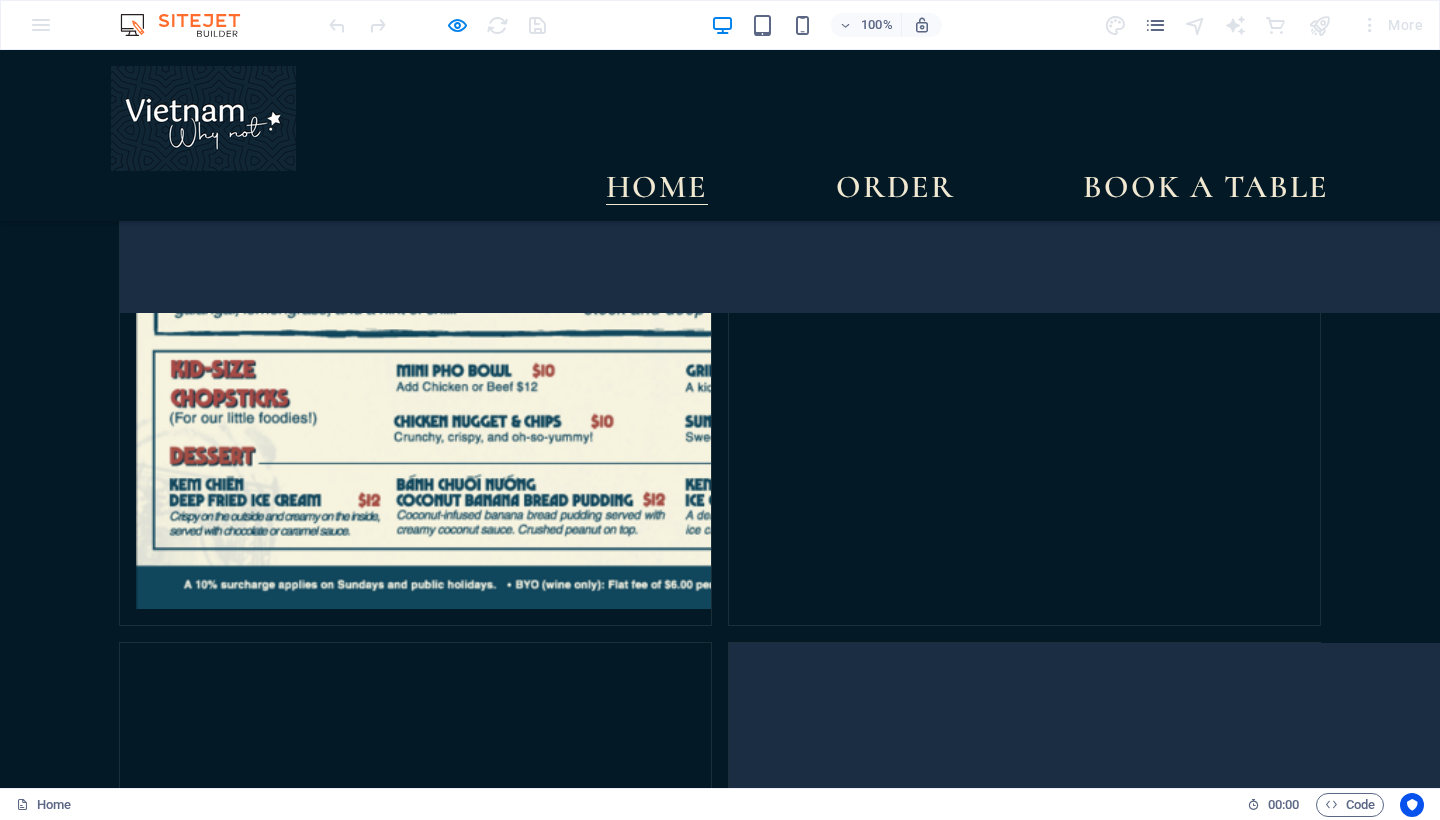 scroll, scrollTop: 4621, scrollLeft: 0, axis: vertical 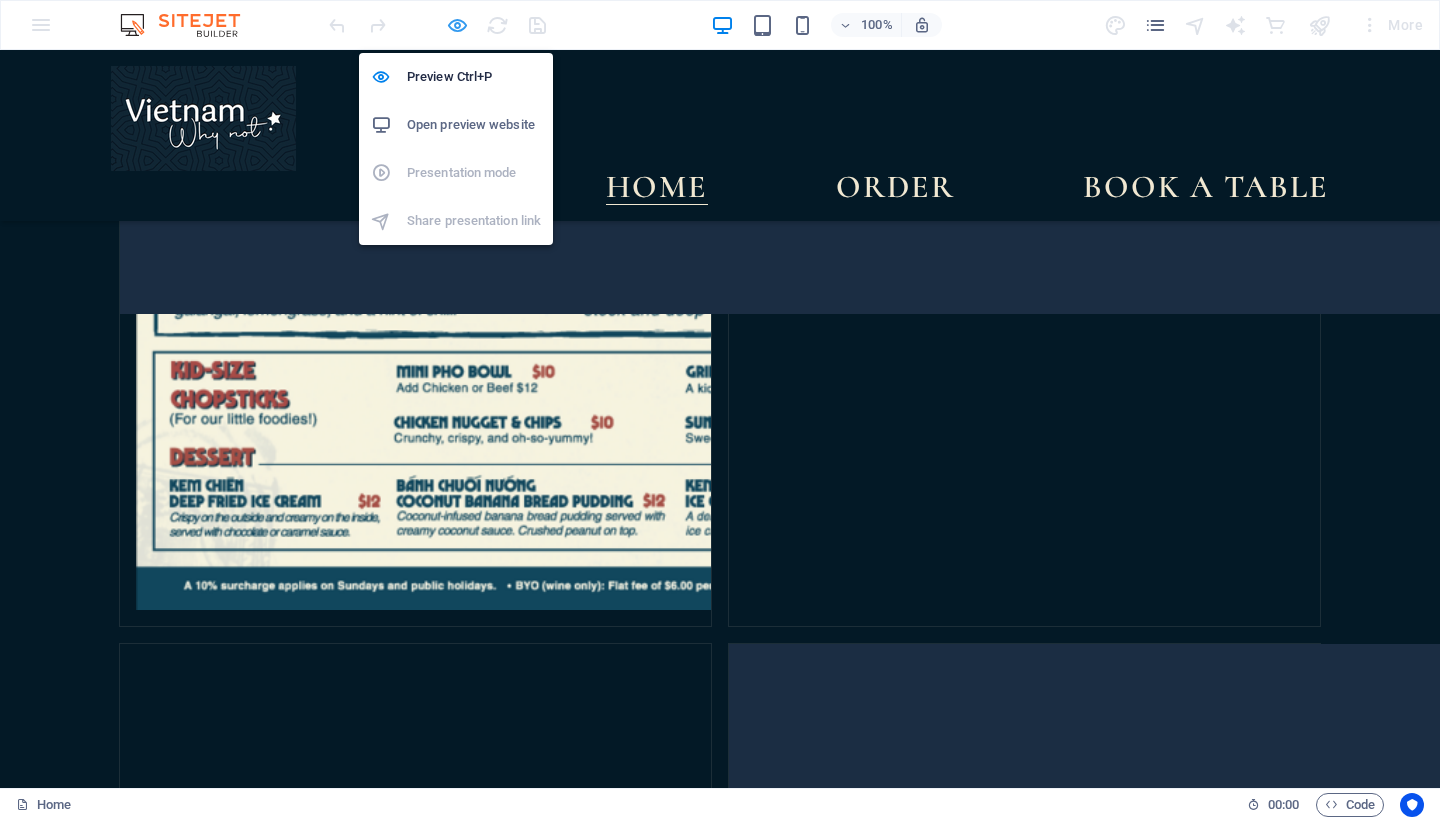 click at bounding box center [457, 25] 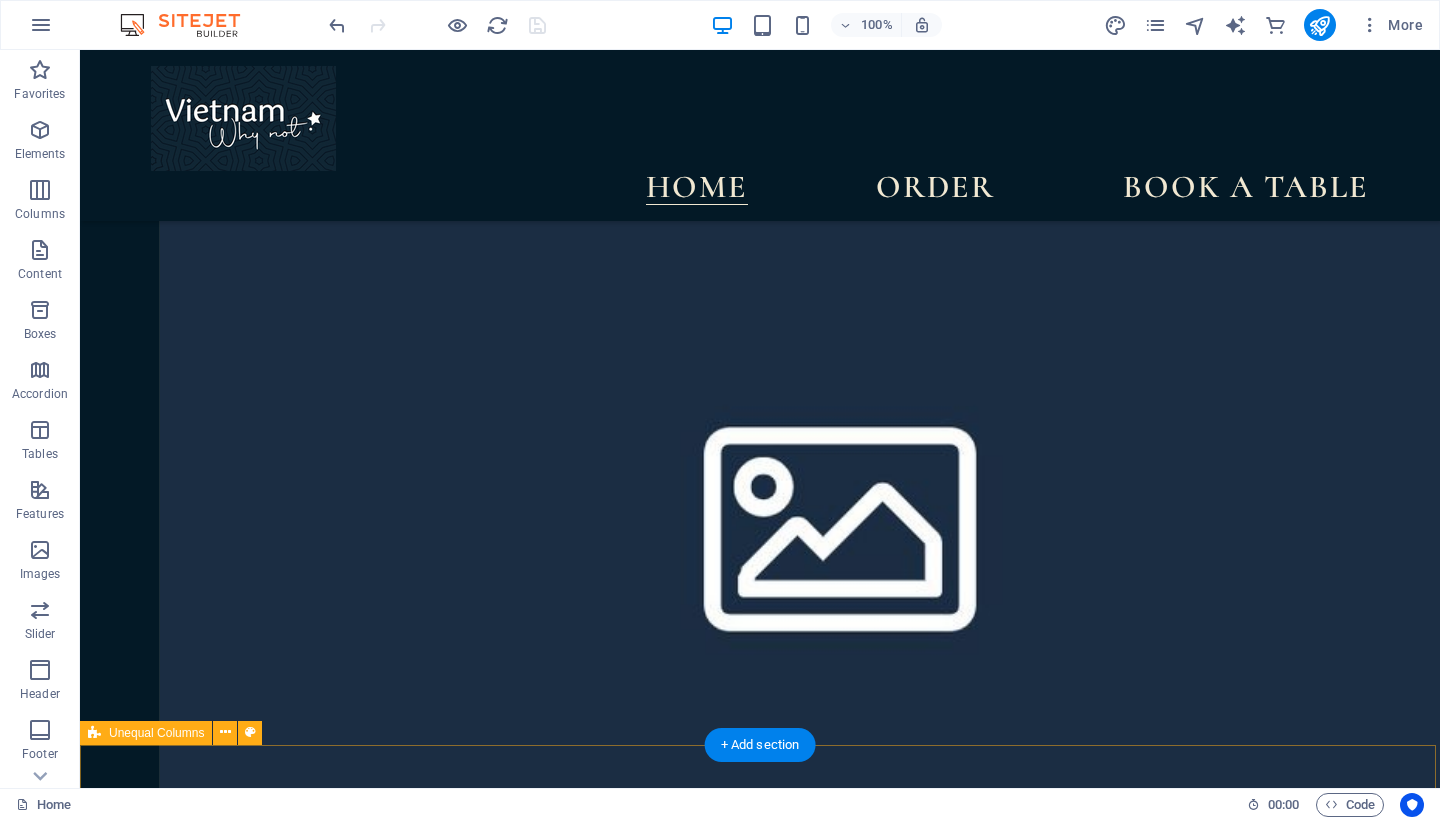 scroll, scrollTop: 3955, scrollLeft: 0, axis: vertical 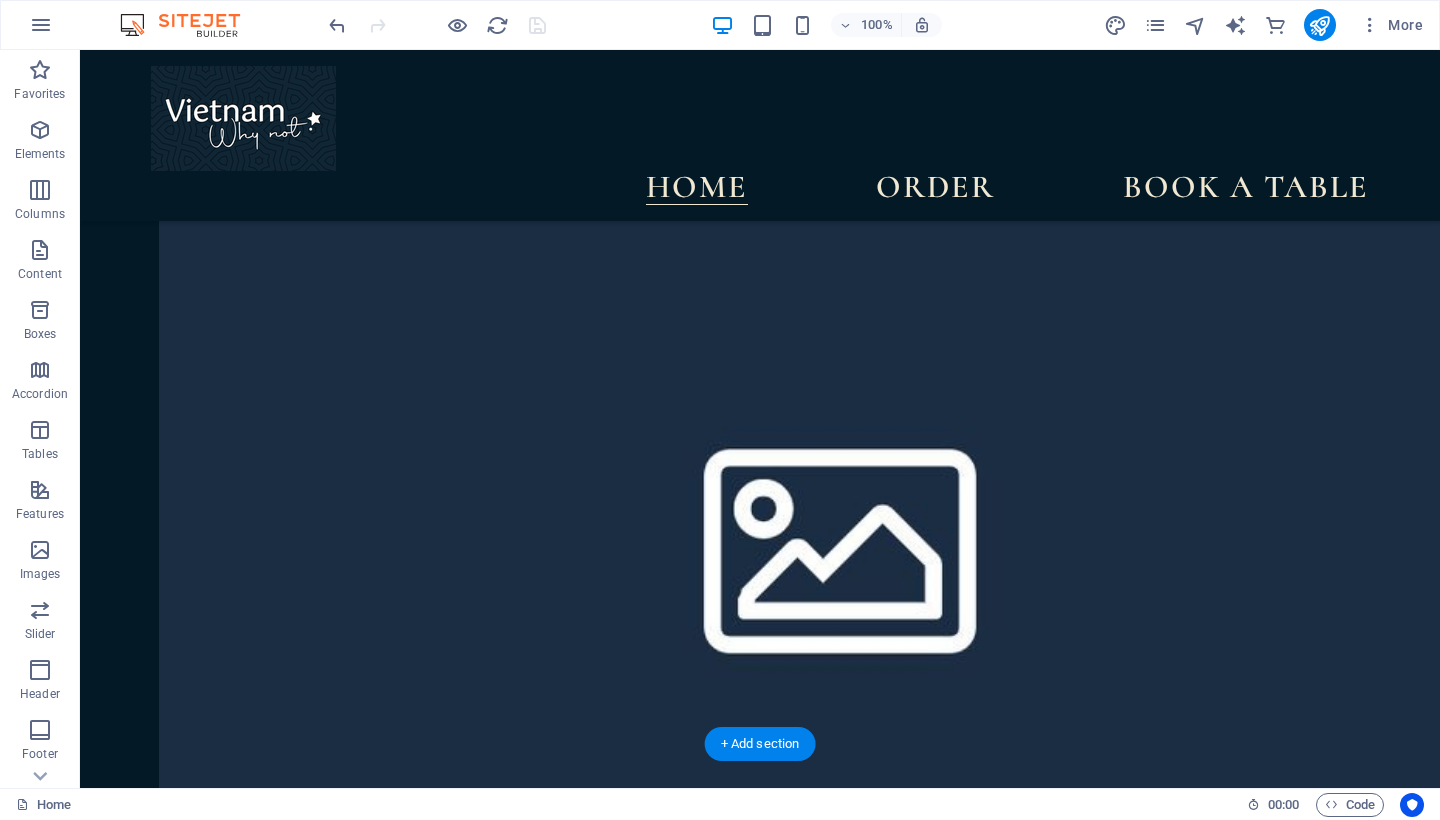 click at bounding box center [160, 3930] 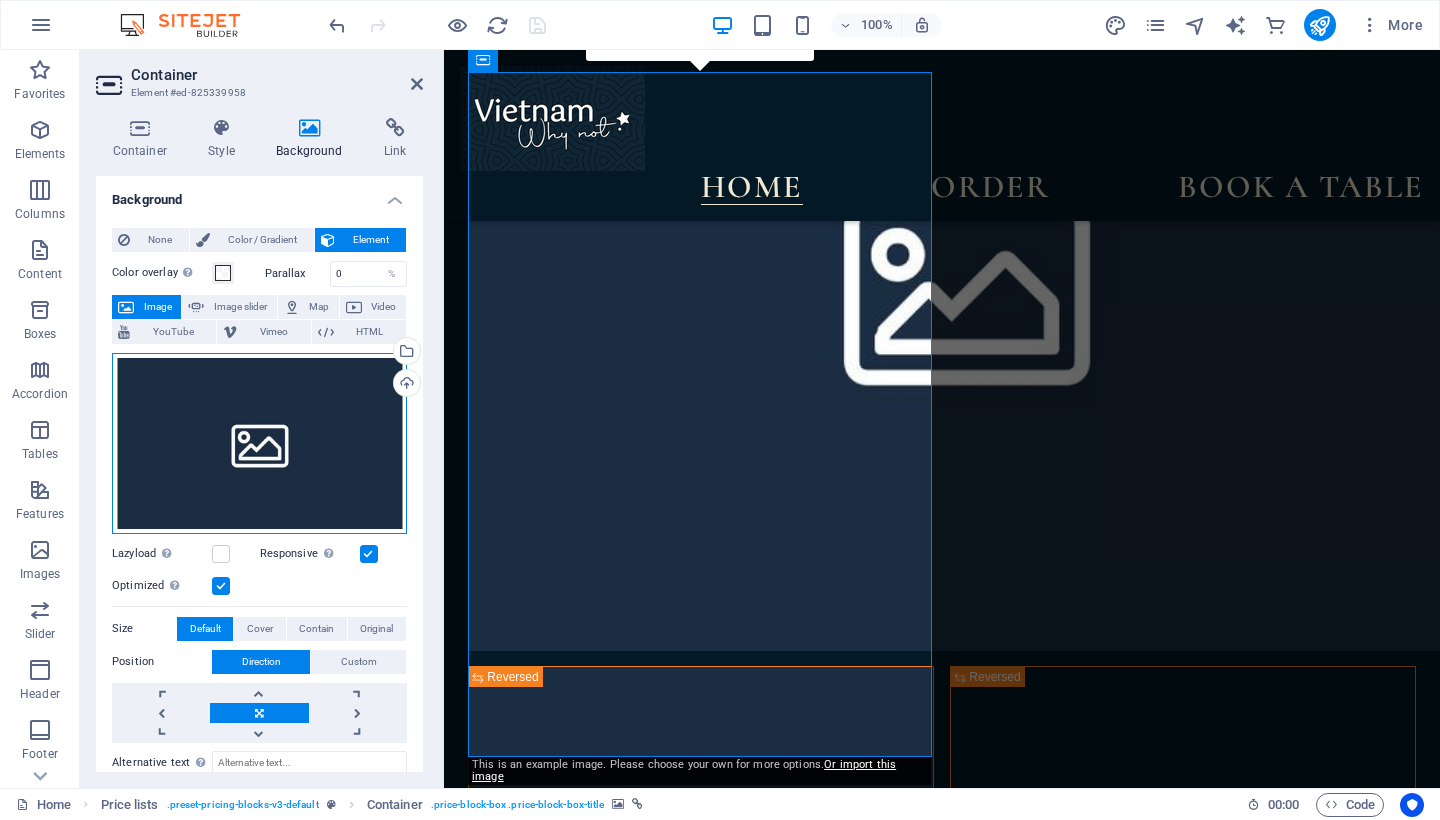click on "Drag files here, click to choose files or select files from Files or our free stock photos & videos" at bounding box center [259, 443] 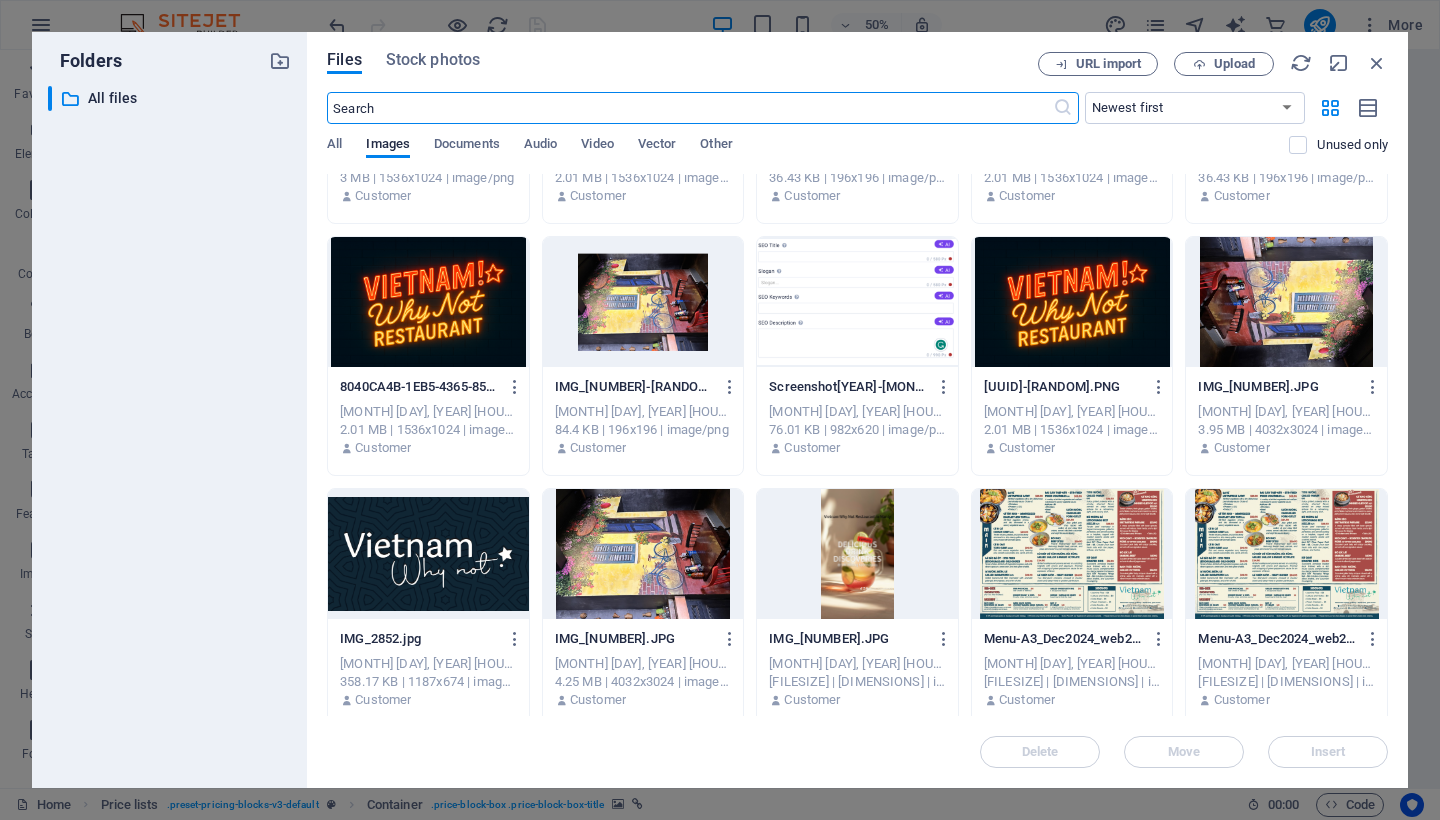 scroll, scrollTop: 18, scrollLeft: 0, axis: vertical 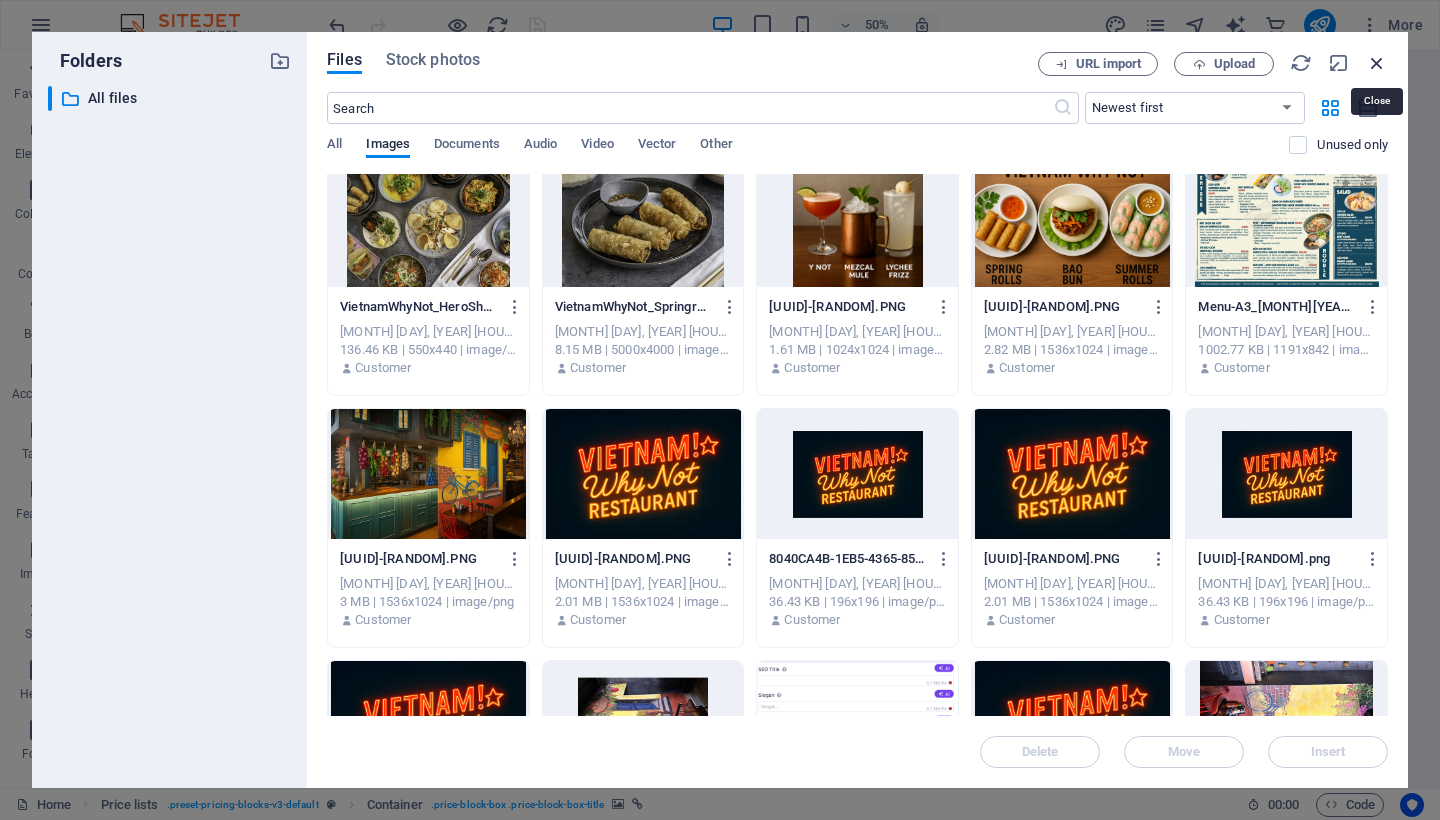 click at bounding box center (1377, 63) 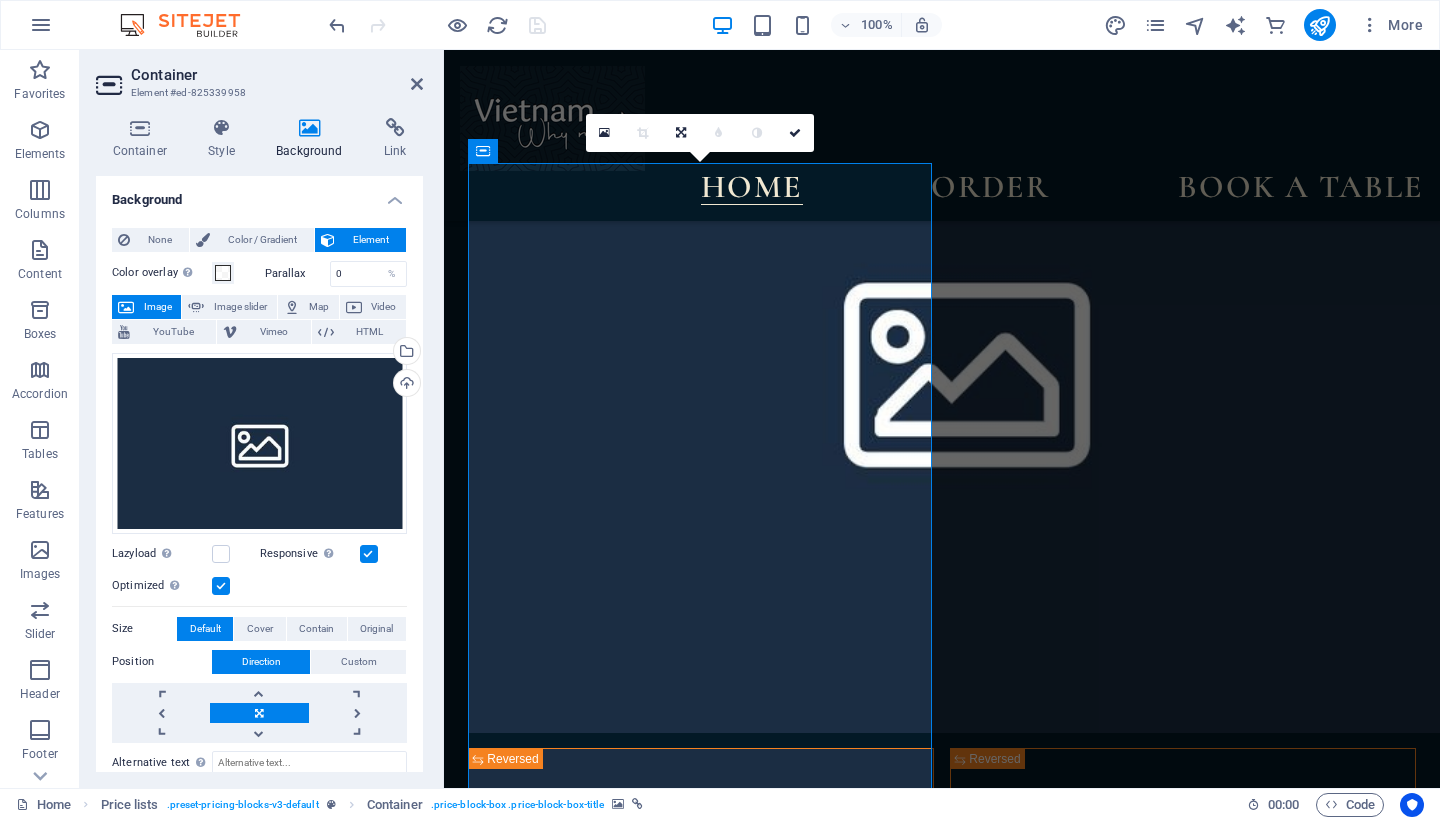 scroll, scrollTop: 3863, scrollLeft: 0, axis: vertical 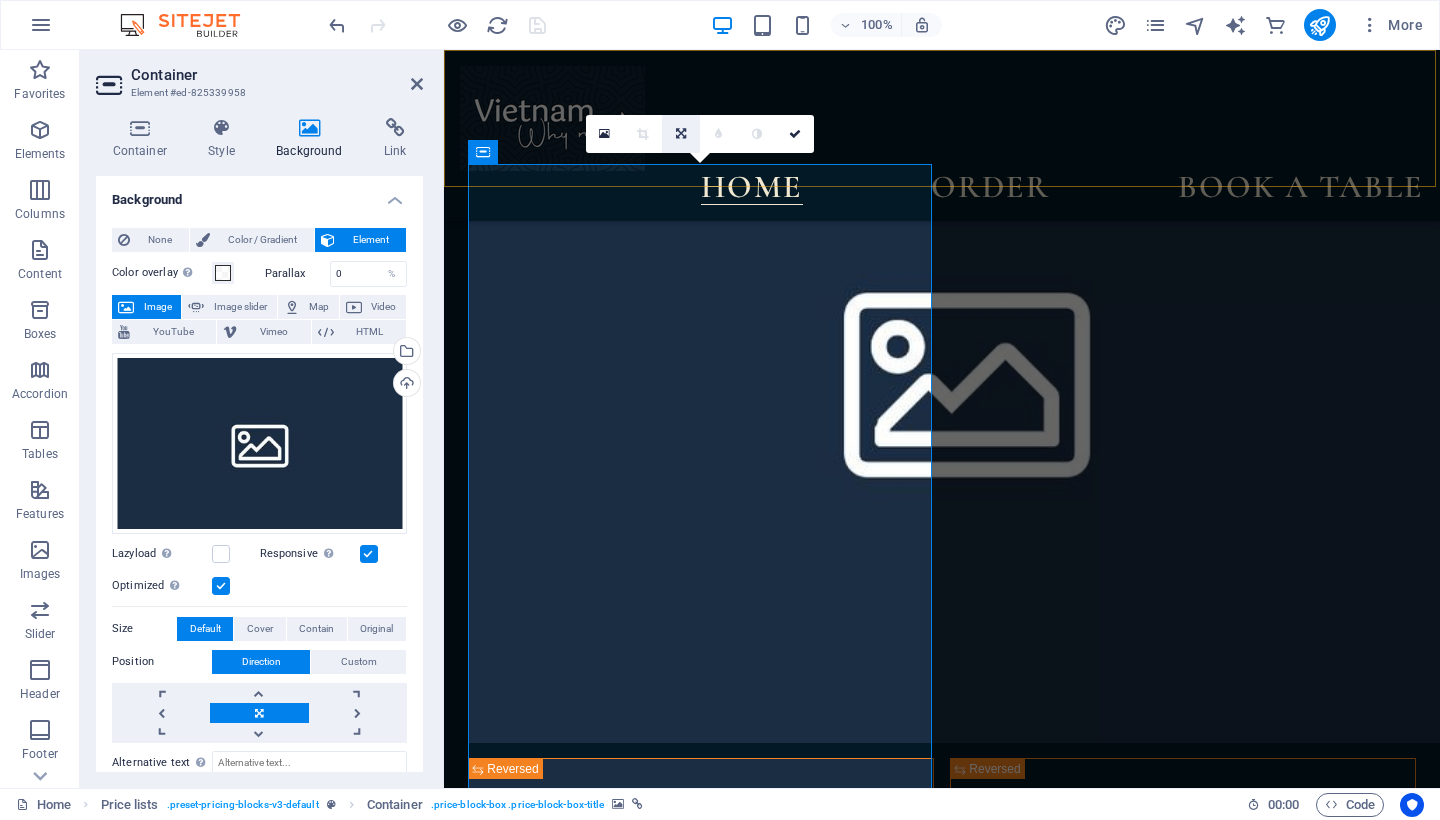 click at bounding box center (681, 134) 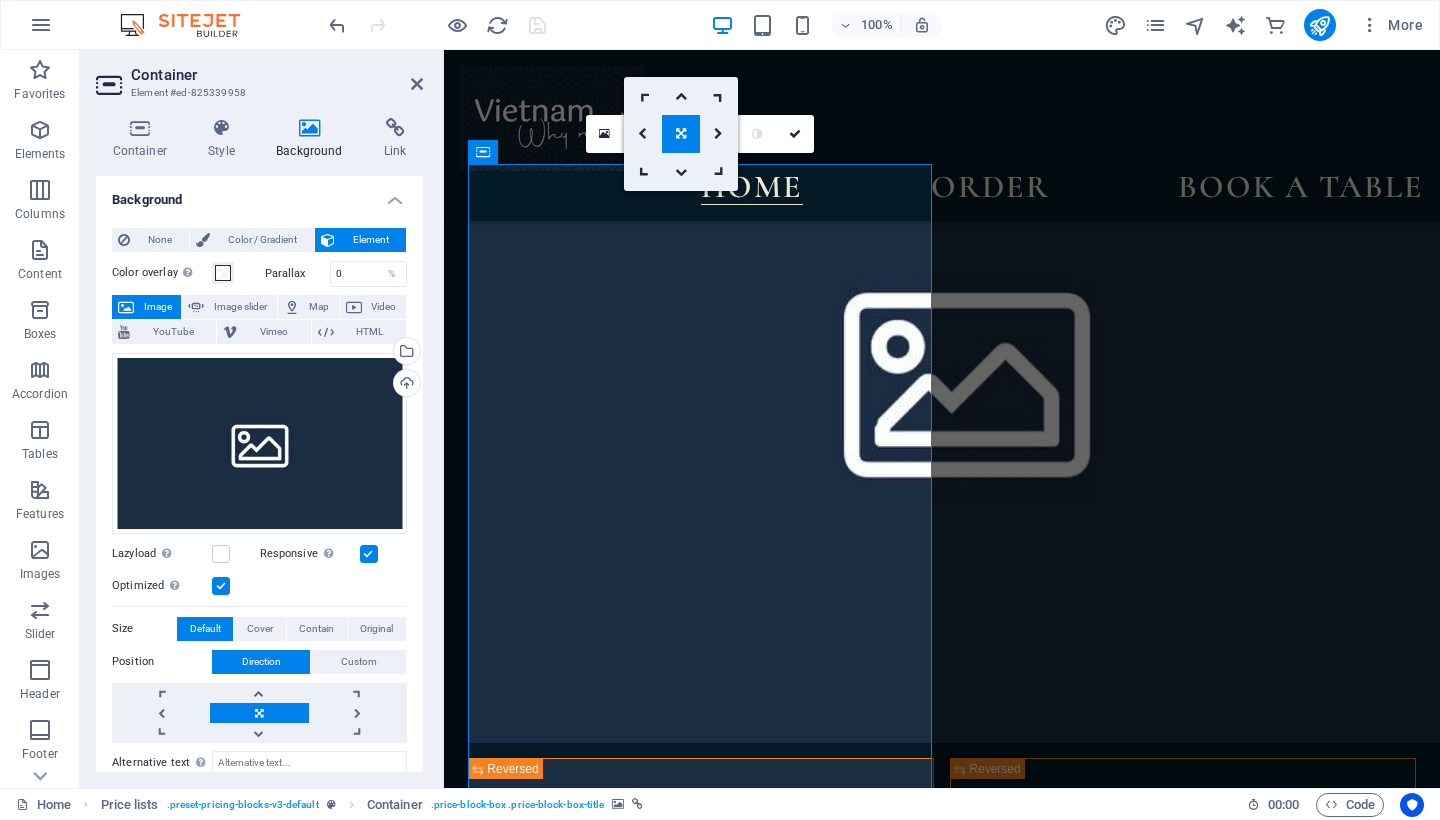 click at bounding box center (469, 2901) 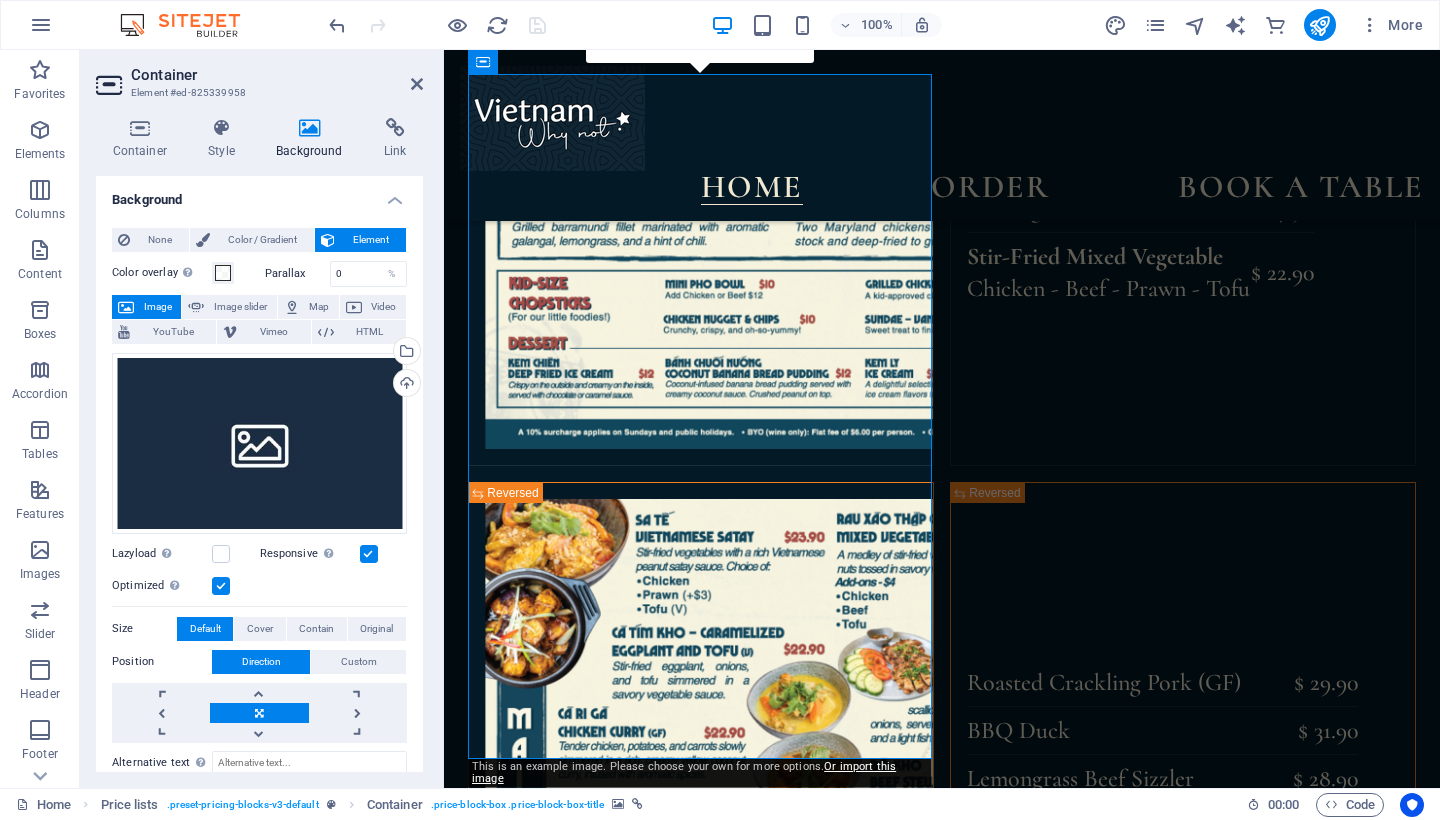 scroll, scrollTop: 3922, scrollLeft: 0, axis: vertical 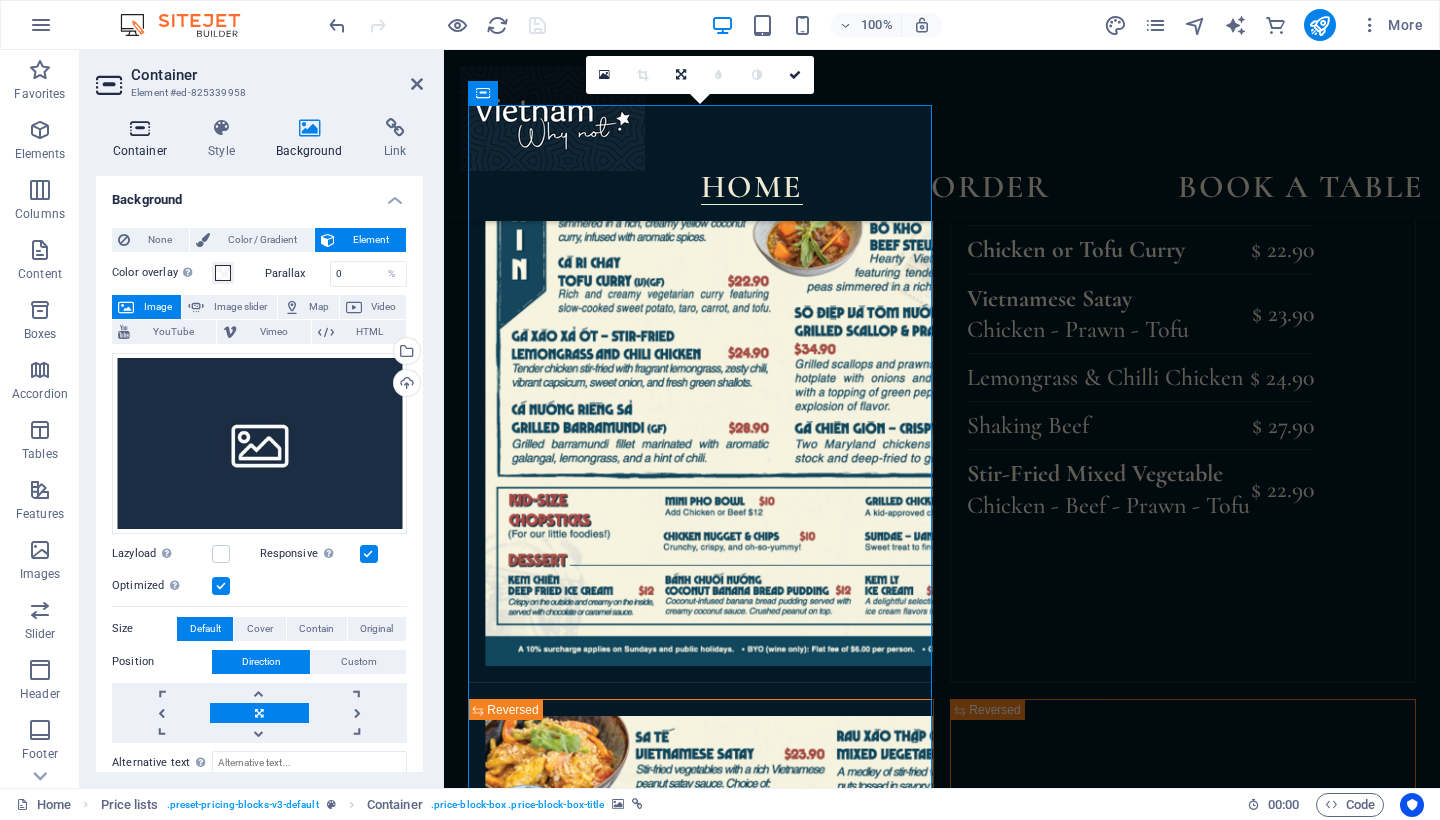 click at bounding box center (140, 128) 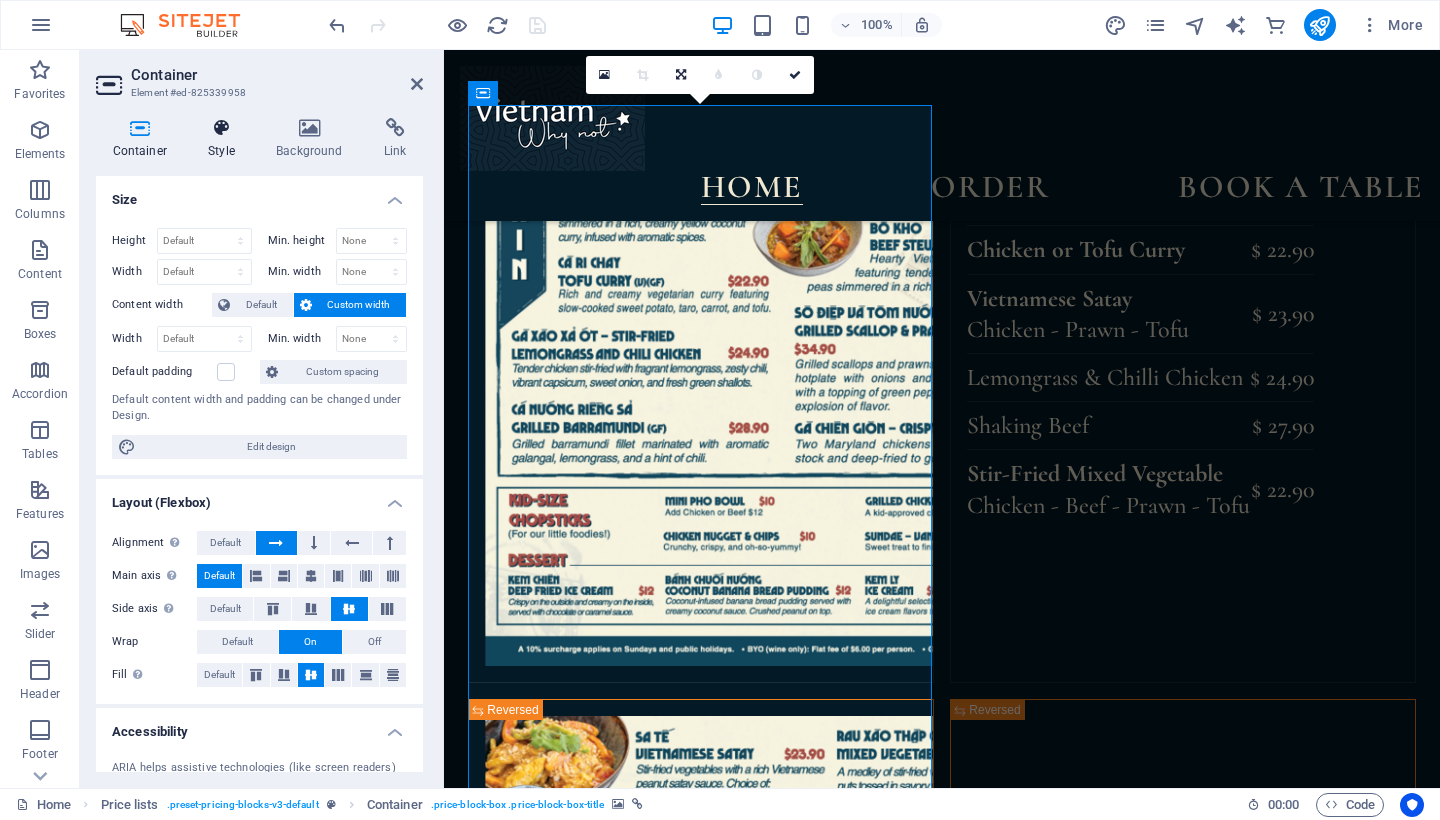 click on "Style" at bounding box center (226, 139) 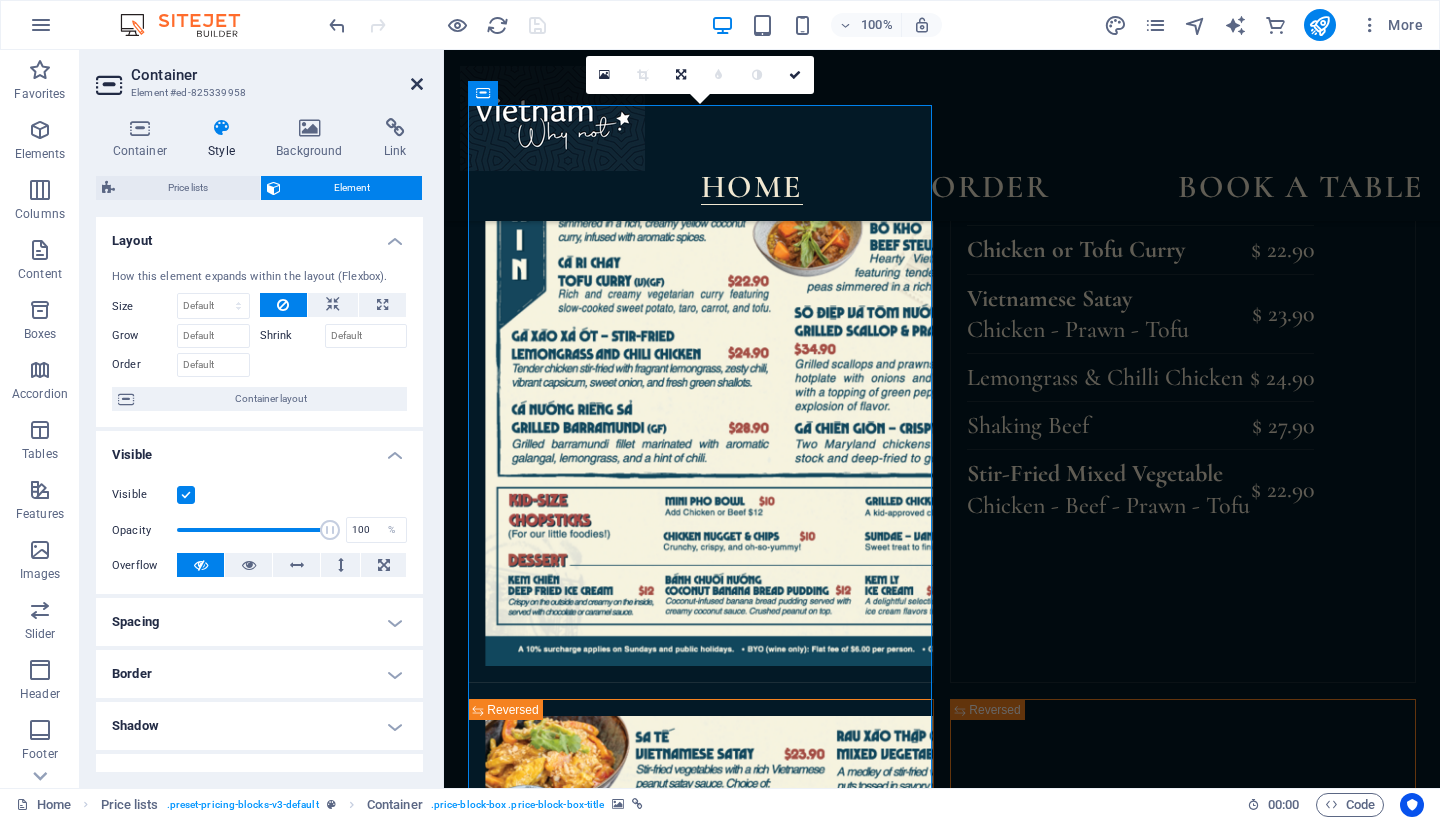 click at bounding box center (417, 84) 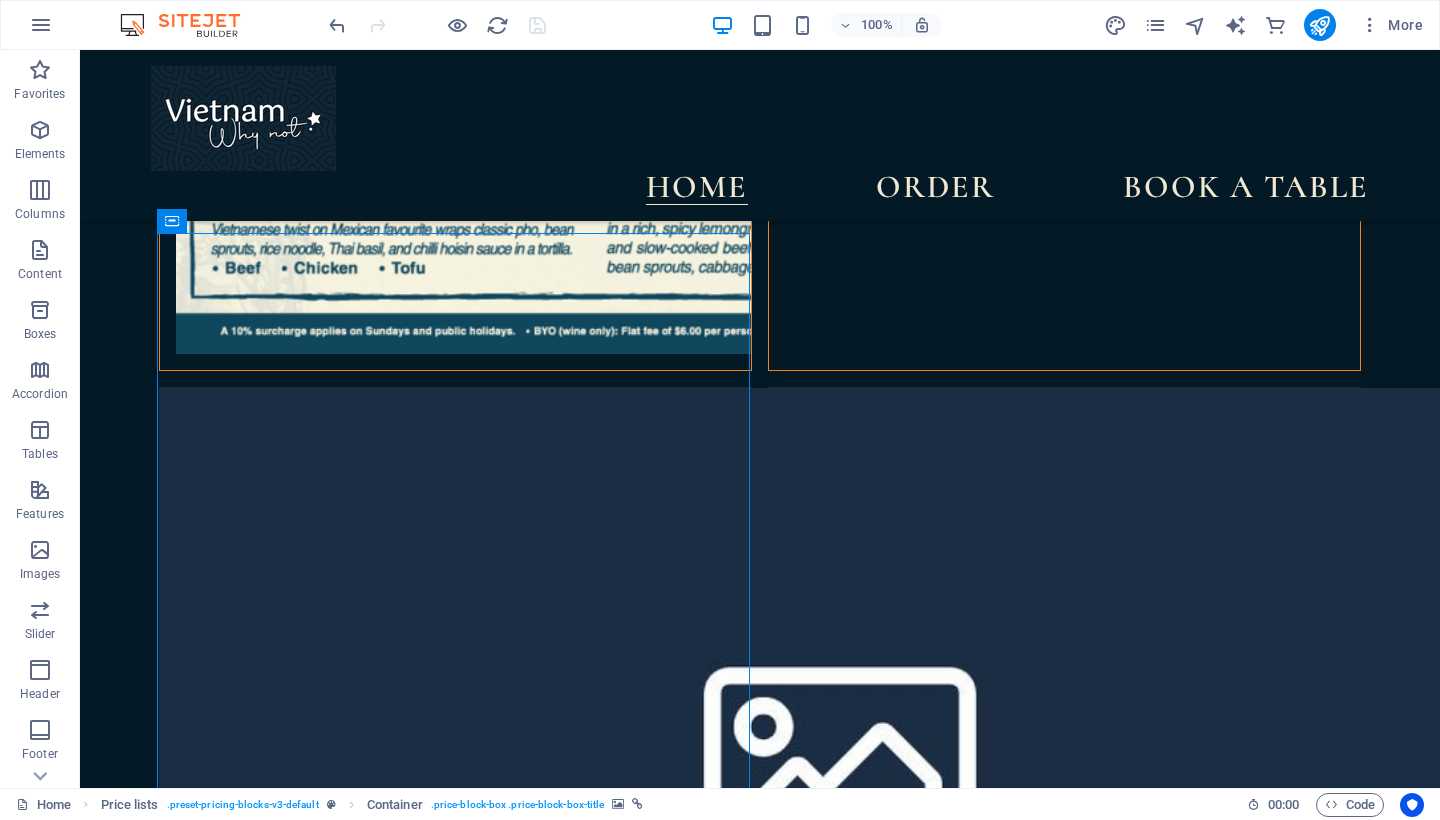 scroll, scrollTop: 3653, scrollLeft: 0, axis: vertical 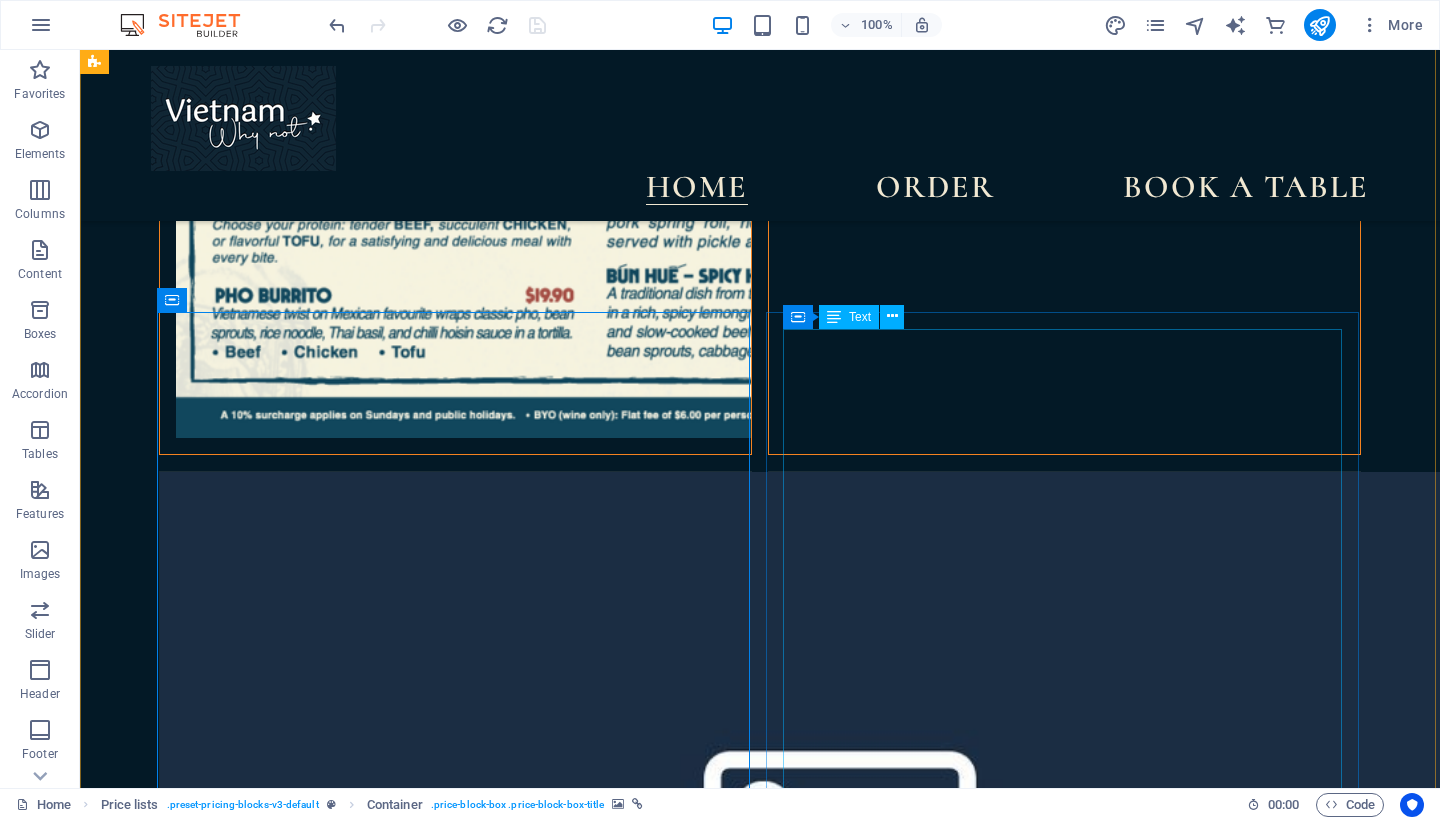 click on "Spakling [FIRST] [LAST] - Dogarrina prosecco - Veuve Clicquot Brut Pinot Grigio - Counter Point Sauvignon Blanc - Stratum Riesling - Woods Crampton Chardonay Vivo - Wild Folk - Thierry Mothie Rose - Dry Rose - Orange The Roxy - Paddington Lane - Solara Pinot Noir - Hare & Tortoise Sangiovese Toscana - Serristori Shiraz - Little Giant Cabernet Sauvignon - Potting Shed Cotes Du Rhone - Les Courtilles" at bounding box center (1064, 4307) 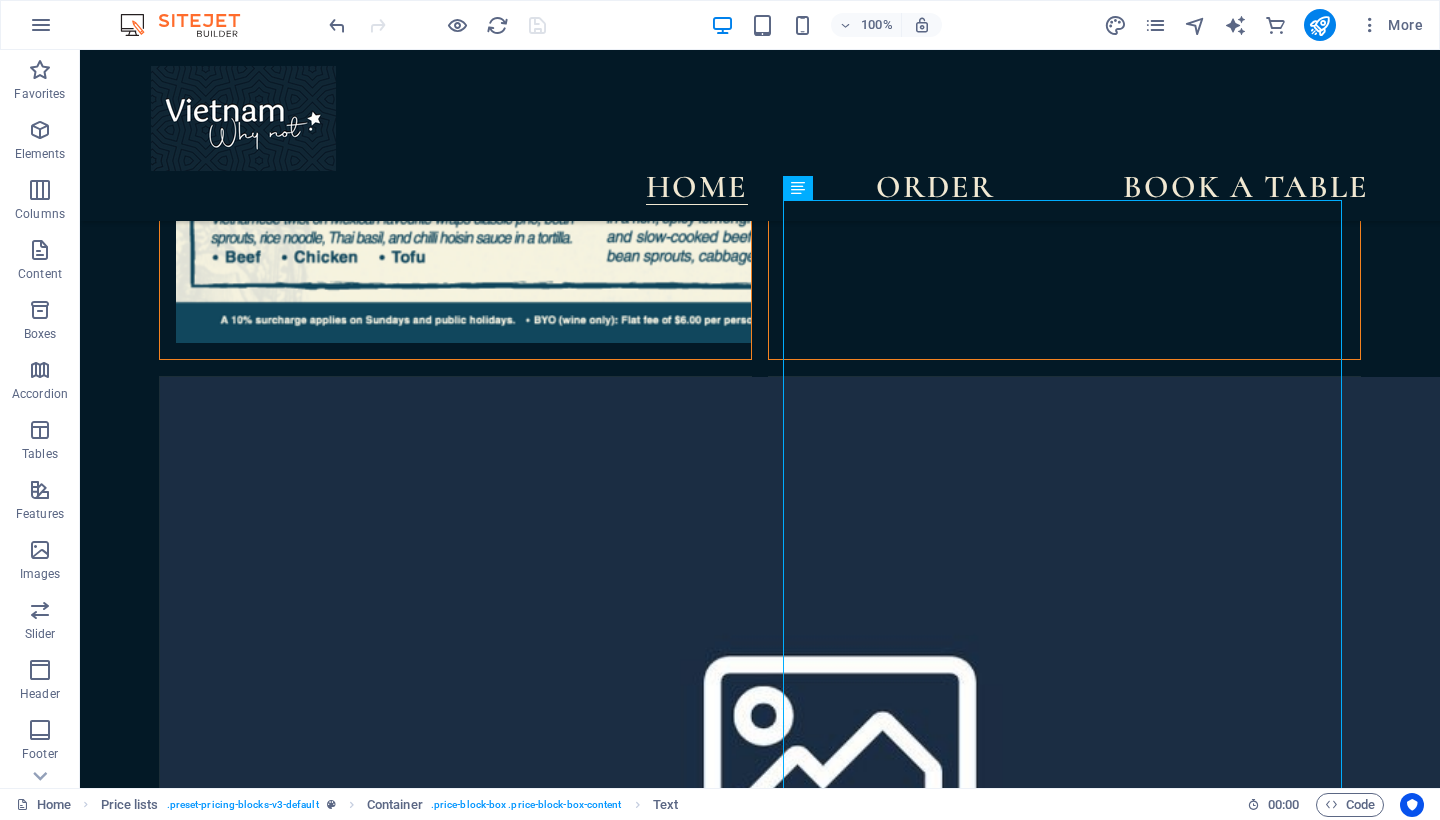 scroll, scrollTop: 3789, scrollLeft: 0, axis: vertical 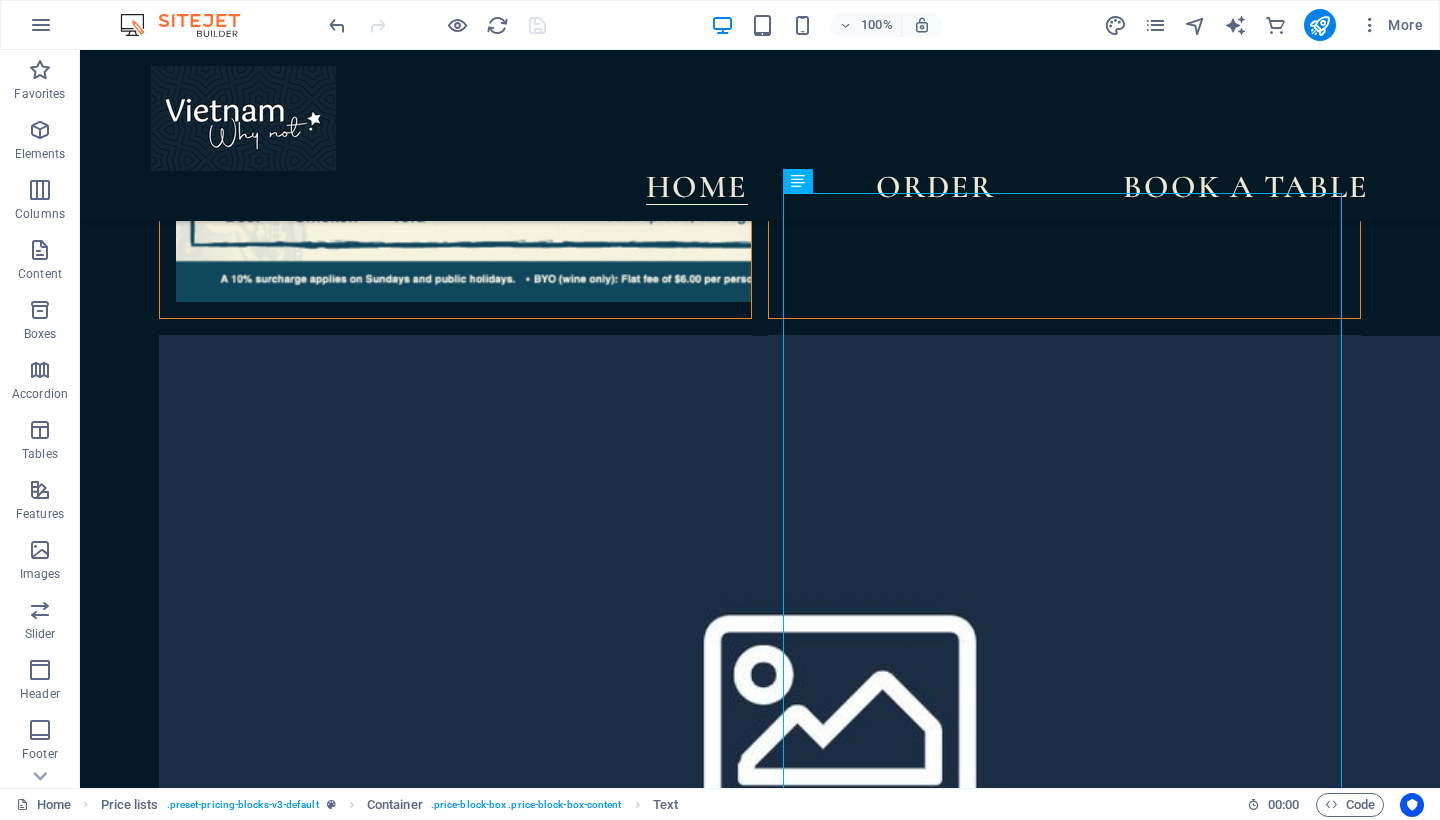 click at bounding box center [160, 4096] 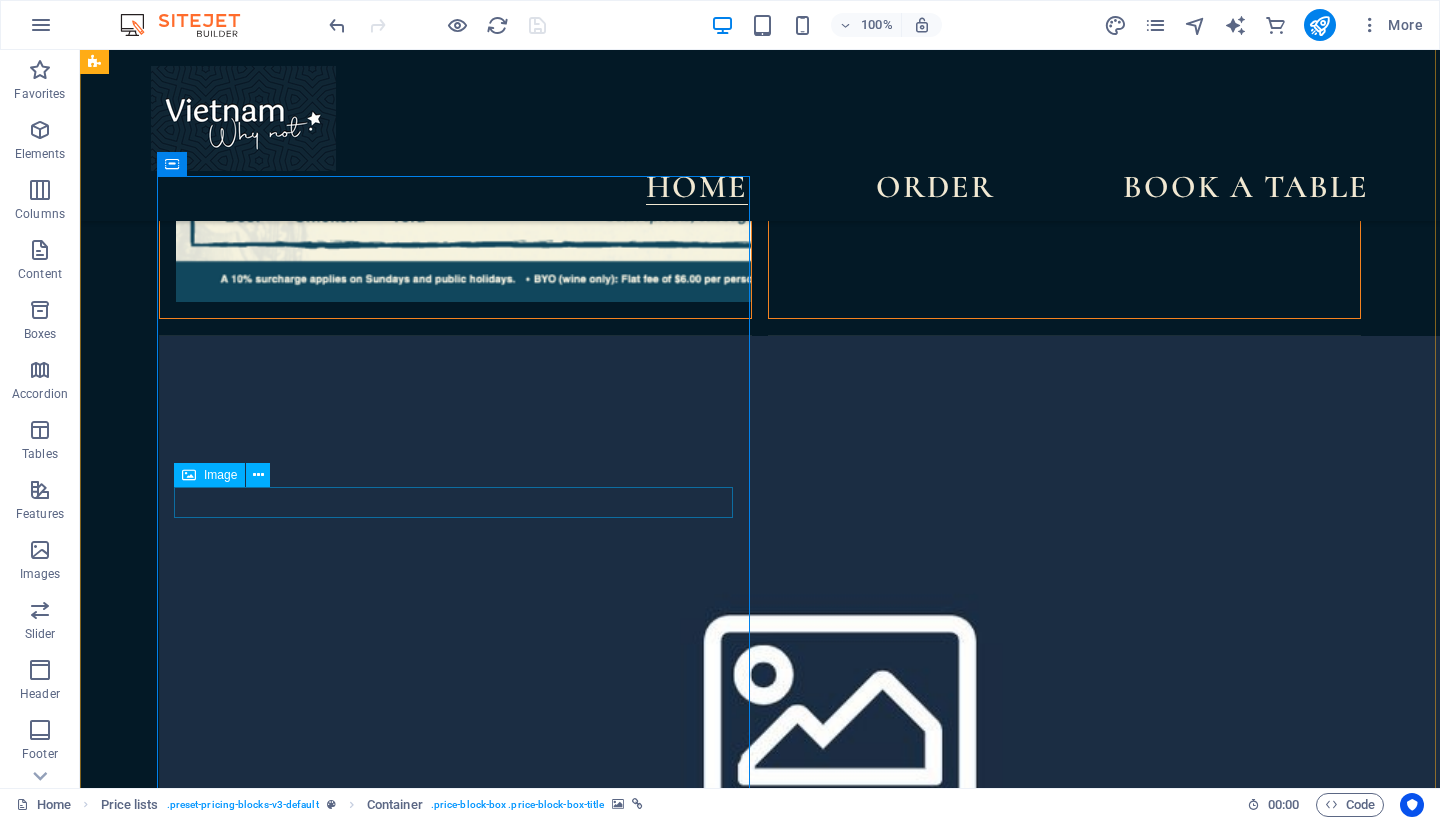 click on "Image" at bounding box center [220, 475] 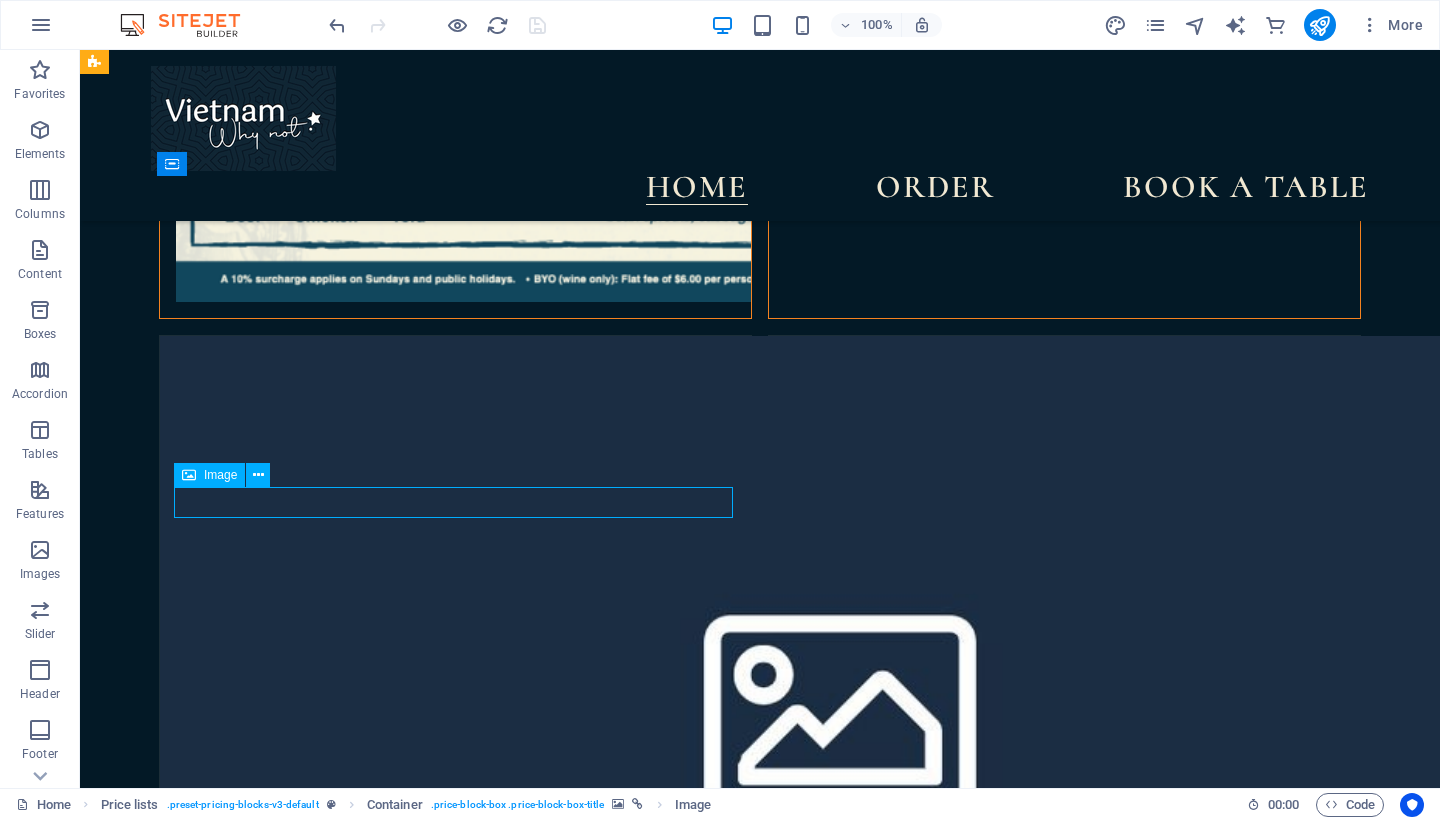 click on "Image" at bounding box center [220, 475] 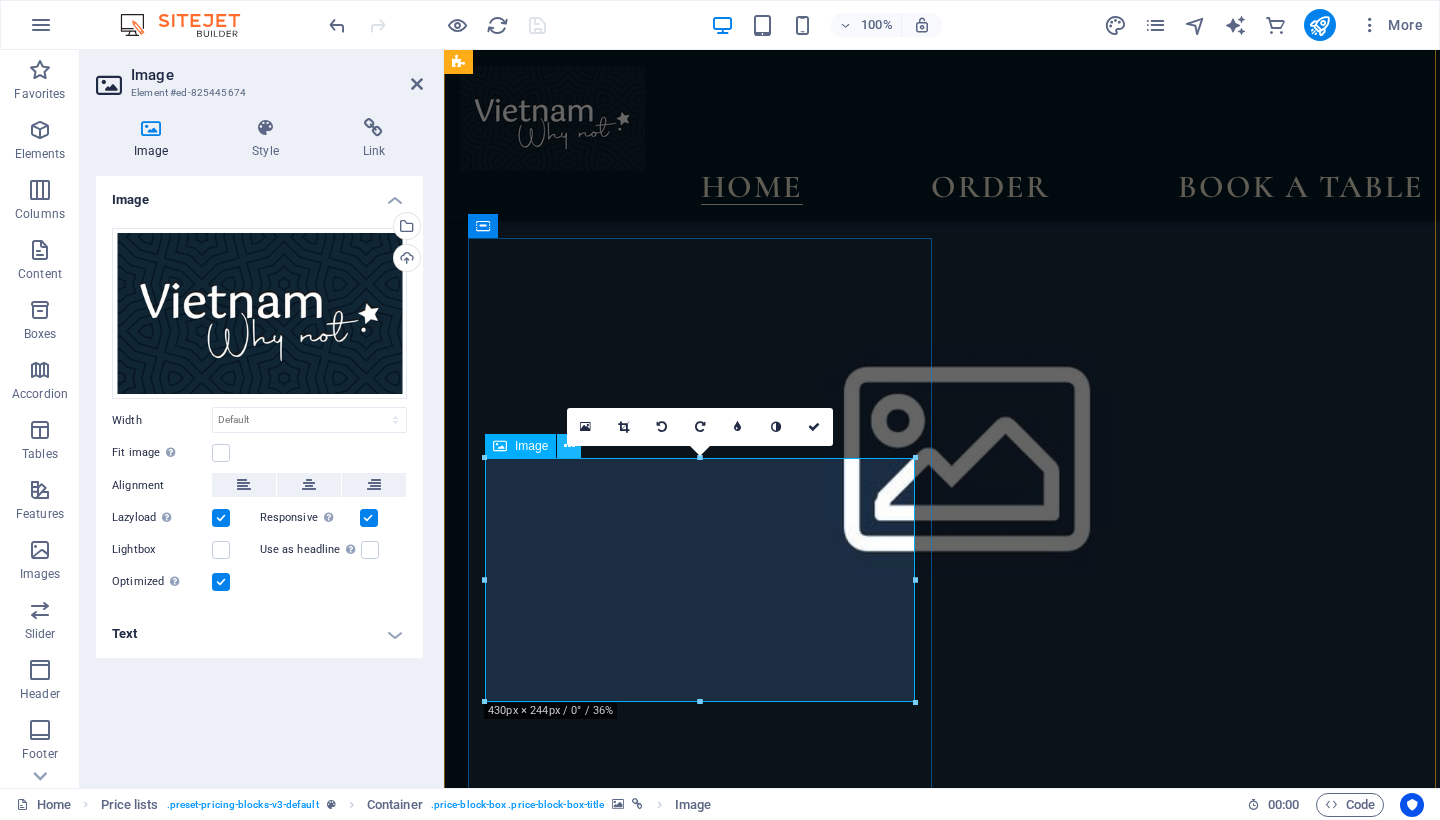 click at bounding box center (569, 446) 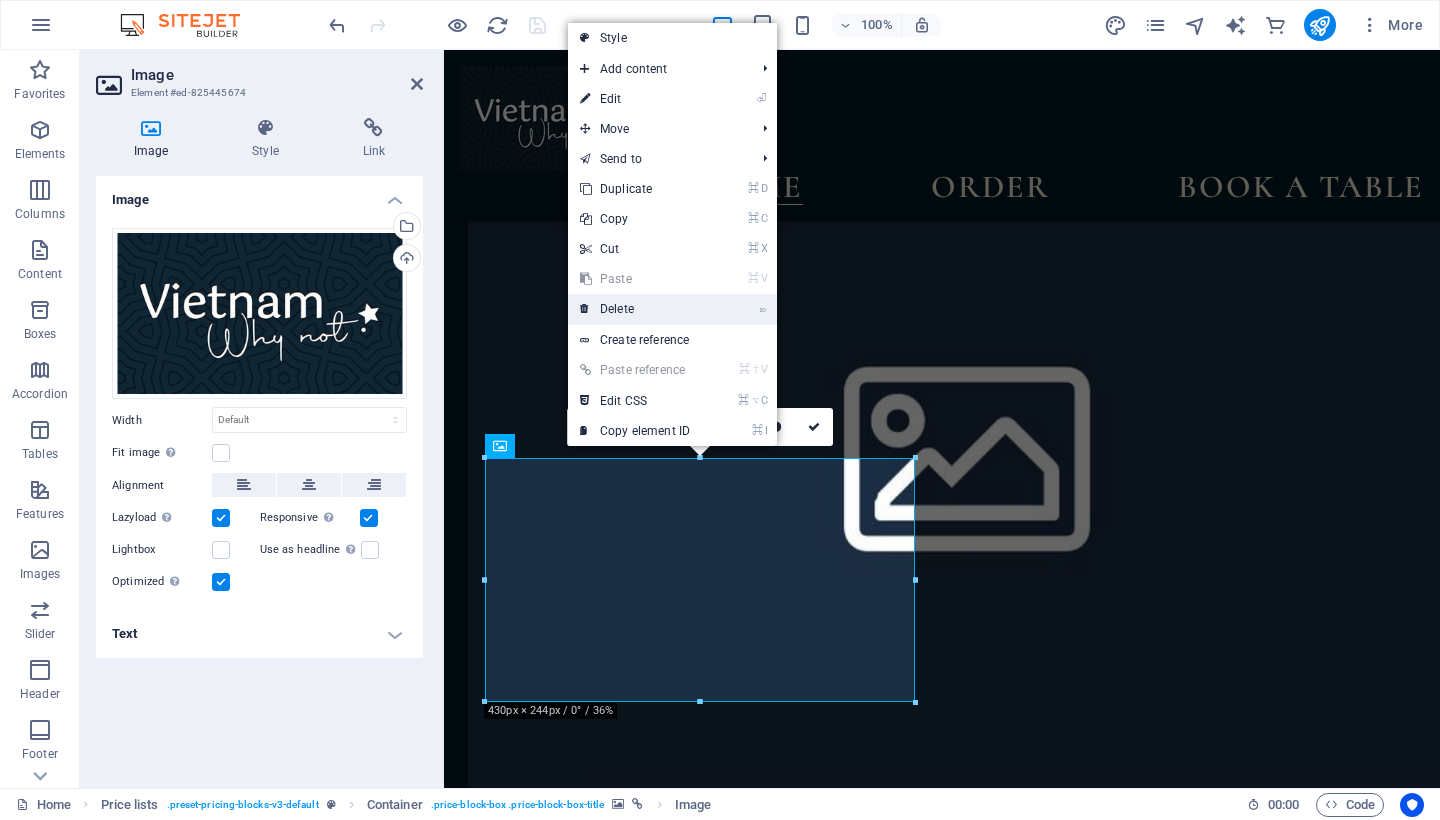 click on "⌦  Delete" at bounding box center [635, 309] 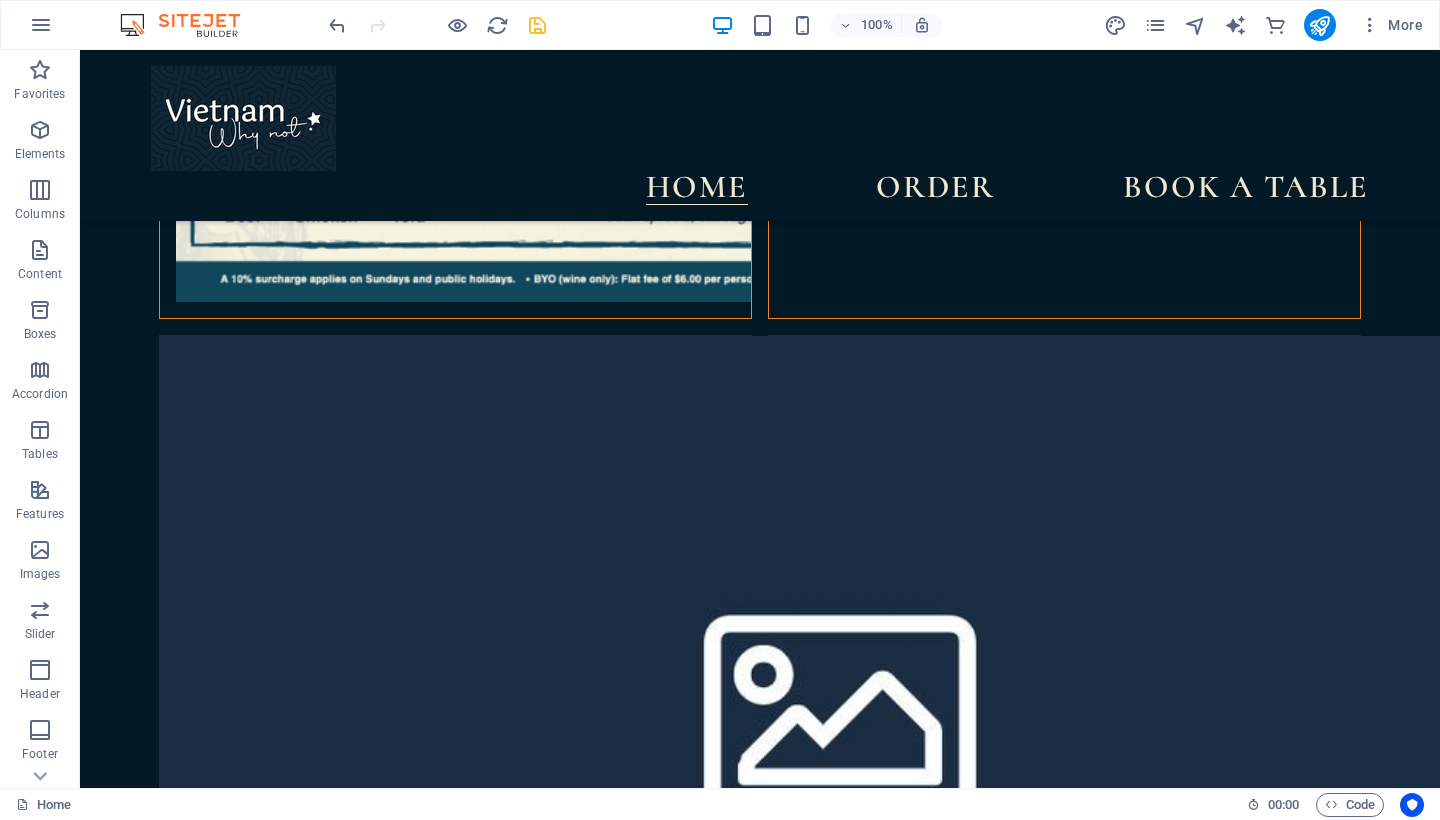 click at bounding box center [160, 4096] 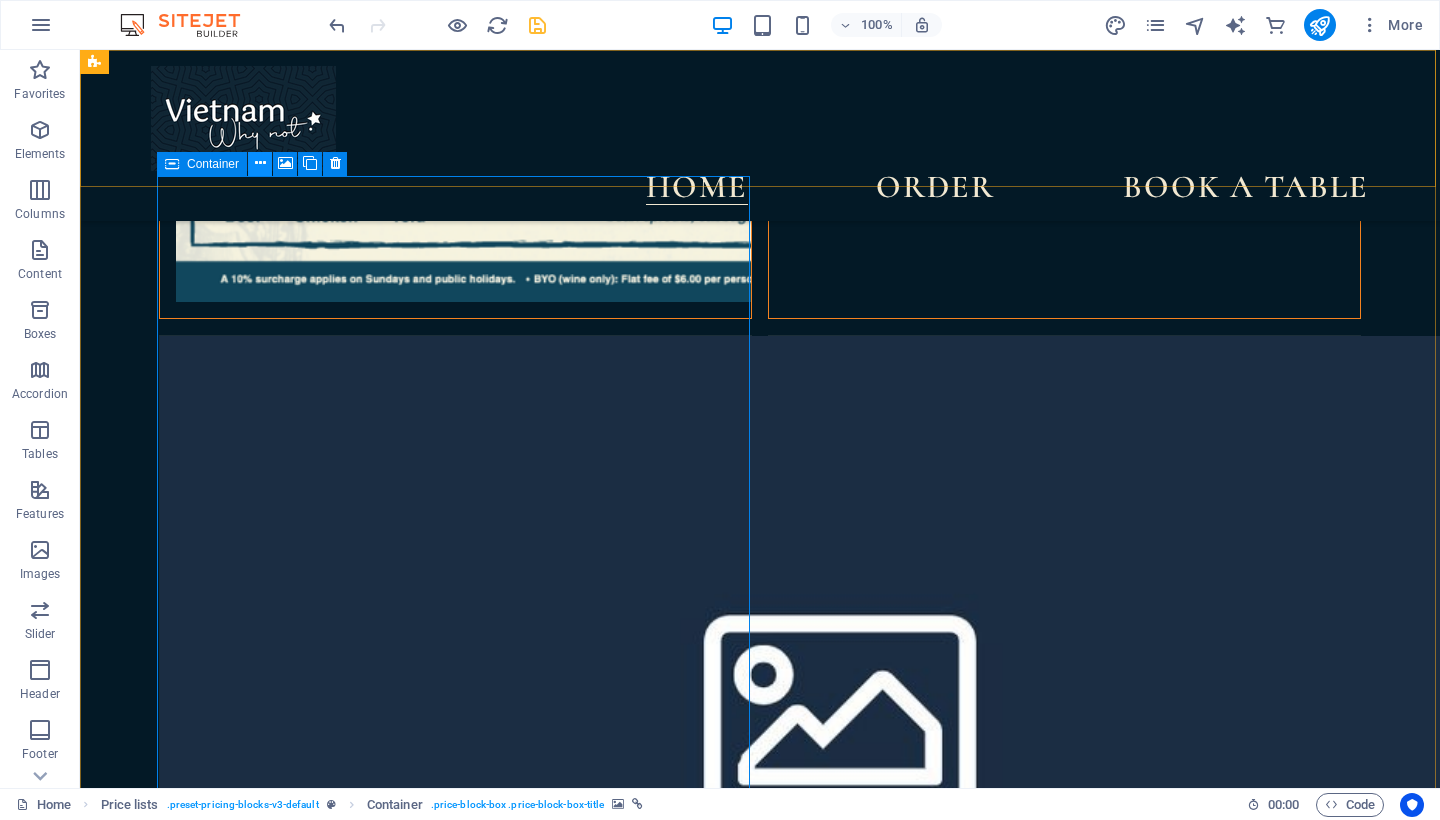 click at bounding box center [260, 163] 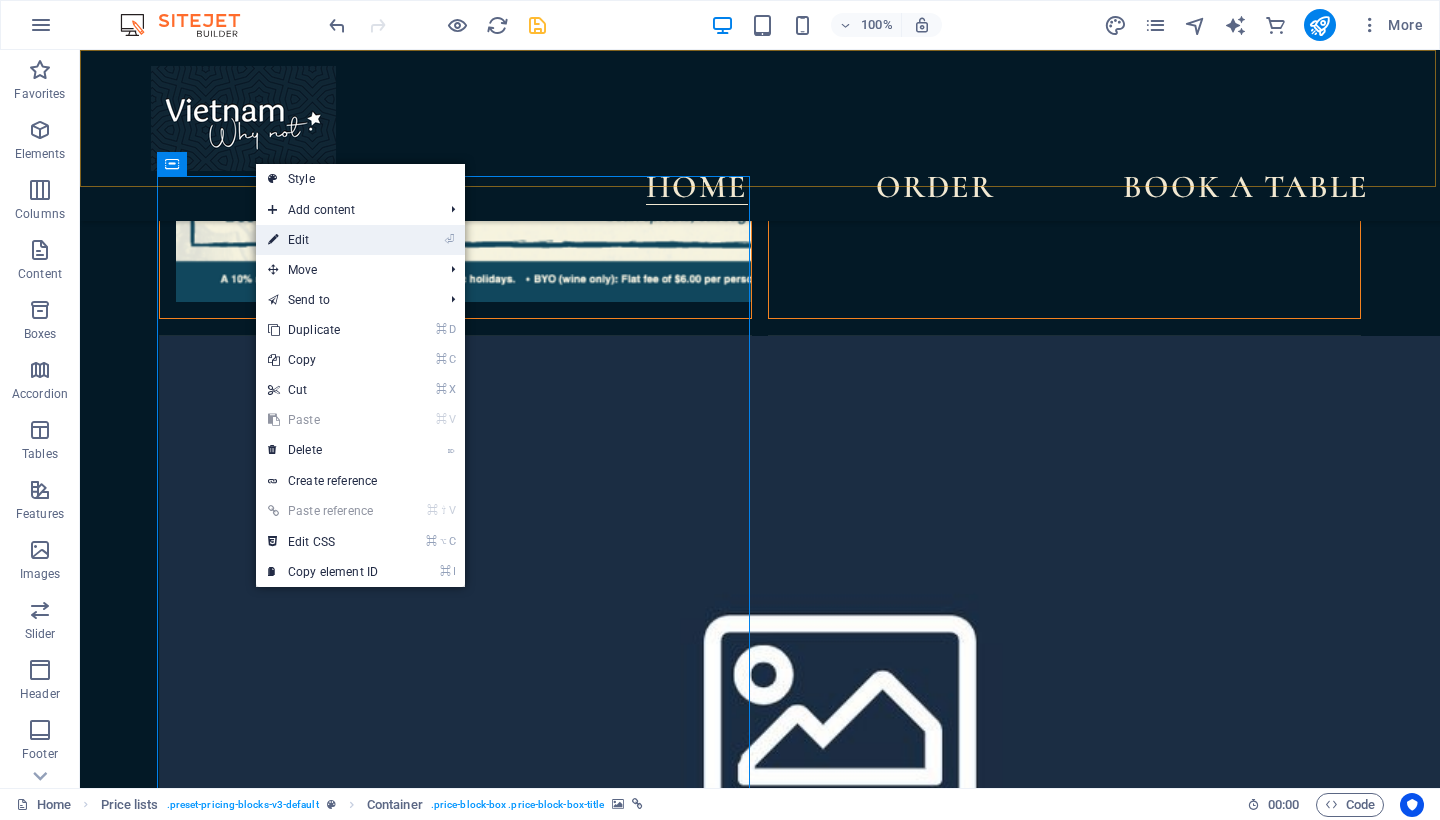 click on "⏎  Edit" at bounding box center [323, 240] 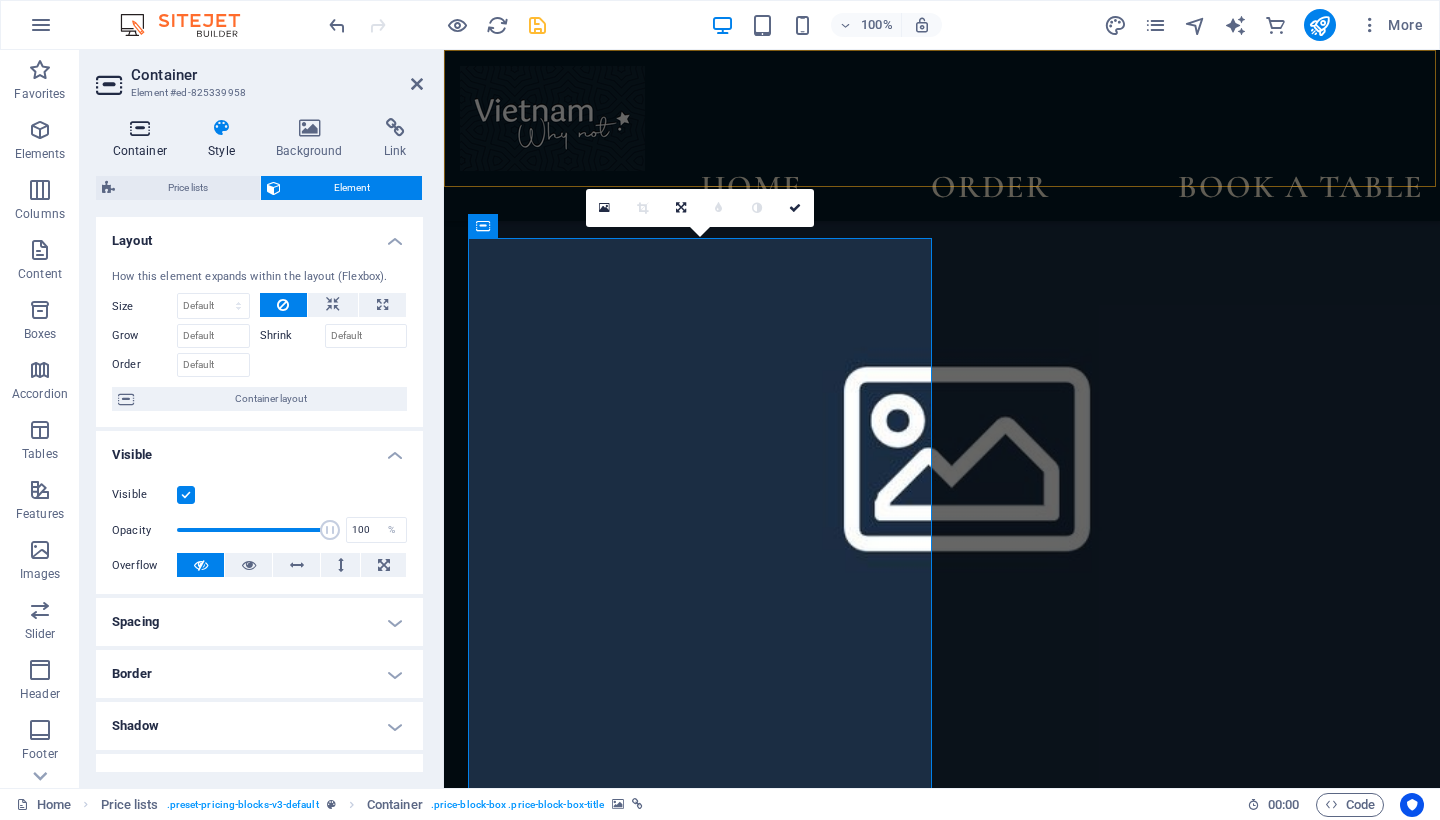 click at bounding box center (140, 128) 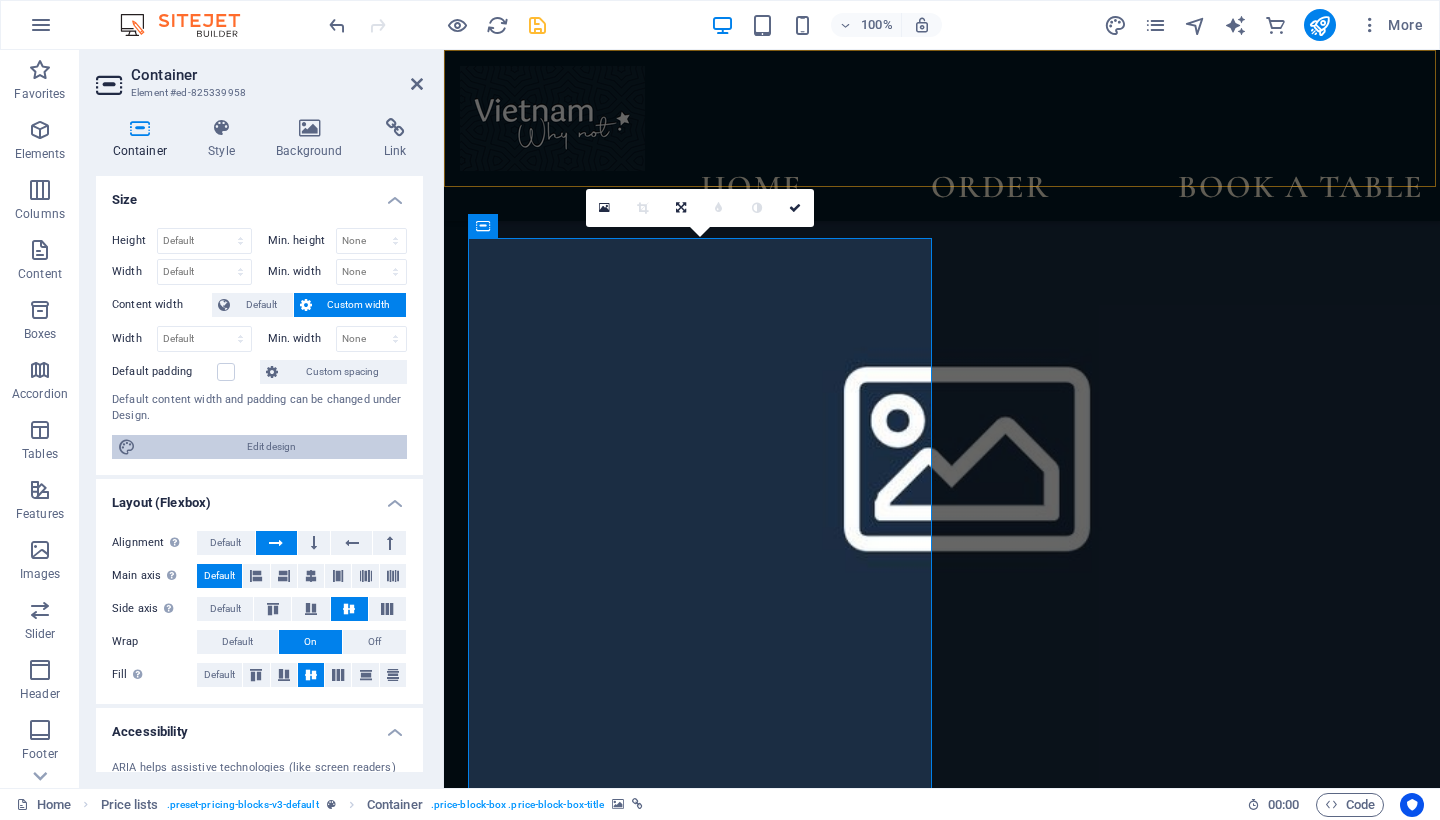 click on "Edit design" at bounding box center (271, 447) 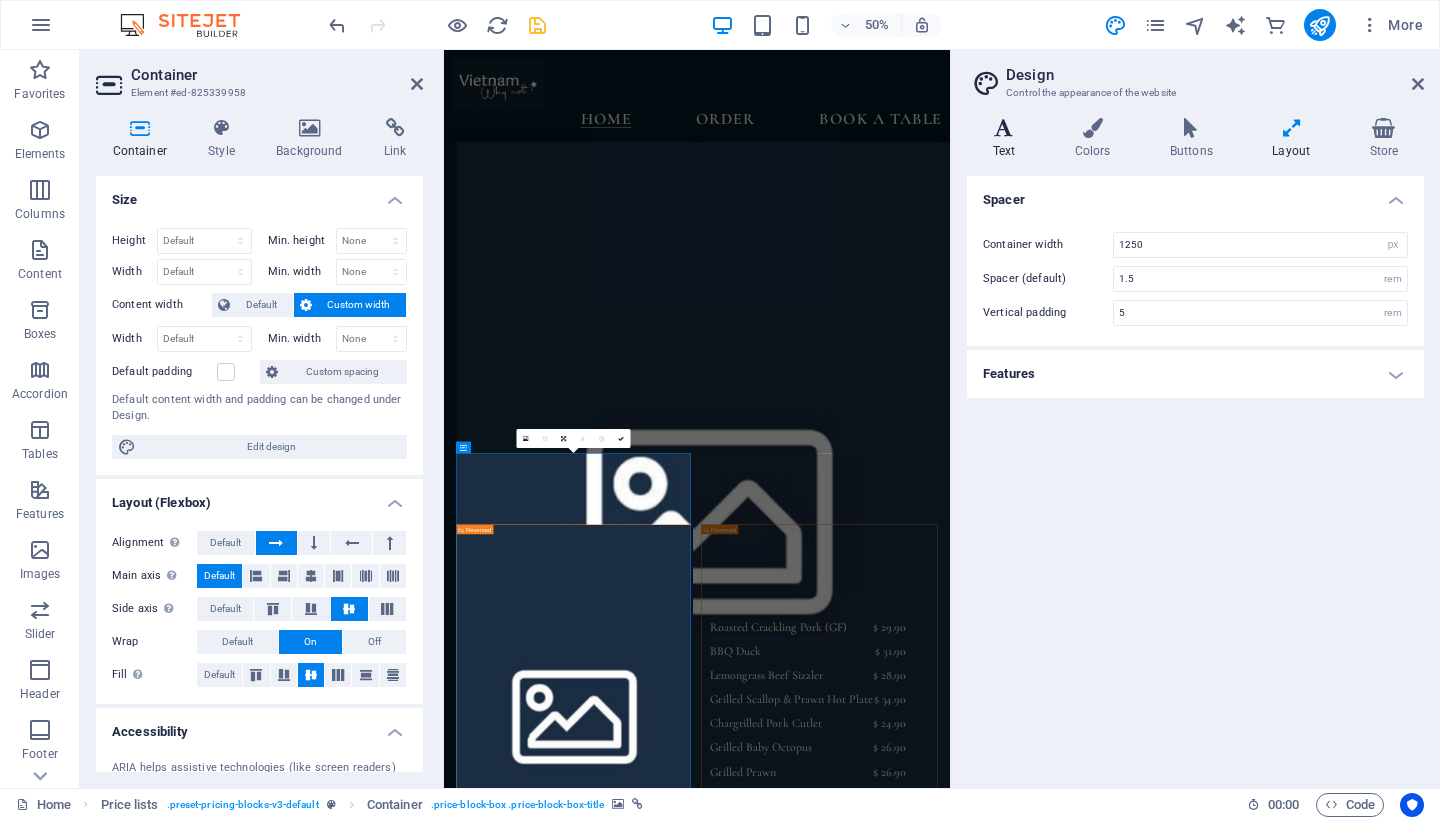 click on "Text" at bounding box center [1008, 139] 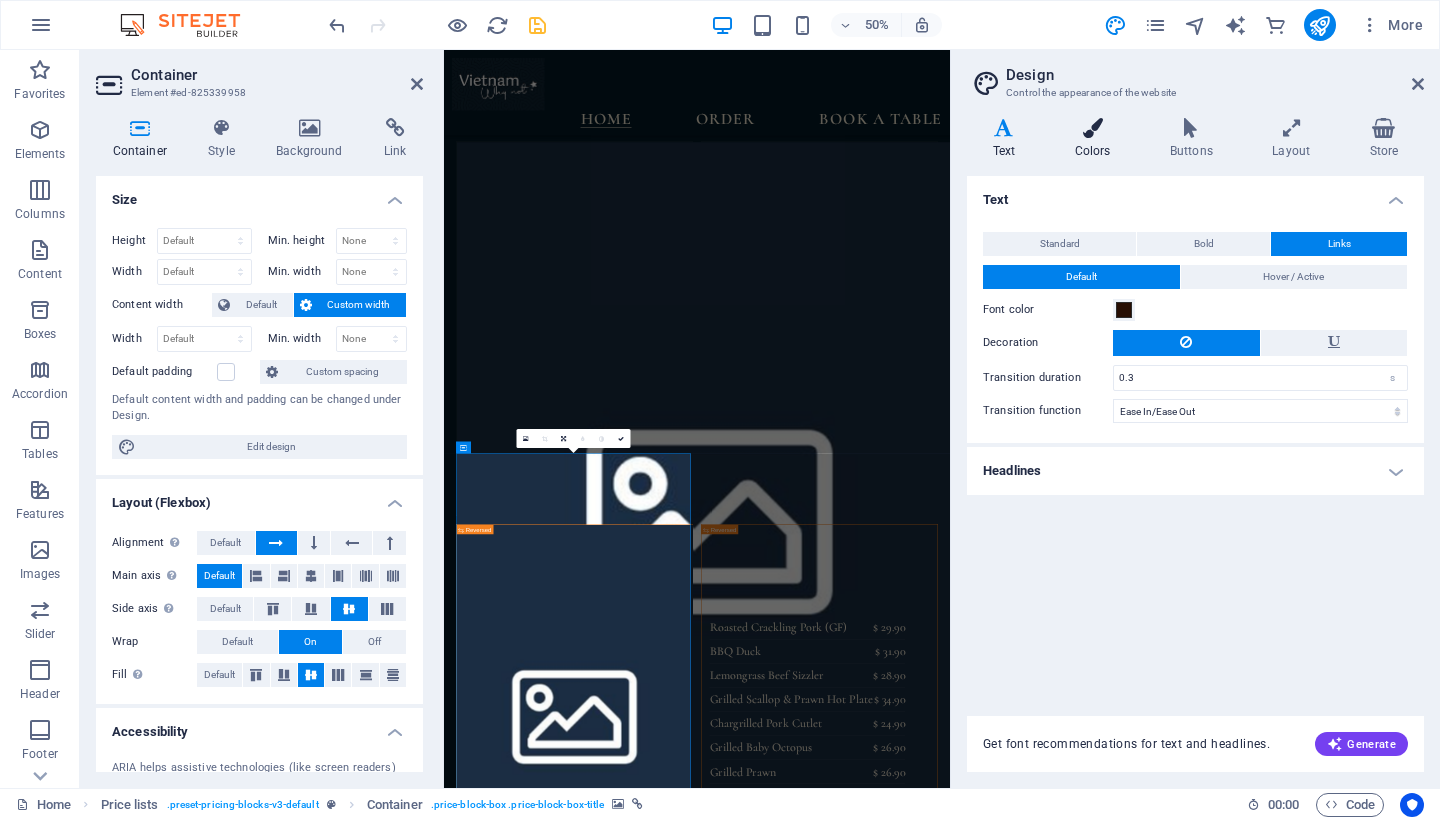 click on "Colors" at bounding box center (1096, 139) 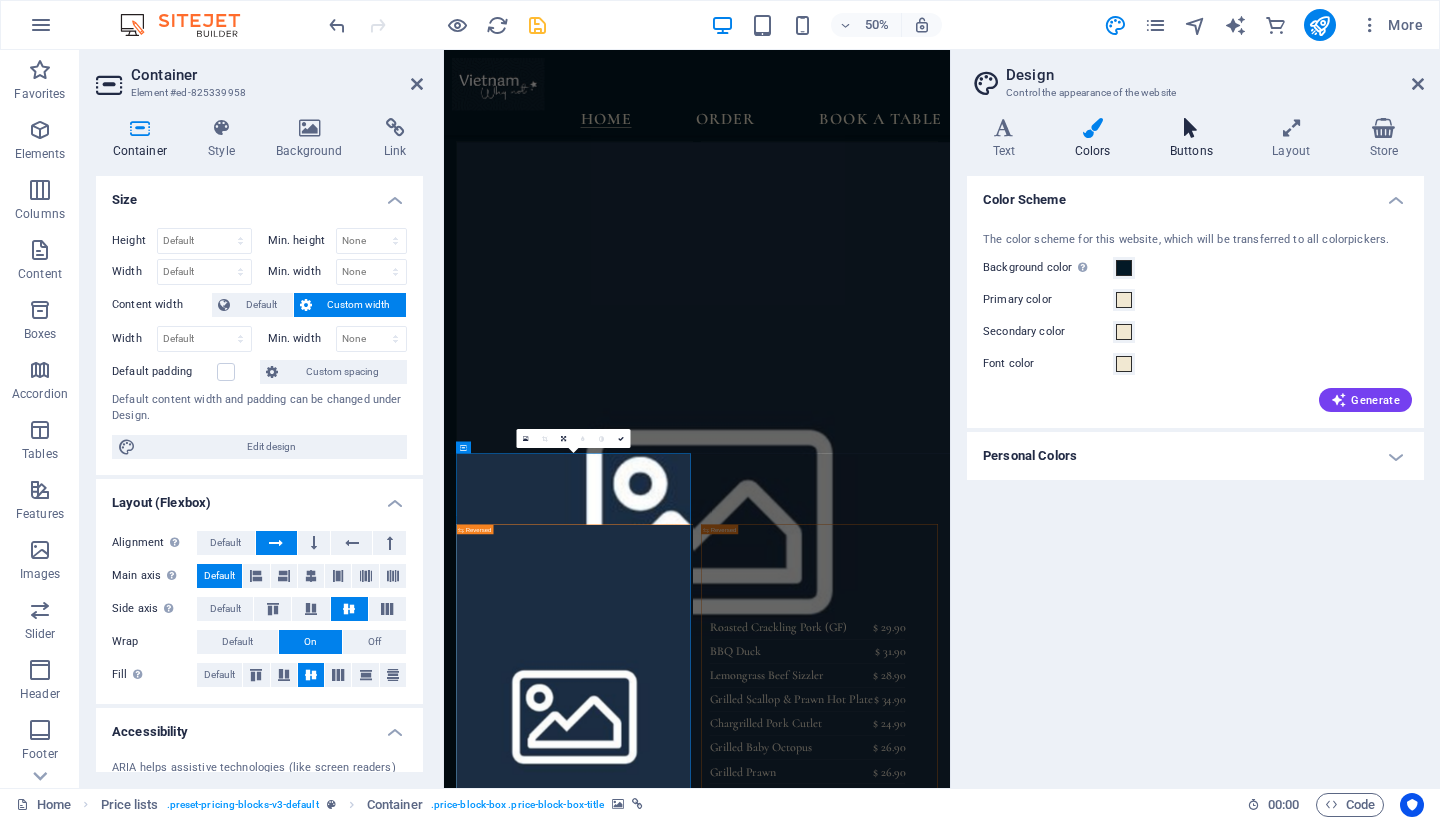 click at bounding box center [1191, 128] 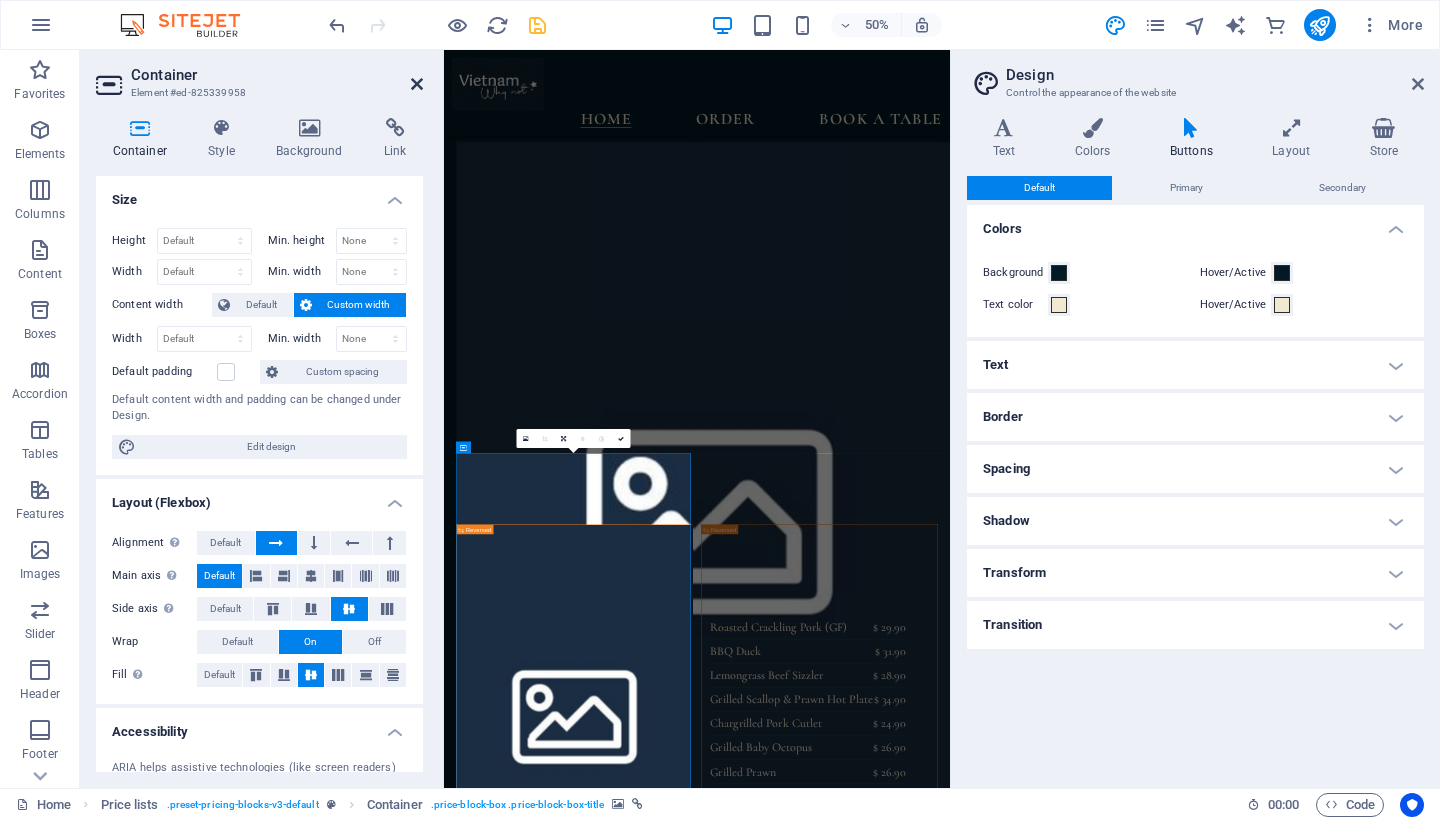 click at bounding box center [417, 84] 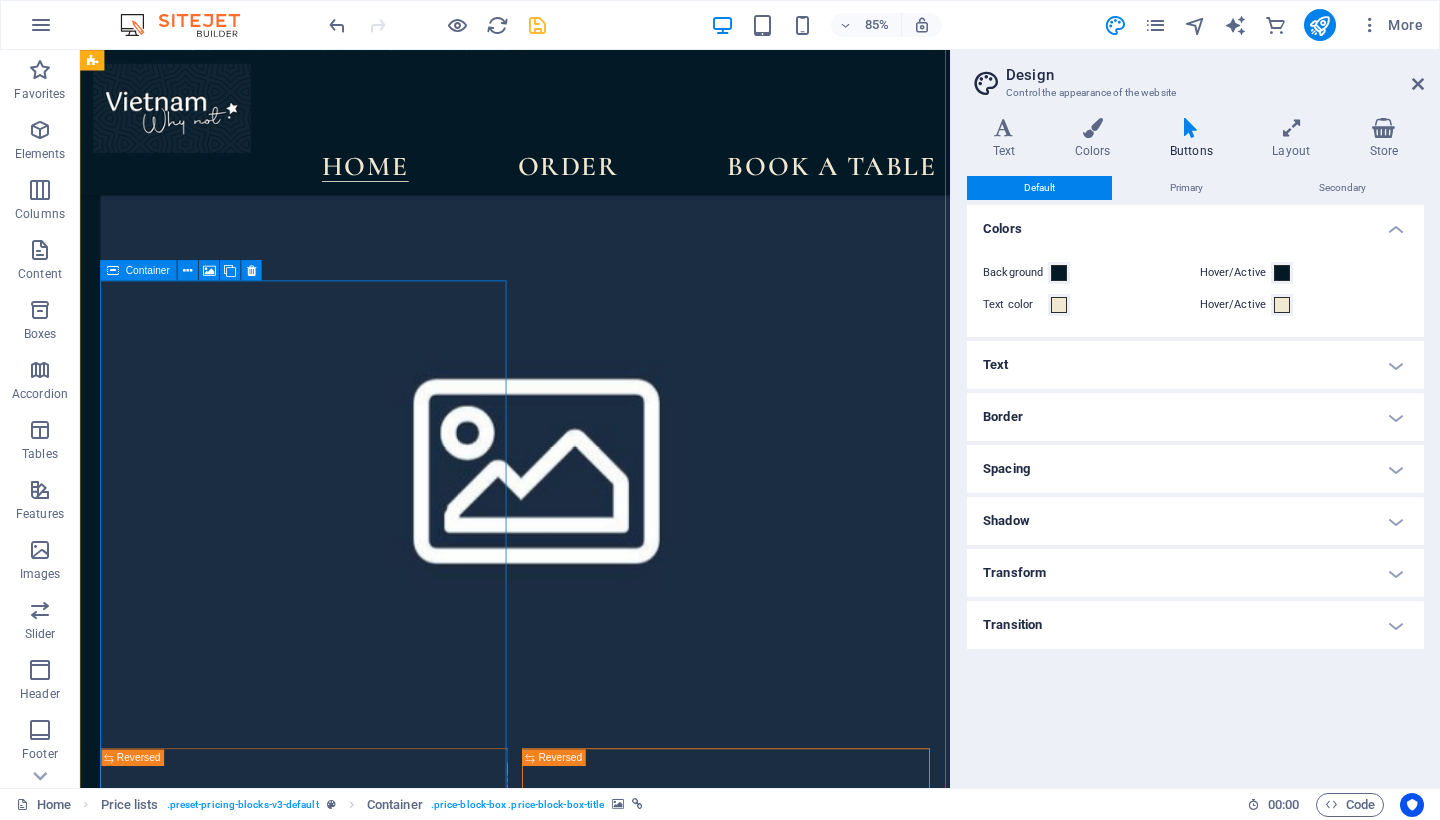 click on "Add elements" at bounding box center (236, 3075) 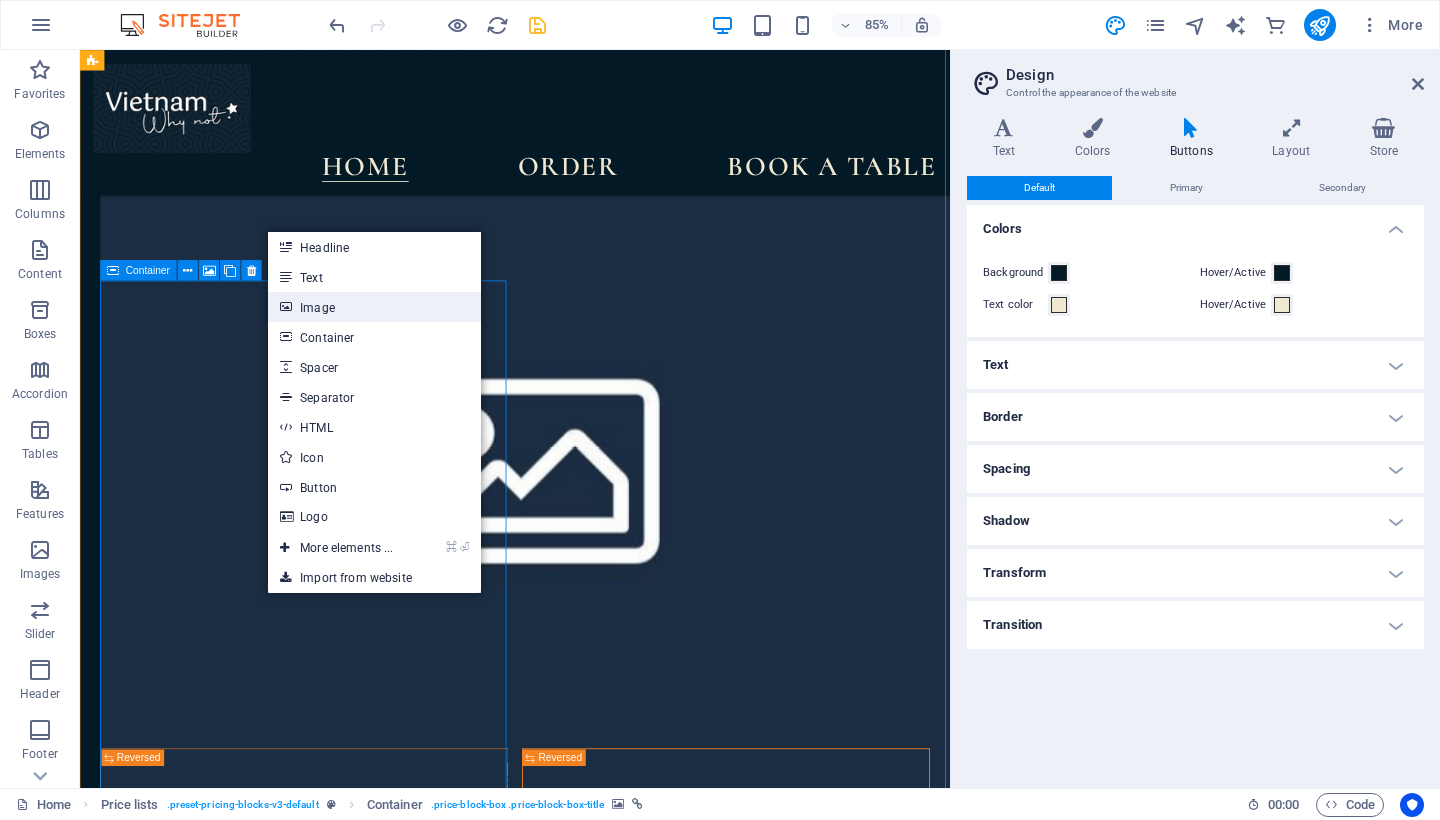 click on "Image" at bounding box center (374, 307) 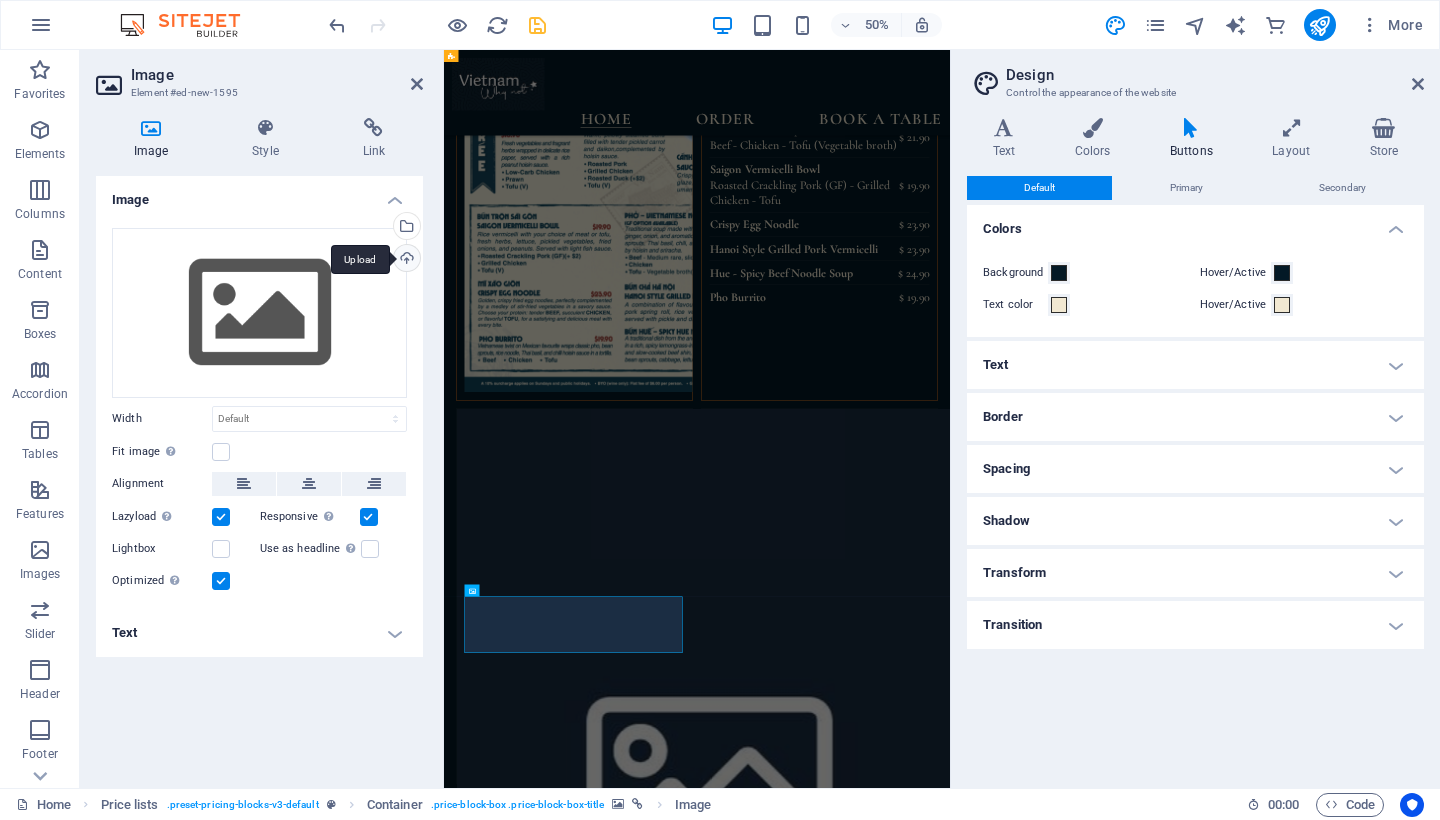 click on "Upload" at bounding box center [405, 260] 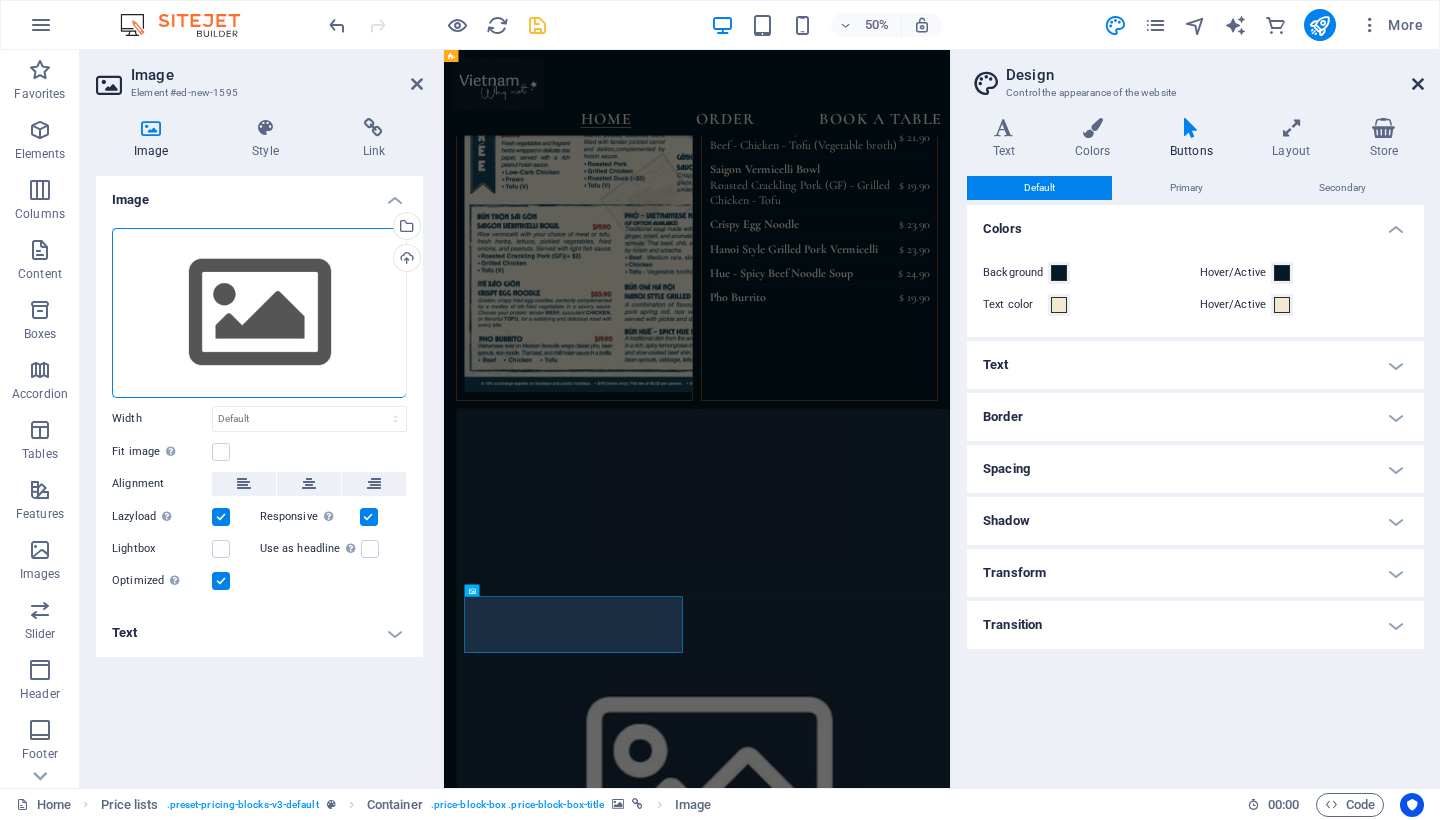 click at bounding box center (1418, 84) 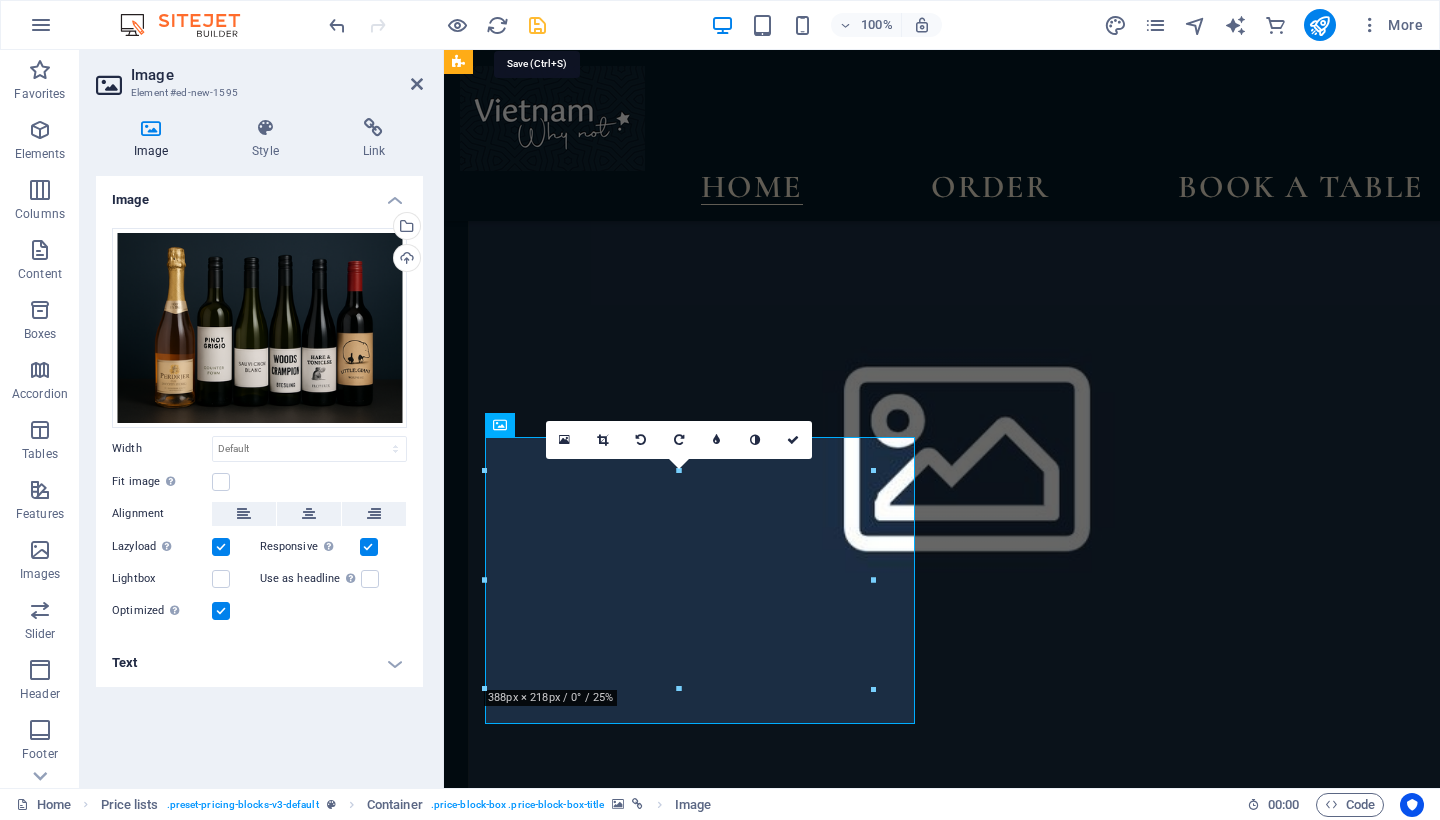 click at bounding box center [537, 25] 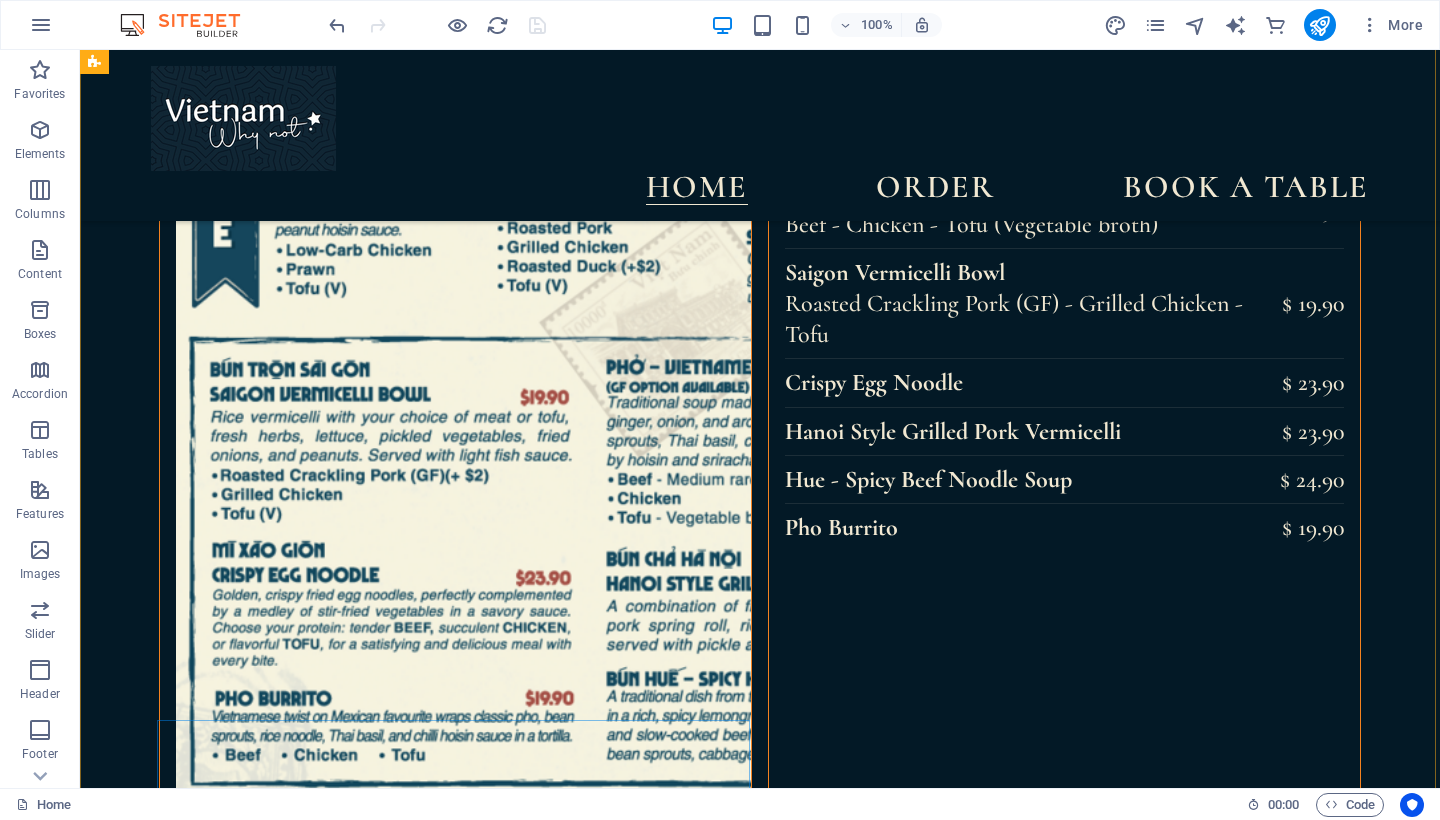 scroll, scrollTop: 3237, scrollLeft: 0, axis: vertical 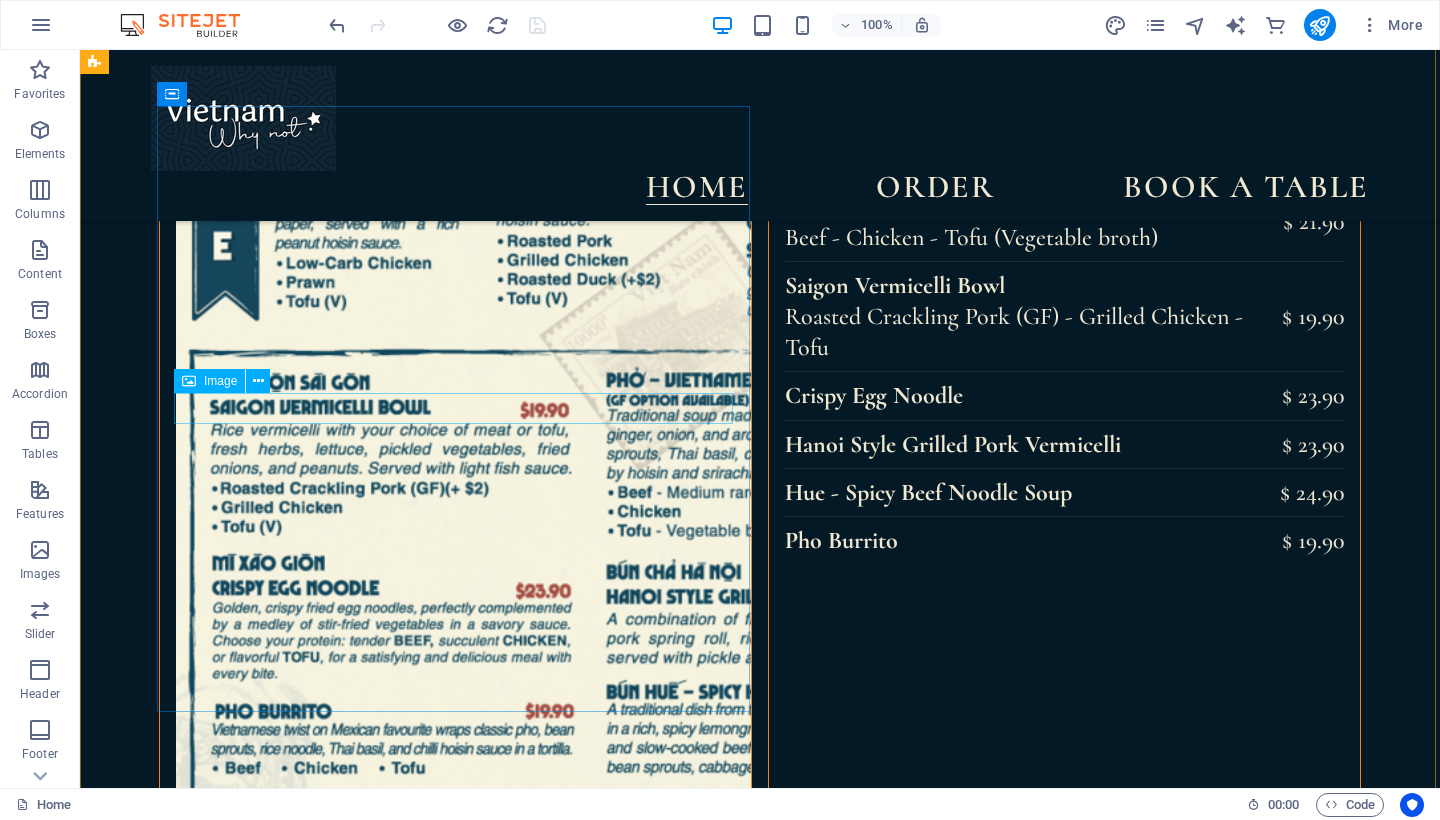 click at bounding box center [455, 3607] 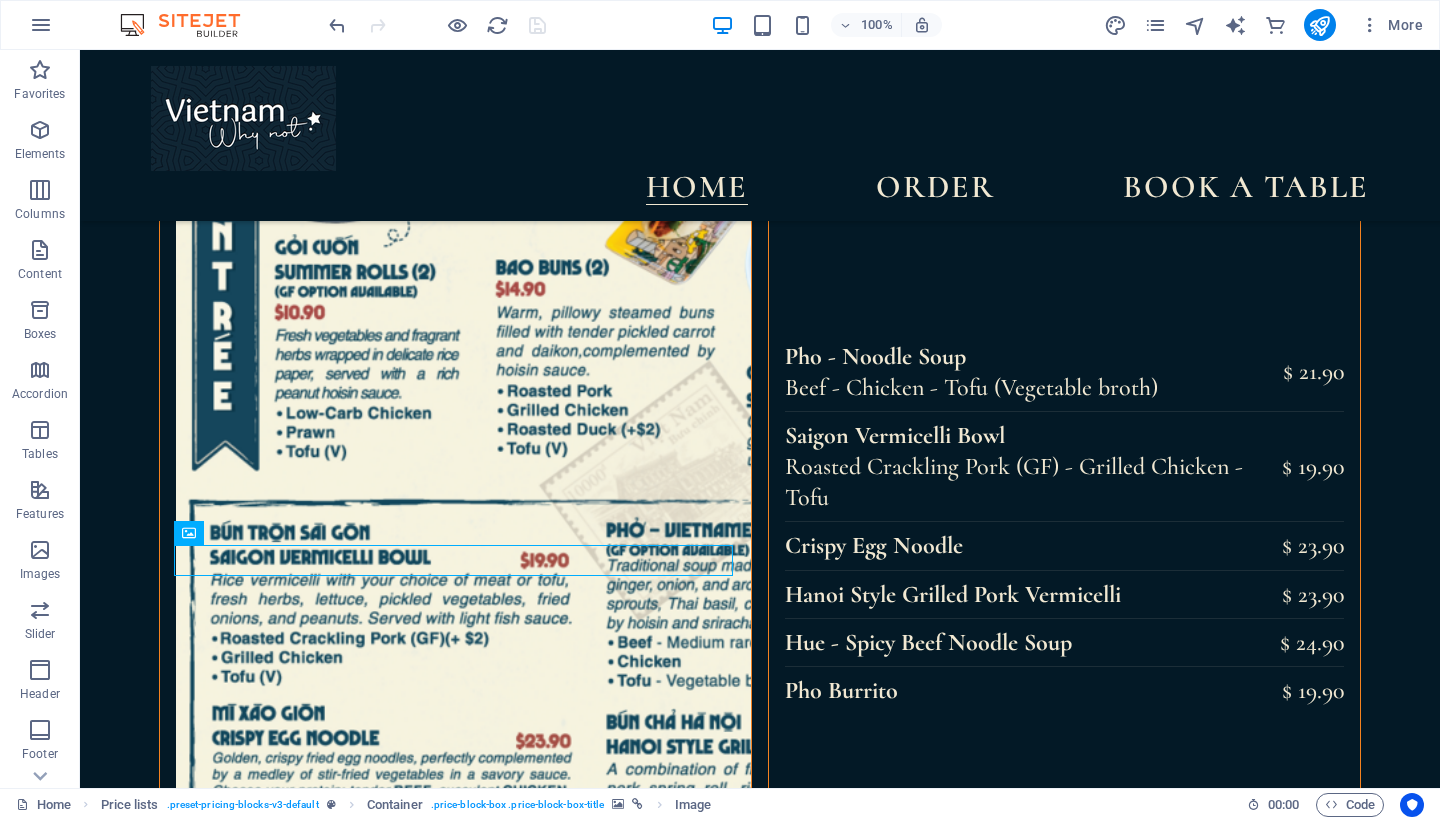 scroll, scrollTop: 3084, scrollLeft: 0, axis: vertical 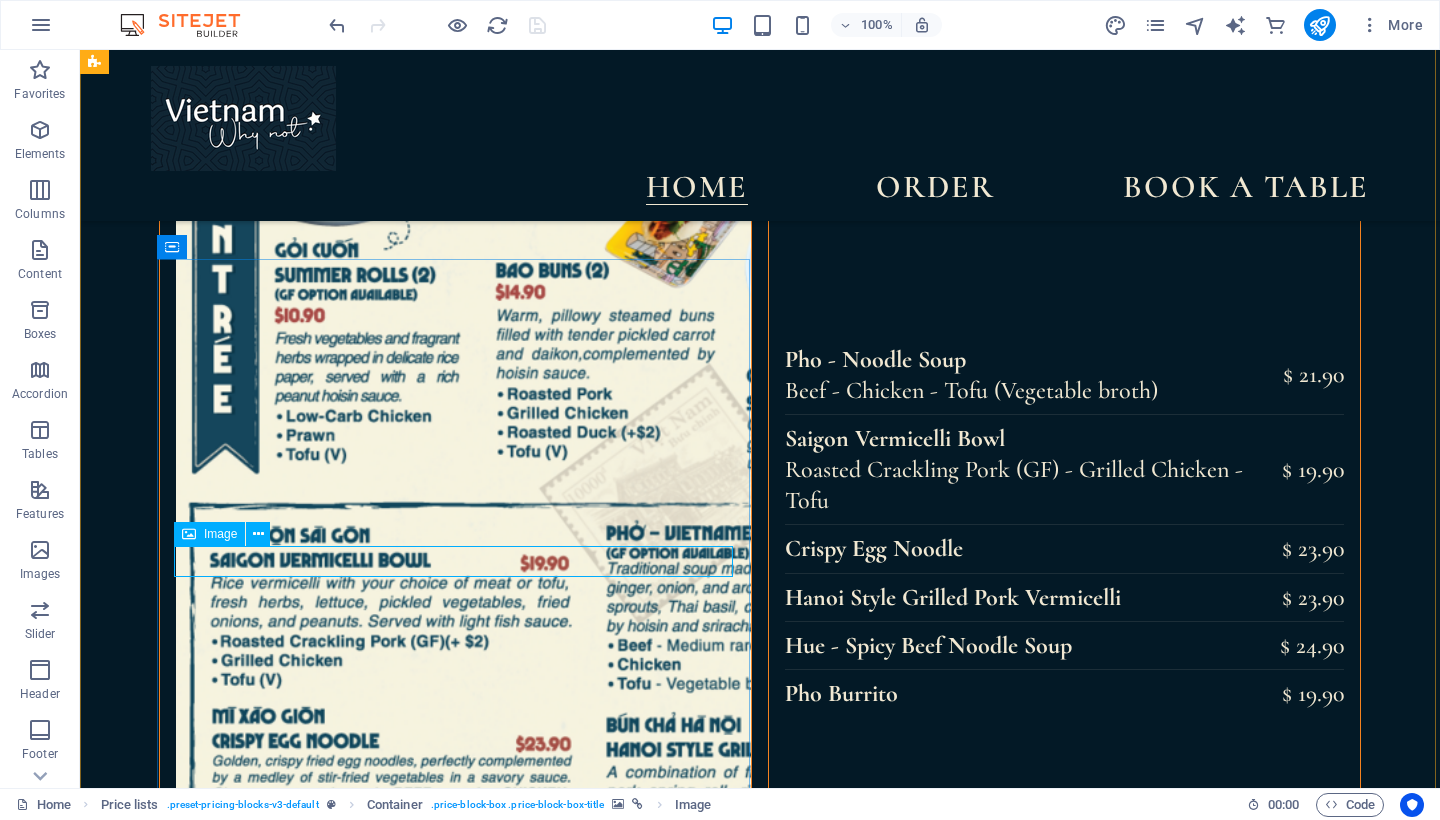 click on "Image" at bounding box center (220, 534) 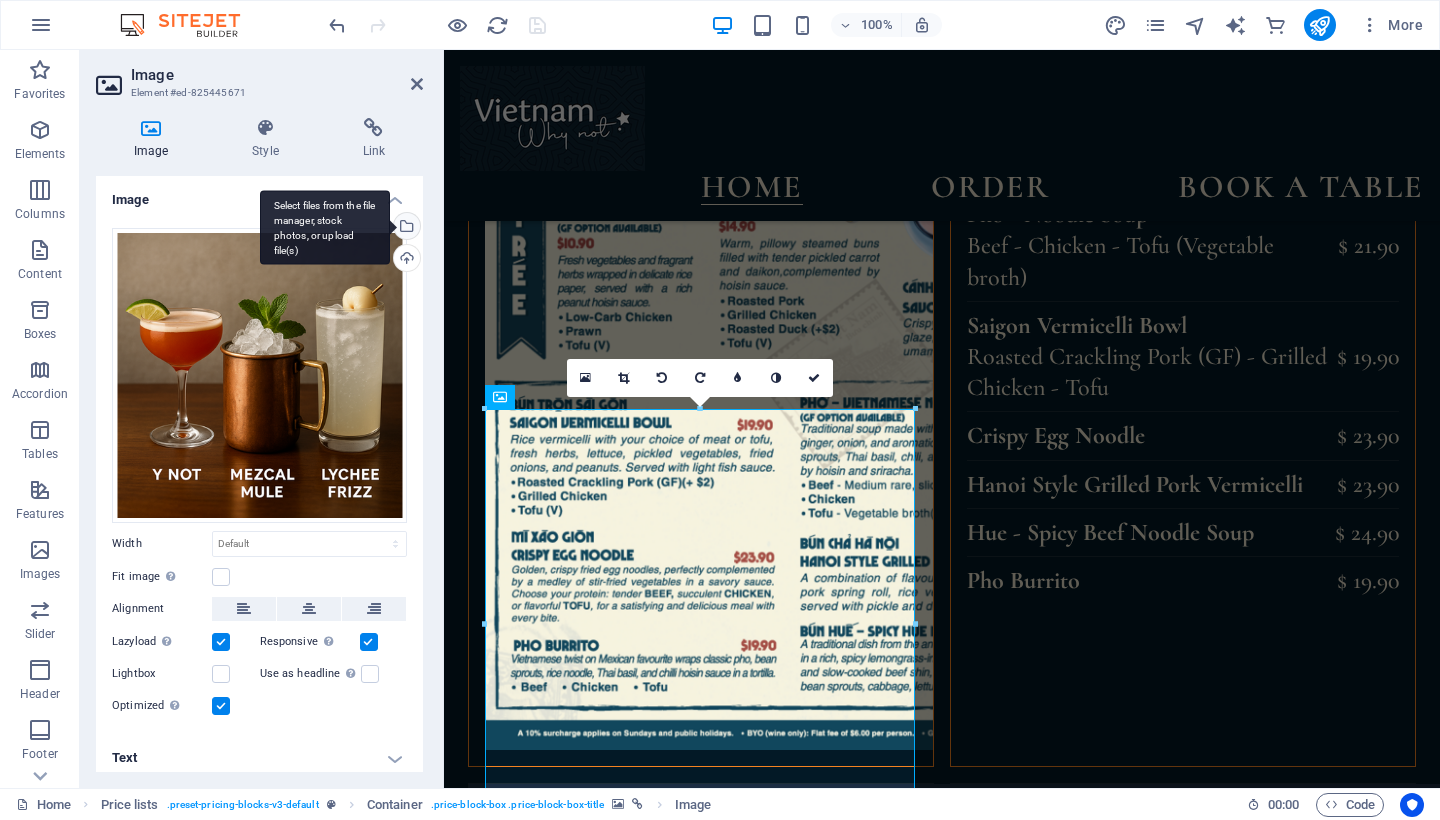 click on "Select files from the file manager, stock photos, or upload file(s)" at bounding box center (405, 228) 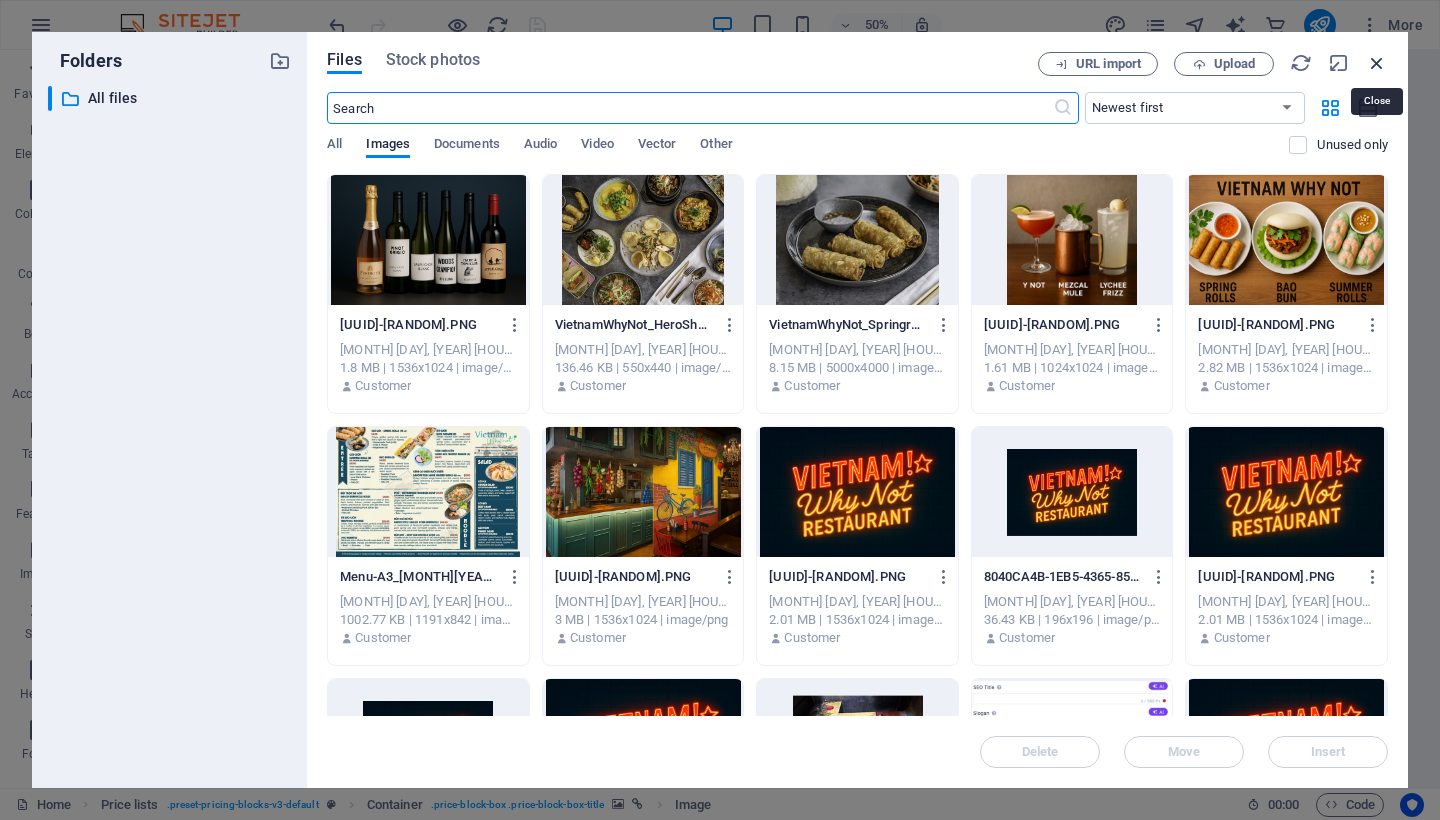 click at bounding box center [1377, 63] 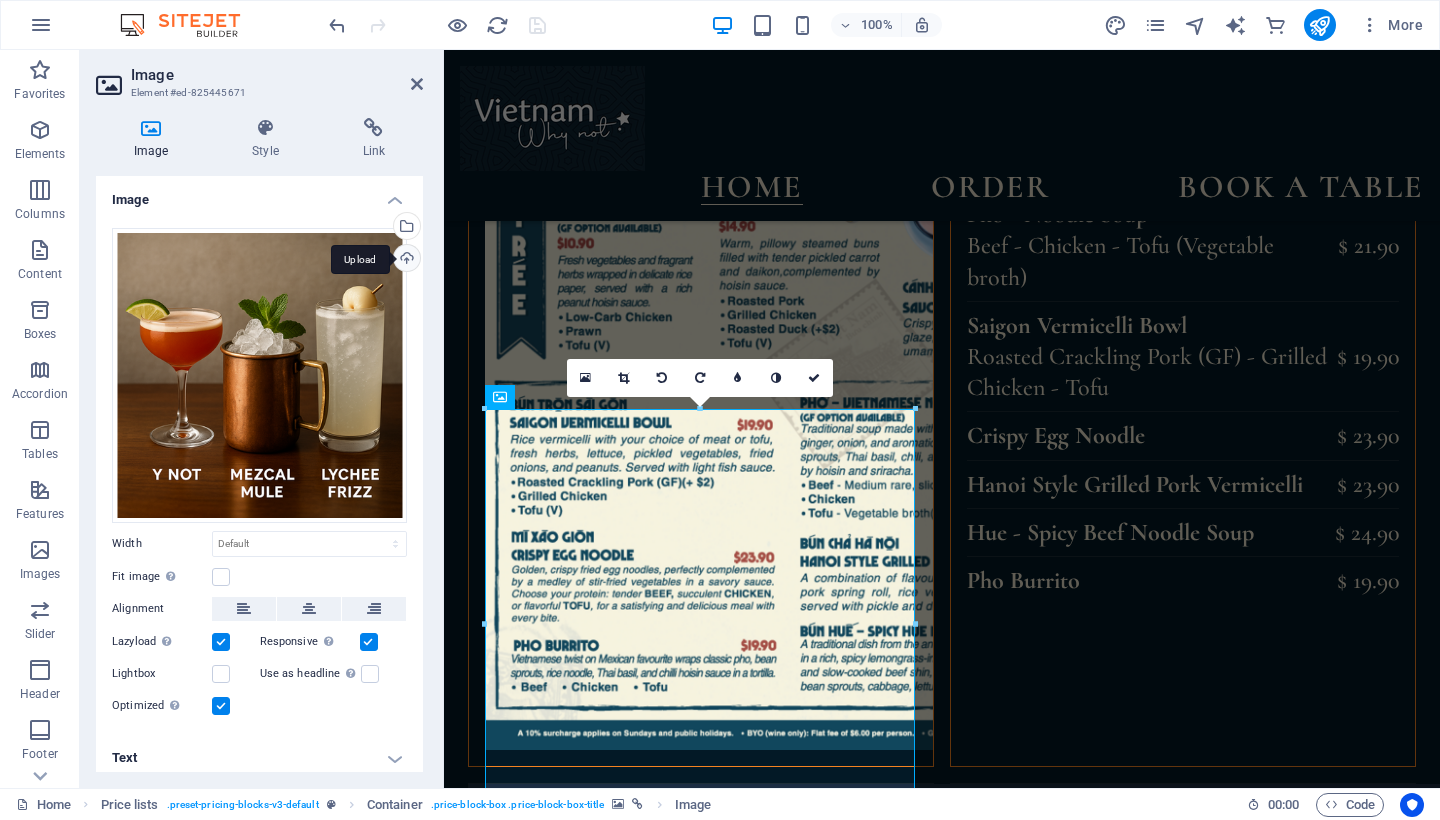 click on "Upload" at bounding box center [405, 260] 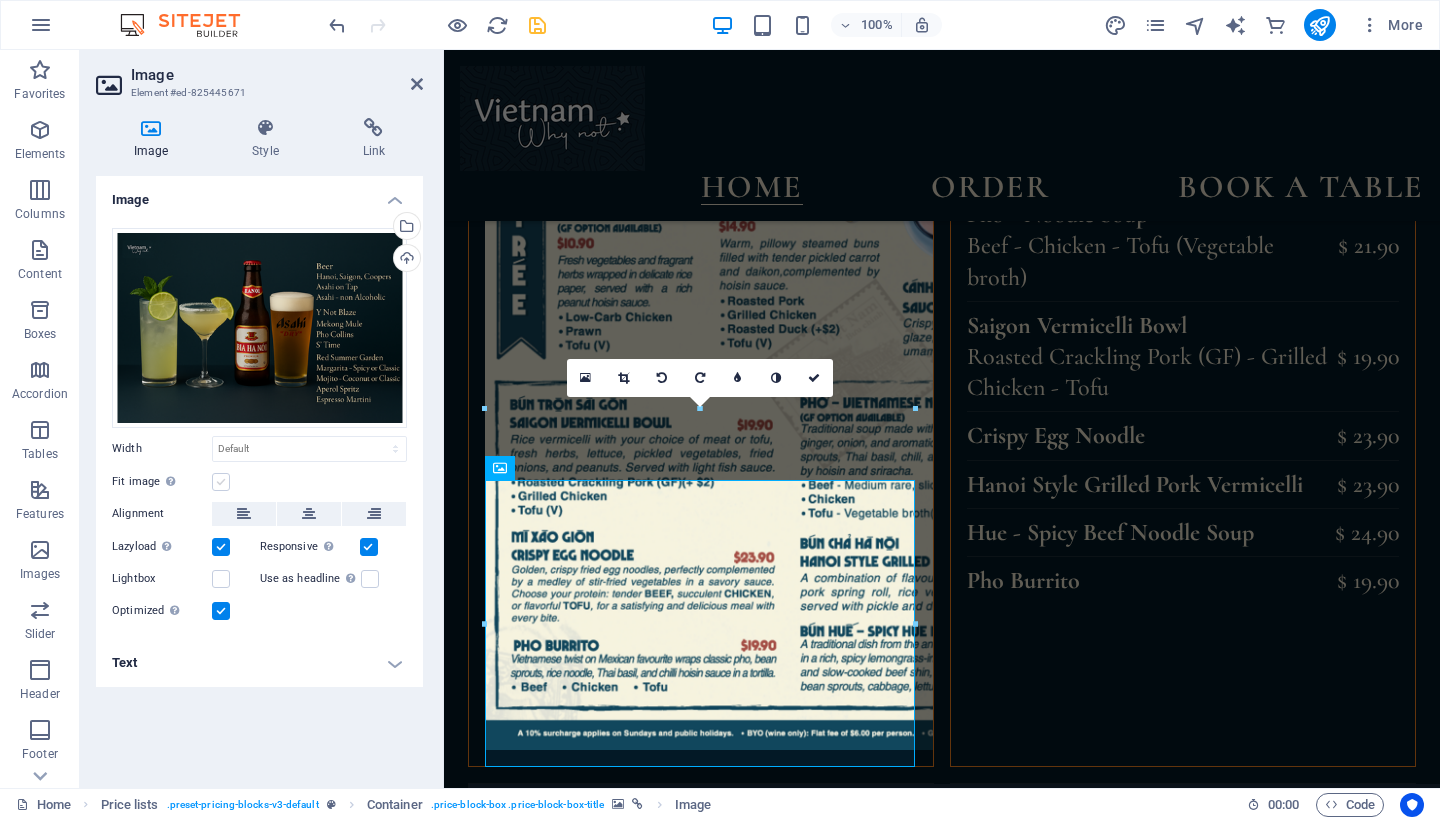 click at bounding box center (221, 482) 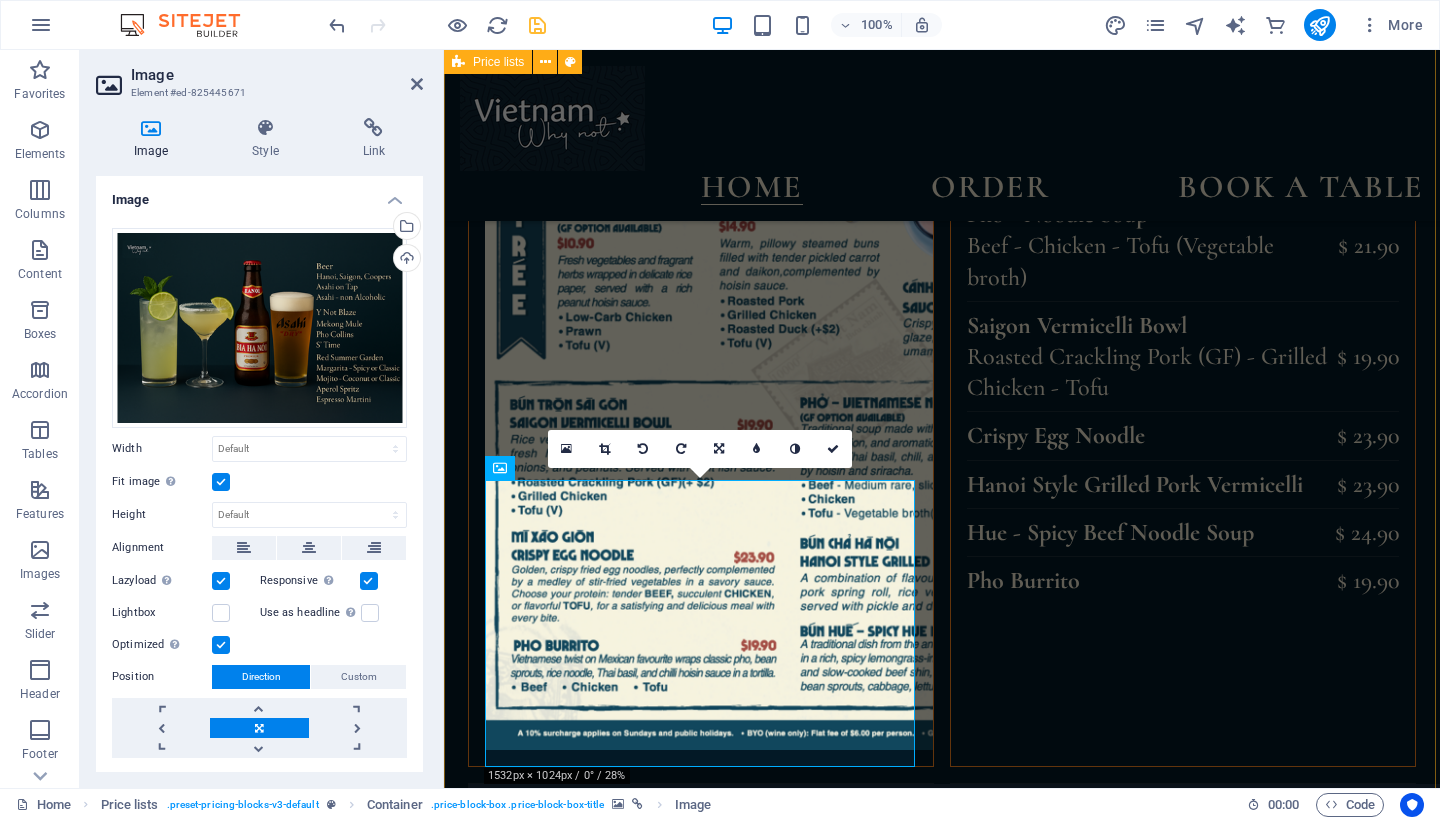 scroll, scrollTop: 220, scrollLeft: 0, axis: vertical 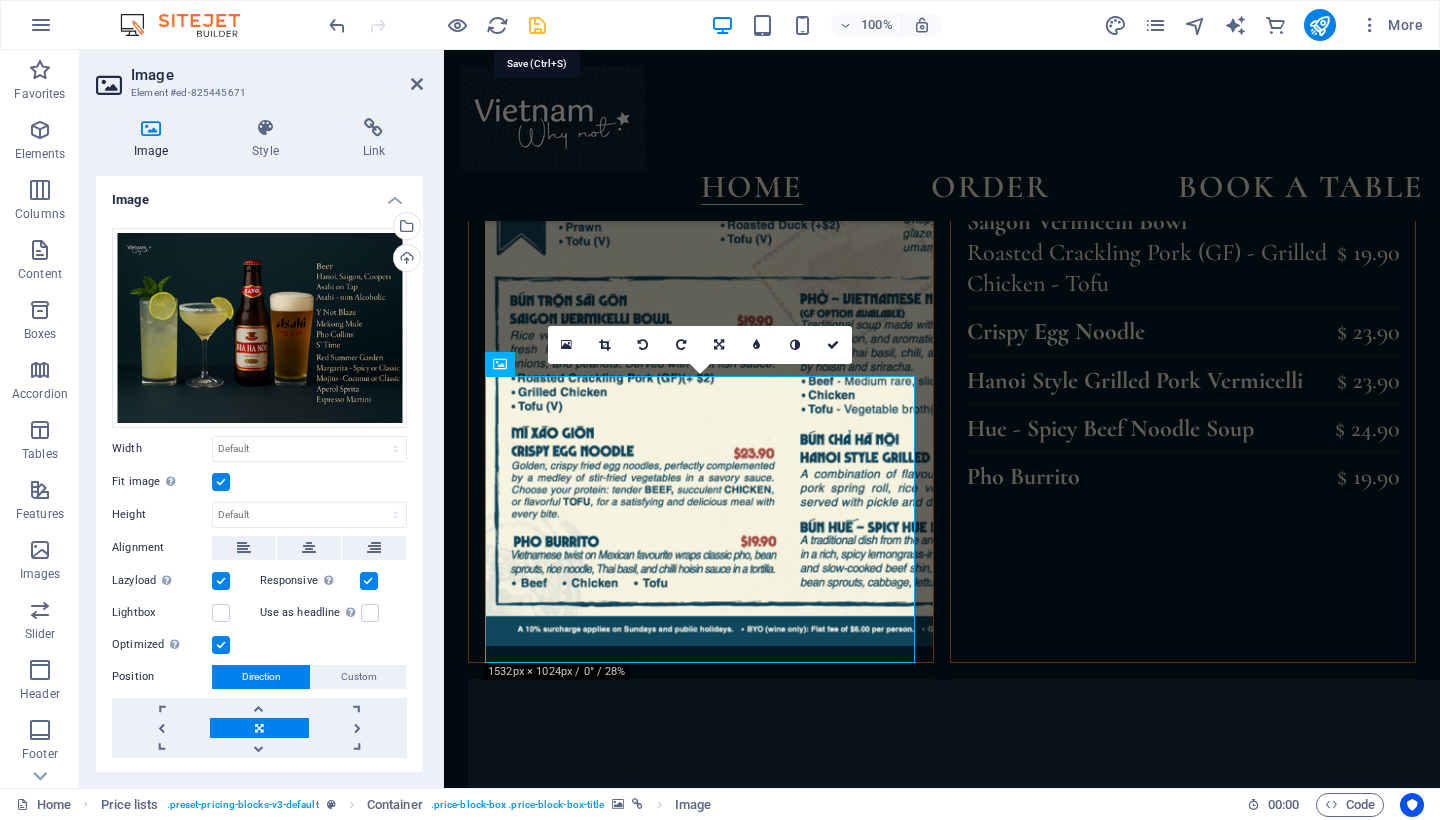 click at bounding box center [537, 25] 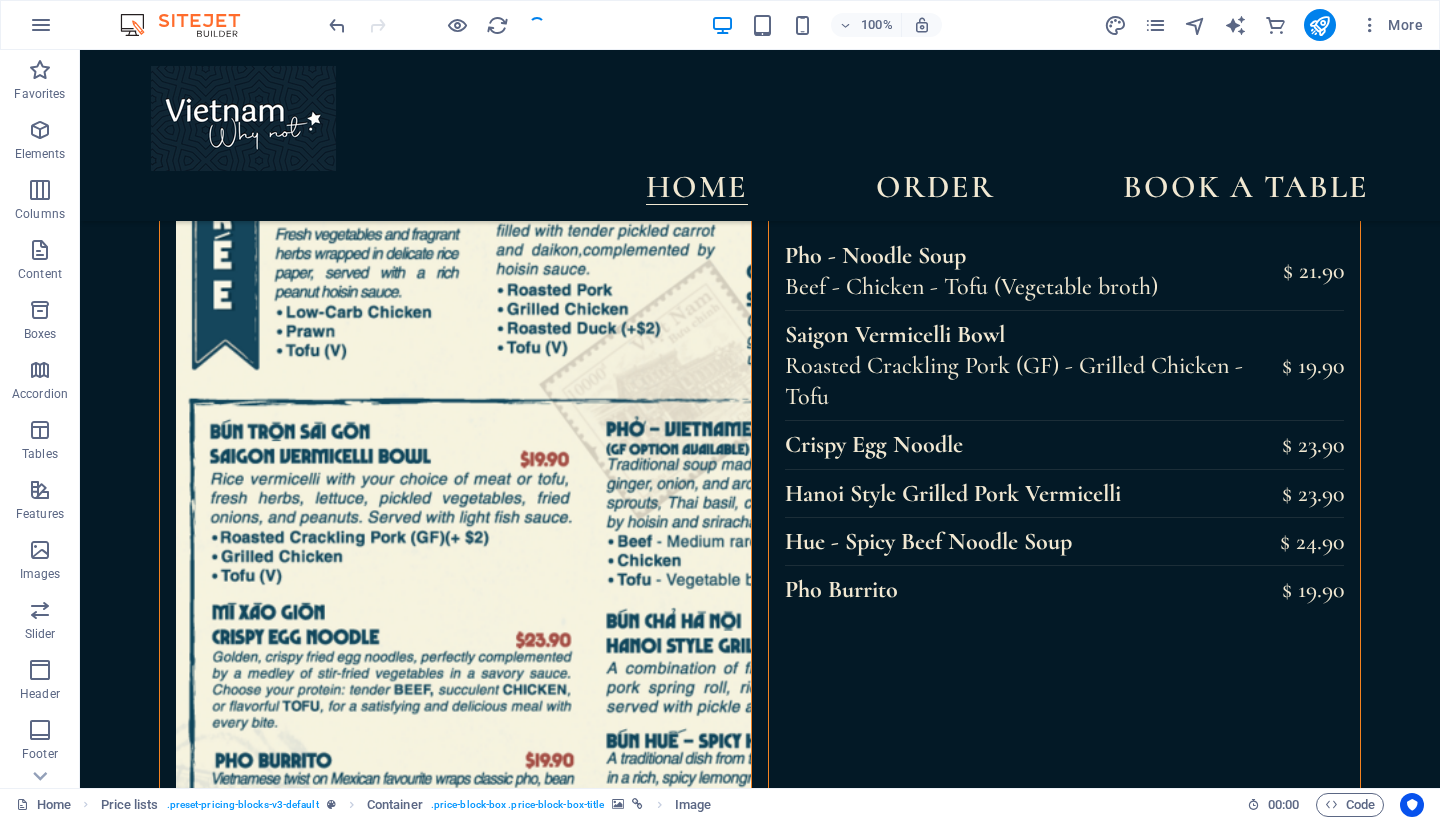 scroll, scrollTop: 220, scrollLeft: 0, axis: vertical 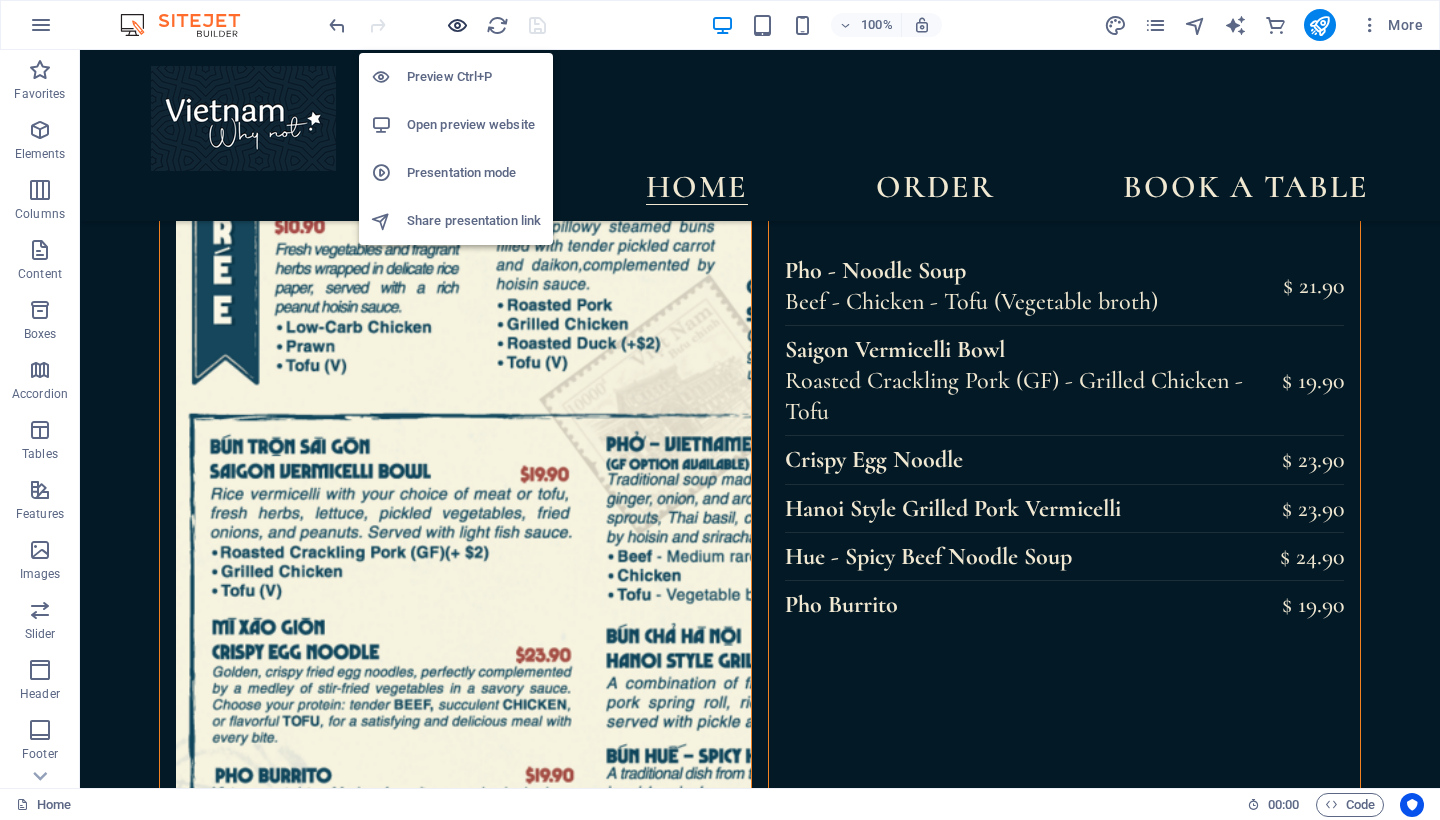 click at bounding box center [457, 25] 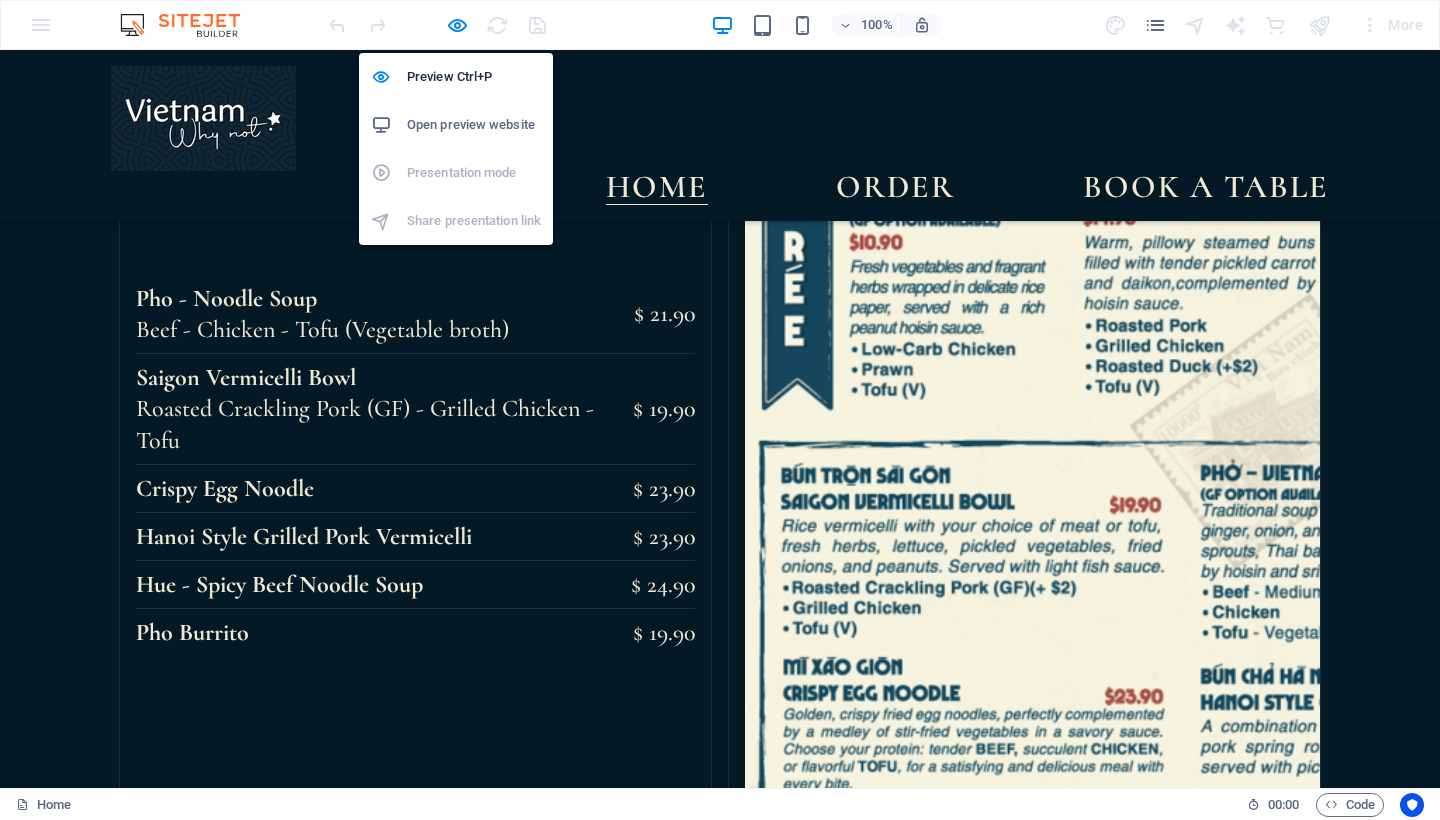scroll, scrollTop: 3, scrollLeft: 0, axis: vertical 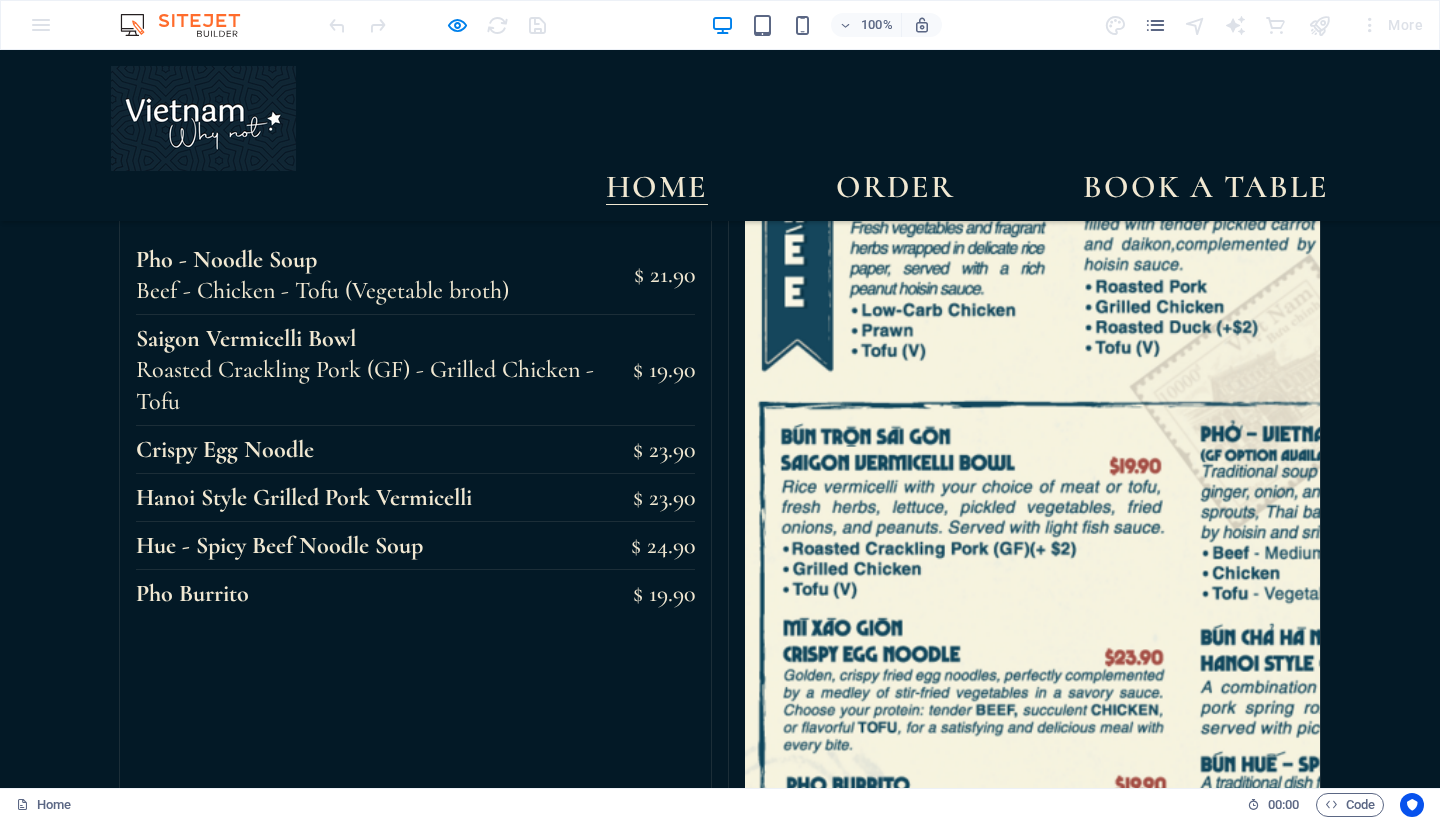 click at bounding box center (856, 3602) 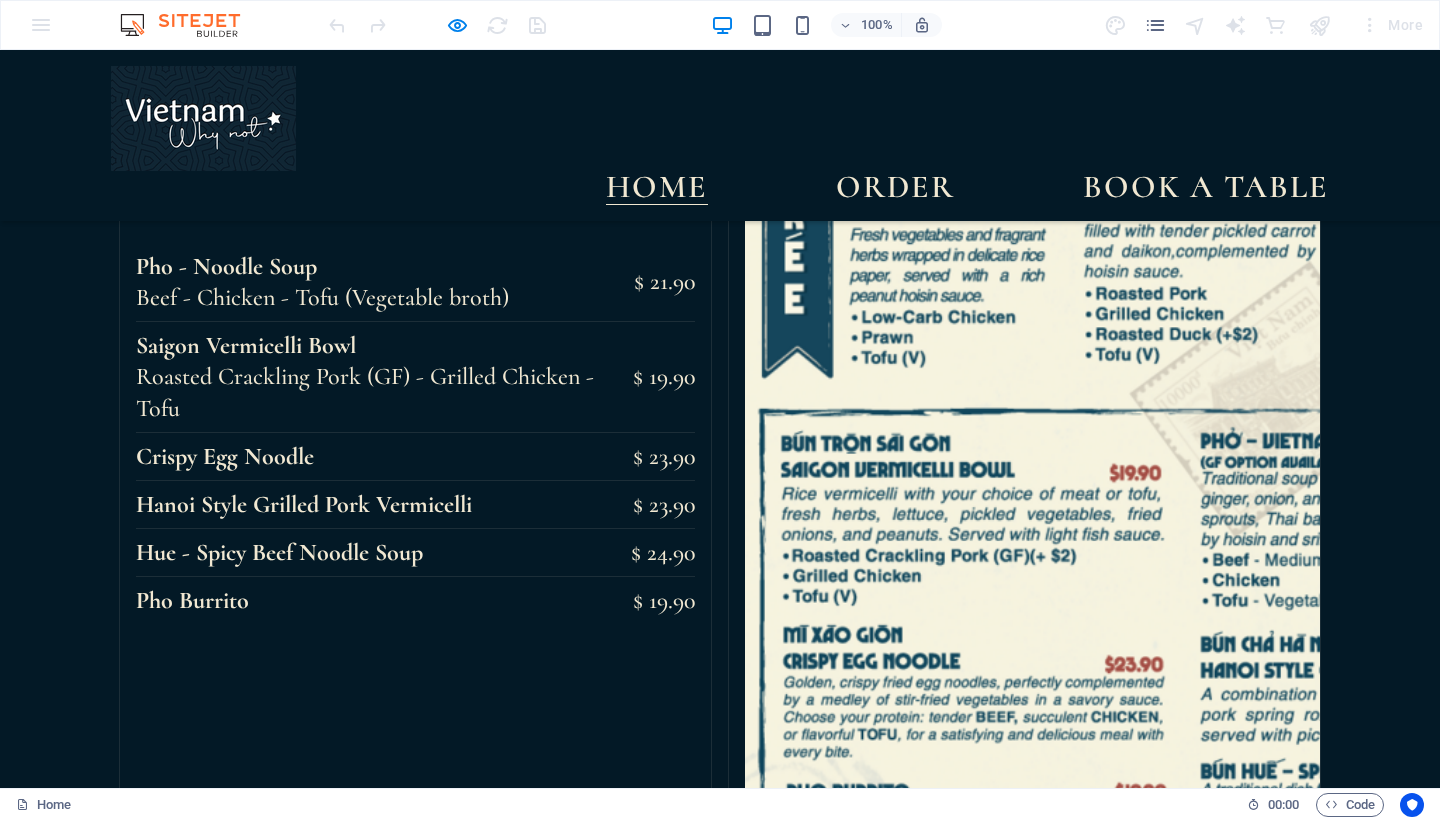 click at bounding box center [856, 3609] 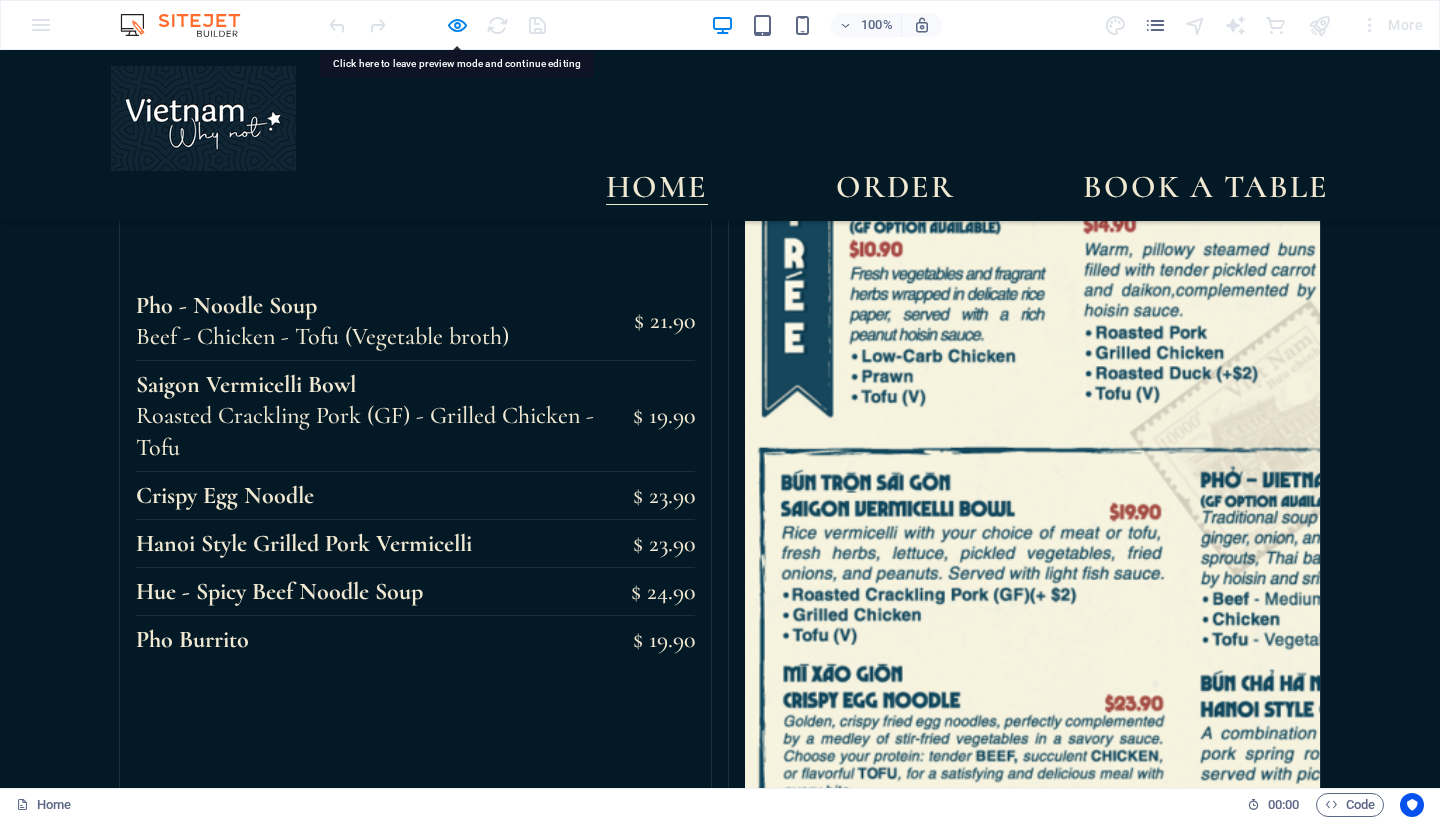 scroll, scrollTop: 3170, scrollLeft: 0, axis: vertical 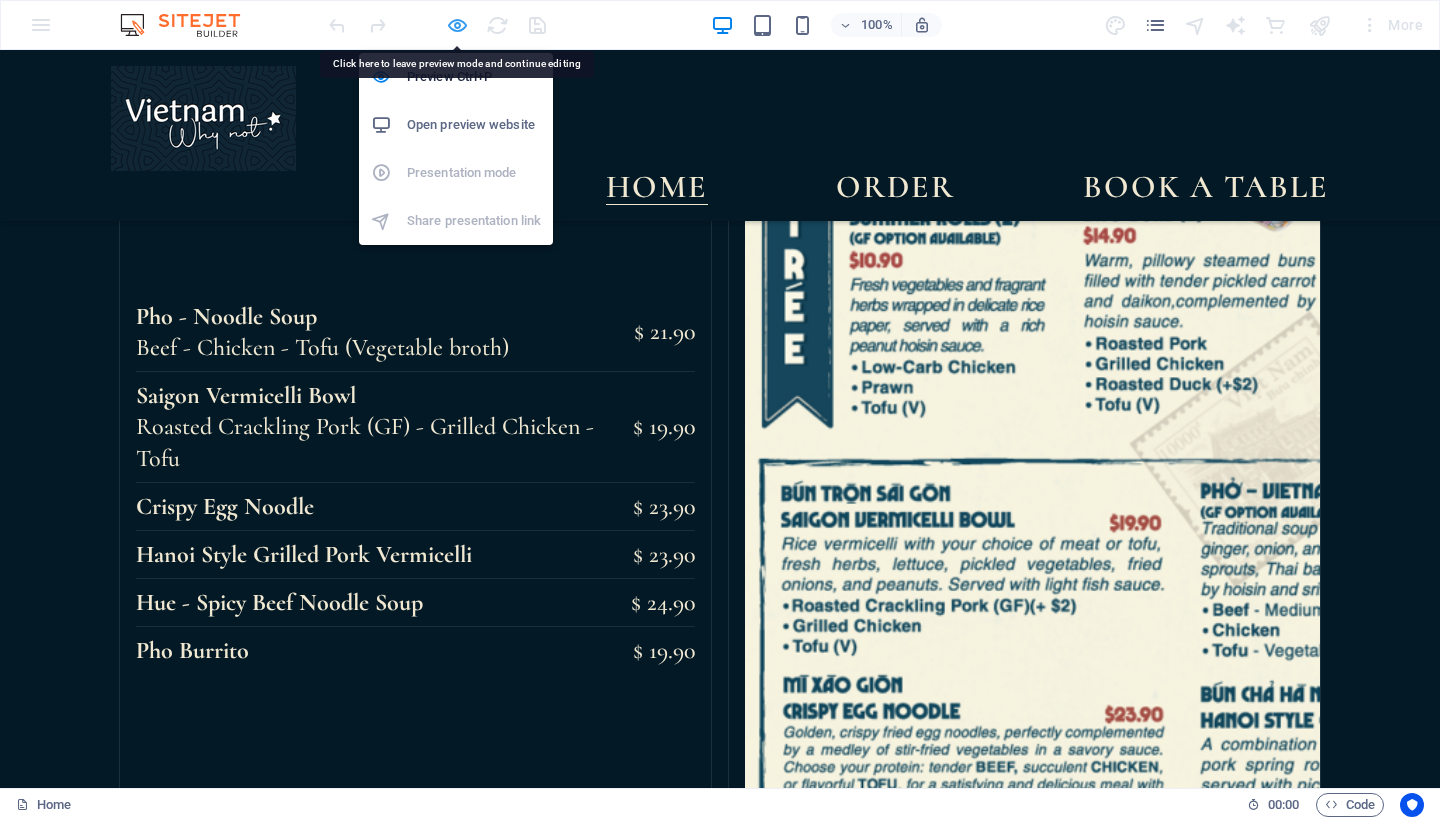 click at bounding box center [457, 25] 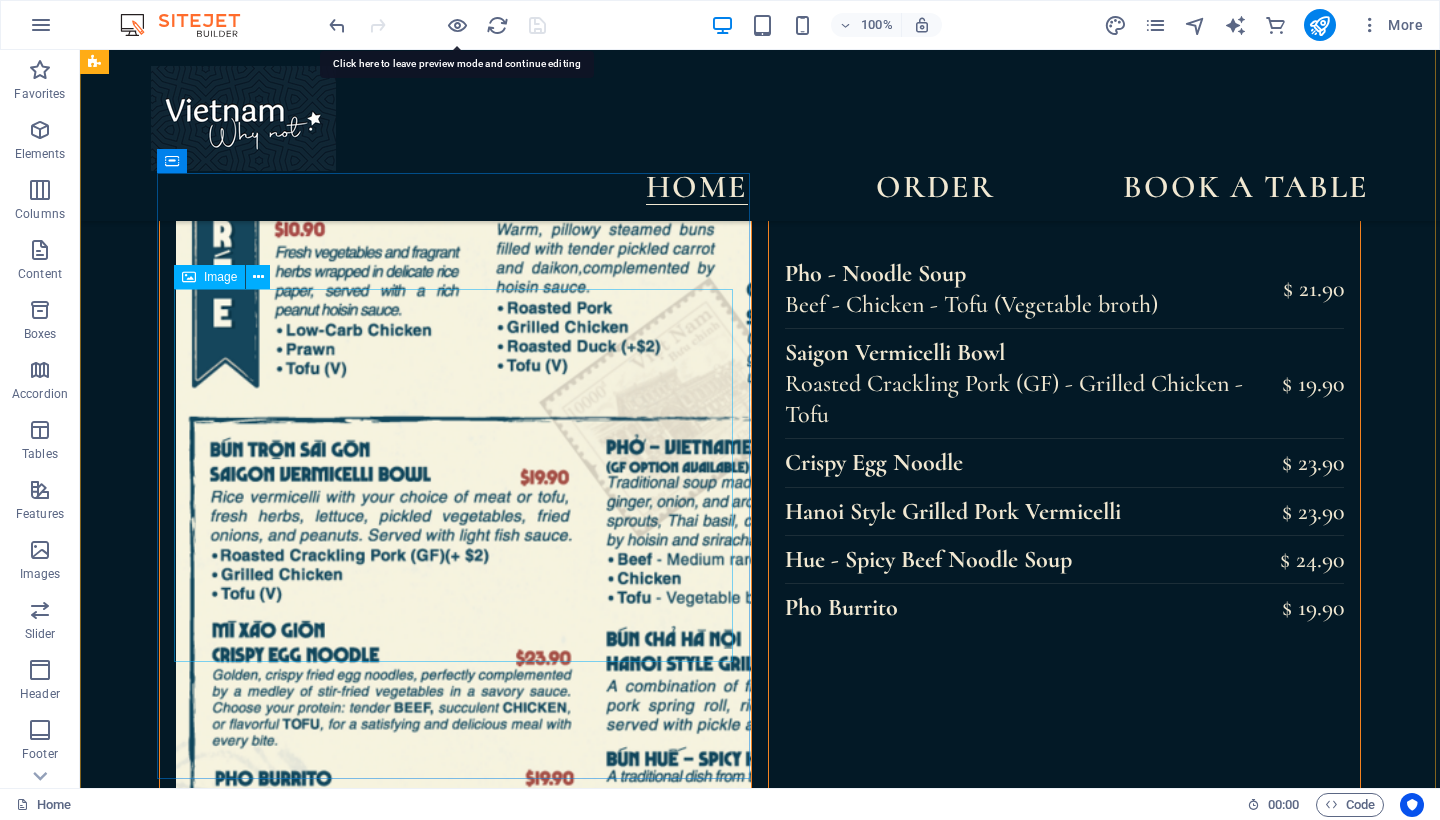 click on "Image" at bounding box center (220, 277) 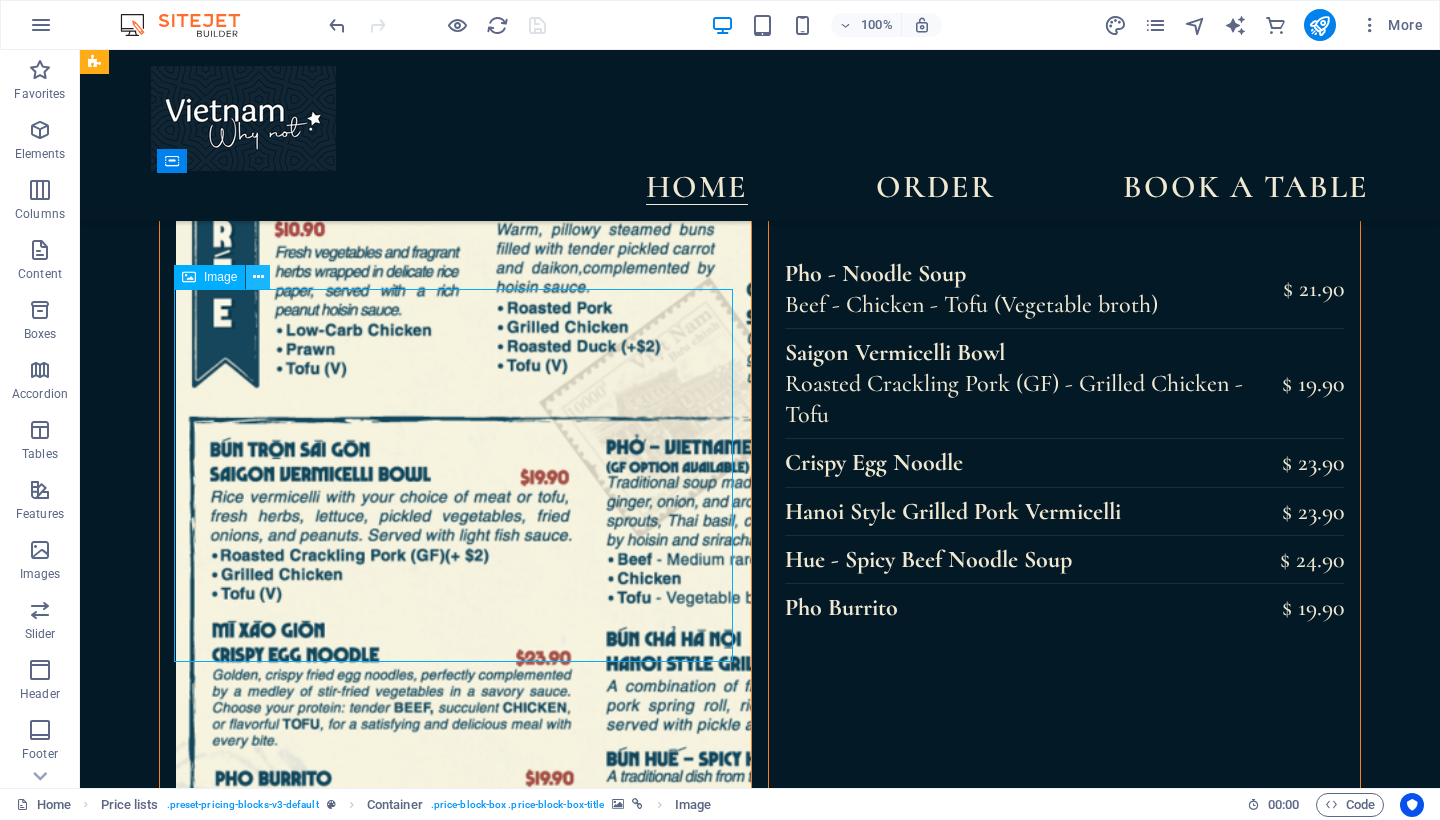 click at bounding box center [258, 277] 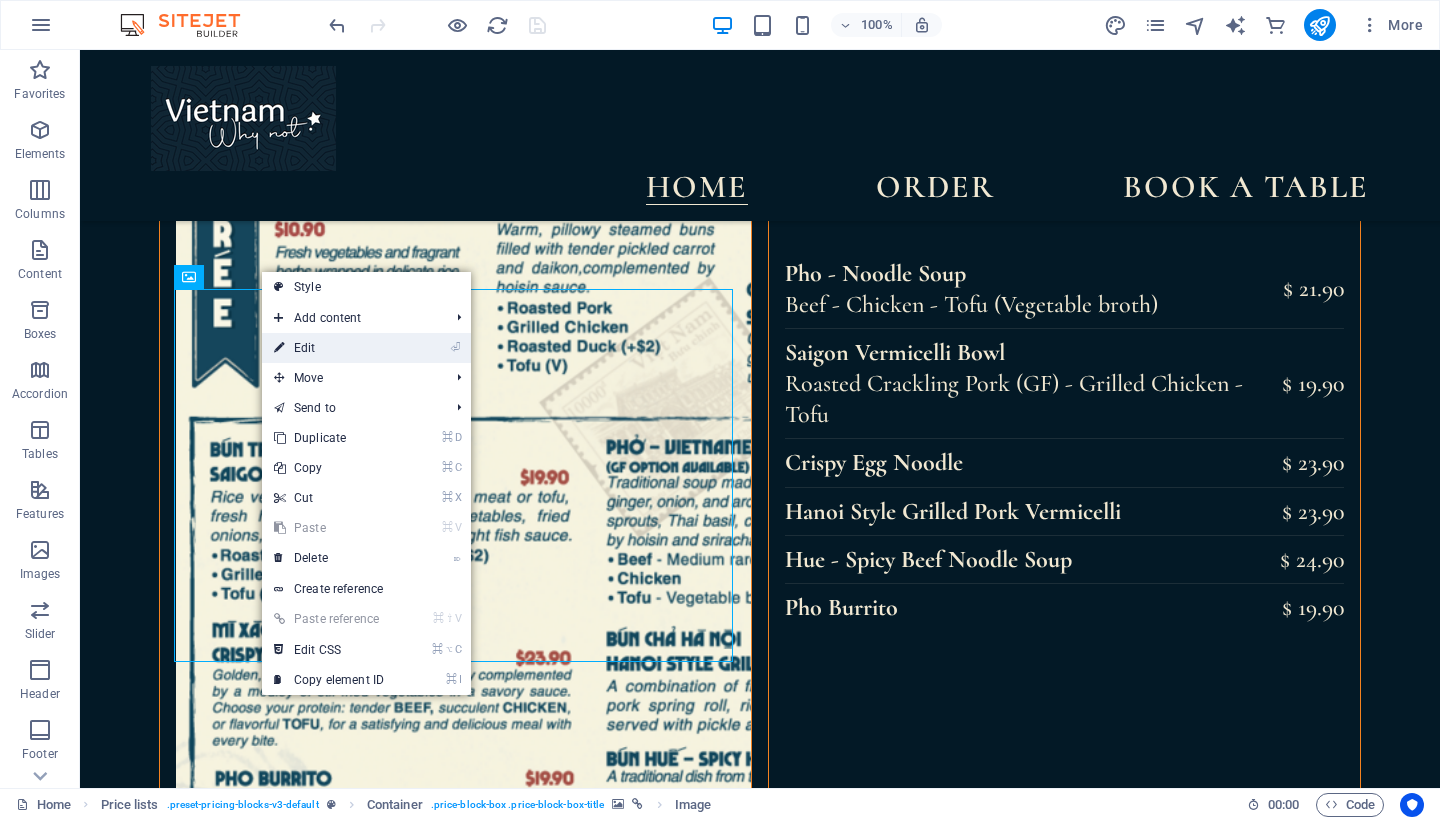 click on "⏎  Edit" at bounding box center (329, 348) 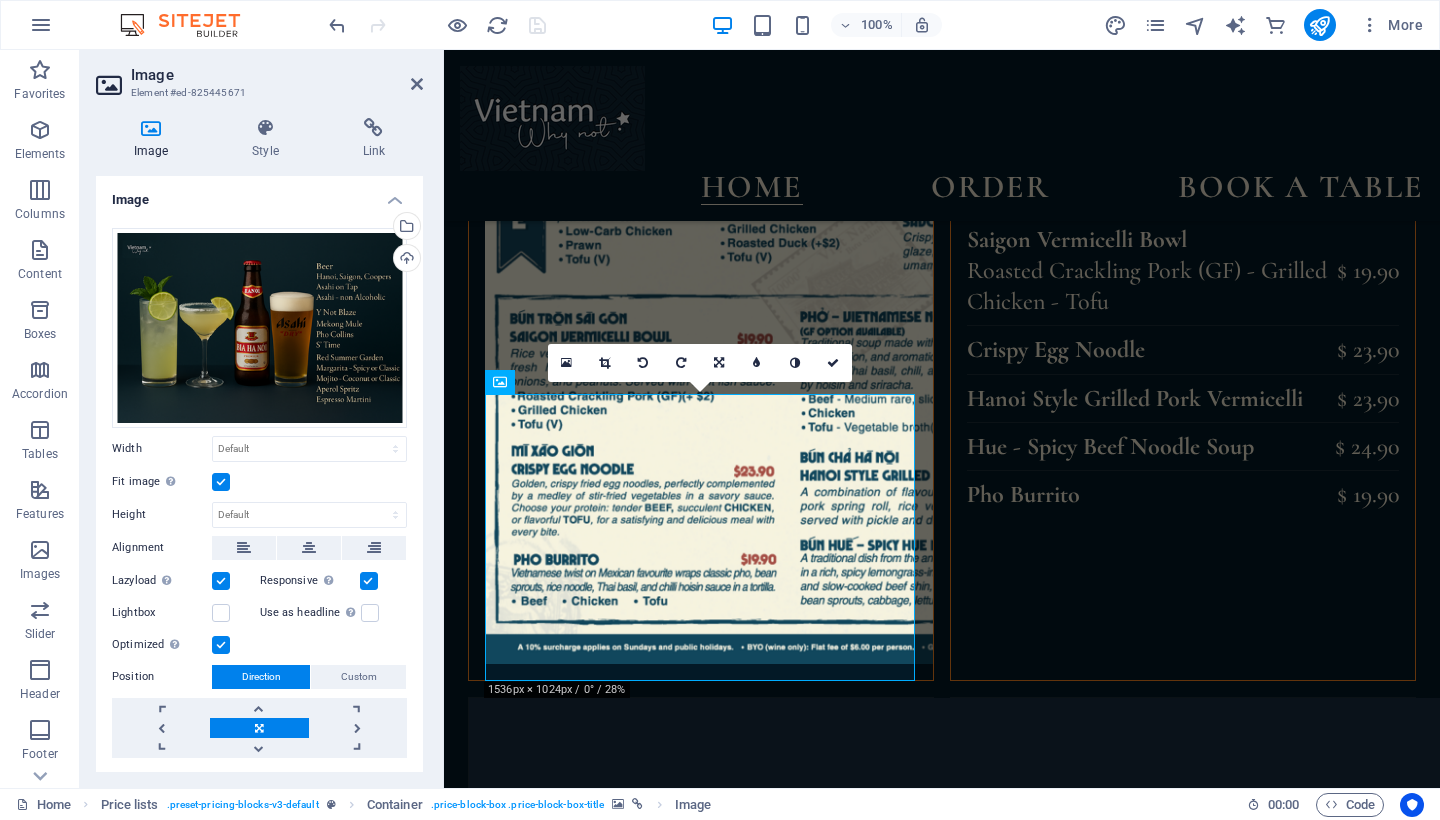 click at bounding box center (221, 482) 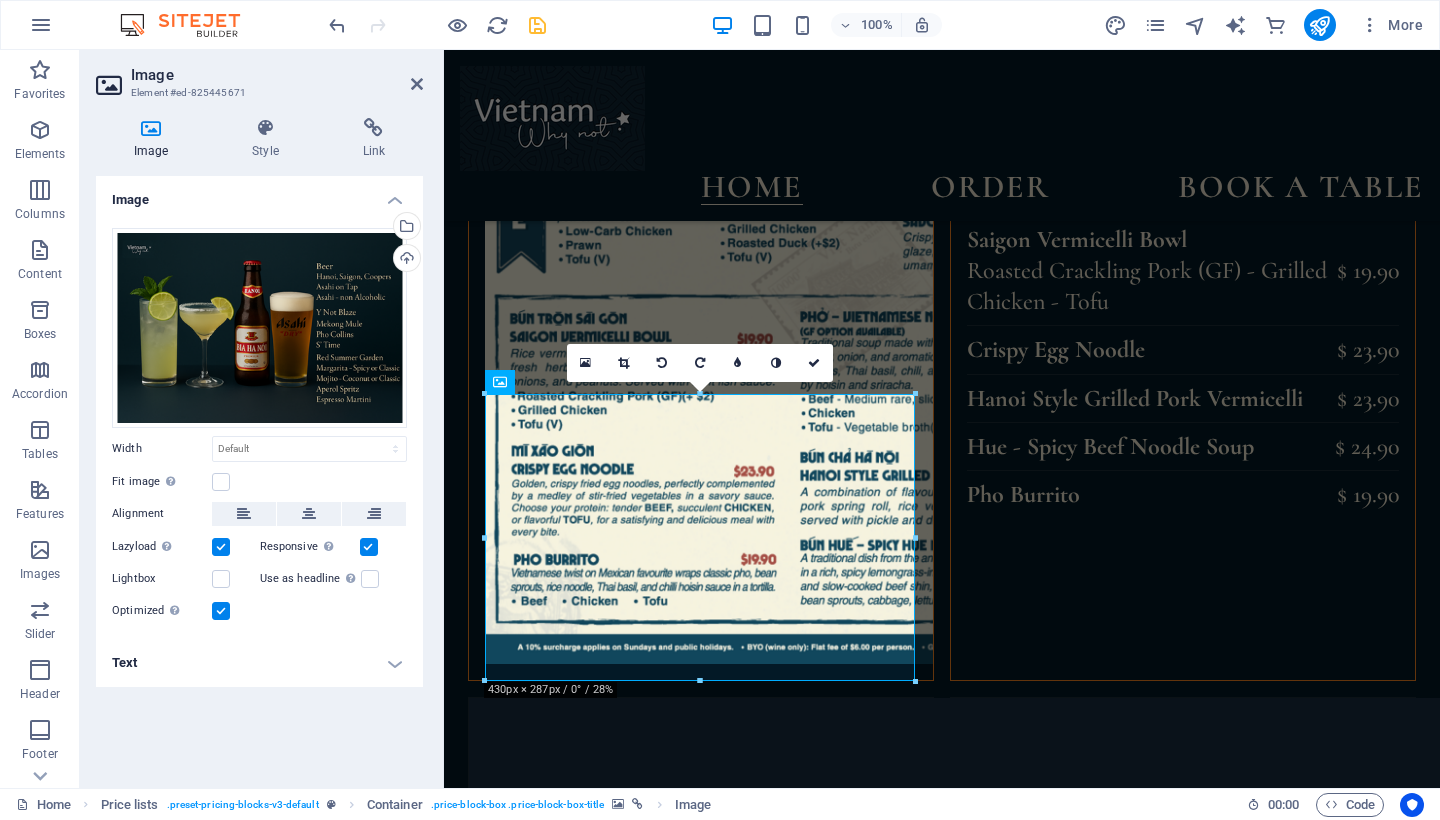 scroll, scrollTop: 91, scrollLeft: 1, axis: both 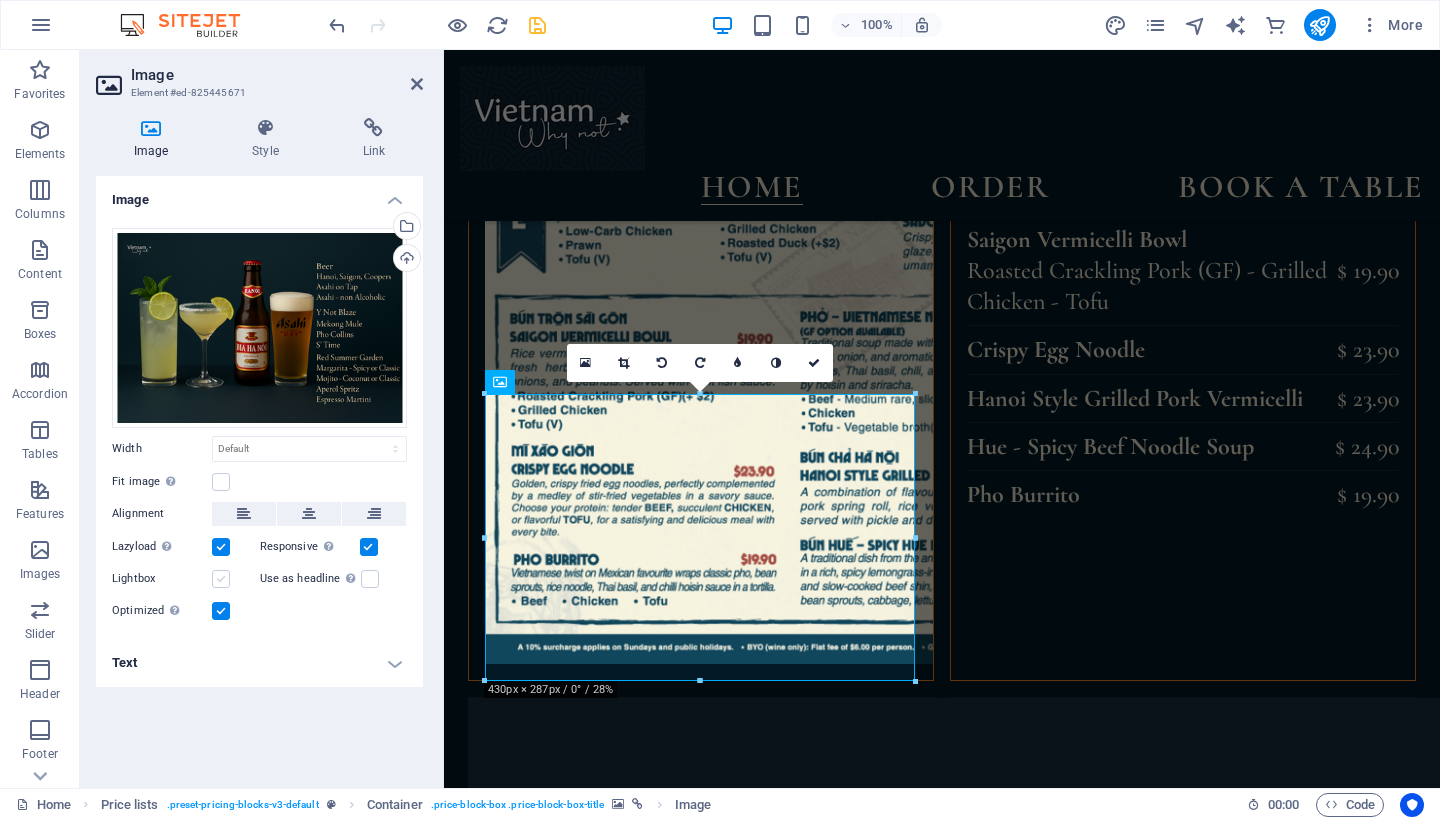 click at bounding box center (221, 579) 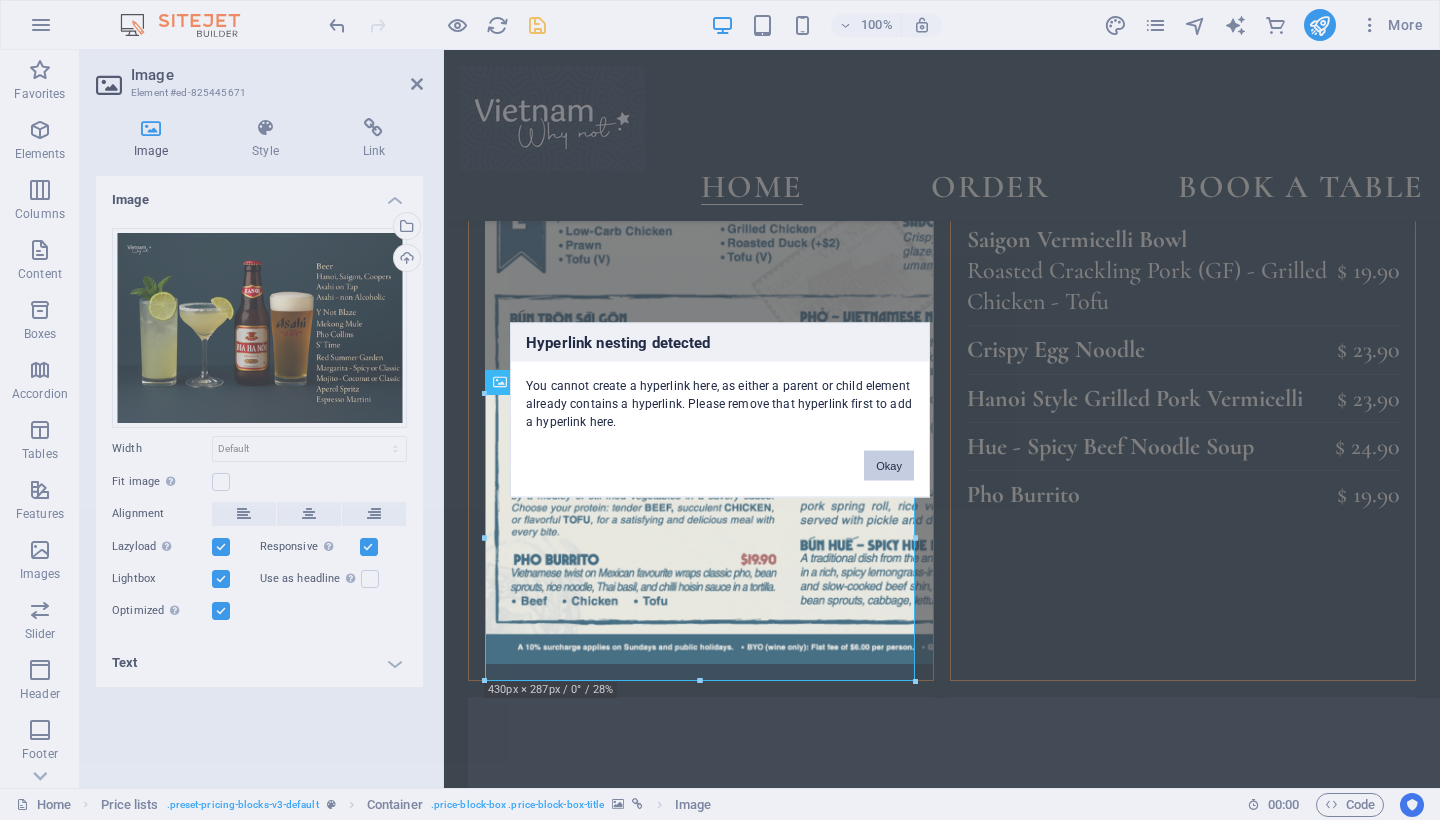 click on "Okay" at bounding box center (889, 466) 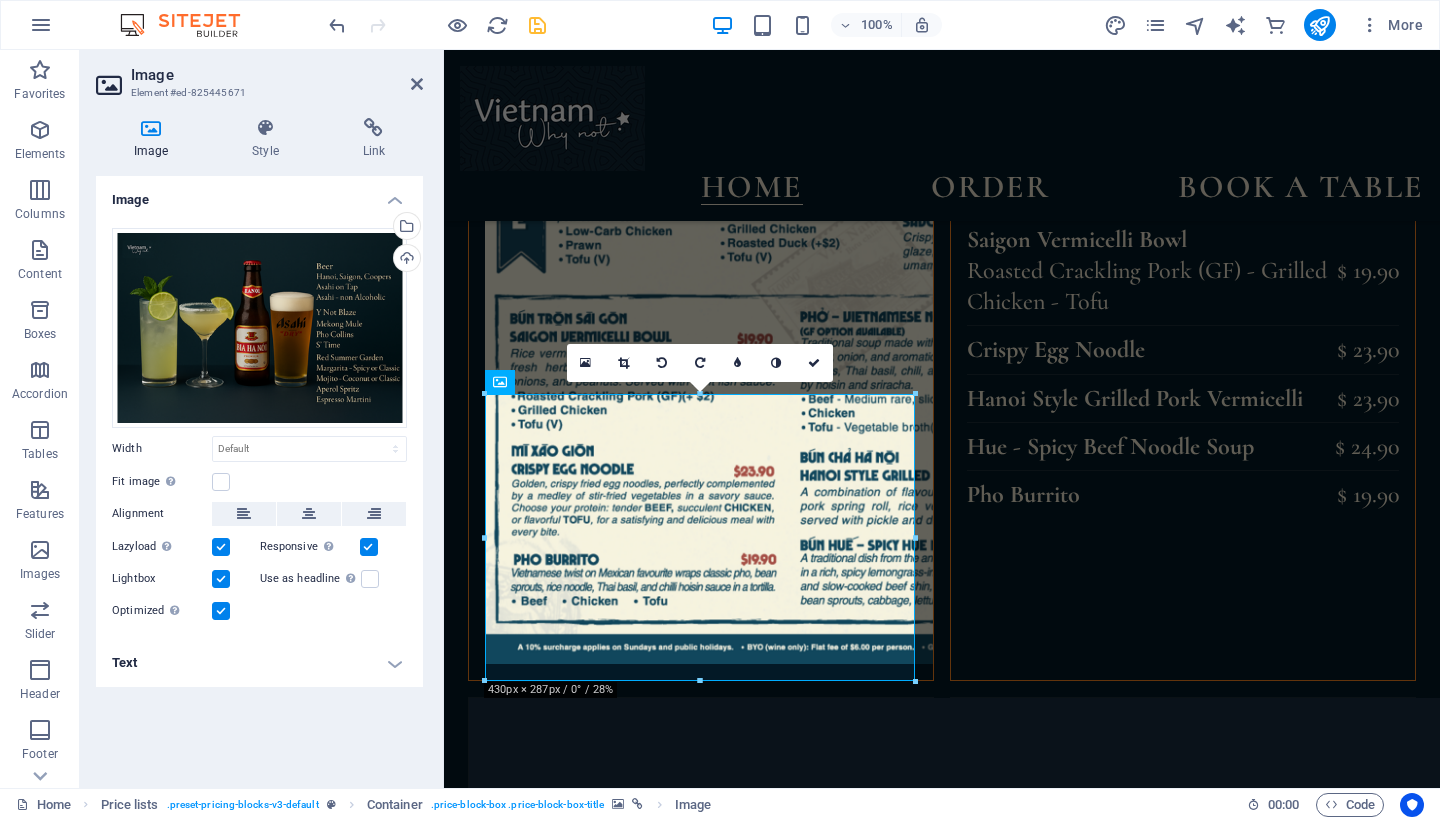 click on "Image Drag files here, click to choose files or select files from Files or our free stock photos & videos Select files from the file manager, stock photos, or upload file(s) Upload Width Default auto px rem % em vh vw Fit image Automatically fit image to a fixed width and height Height Default auto px Alignment Lazyload Loading images after the page loads improves page speed. Responsive Automatically load retina image and smartphone optimized sizes. Lightbox Use as headline The image will be wrapped in an H1 headline tag. Useful for giving alternative text the weight of an H1 headline, e.g. for the logo. Leave unchecked if uncertain. Optimized Images are compressed to improve page speed. Position Direction Custom X offset 50 px rem % vh vw Y offset 50 px rem % vh vw Text Float No float Image left Image right Determine how text should behave around the image. Text Alternative text Image caption Paragraph Format Normal Heading 1 Heading 2 Heading 3 Heading 4 Heading 5 Heading 6 Code Font Family Arial Georgia 8" at bounding box center (259, 474) 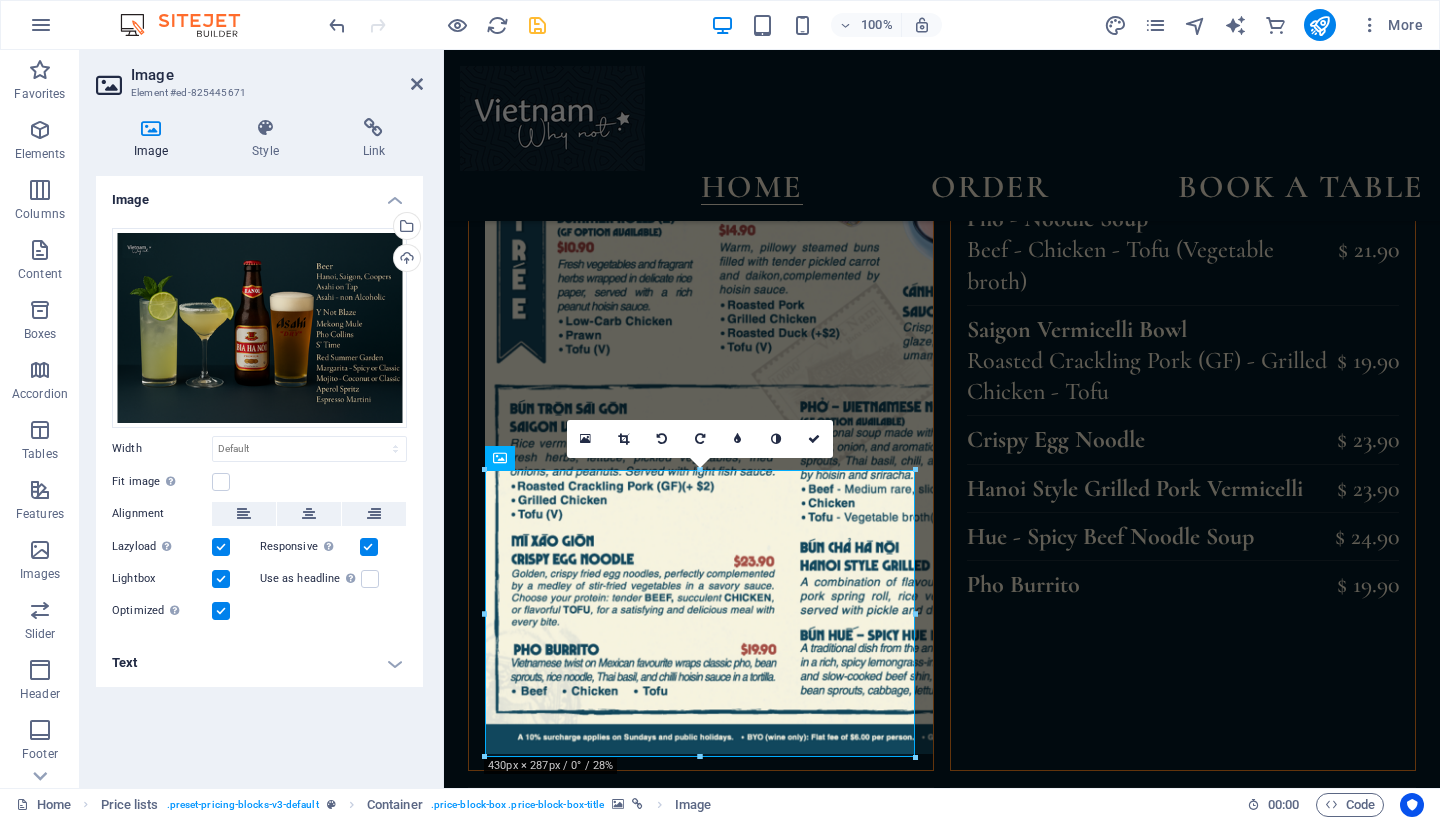 scroll, scrollTop: 3081, scrollLeft: 0, axis: vertical 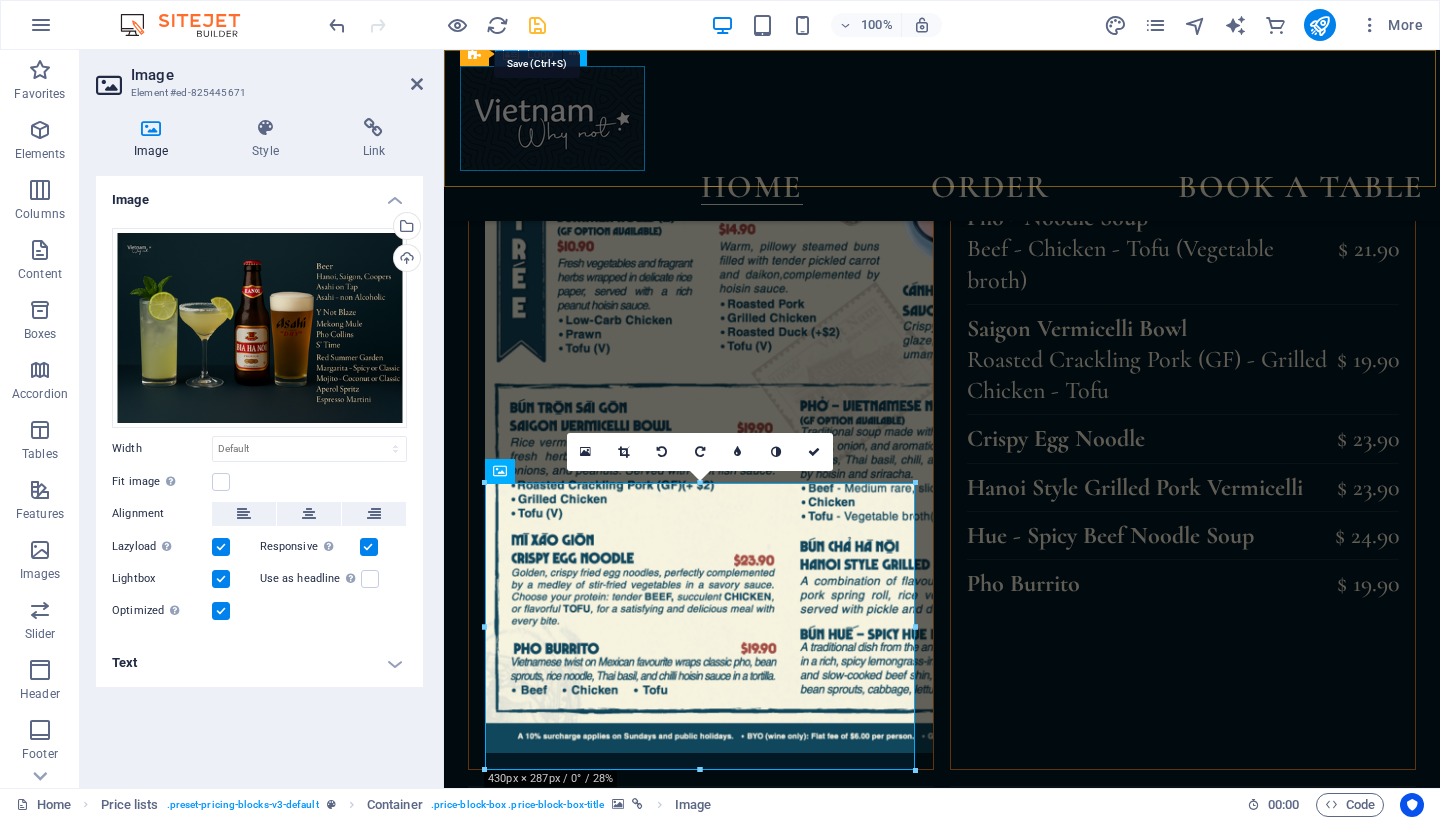 click at bounding box center [537, 25] 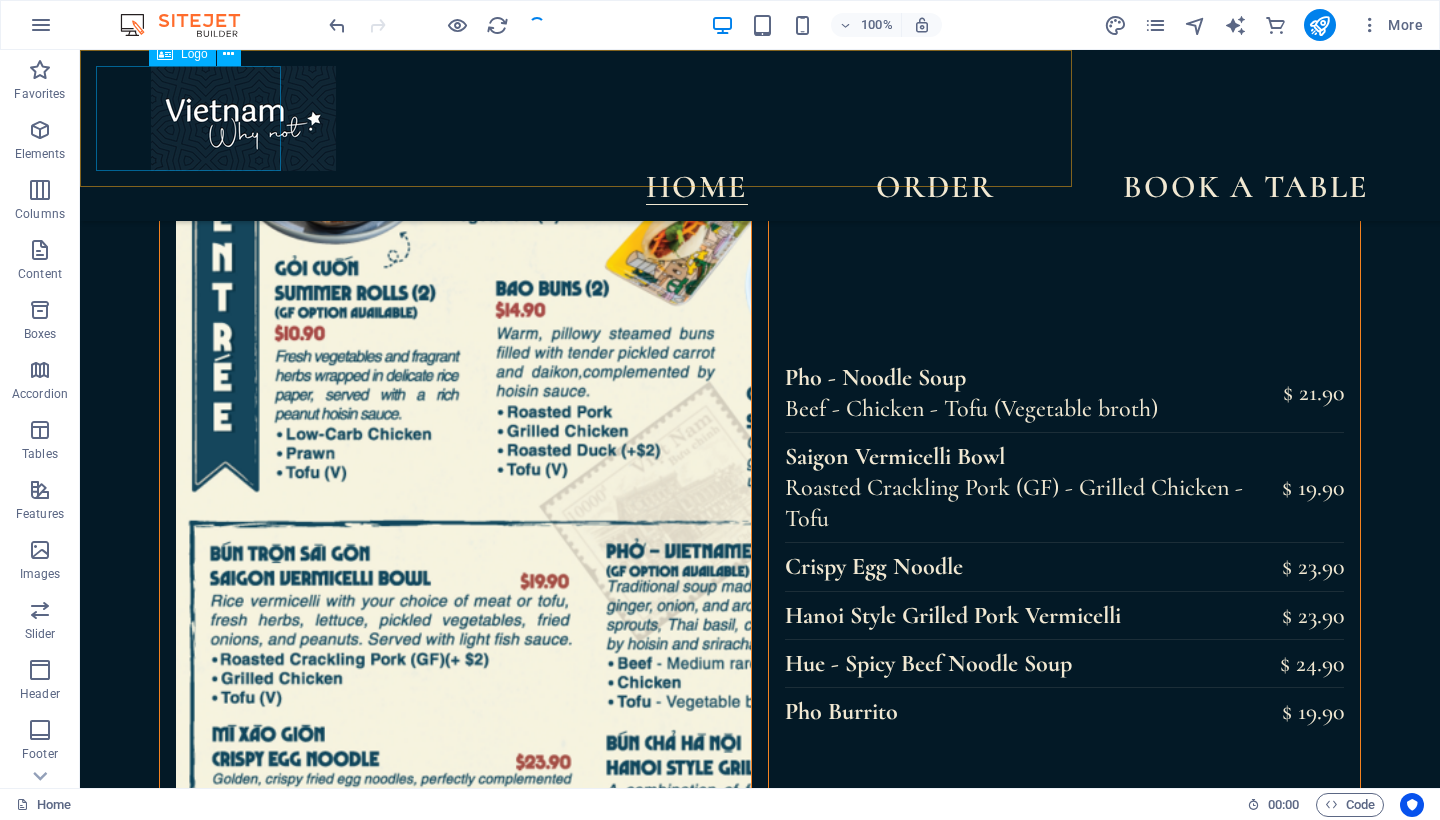 scroll, scrollTop: 91, scrollLeft: 0, axis: vertical 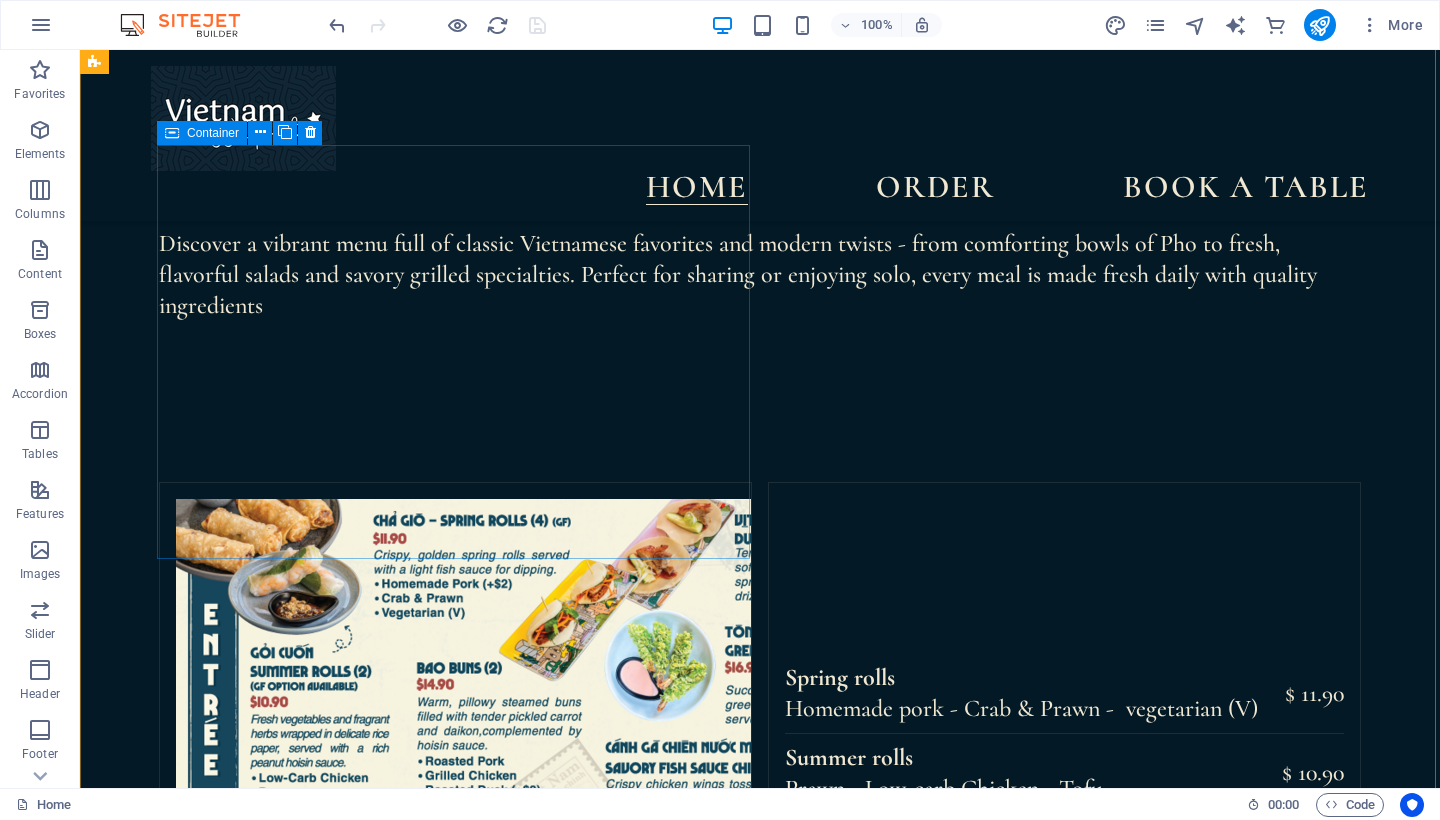 click at bounding box center [455, 1754] 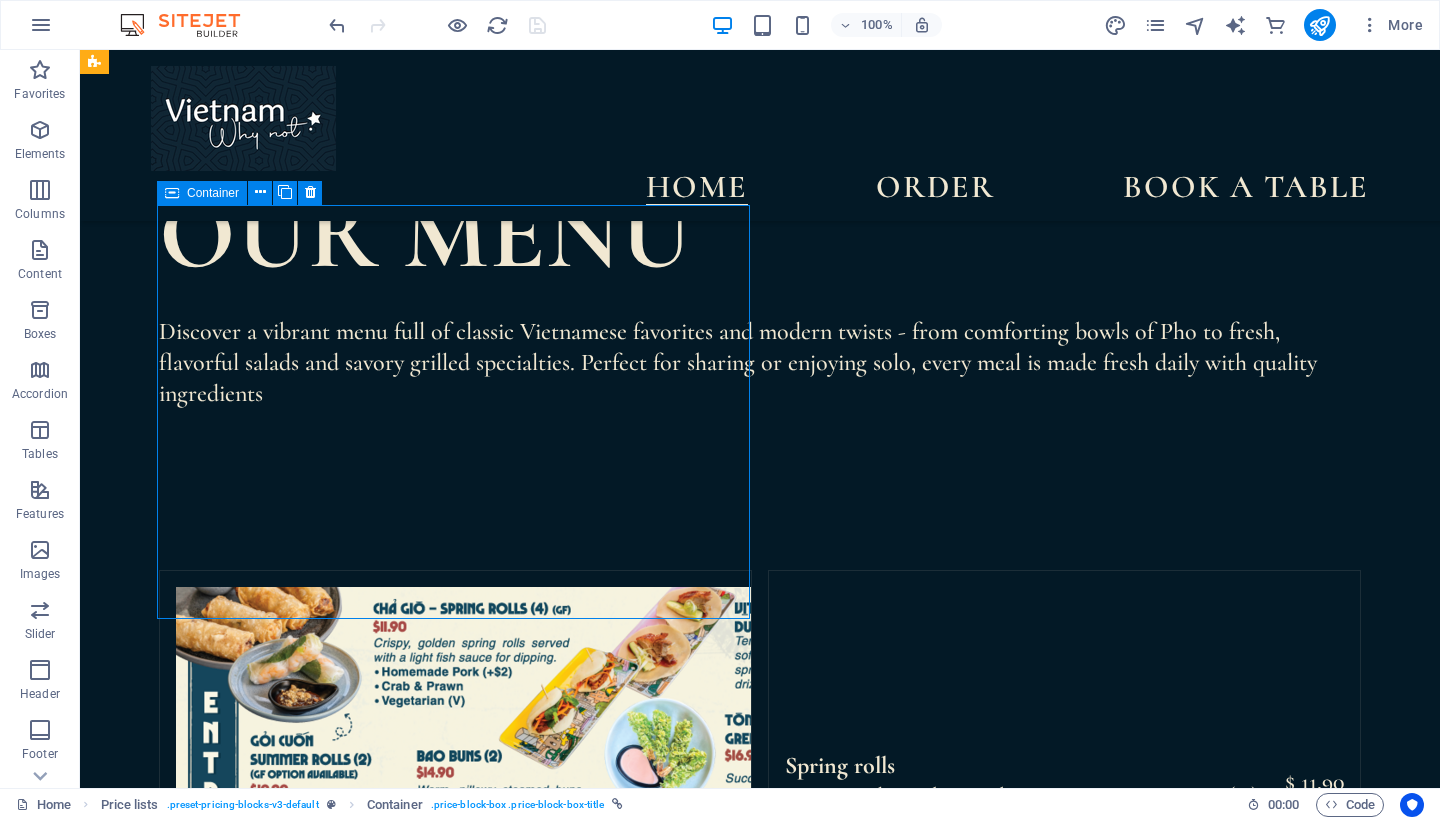 scroll, scrollTop: 1768, scrollLeft: 0, axis: vertical 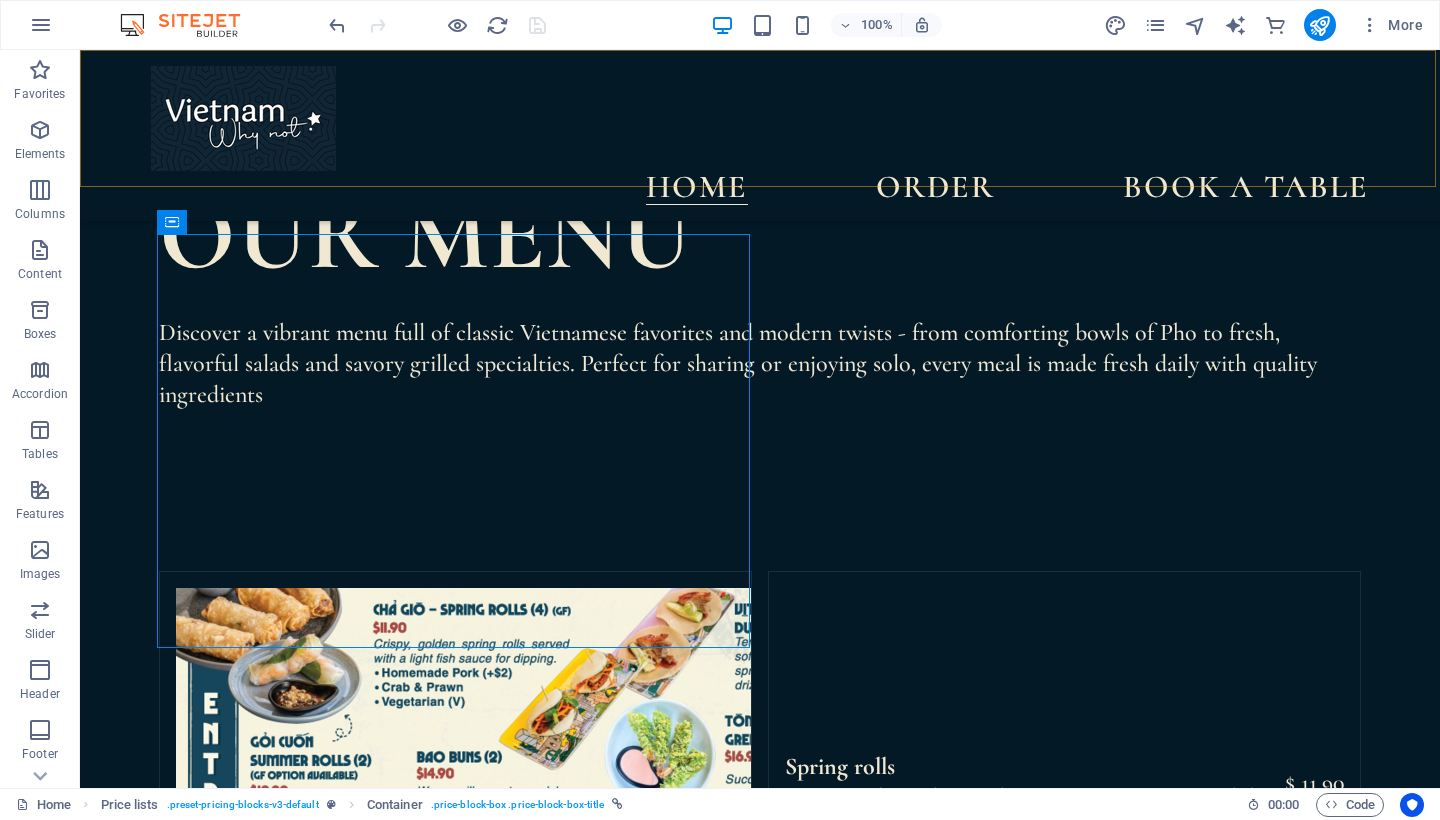click at bounding box center [437, 25] 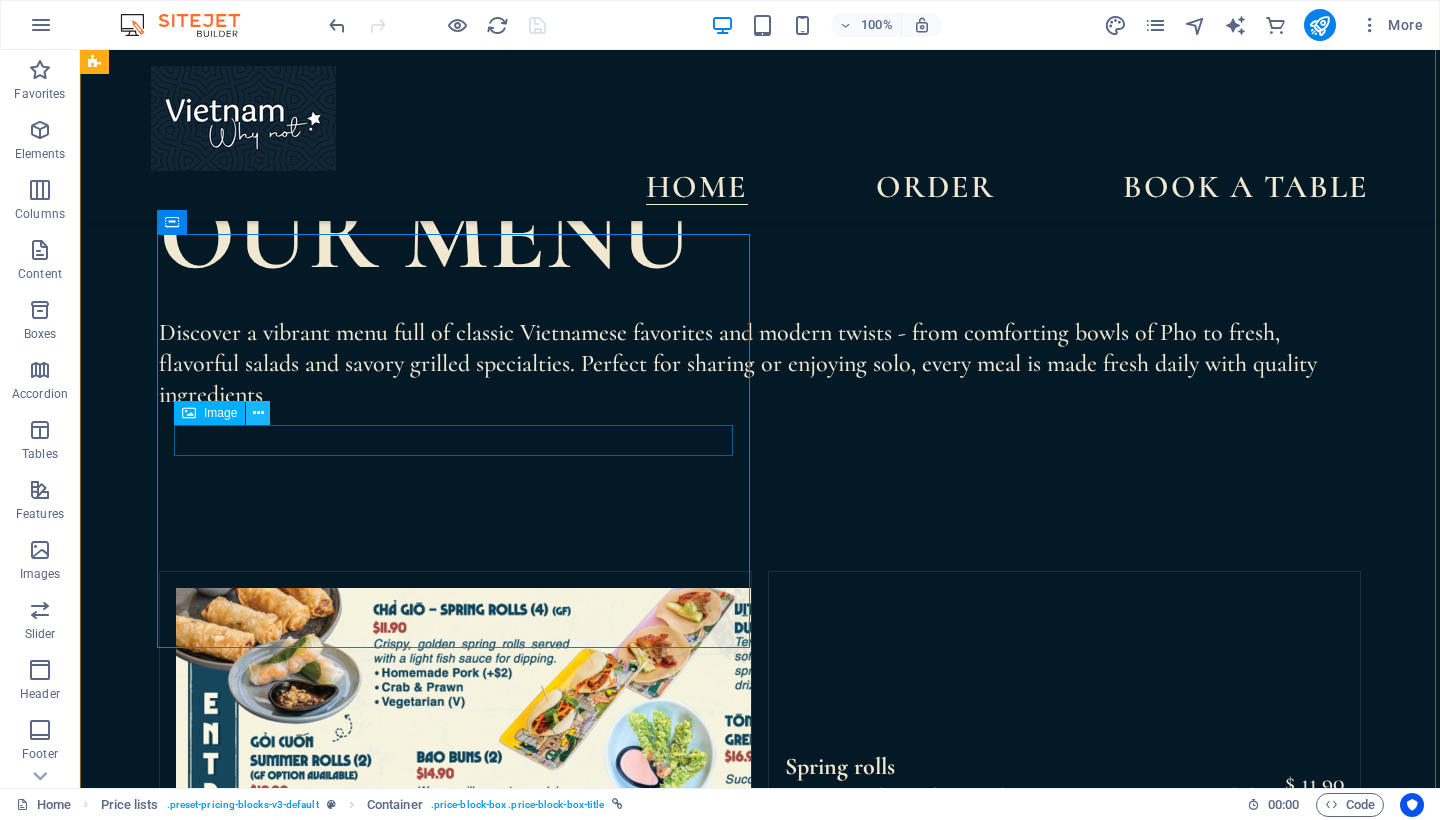 click at bounding box center [258, 413] 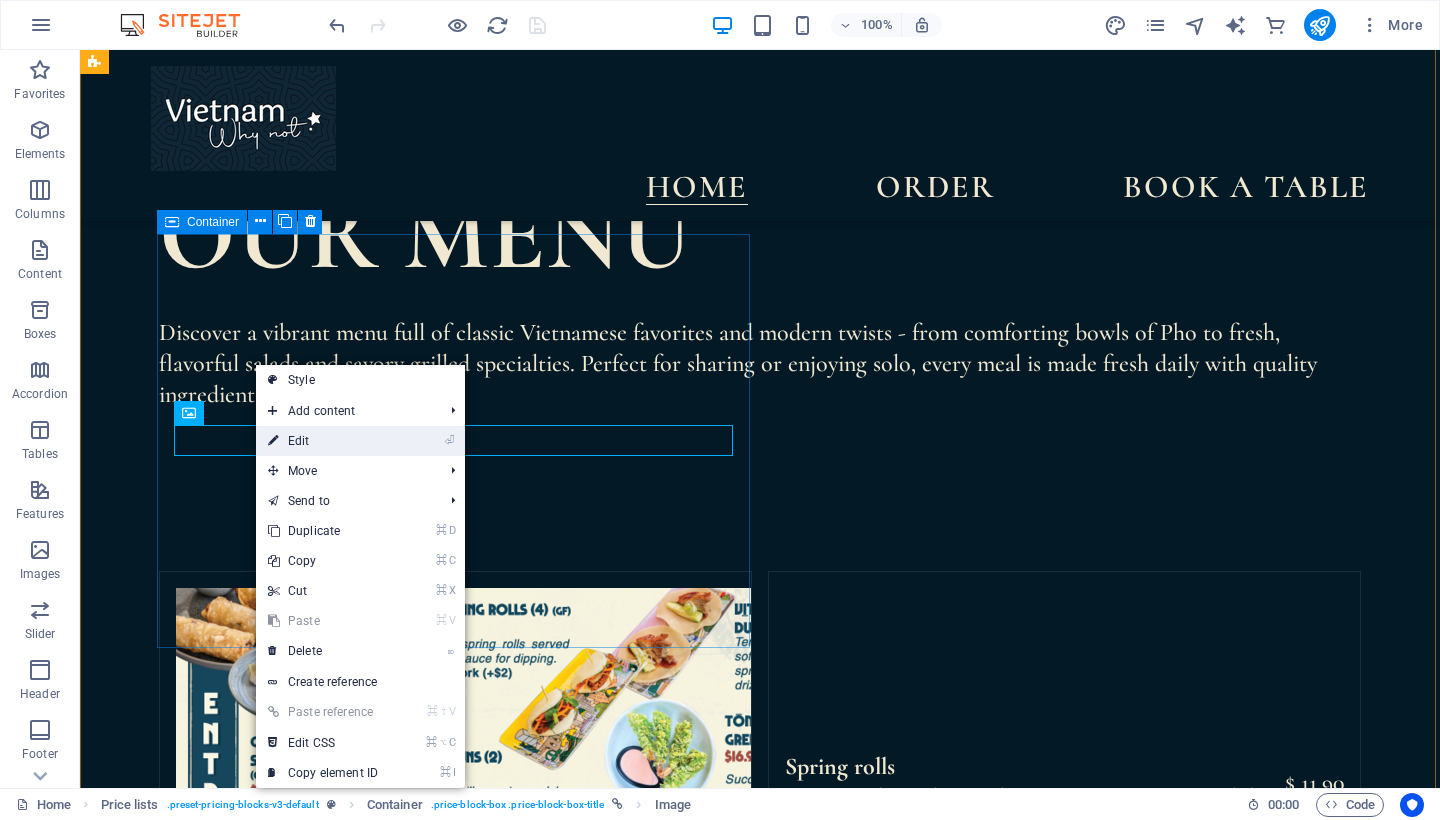 click on "⏎  Edit" at bounding box center (323, 441) 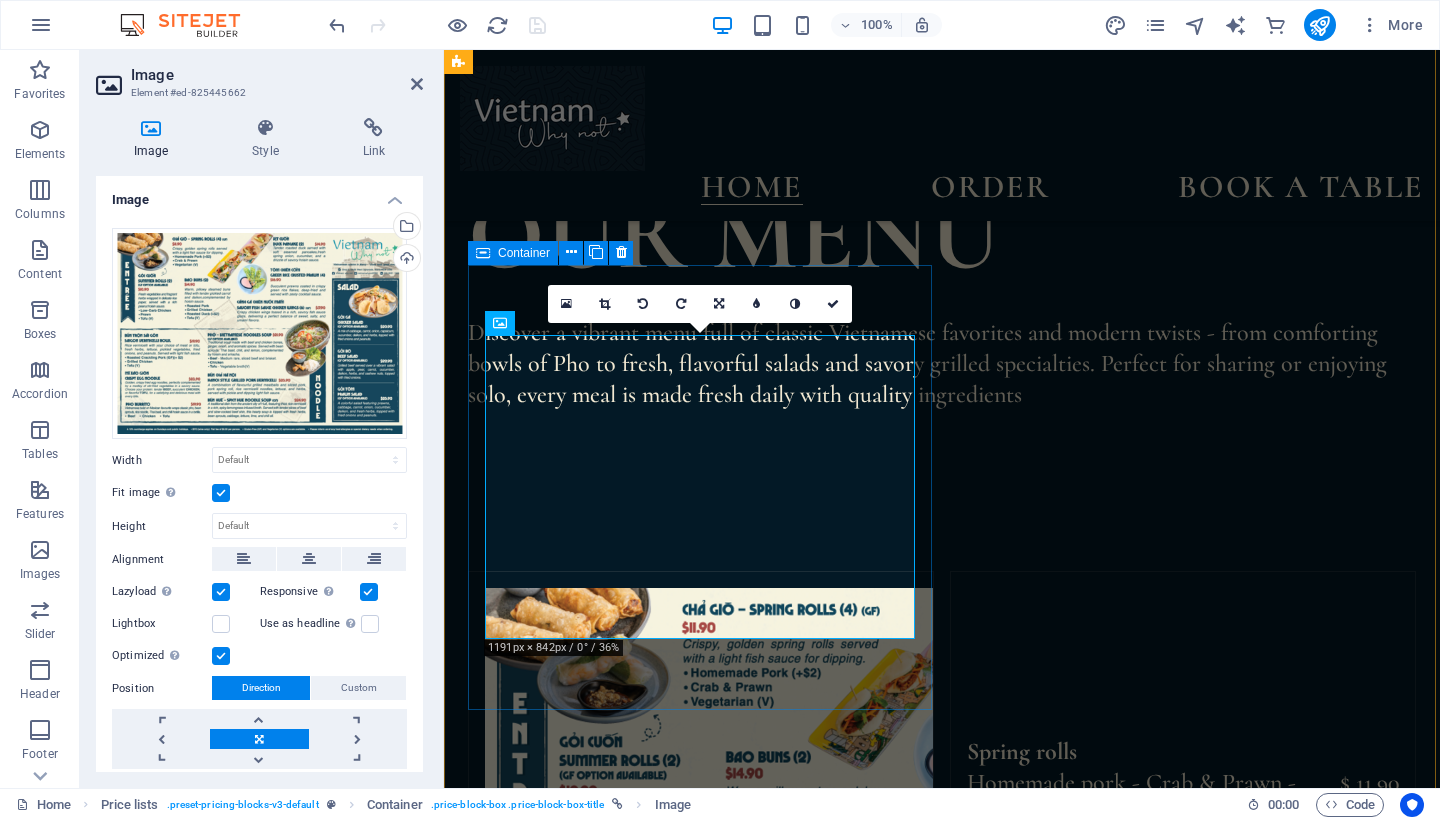 click at bounding box center (221, 493) 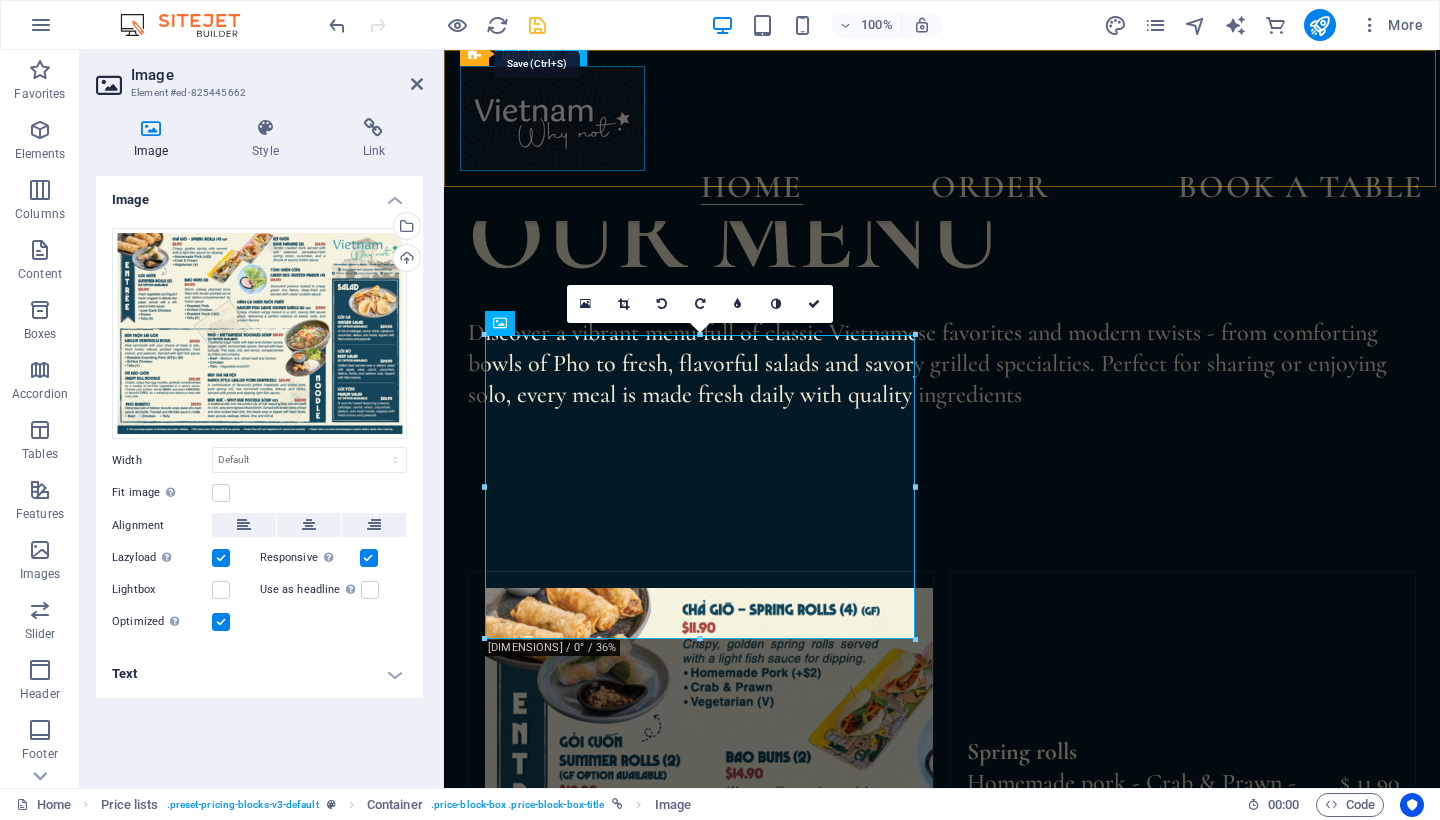 click at bounding box center [537, 25] 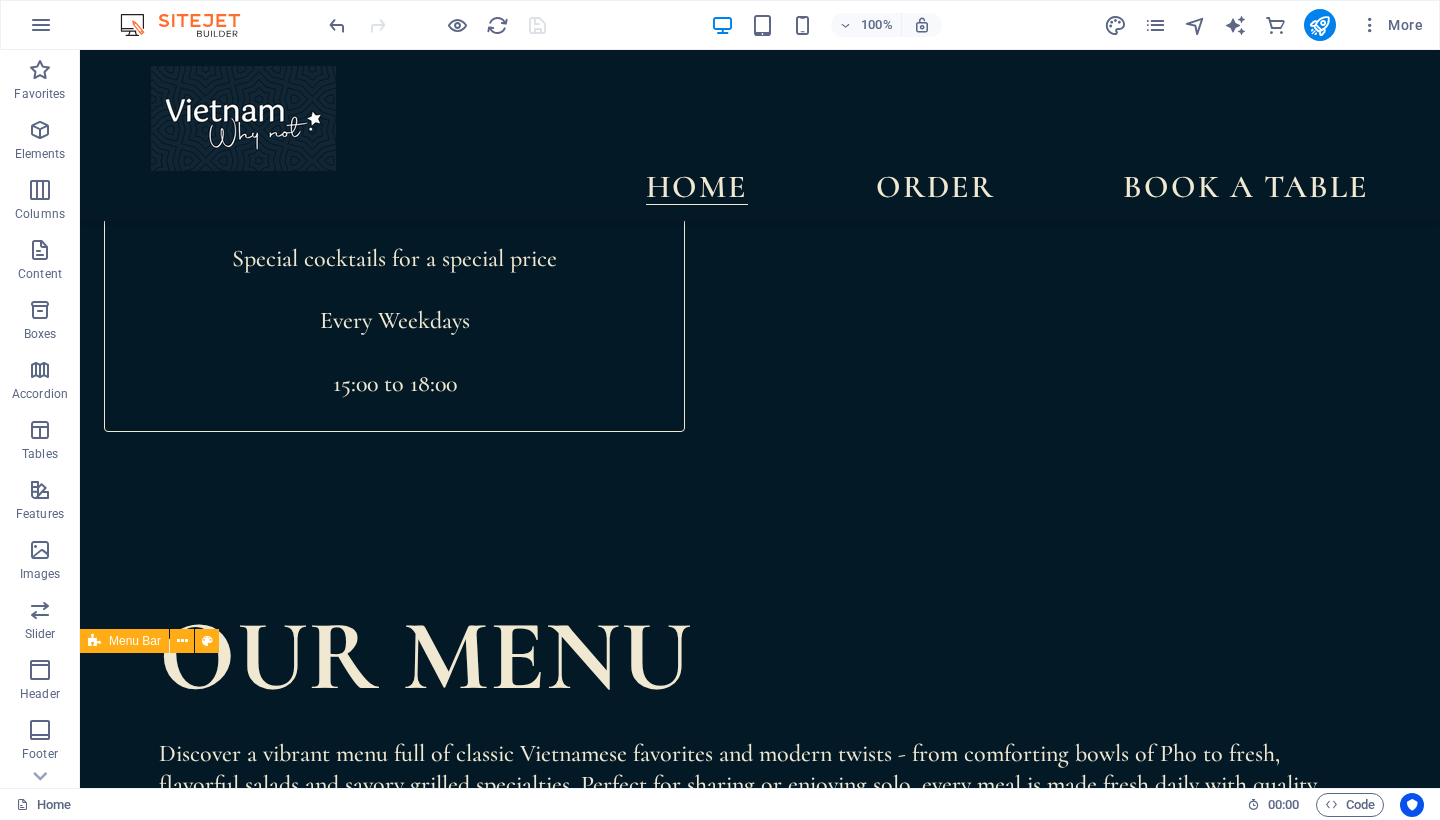 scroll, scrollTop: 1328, scrollLeft: 0, axis: vertical 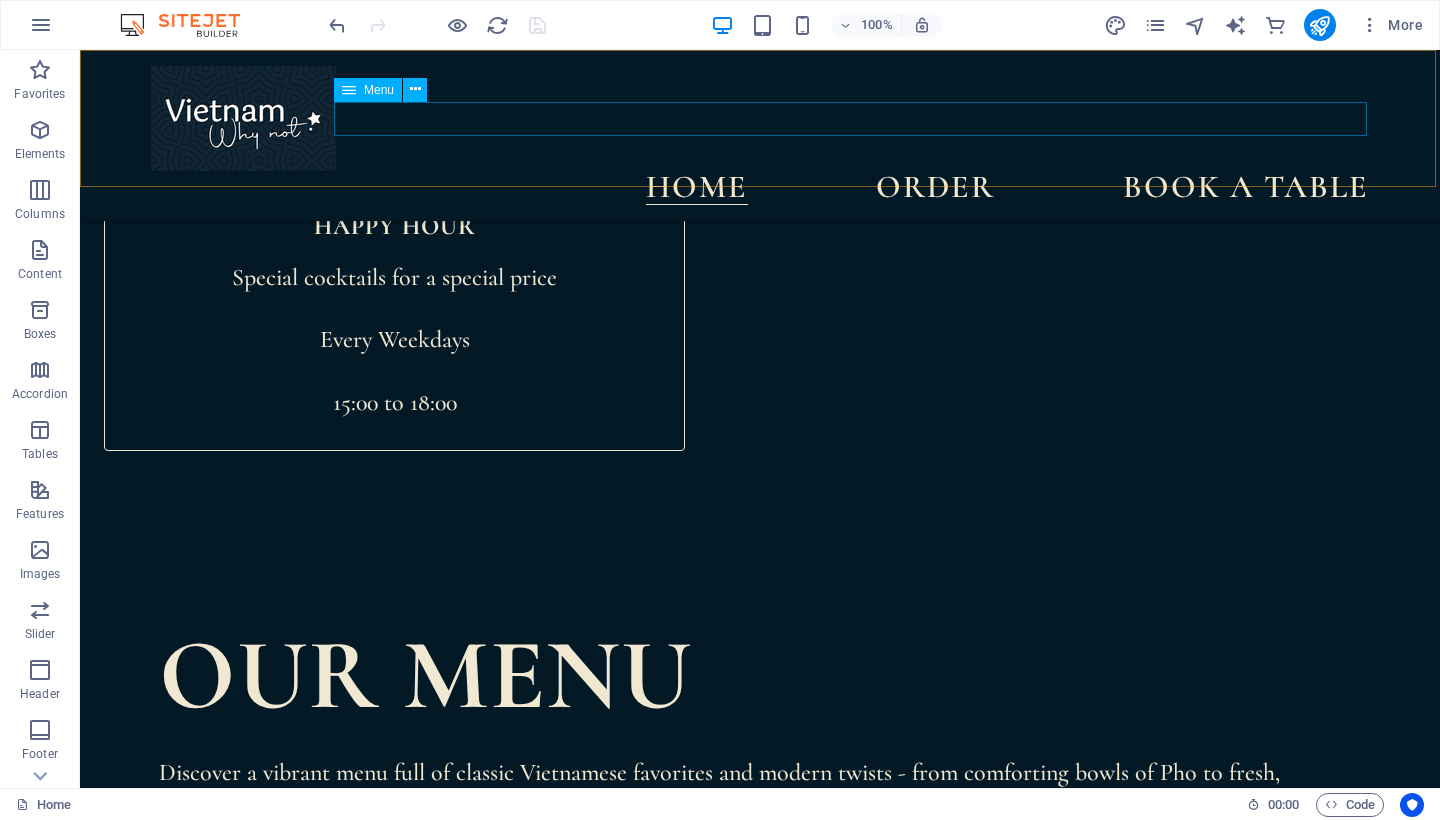 click on "Home order Book a table" at bounding box center (760, 188) 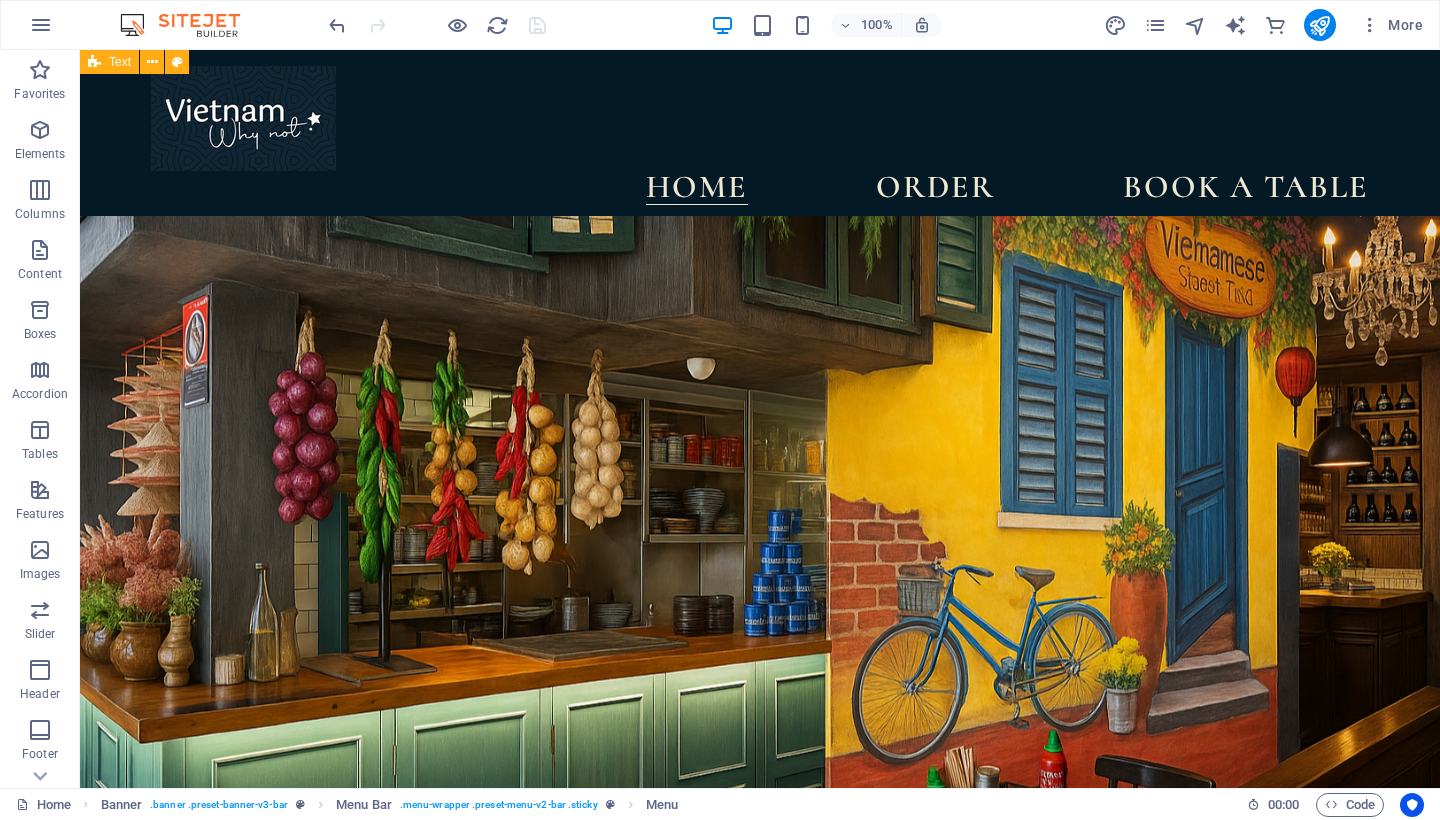 scroll, scrollTop: 0, scrollLeft: 0, axis: both 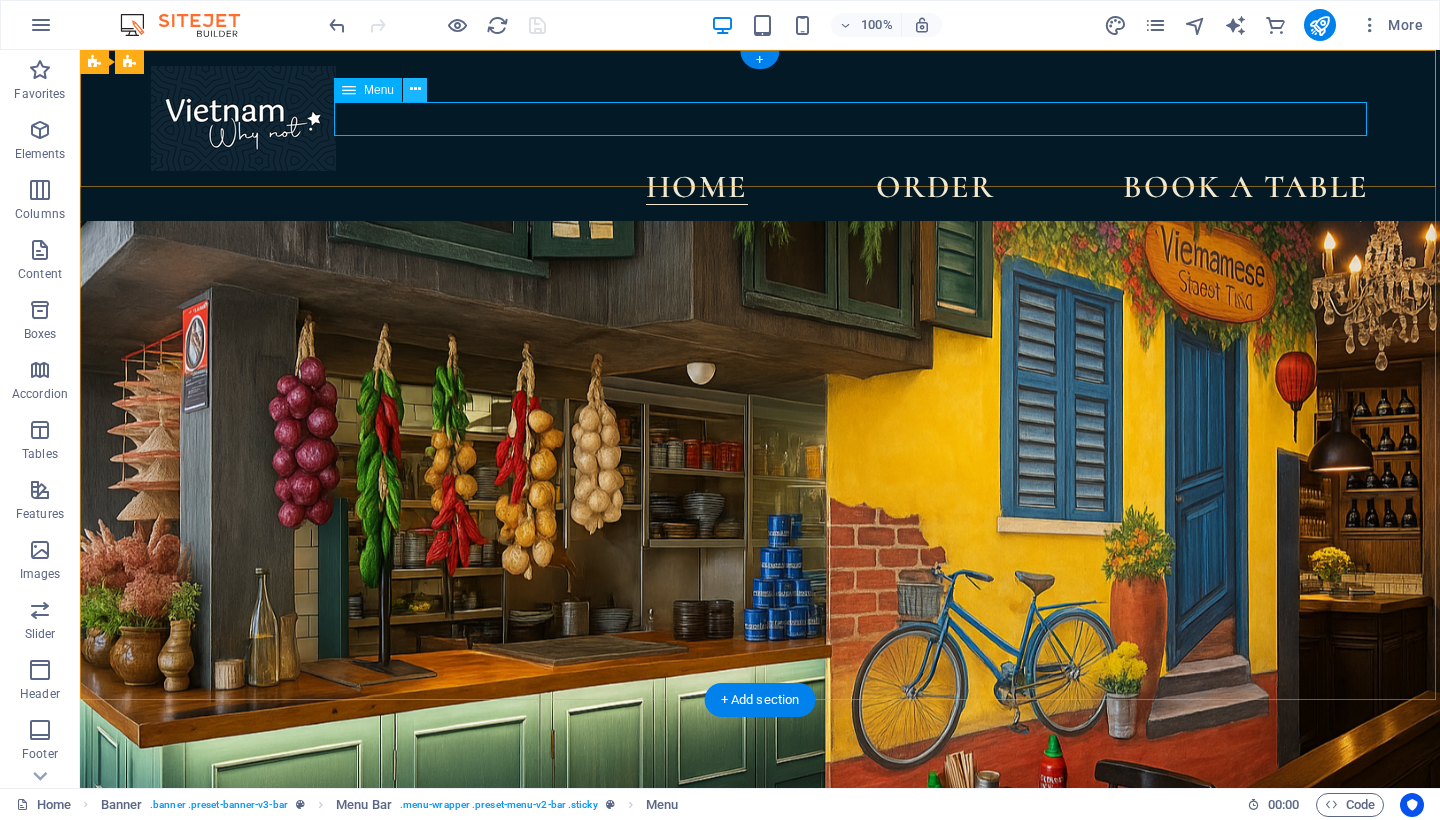click at bounding box center [415, 89] 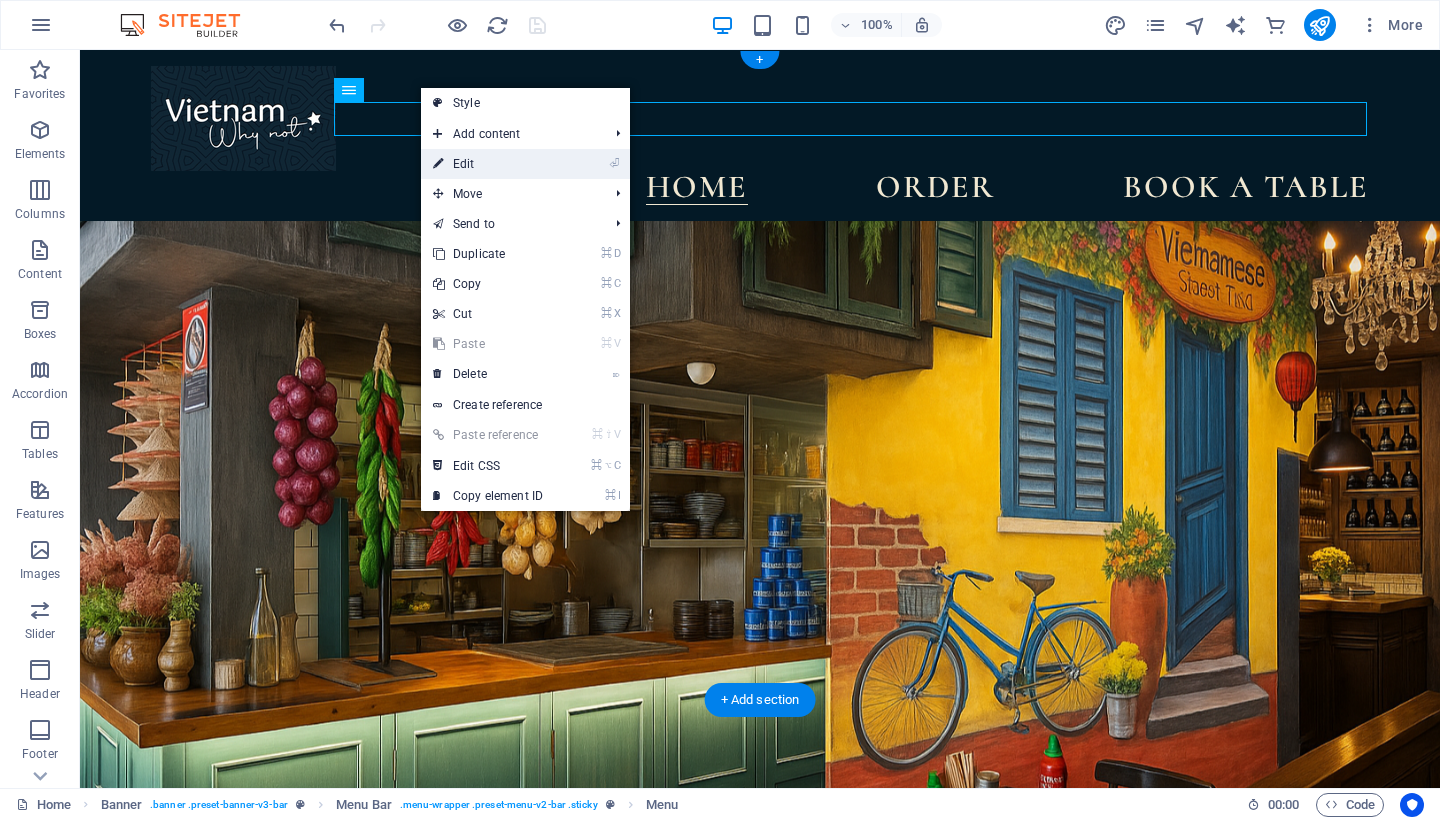 click on "⏎  Edit" at bounding box center [488, 164] 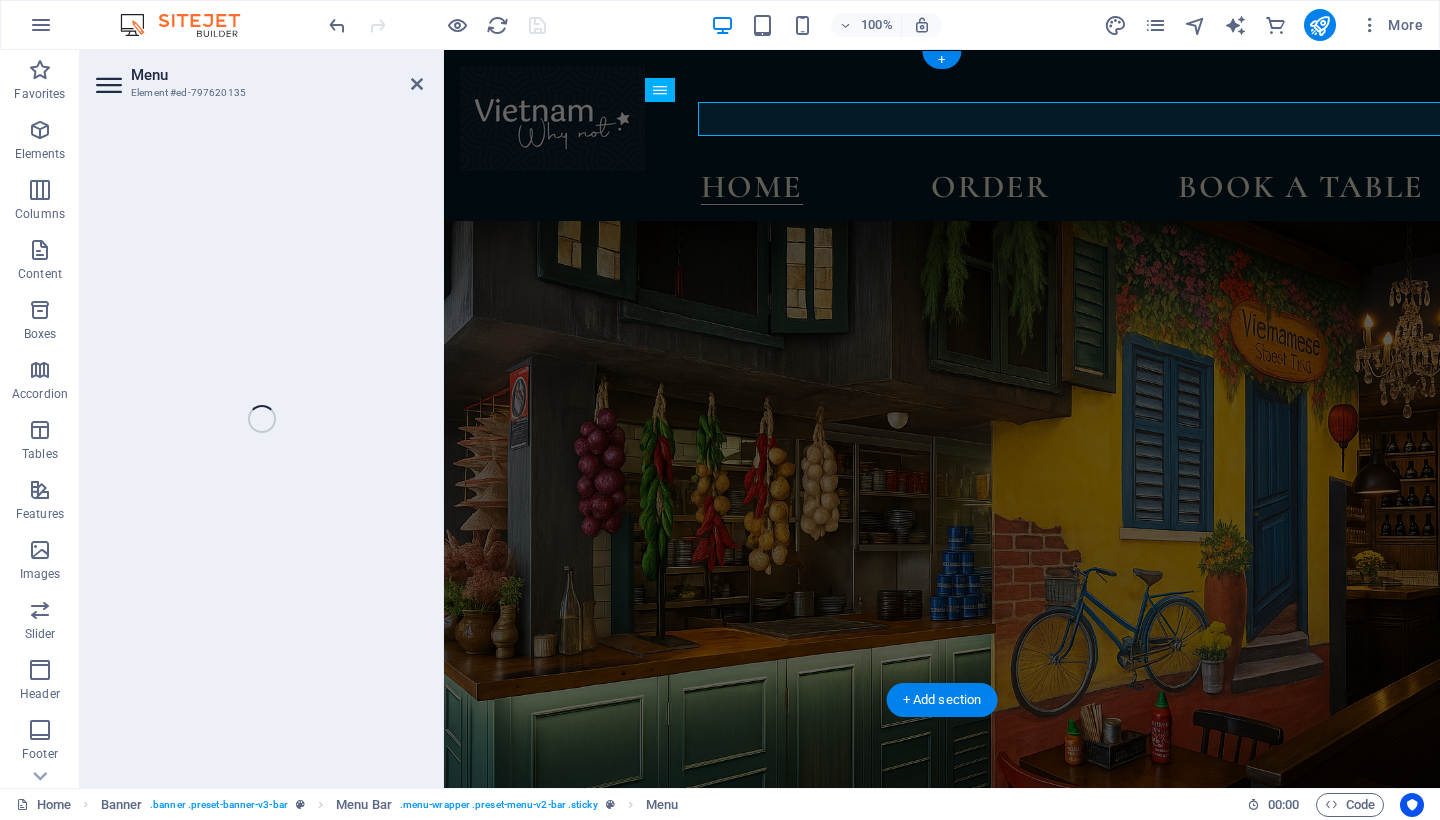 select 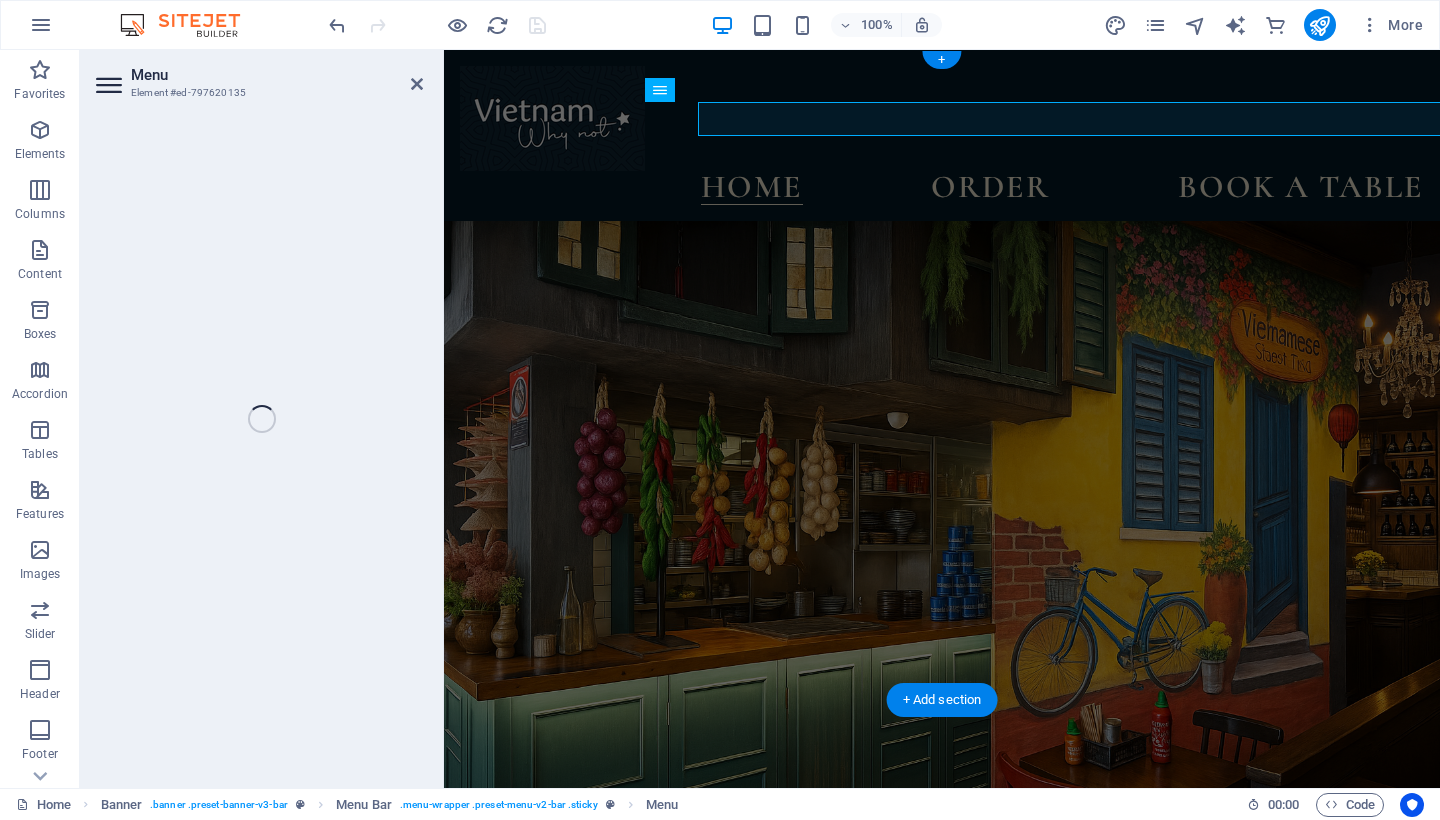 select on "overlay" 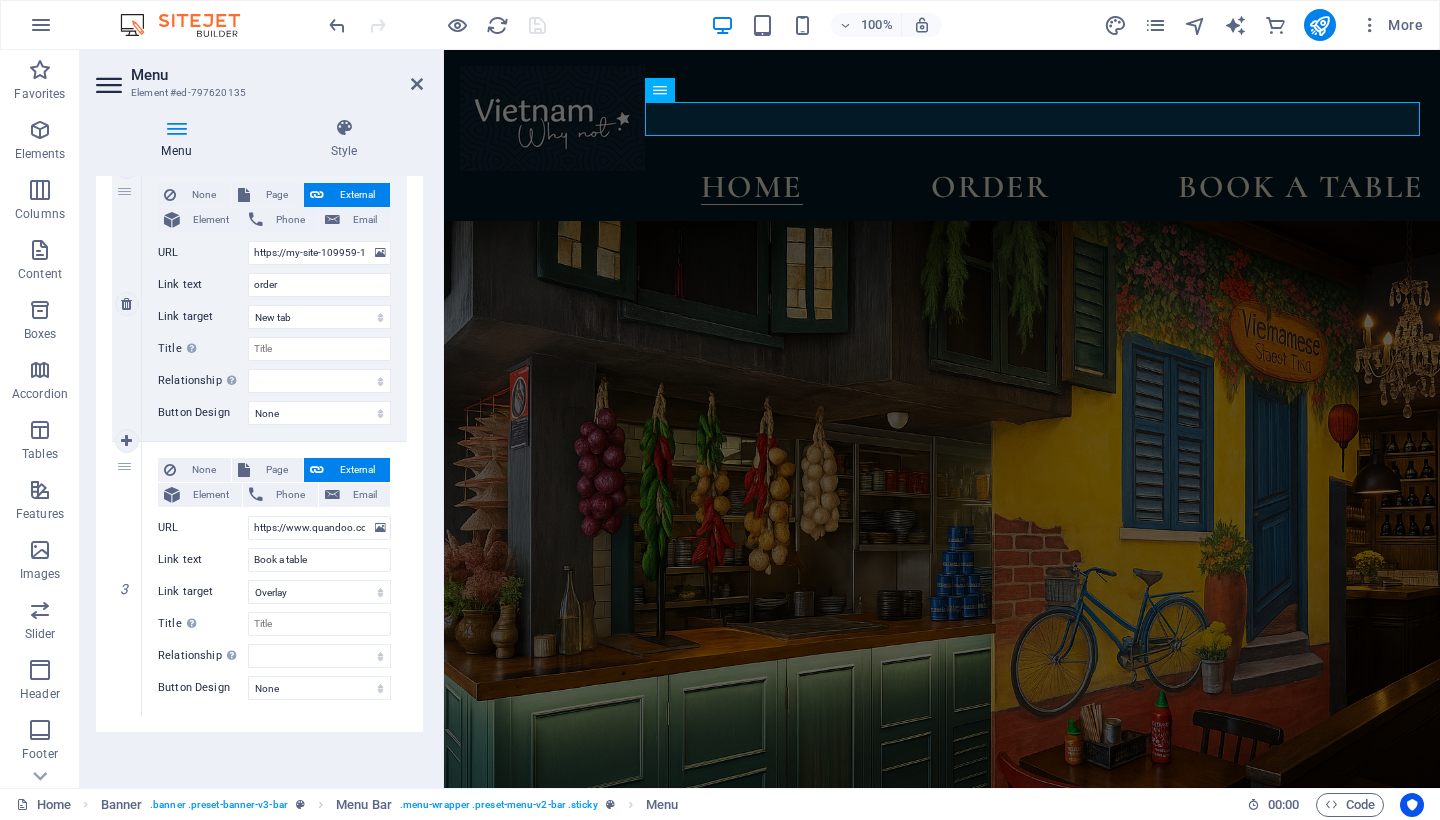 scroll, scrollTop: 490, scrollLeft: 0, axis: vertical 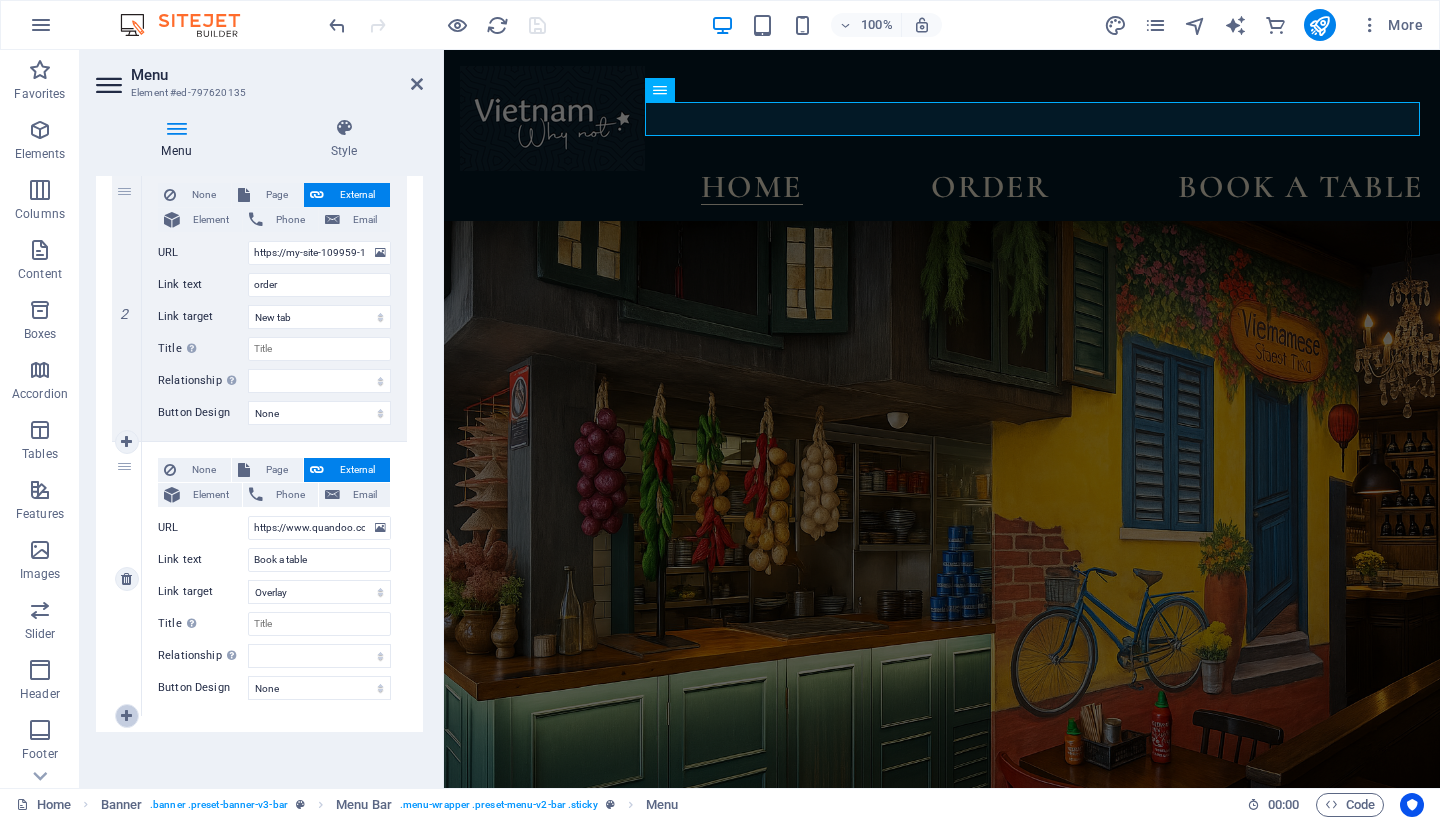 click at bounding box center (126, 716) 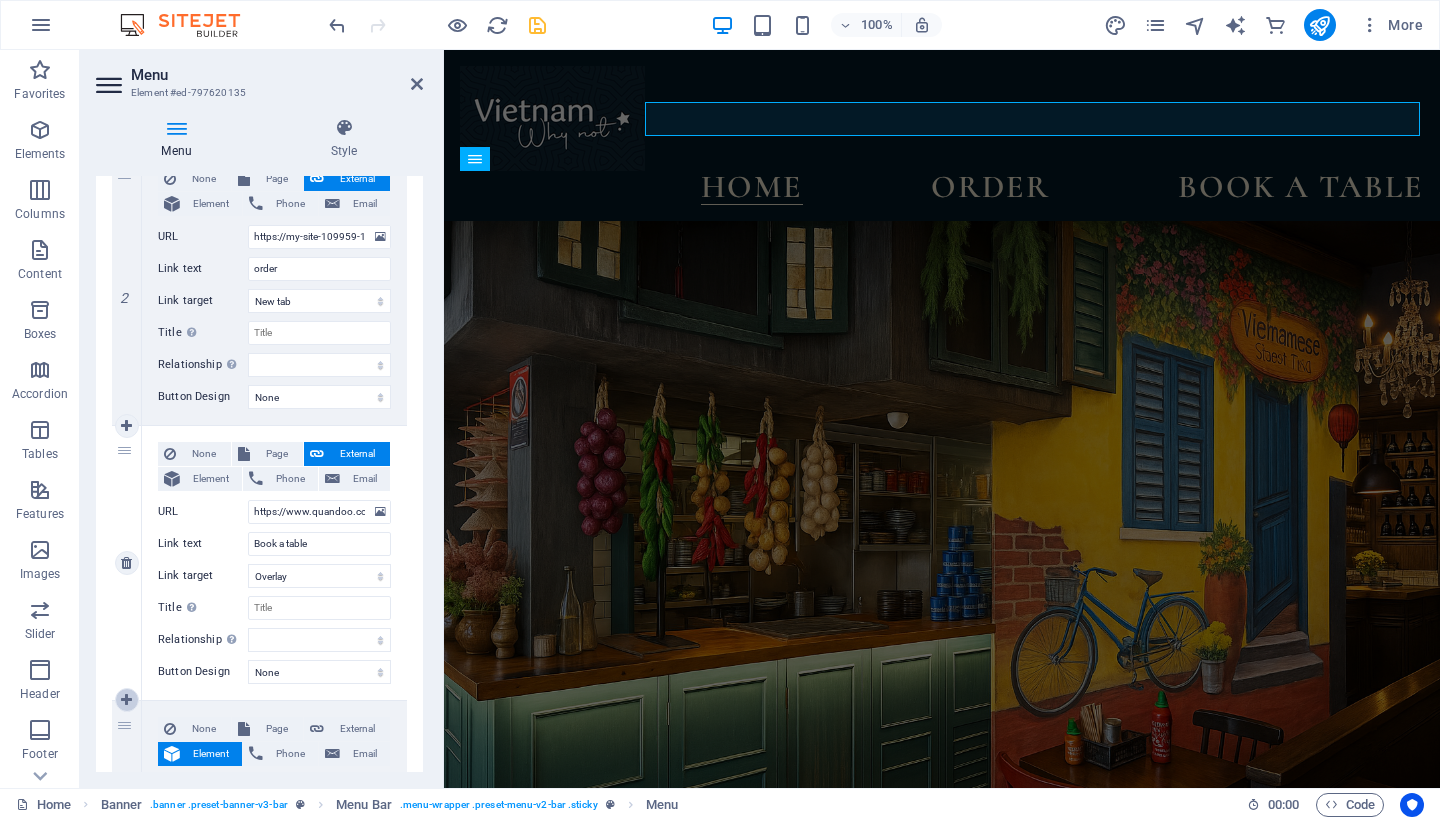 select 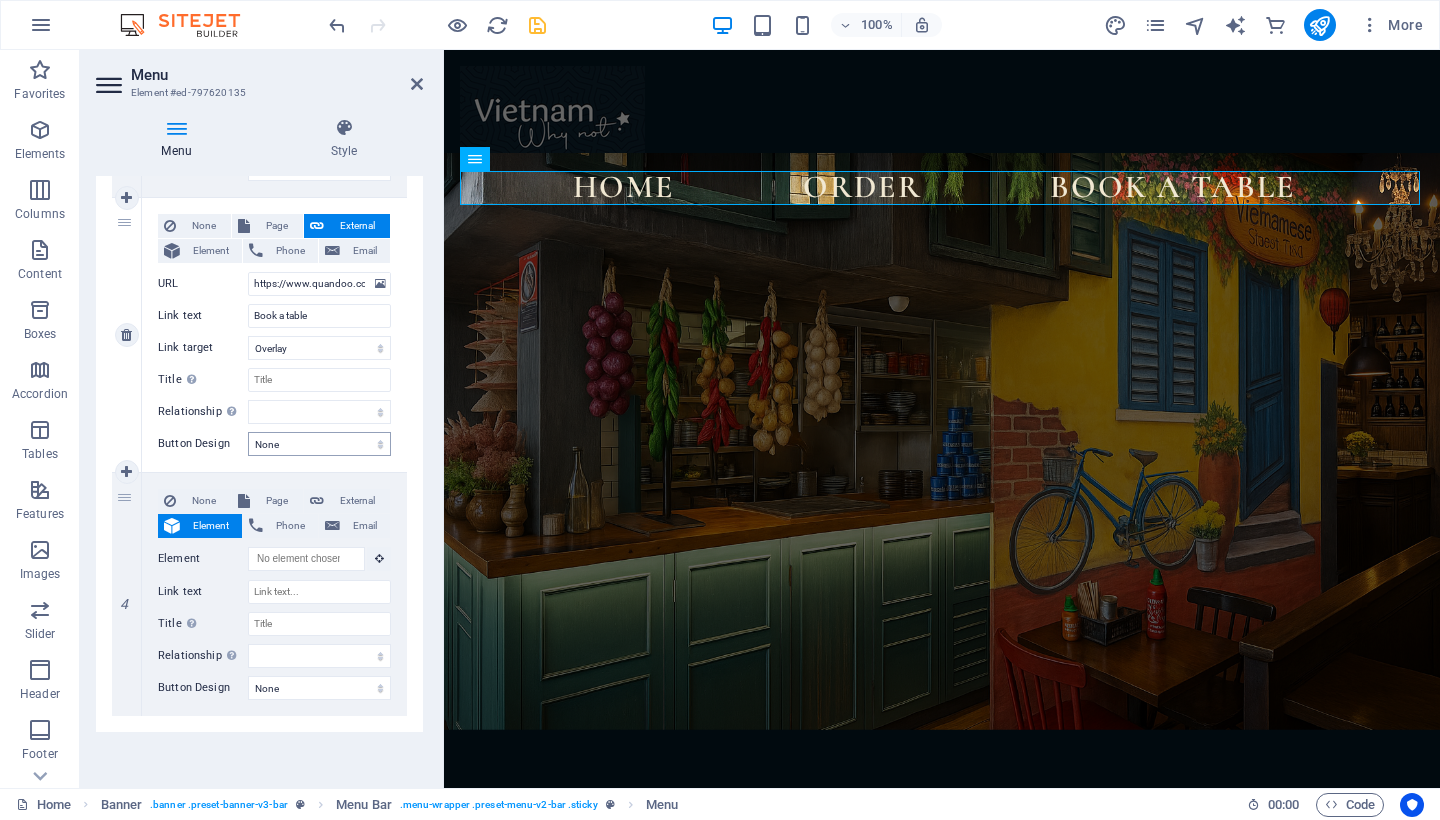 scroll, scrollTop: 734, scrollLeft: 0, axis: vertical 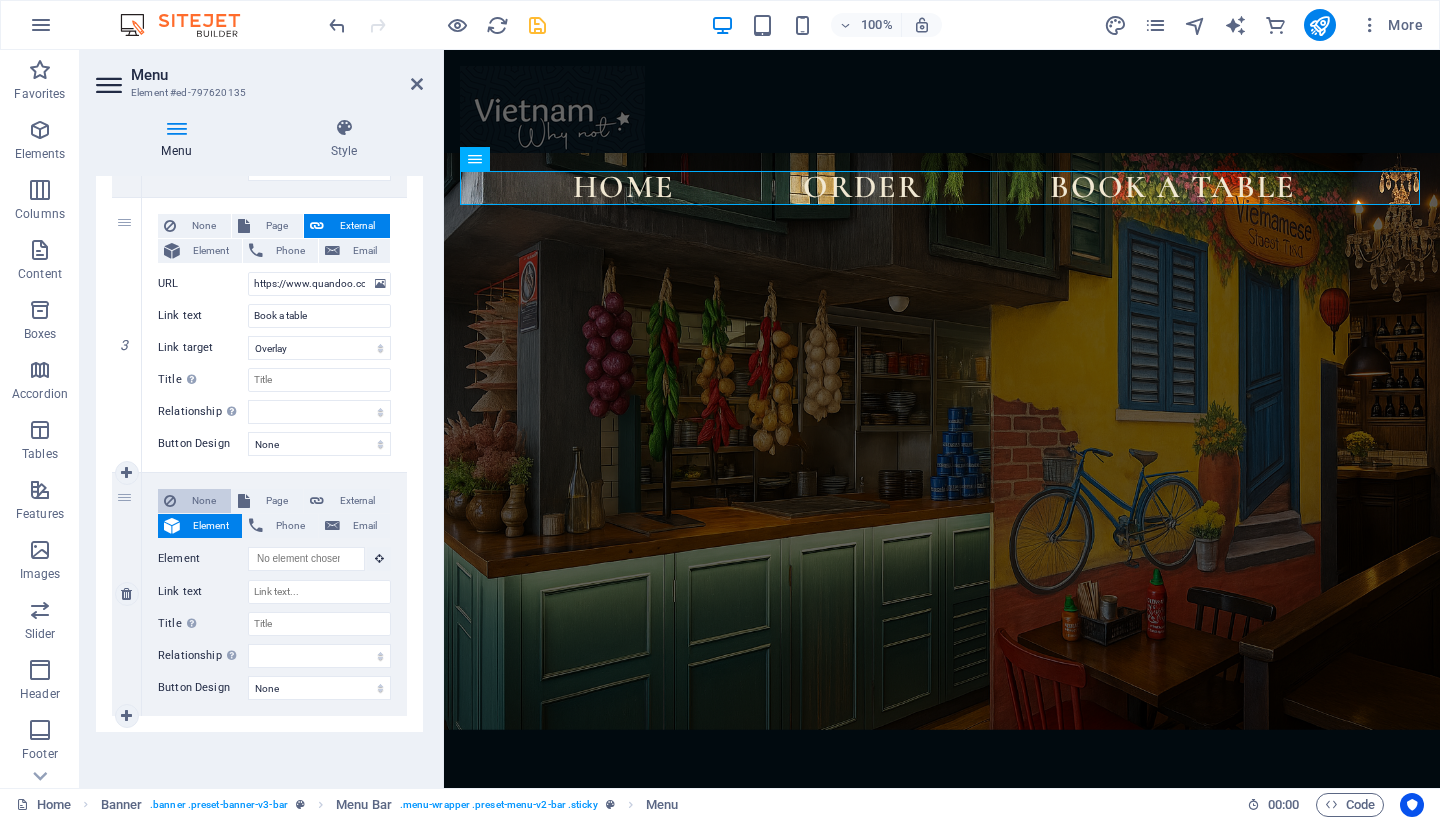click on "None" at bounding box center [203, 501] 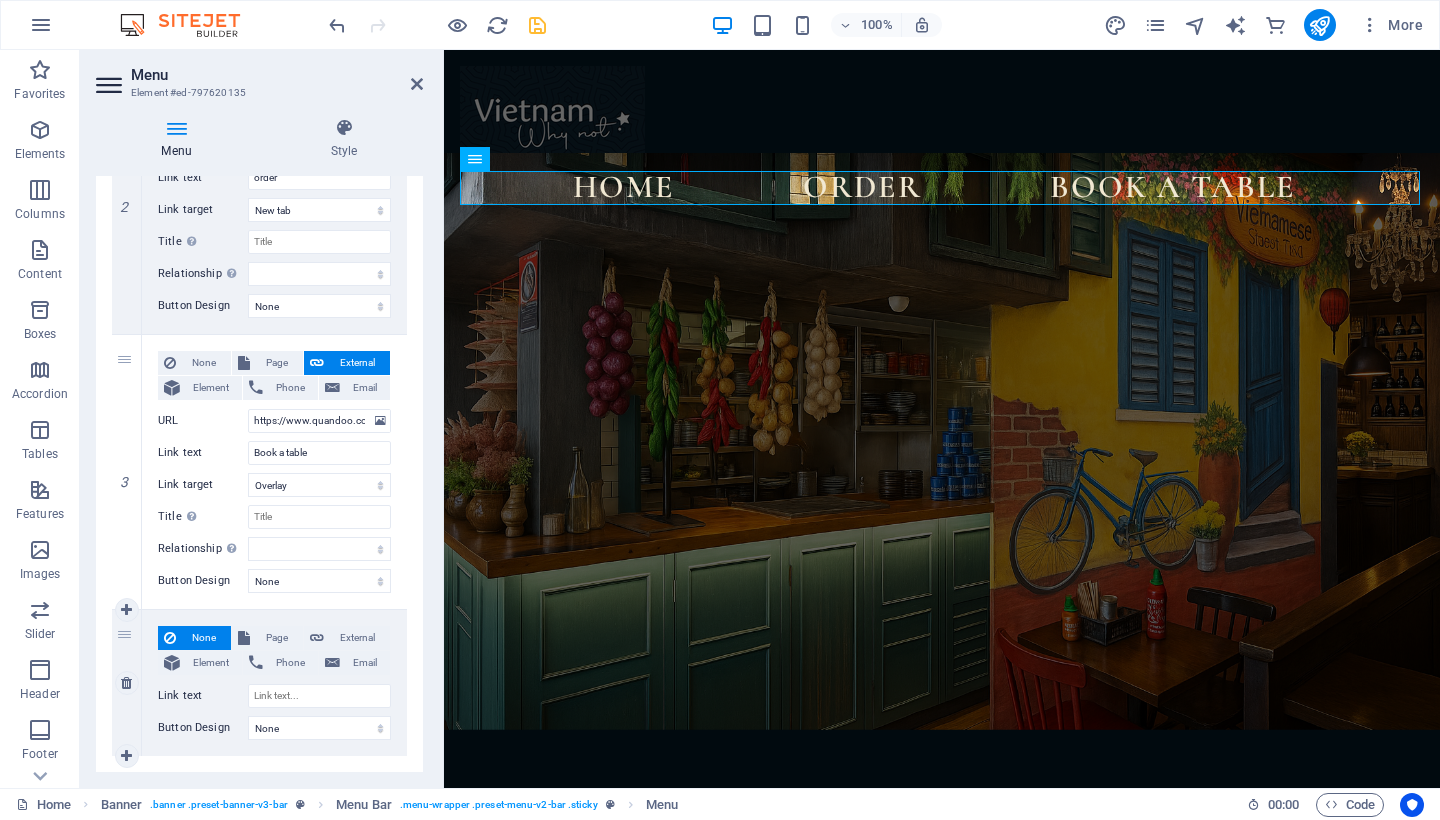 scroll, scrollTop: 595, scrollLeft: 0, axis: vertical 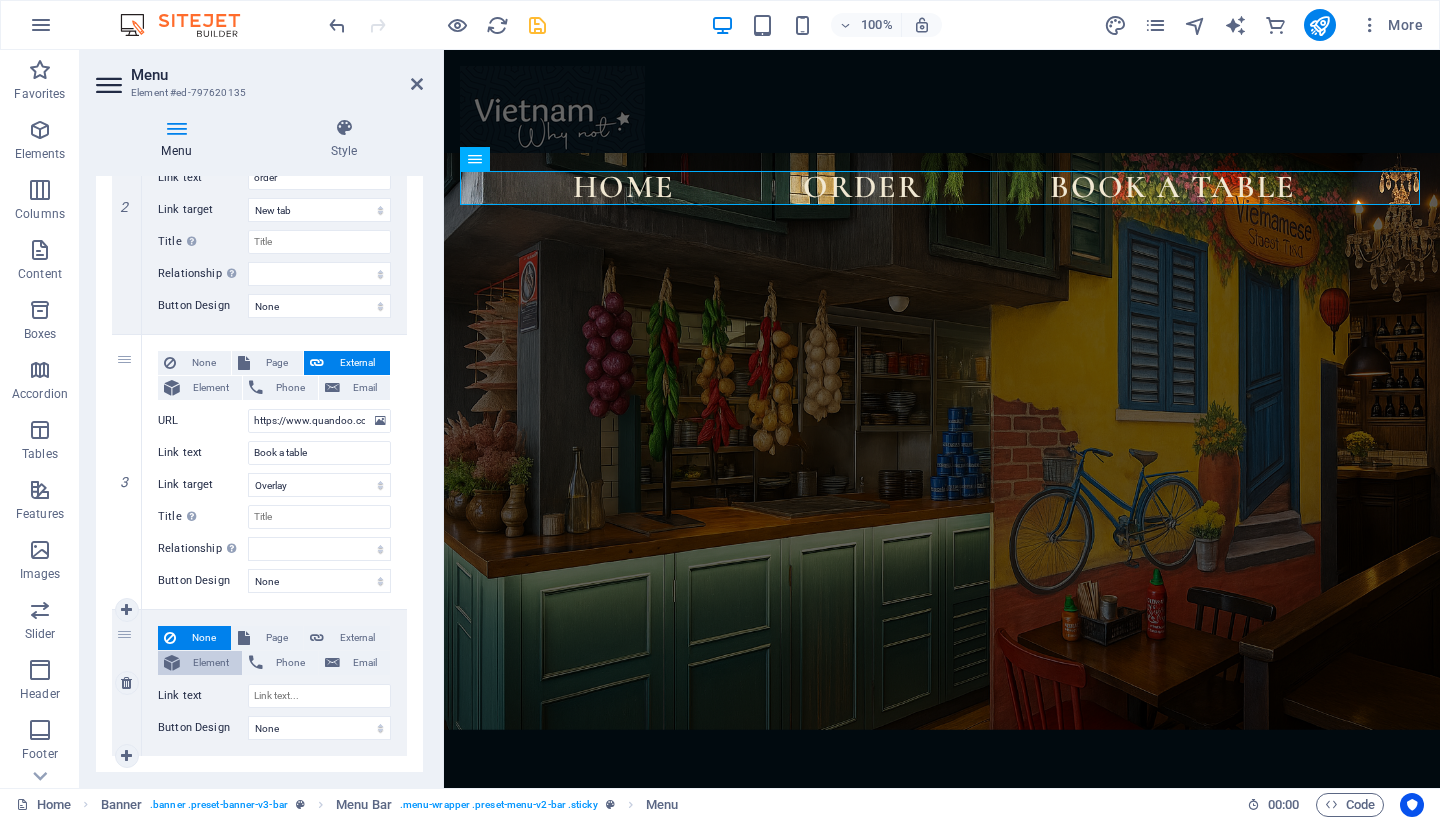 click on "Element" at bounding box center (211, 663) 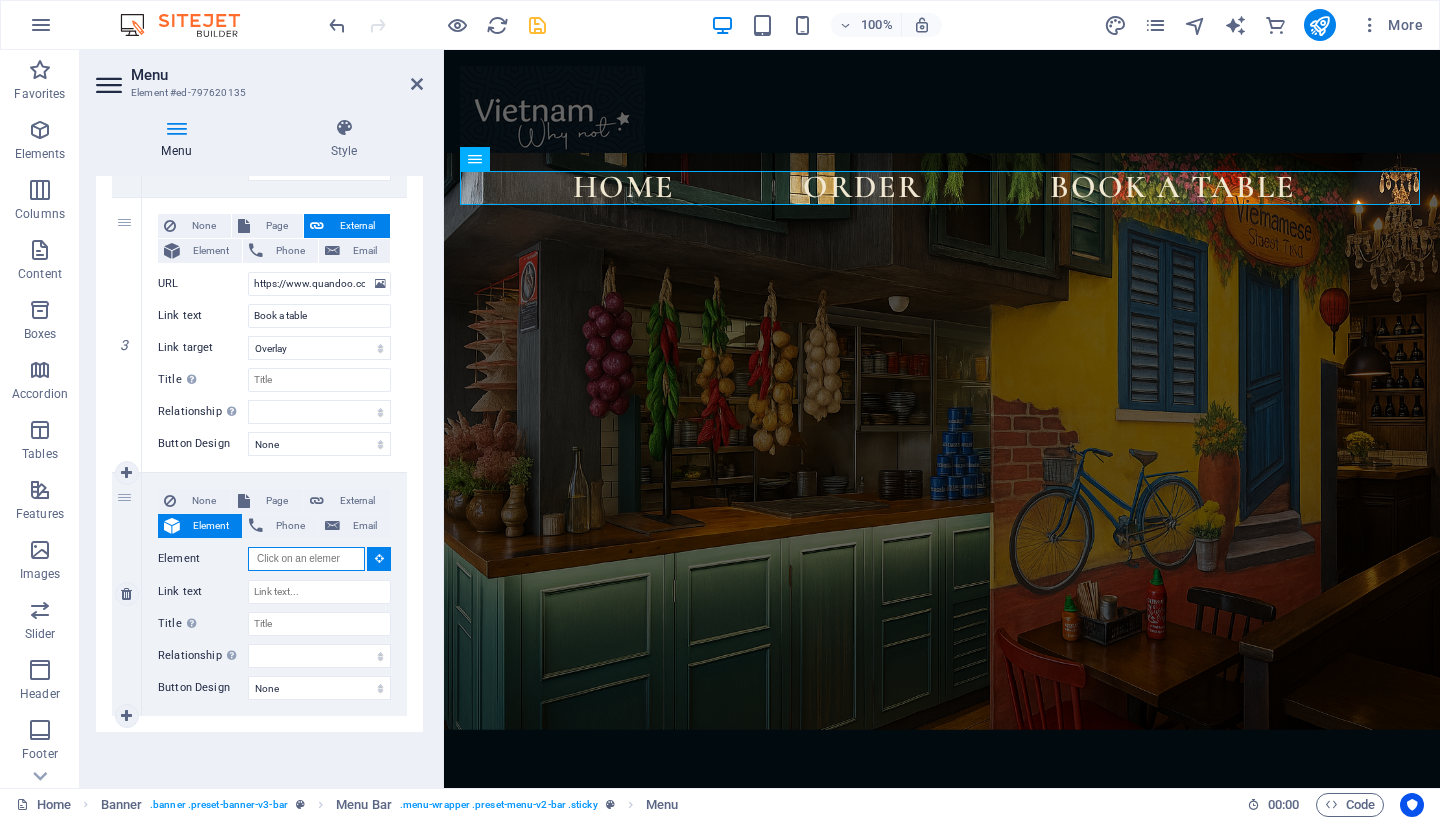 scroll, scrollTop: 734, scrollLeft: 0, axis: vertical 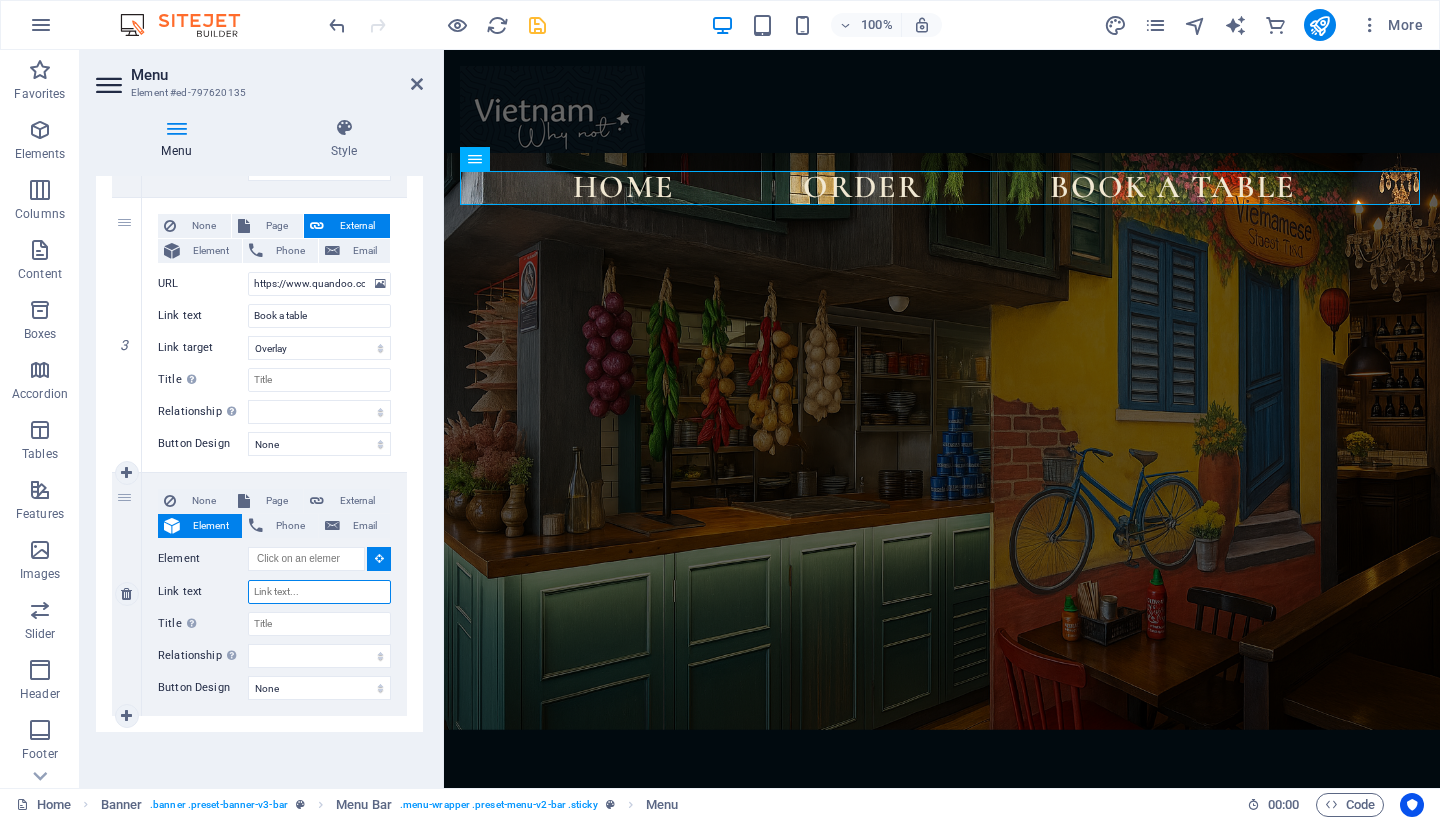 click on "Link text" at bounding box center (319, 592) 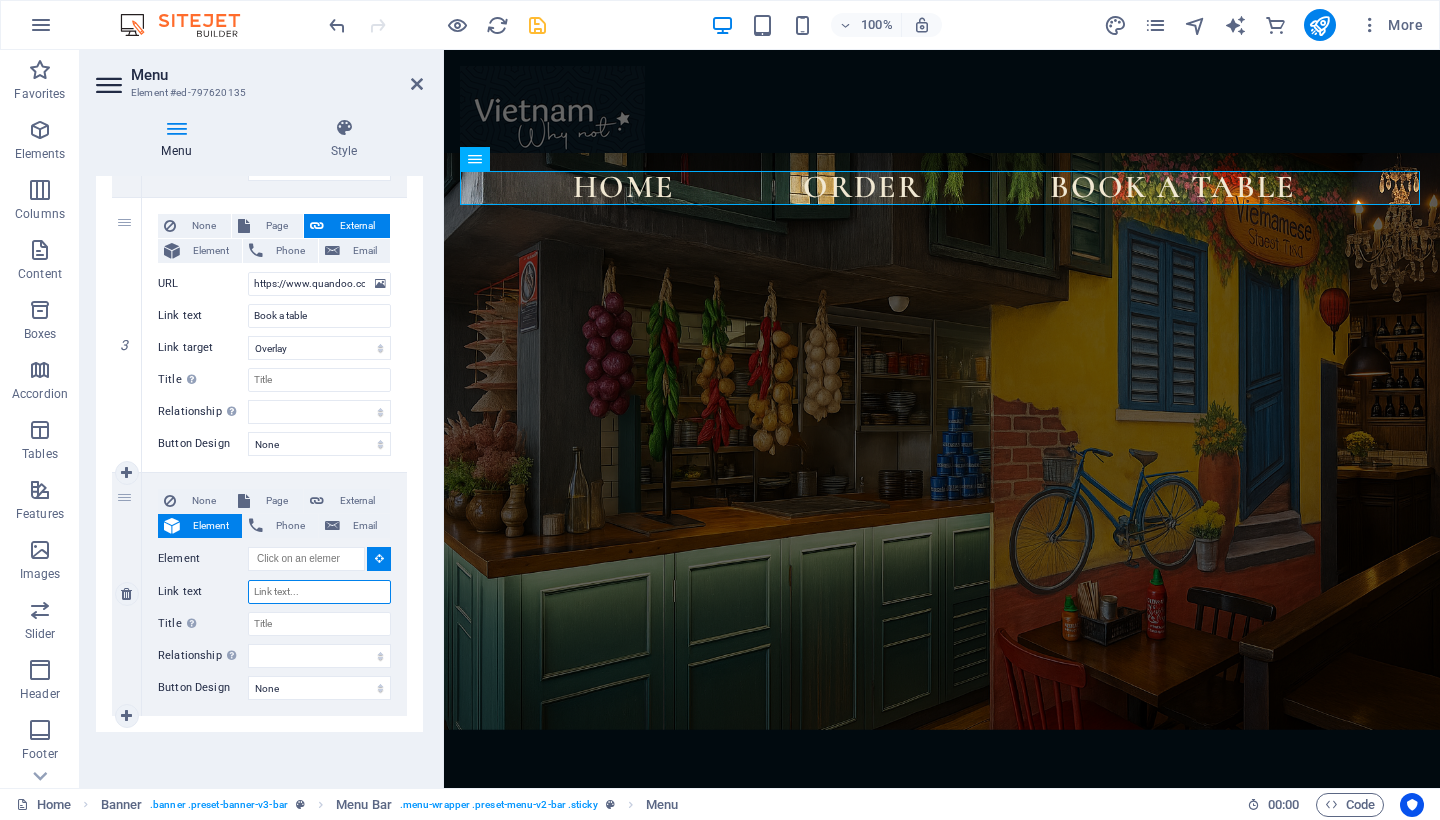 type on "0" 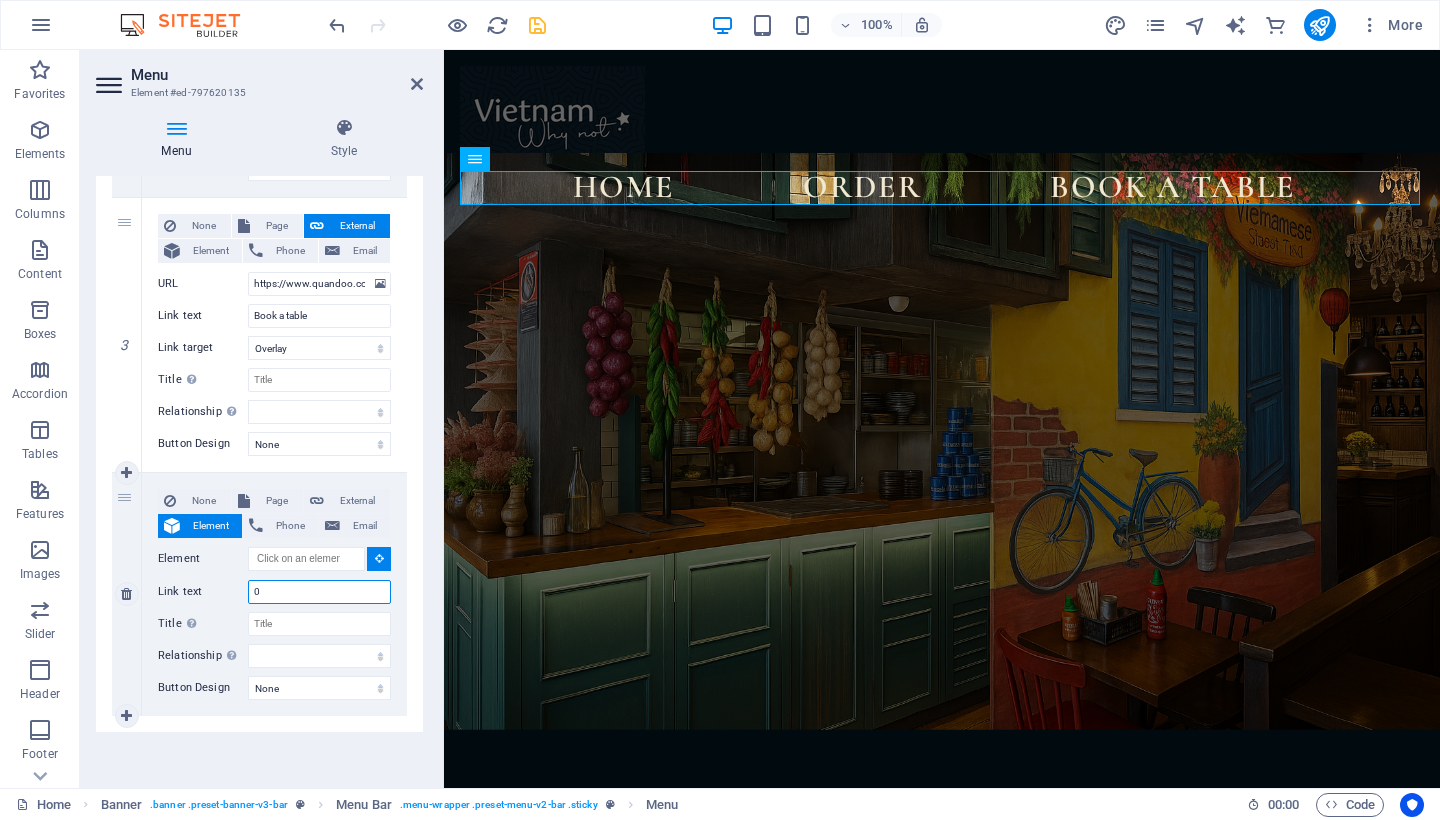 select 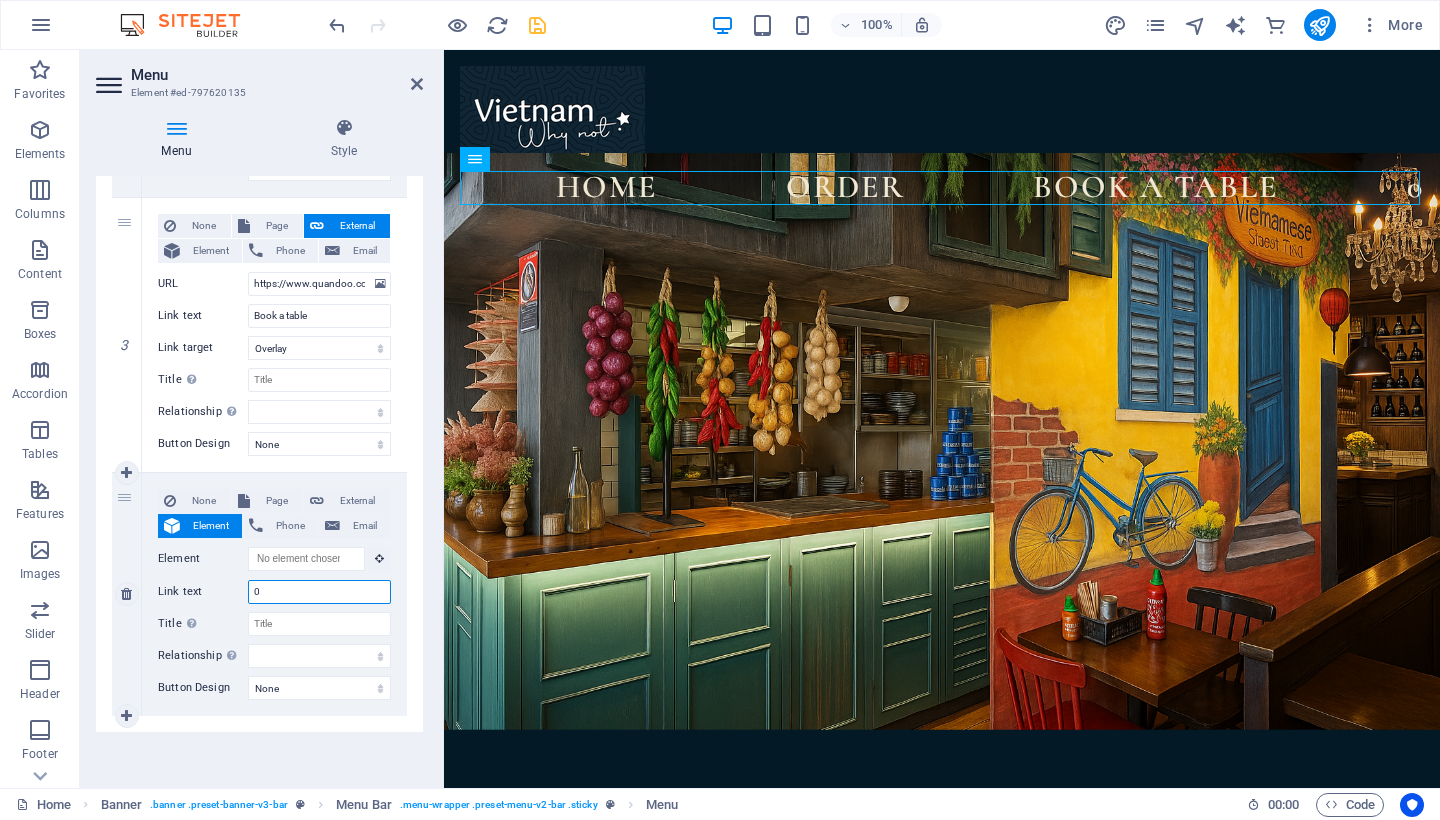 type 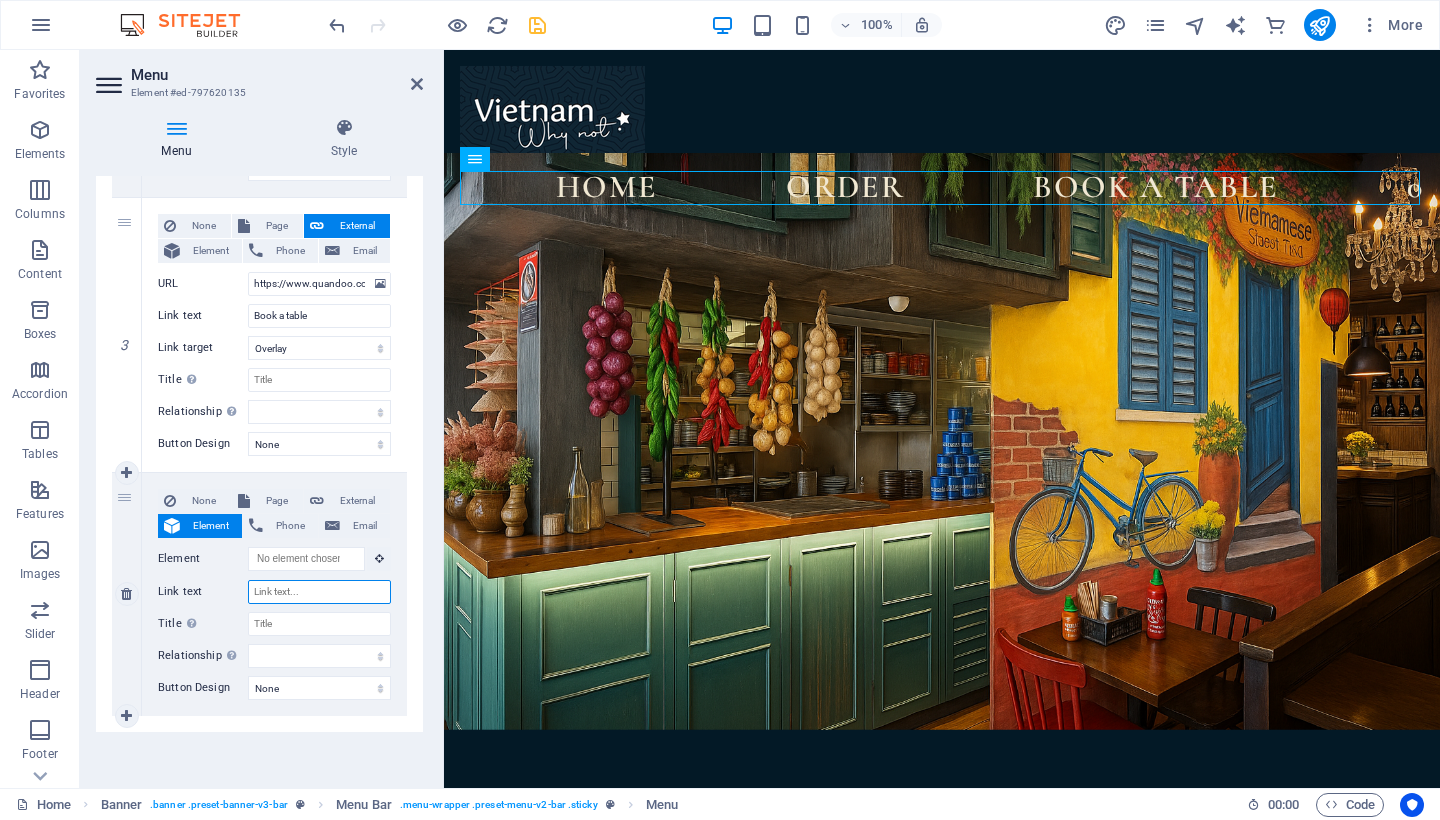select 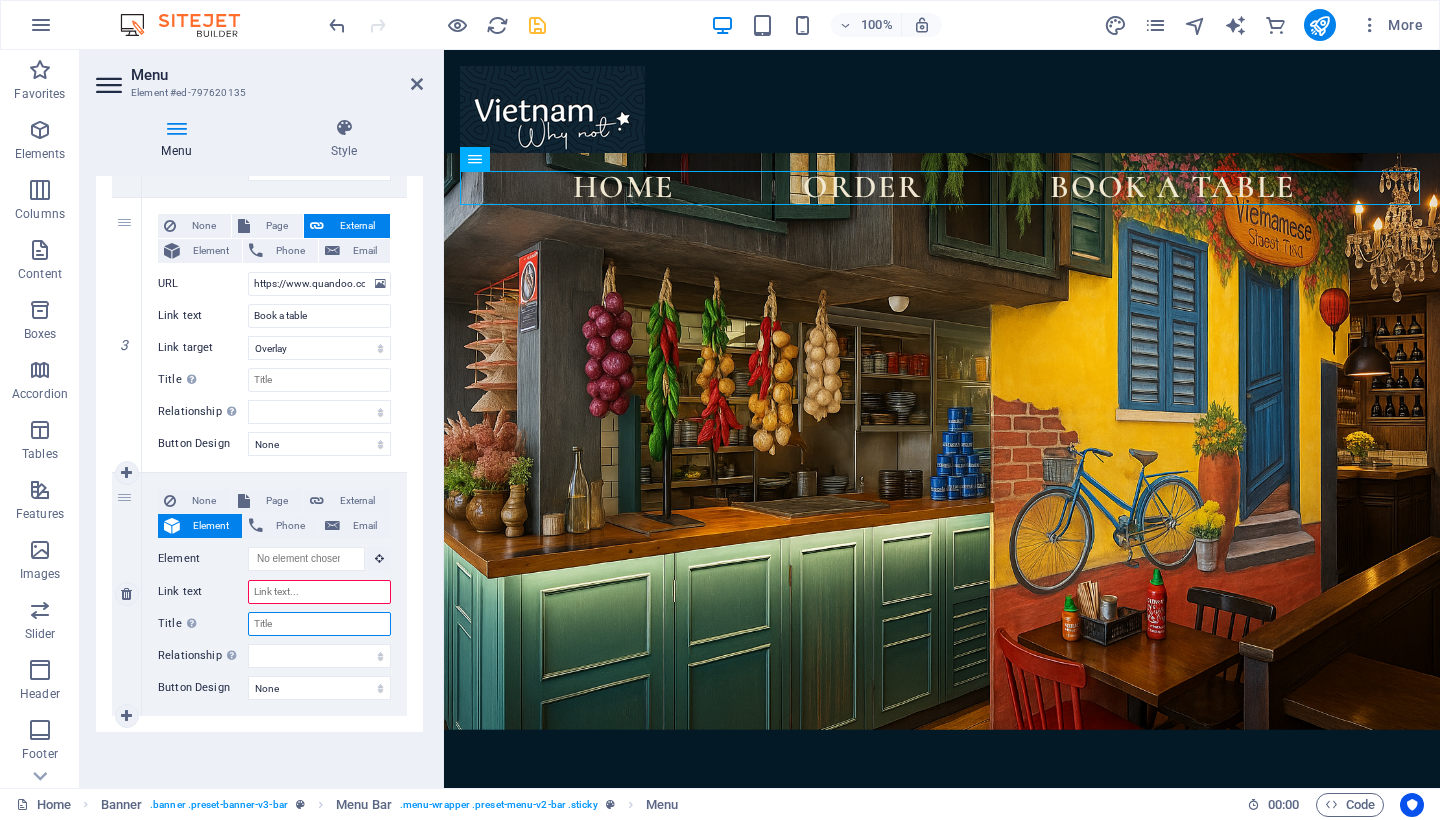 click on "Title Additional link description, should not be the same as the link text. The title is most often shown as a tooltip text when the mouse moves over the element. Leave empty if uncertain." at bounding box center [319, 624] 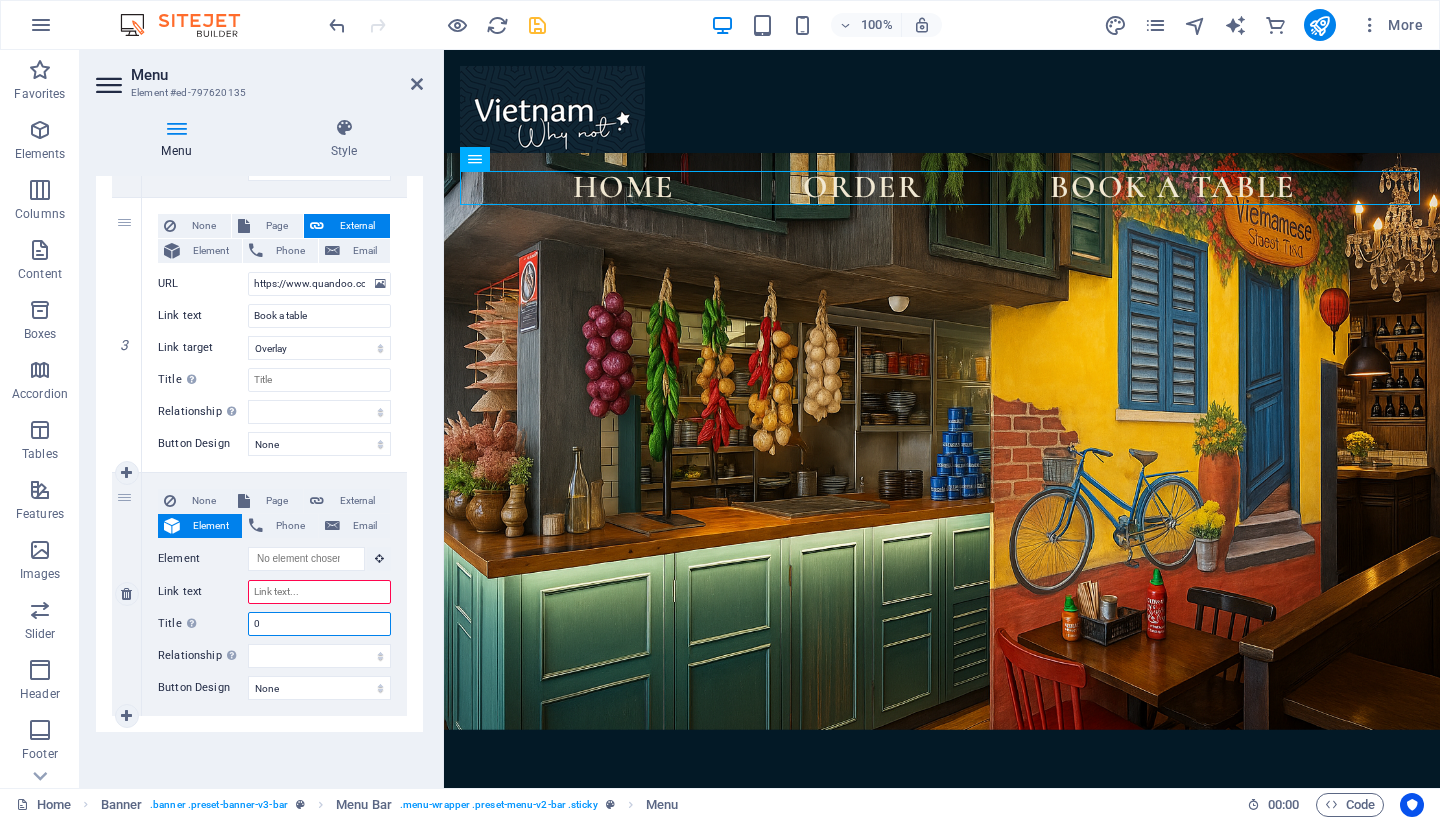 select 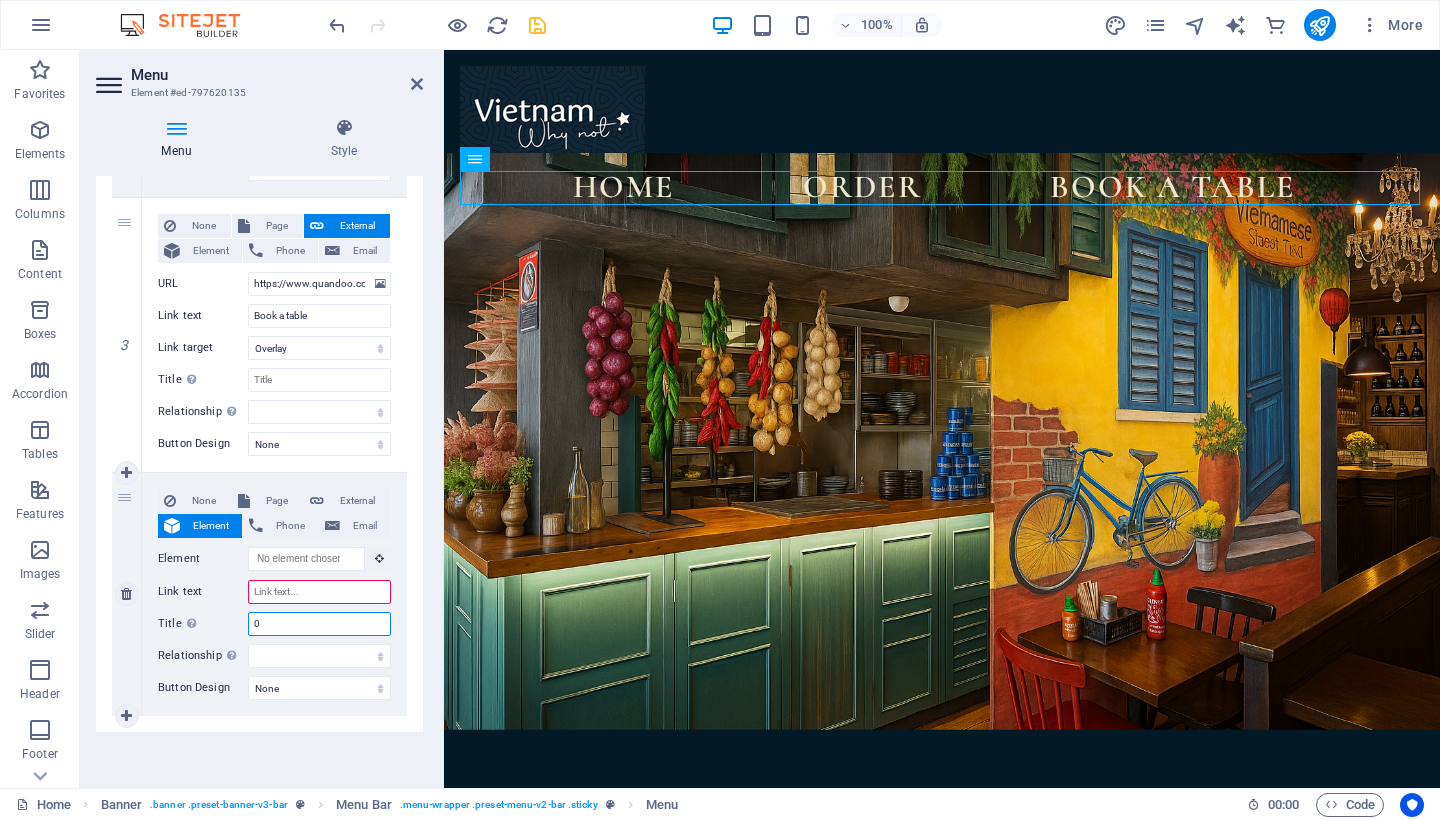 type 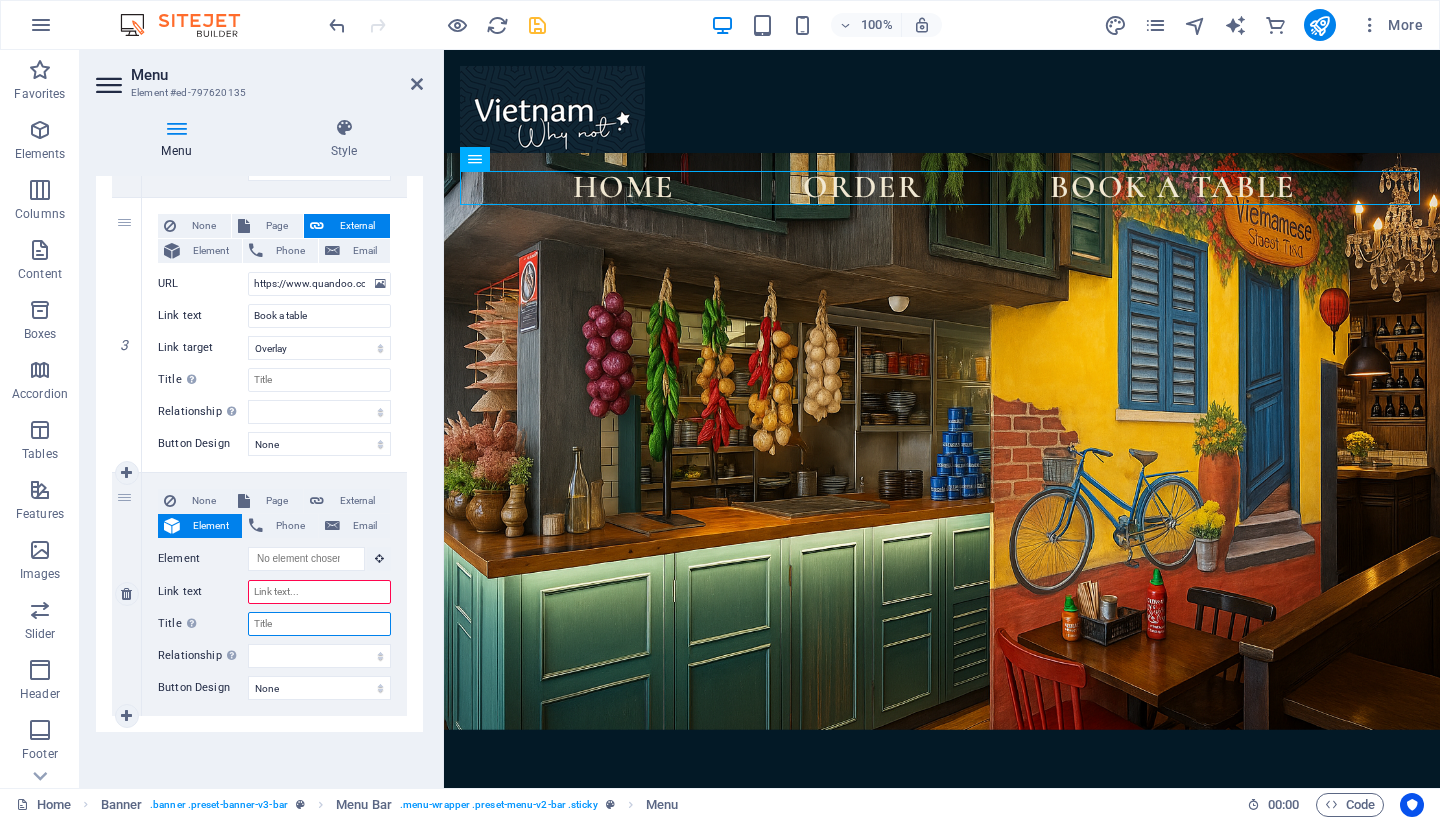 select 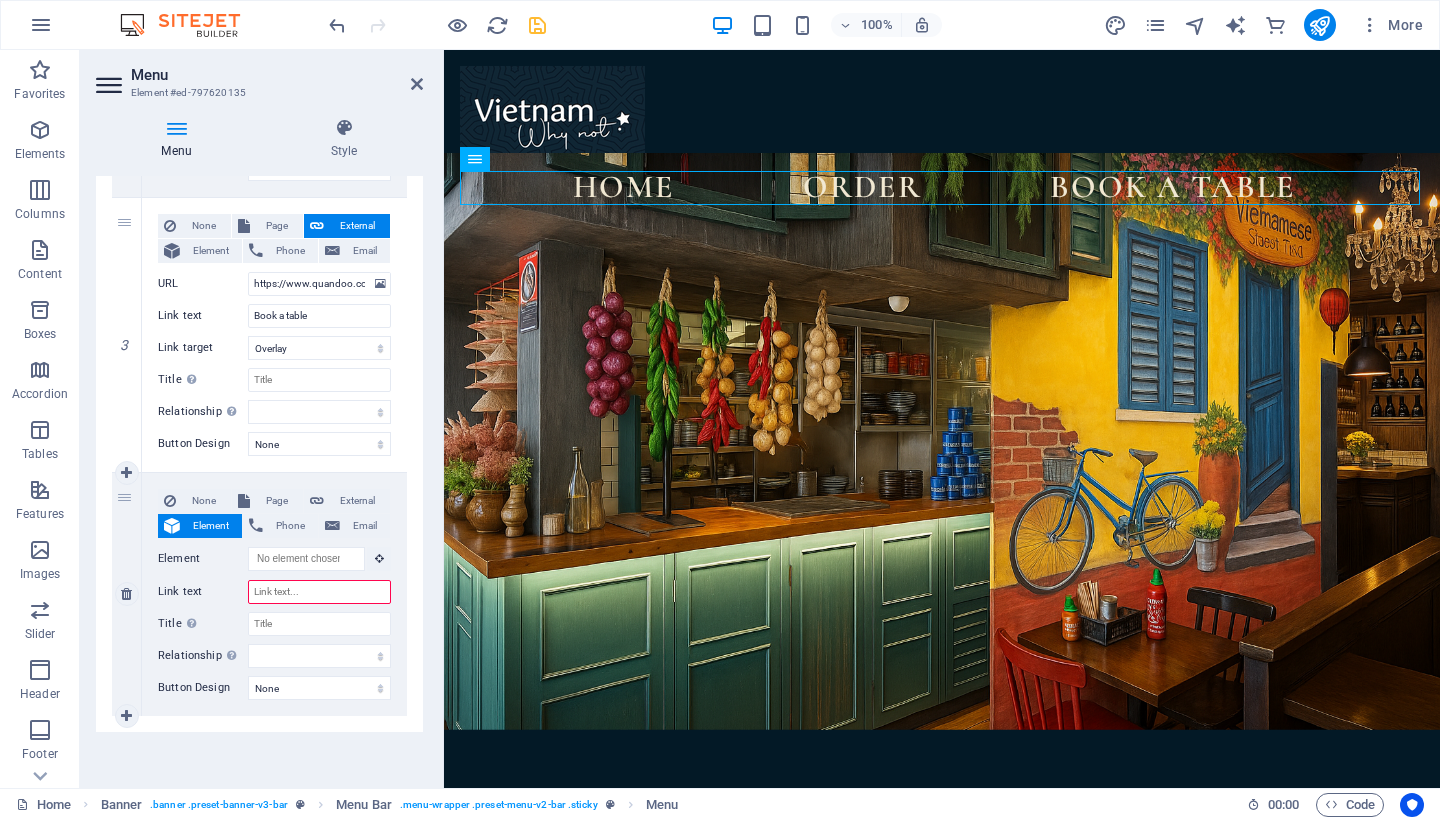 click on "Link text" at bounding box center (319, 592) 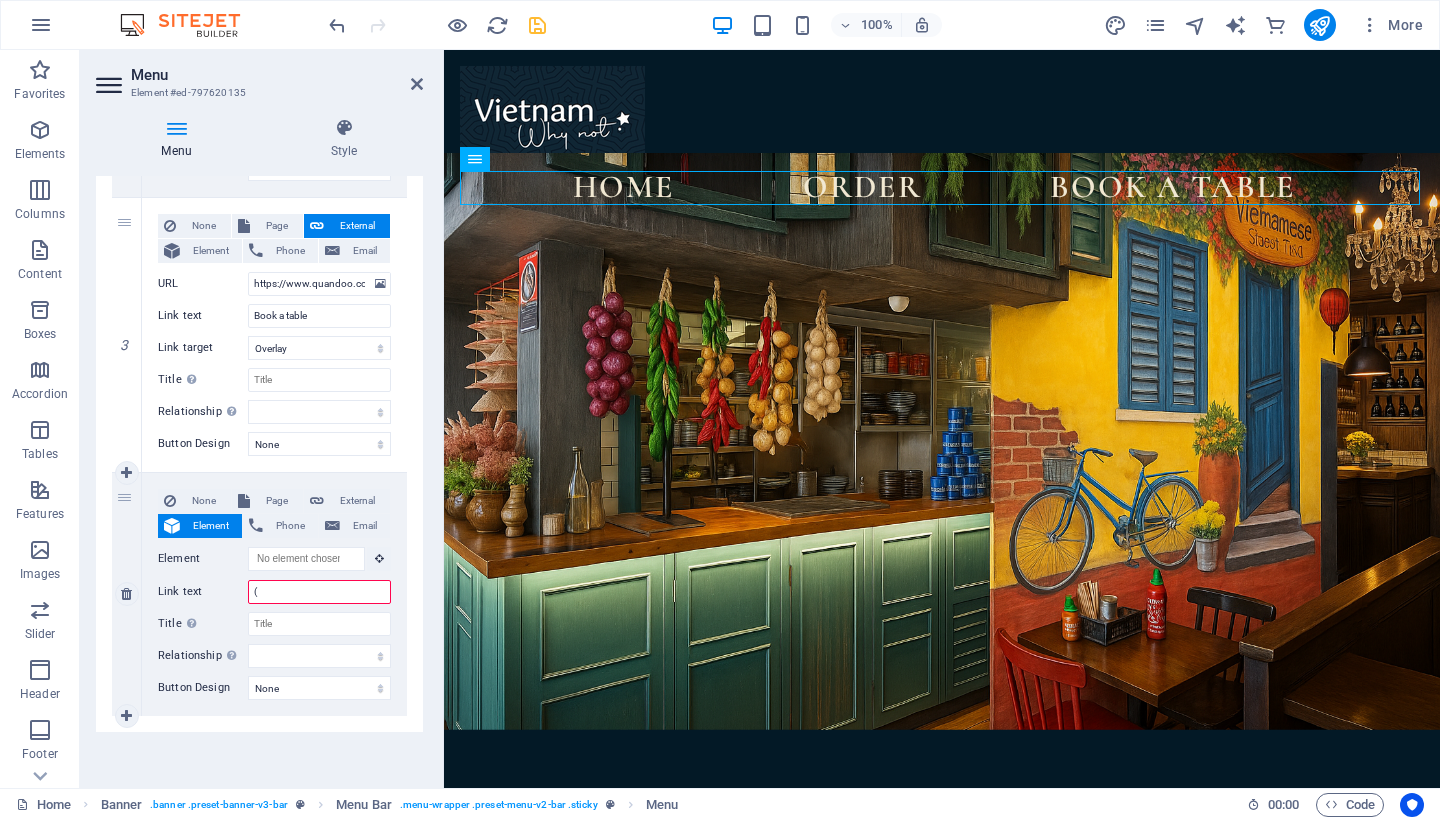 type on "(0" 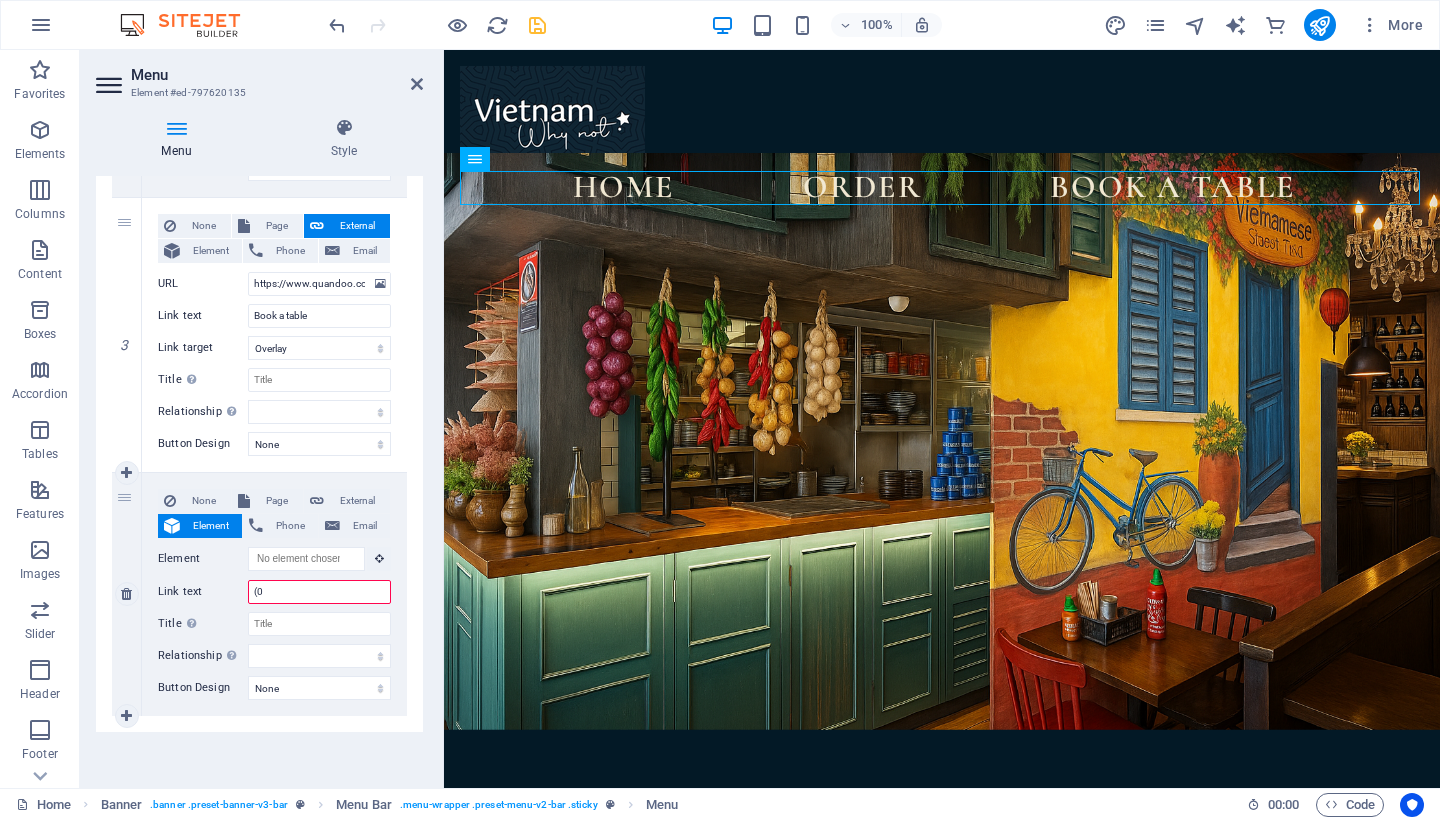 select 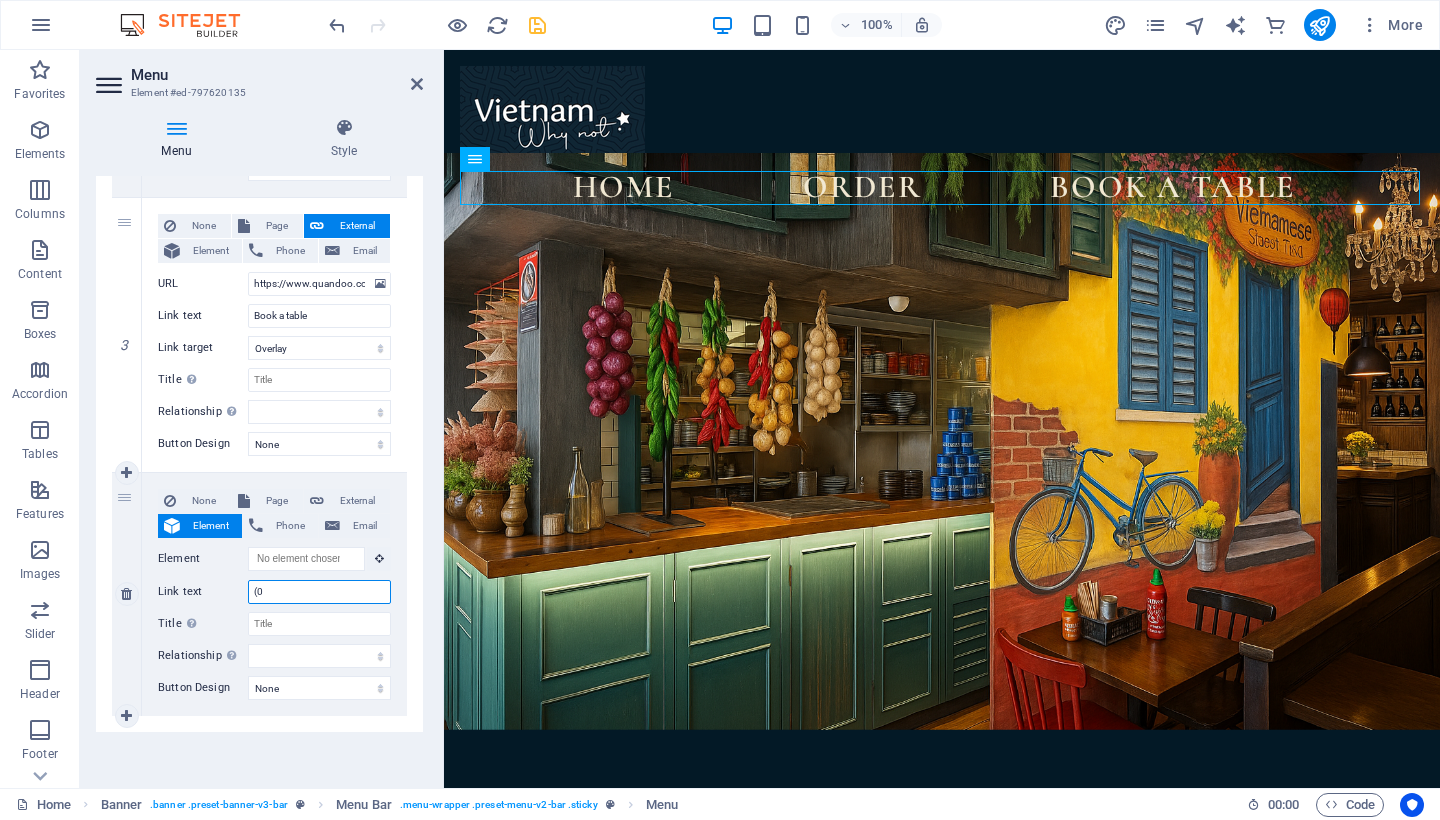 type on "(0" 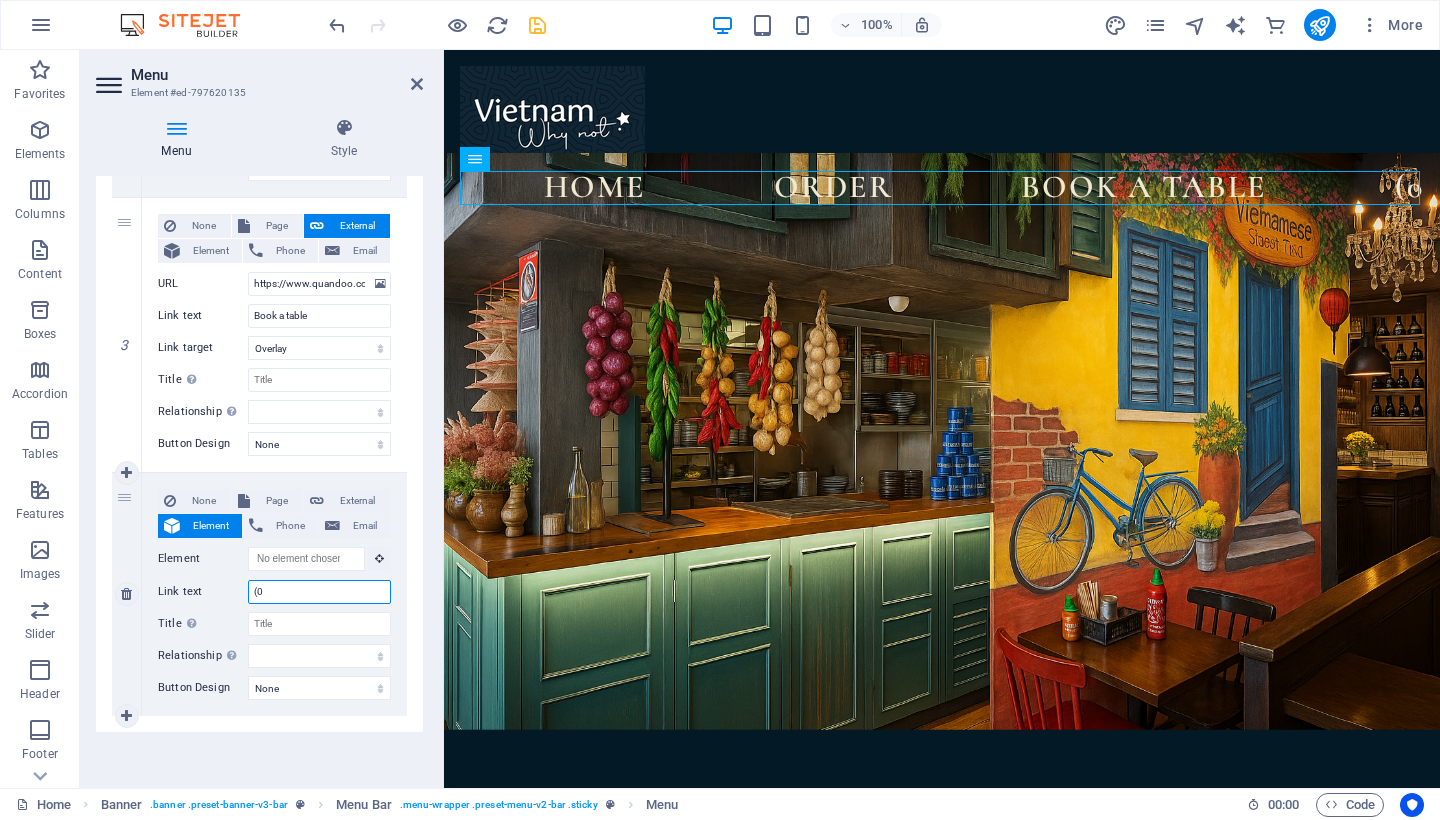 select 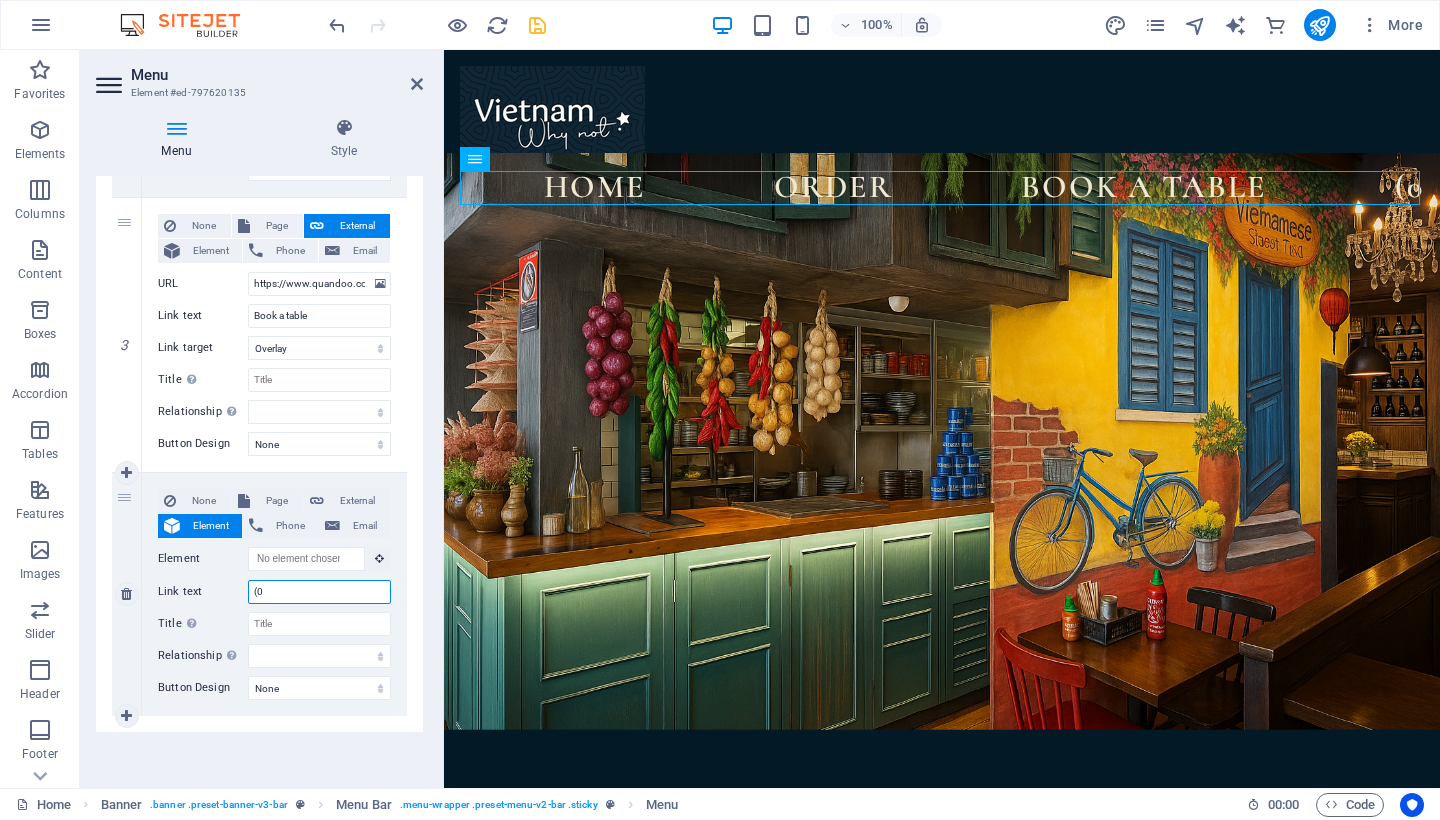 type on "(02)" 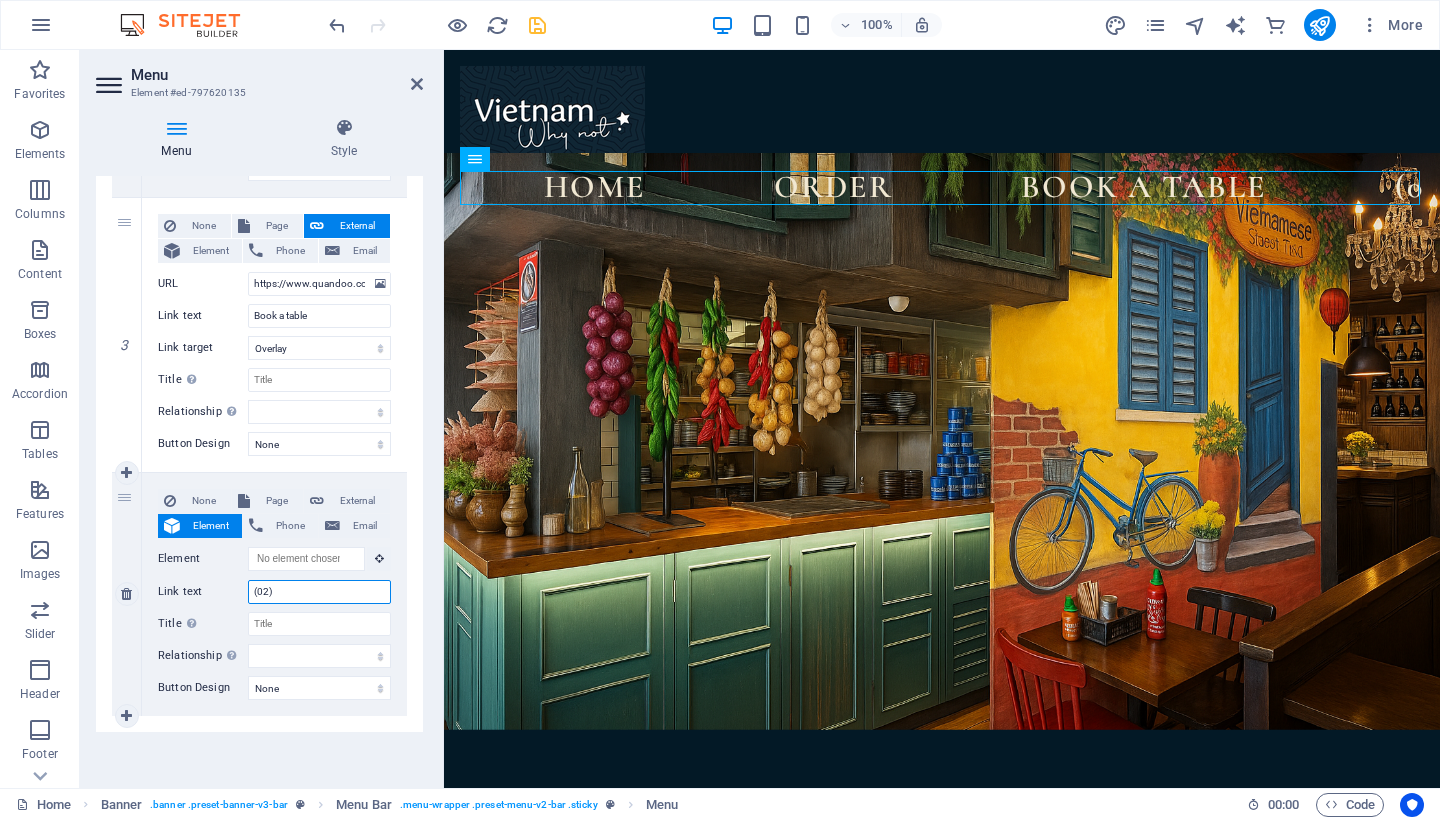 select 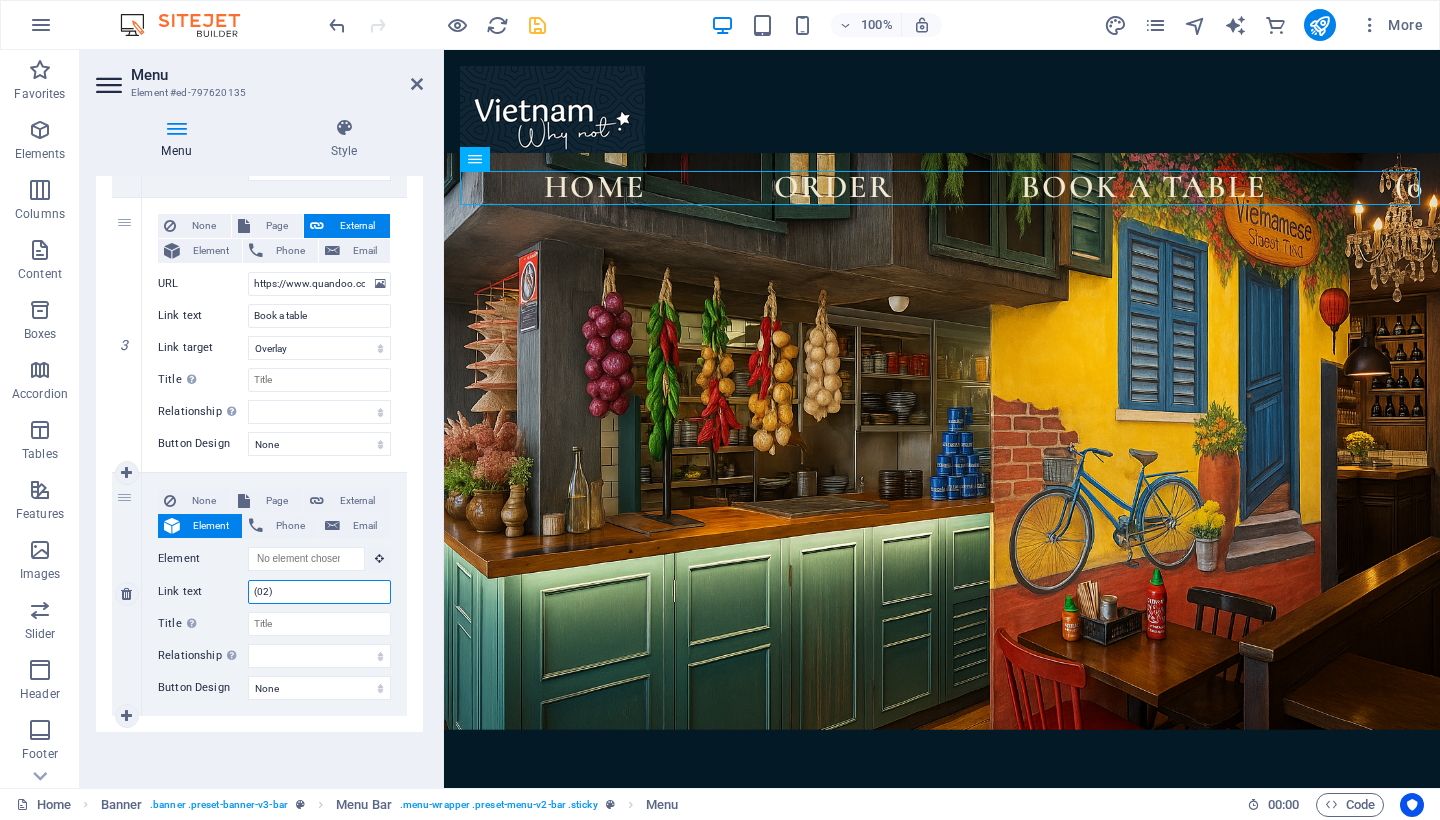 select 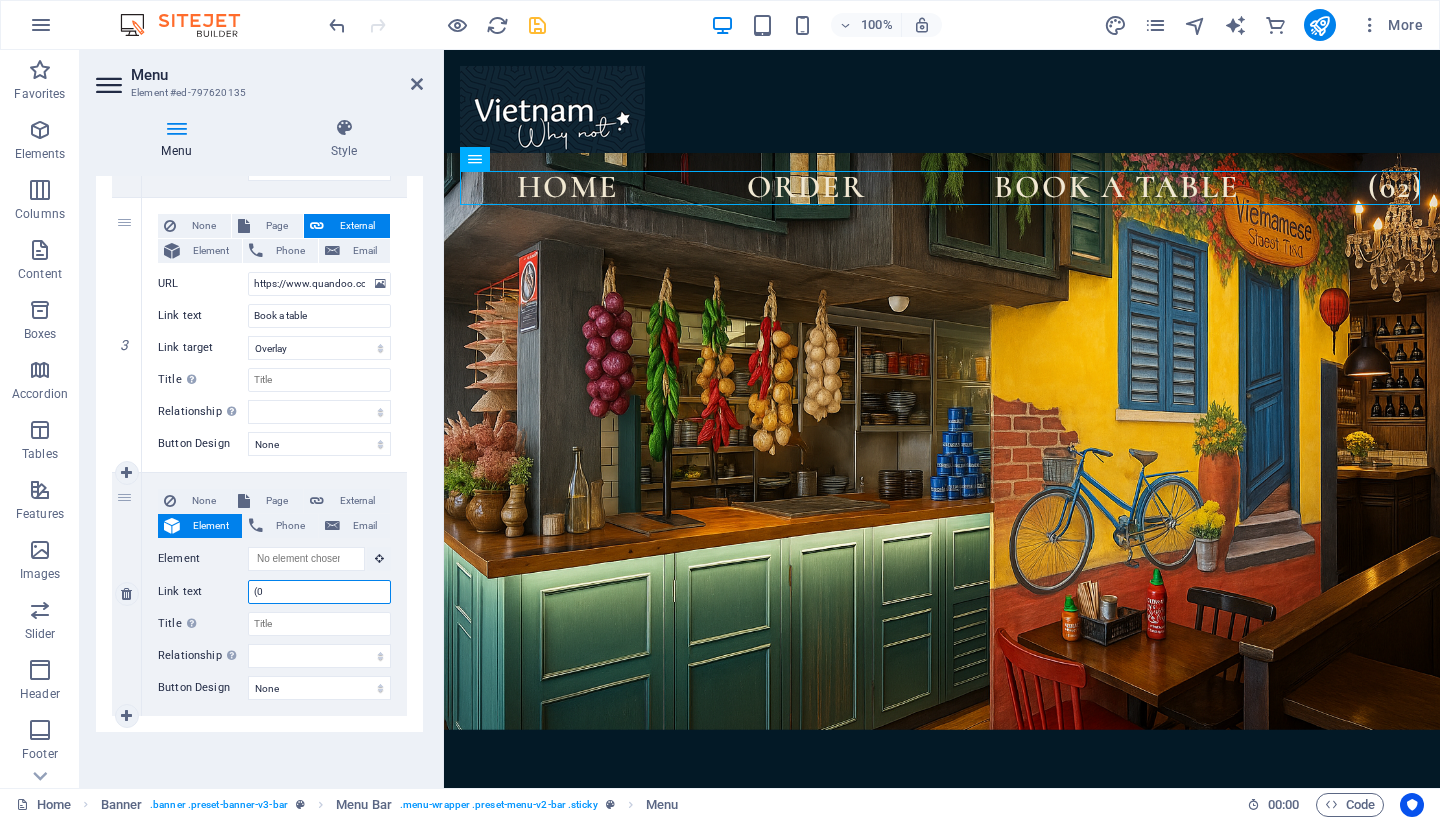 type on "(0" 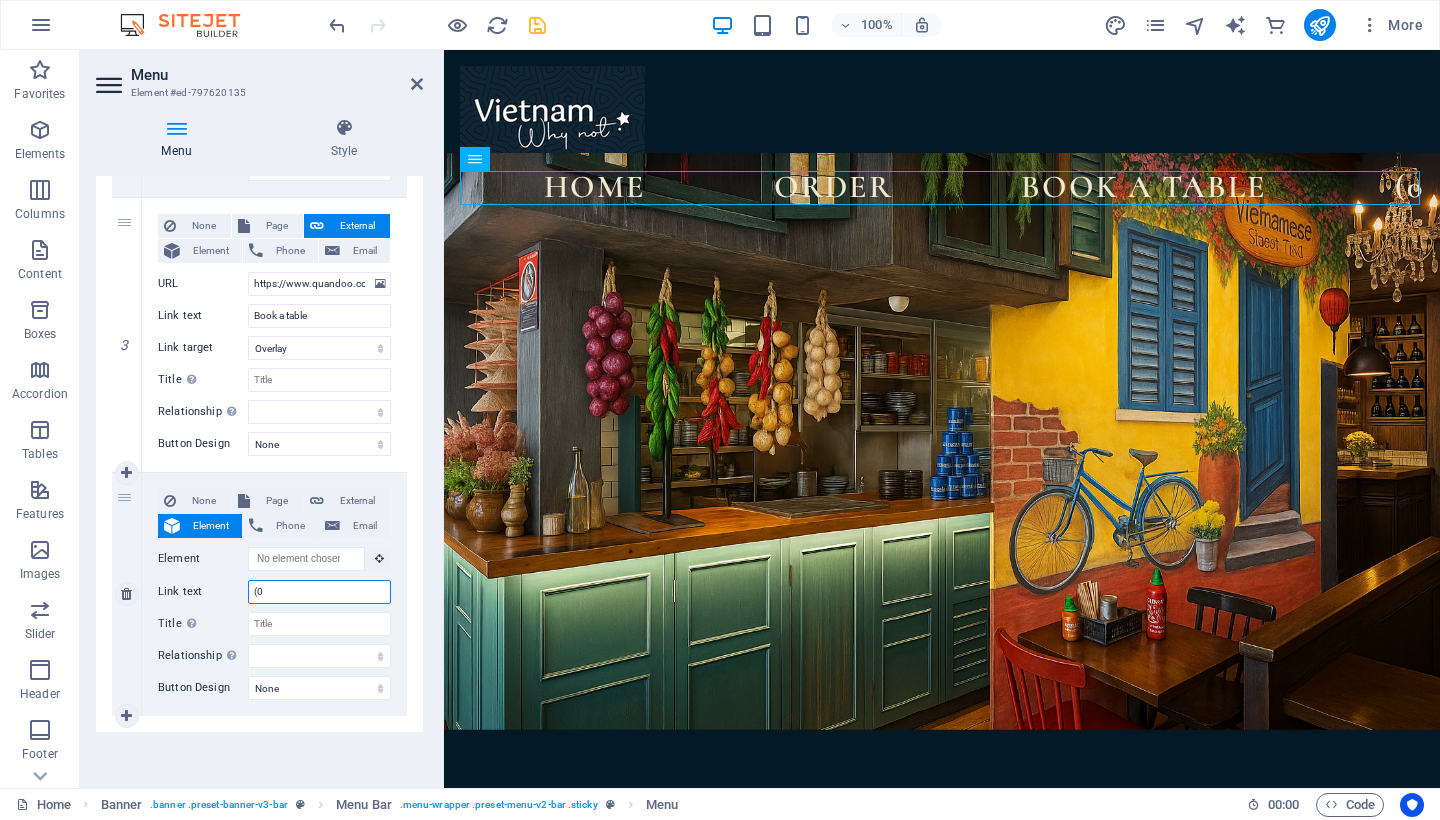 type on "(0" 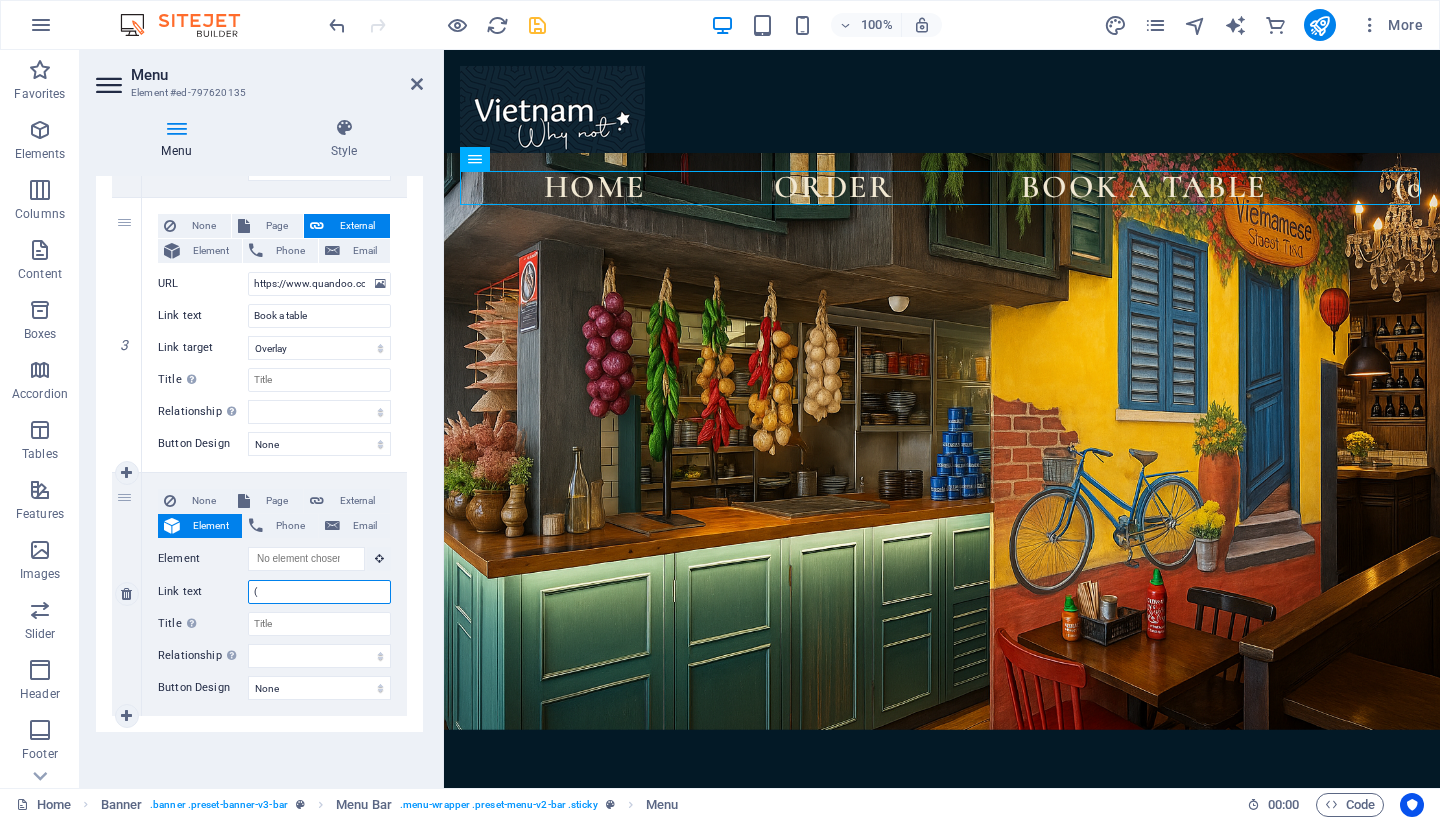 type 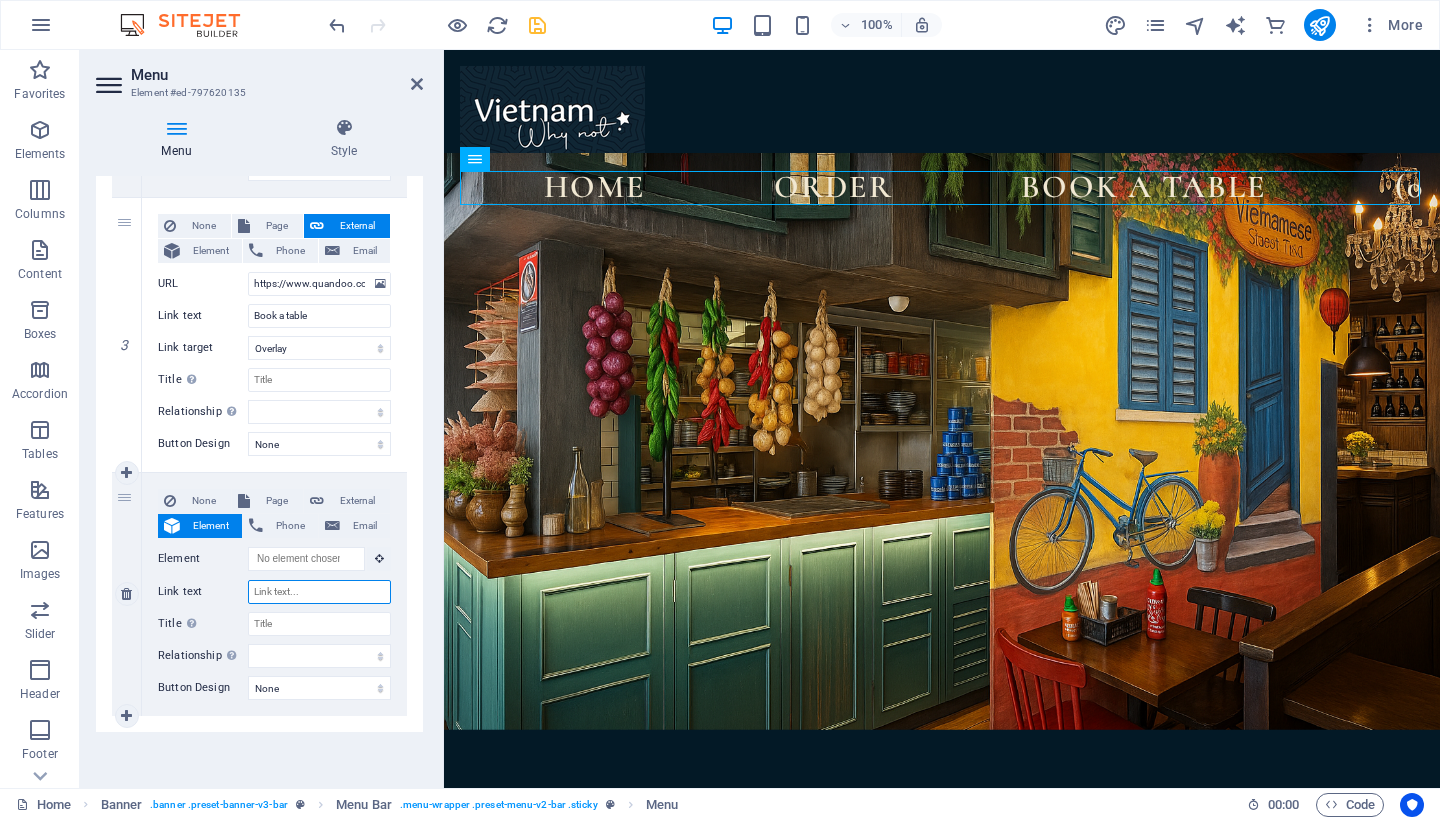 select 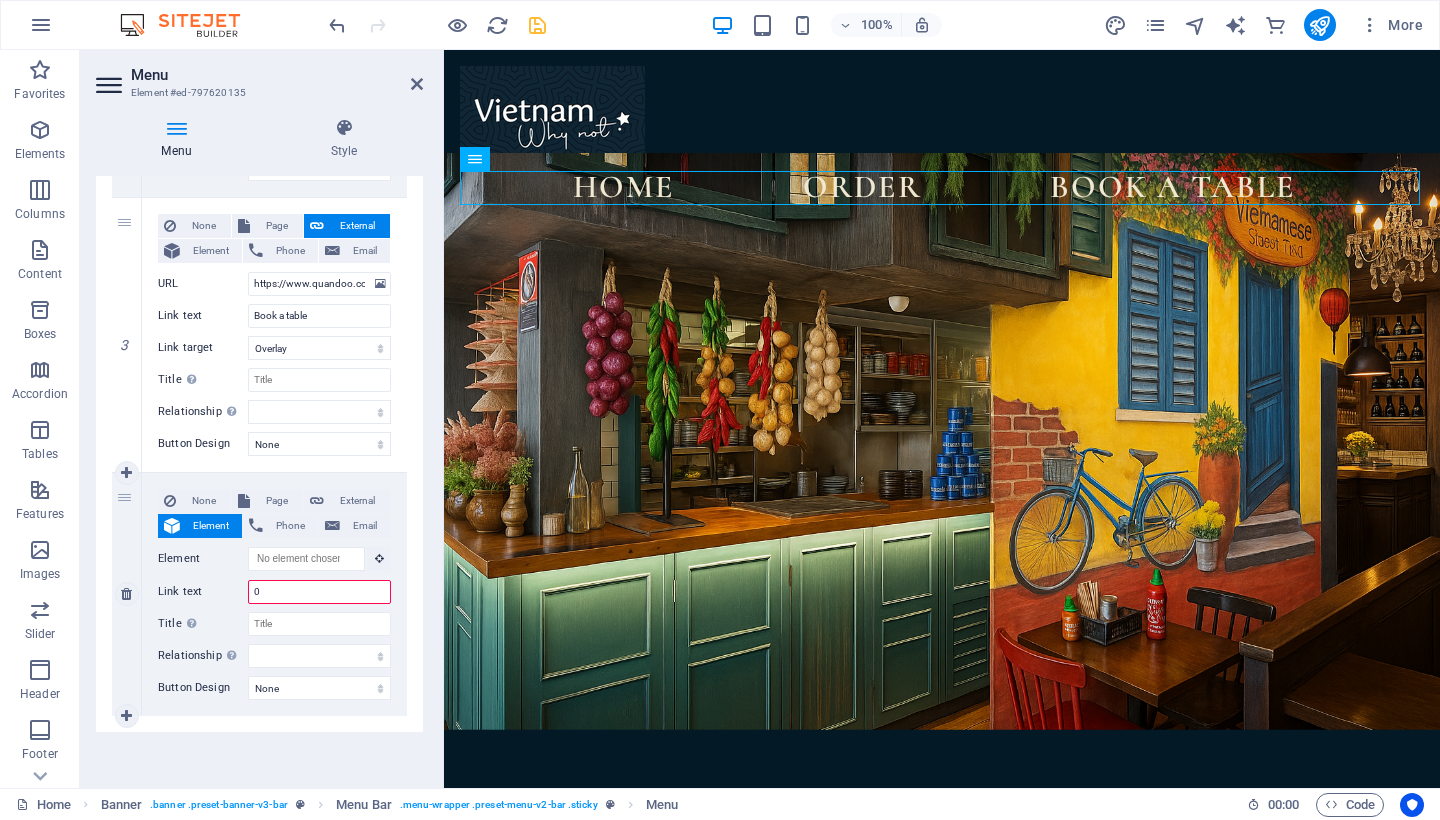 type on "02" 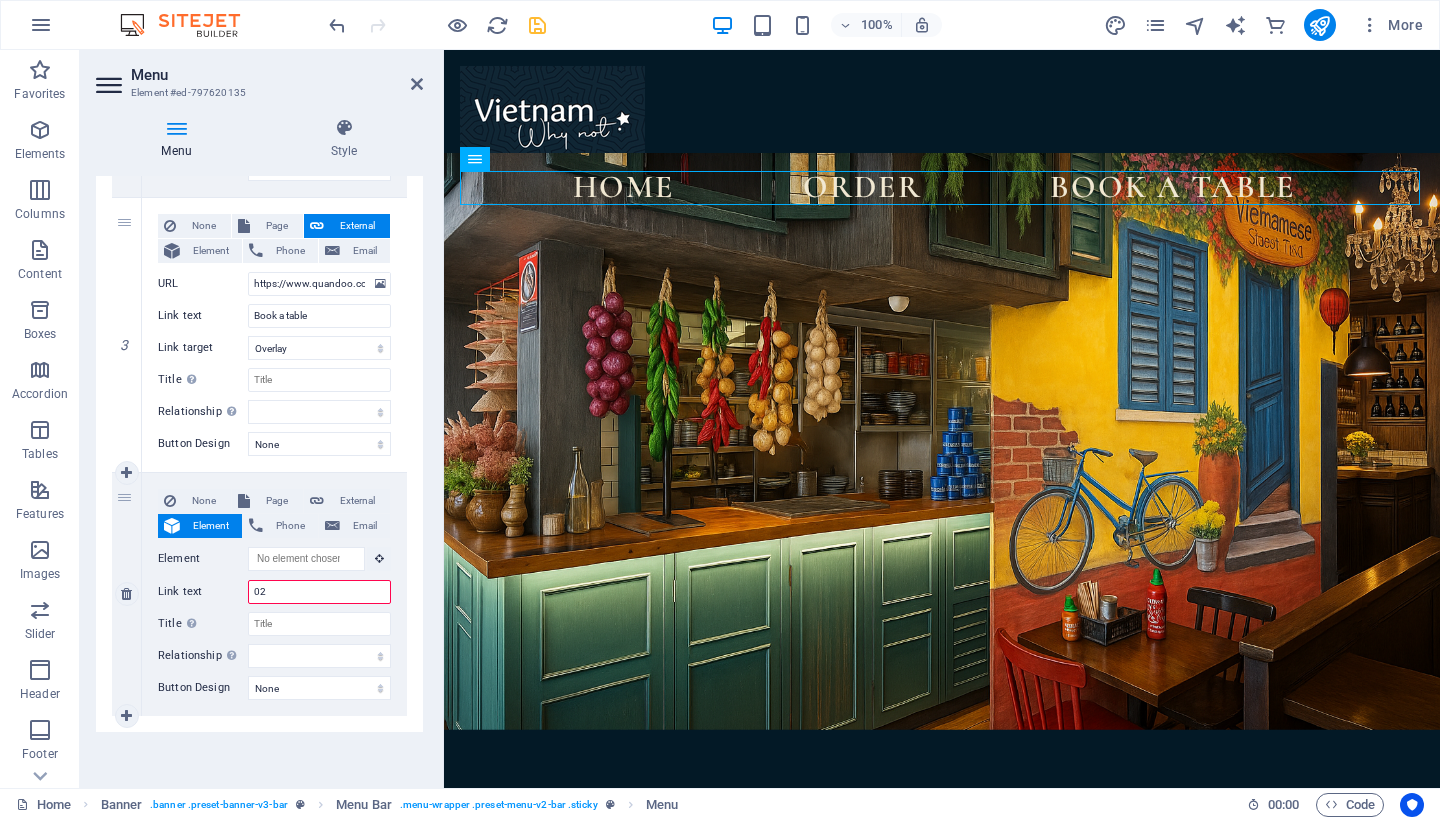 select 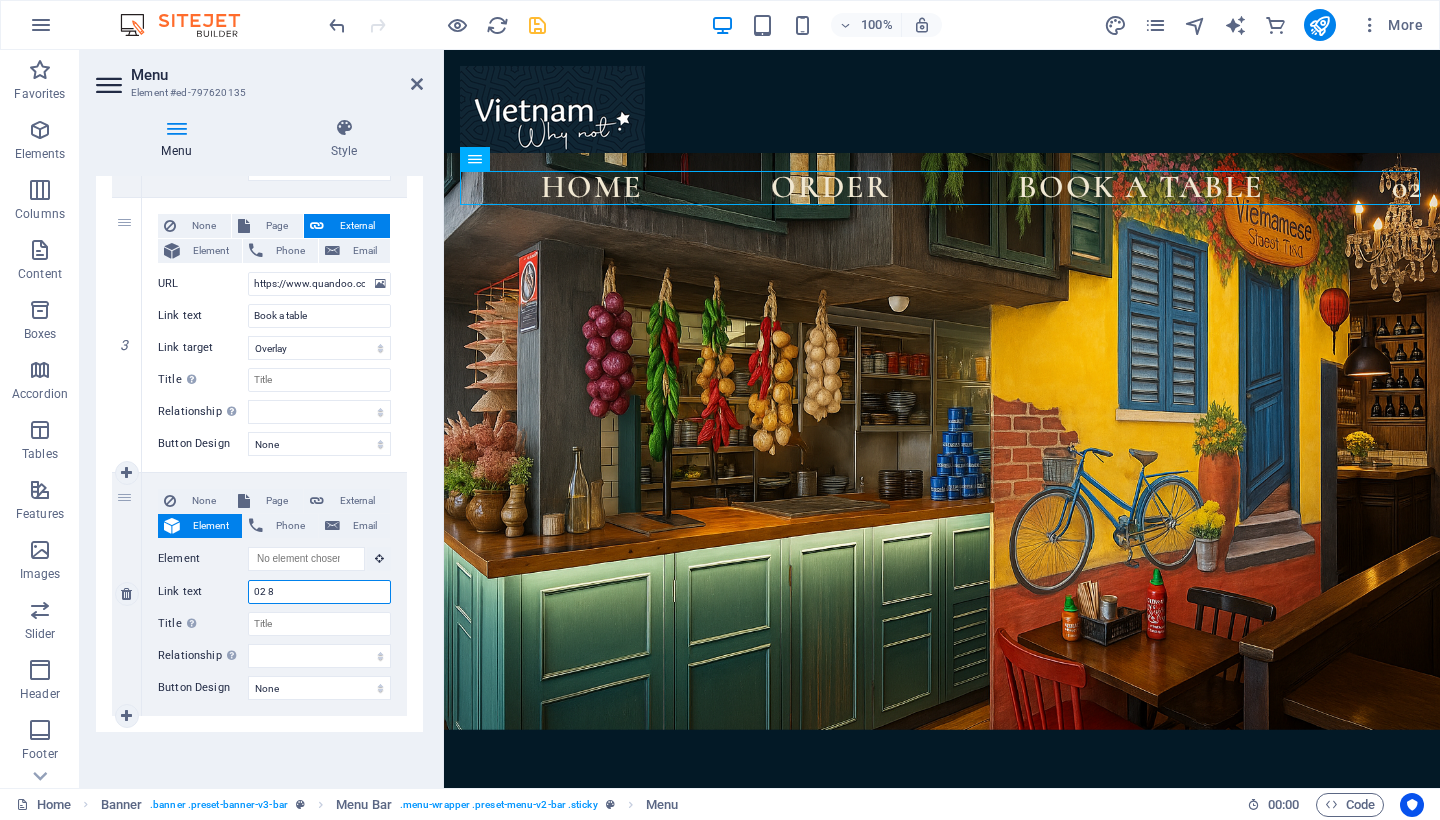 type on "02 80" 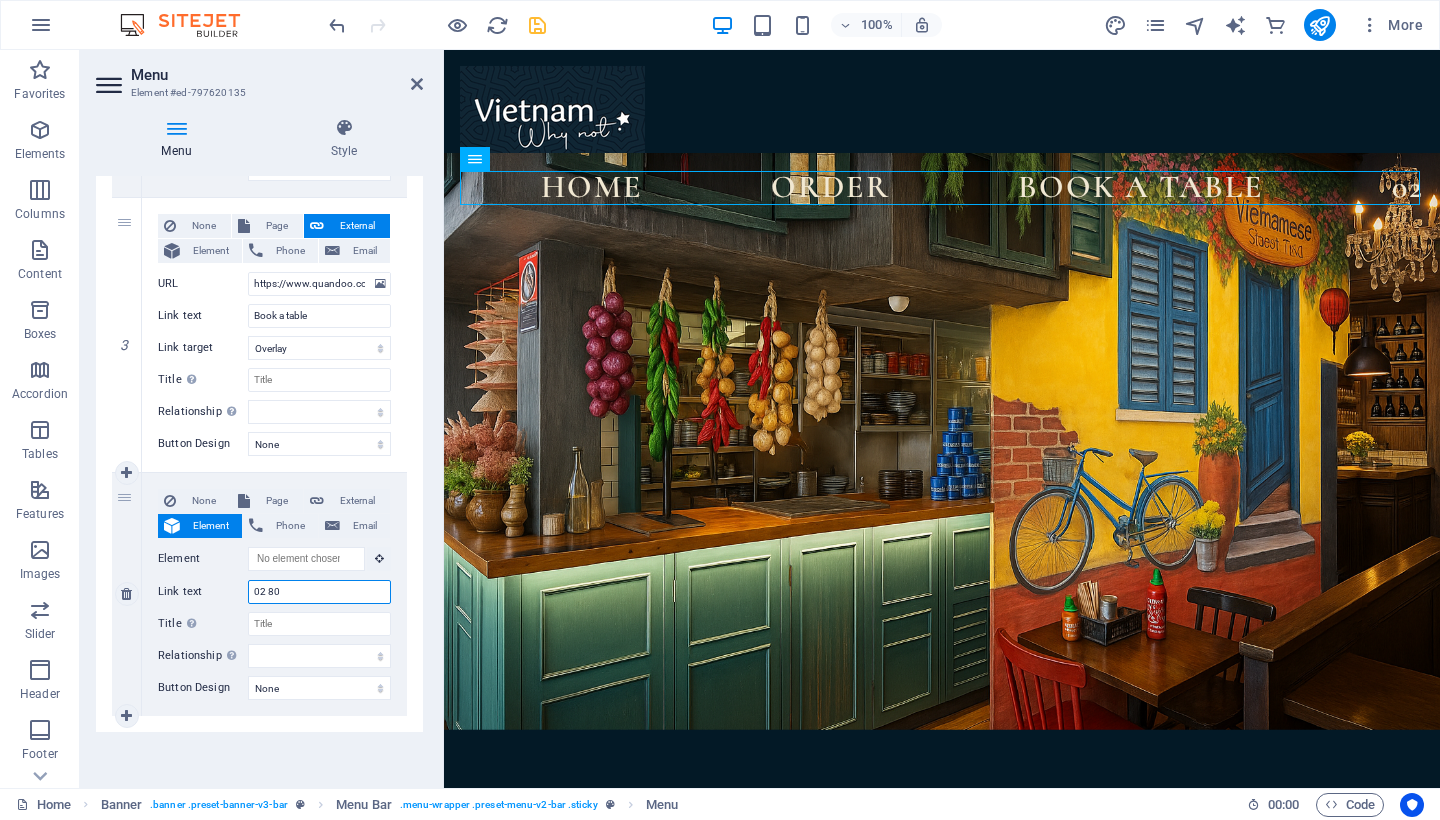 select 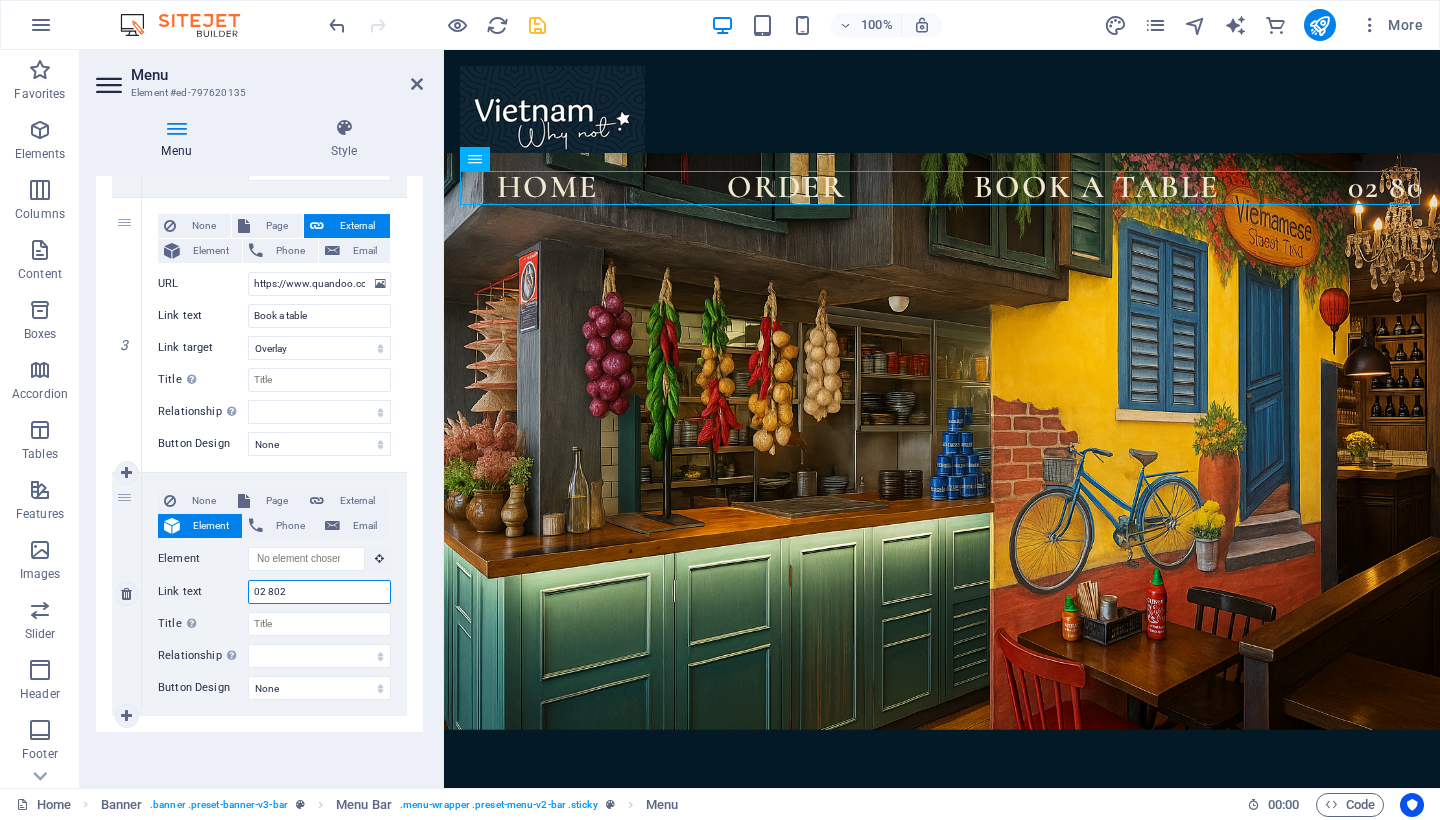 type on "[PHONE]" 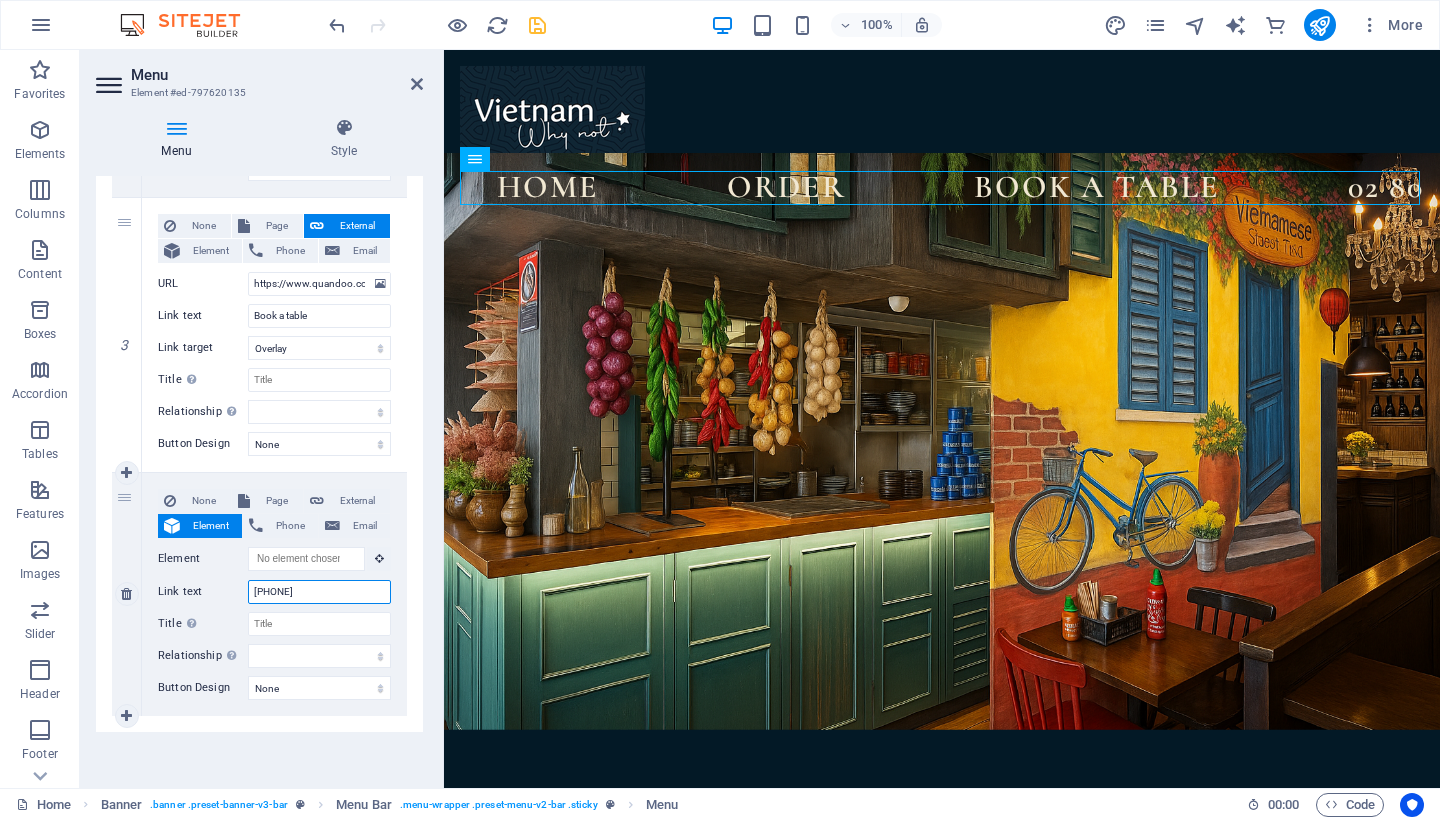 select 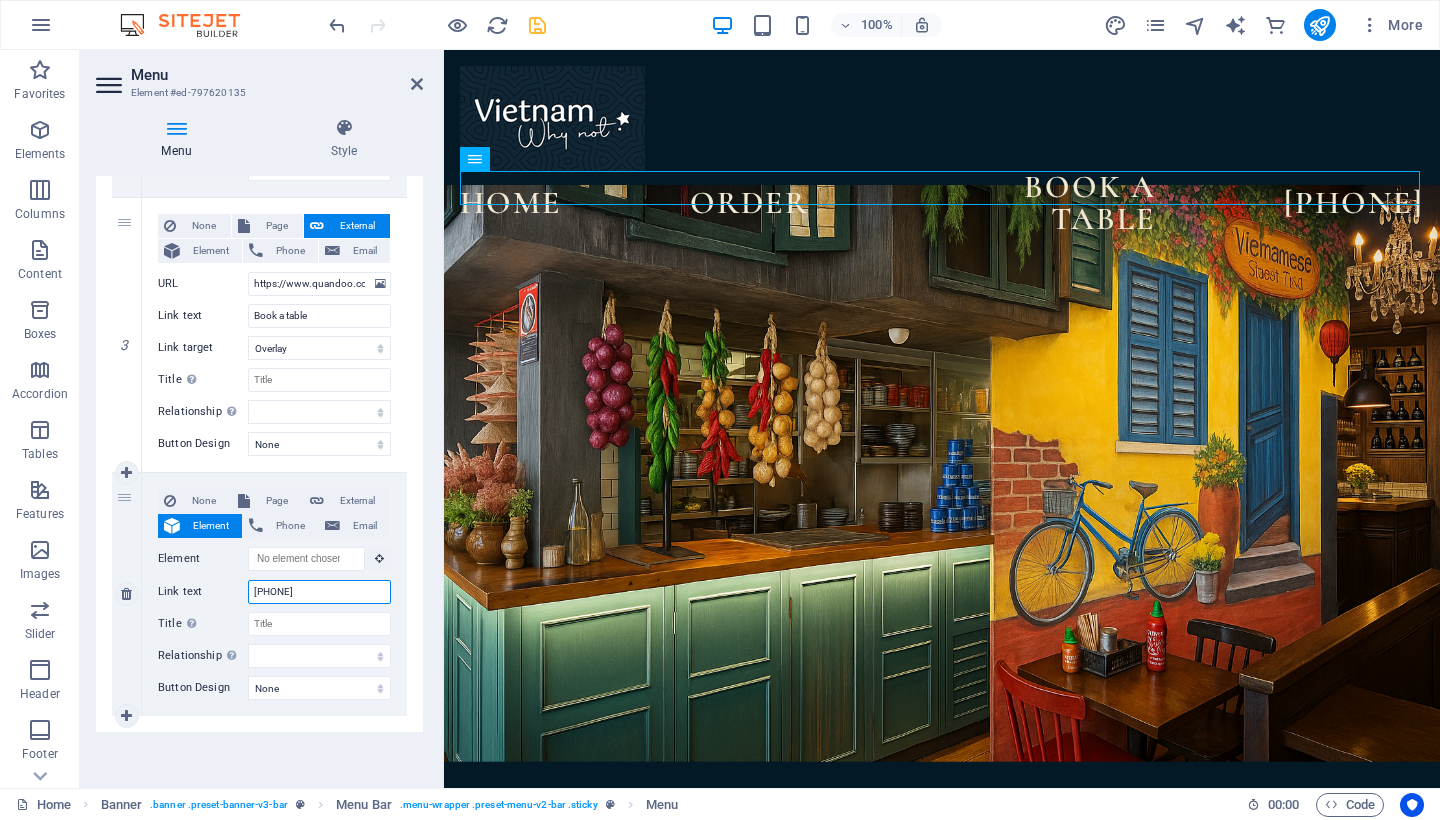 type on "[PHONE]" 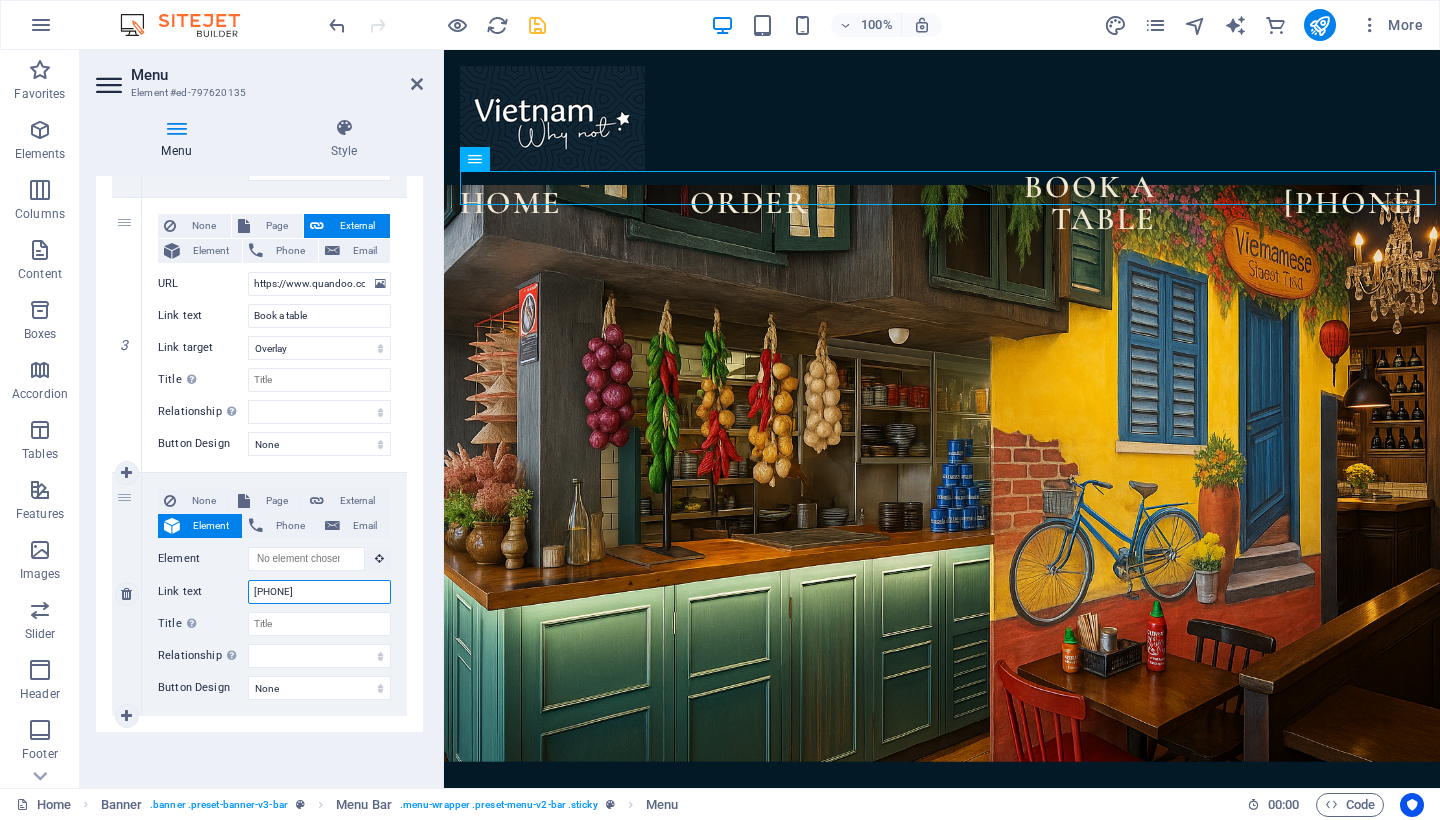 type on "[PHONE]" 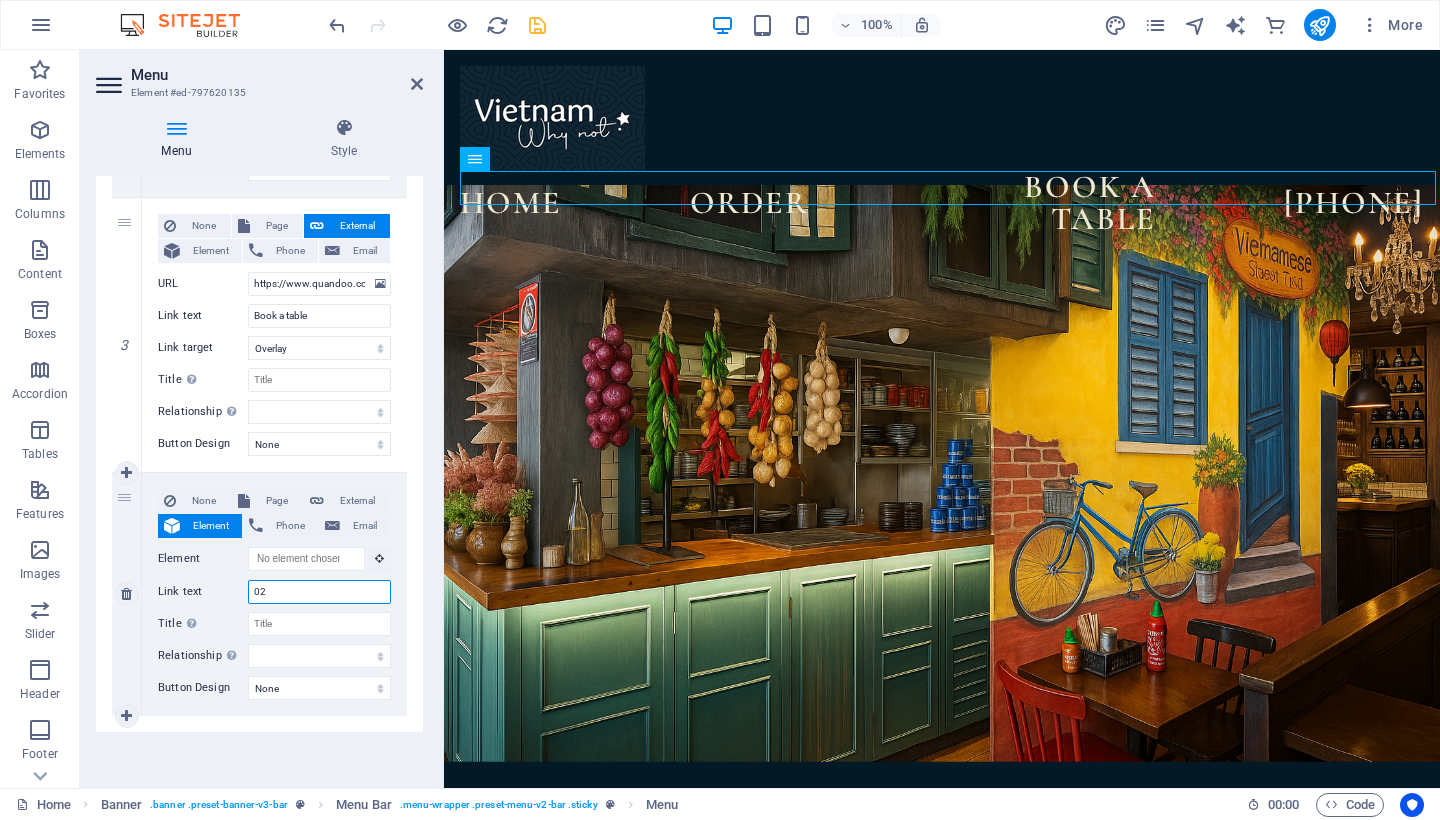 type on "0" 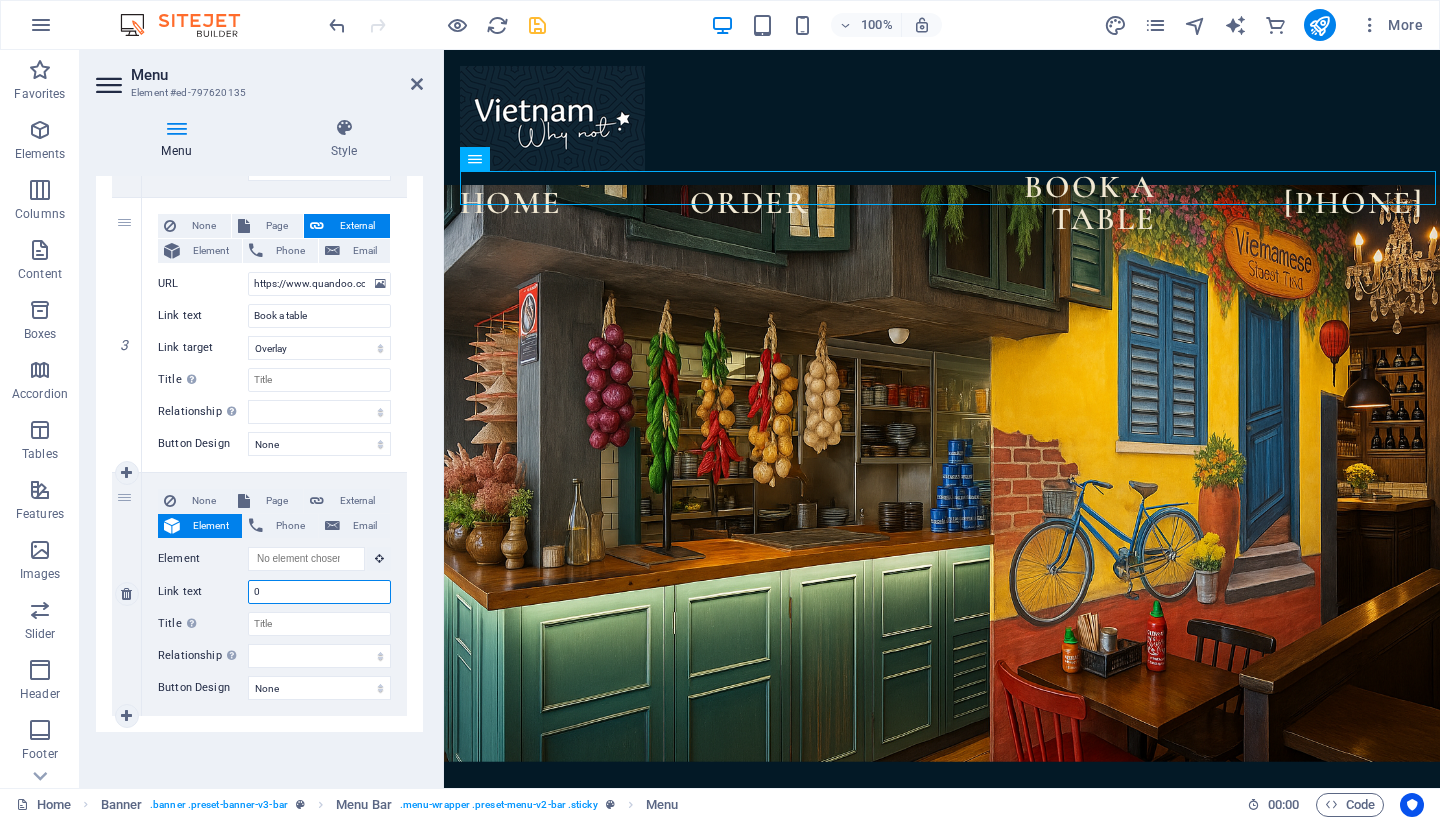 type 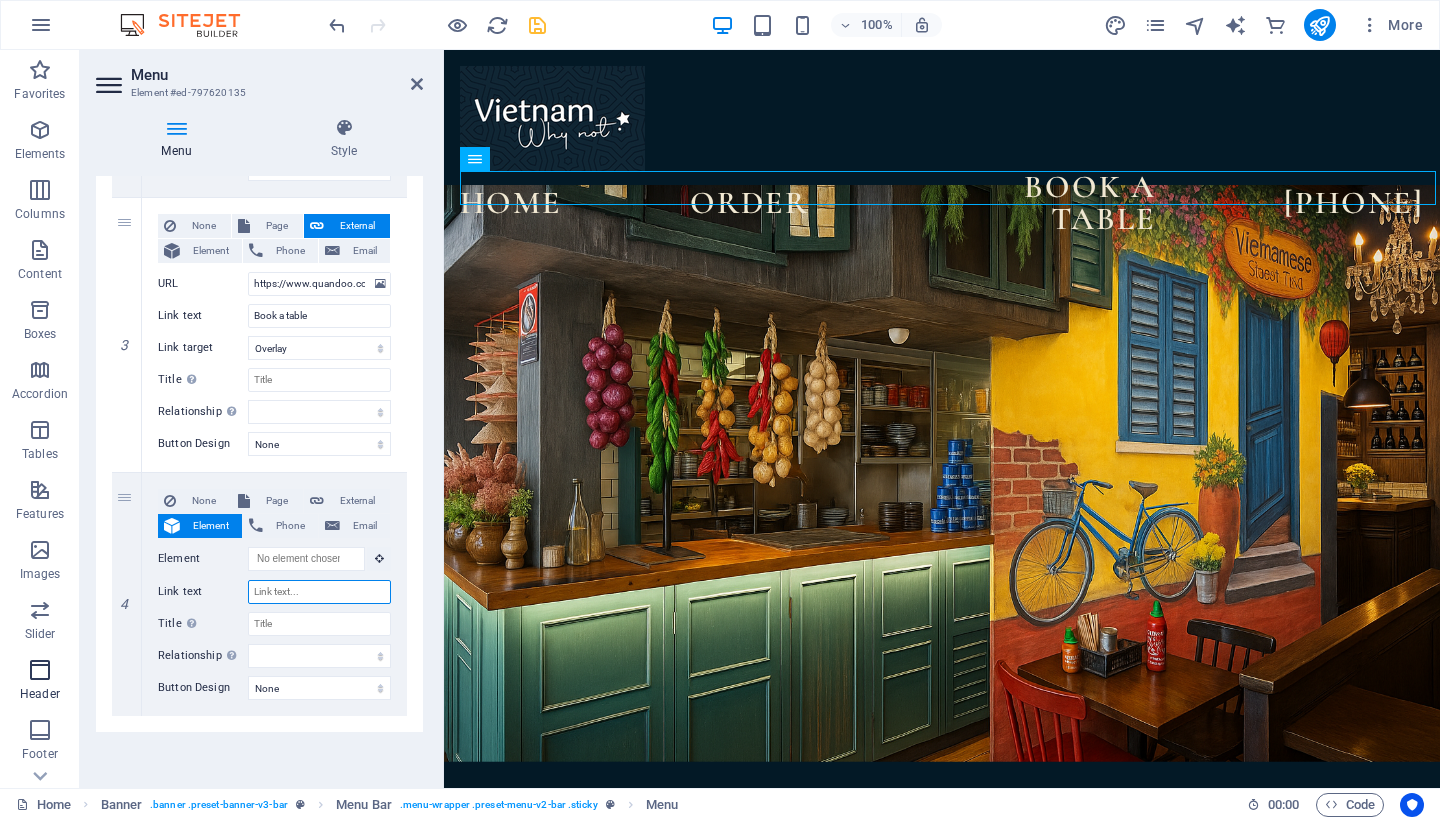 select 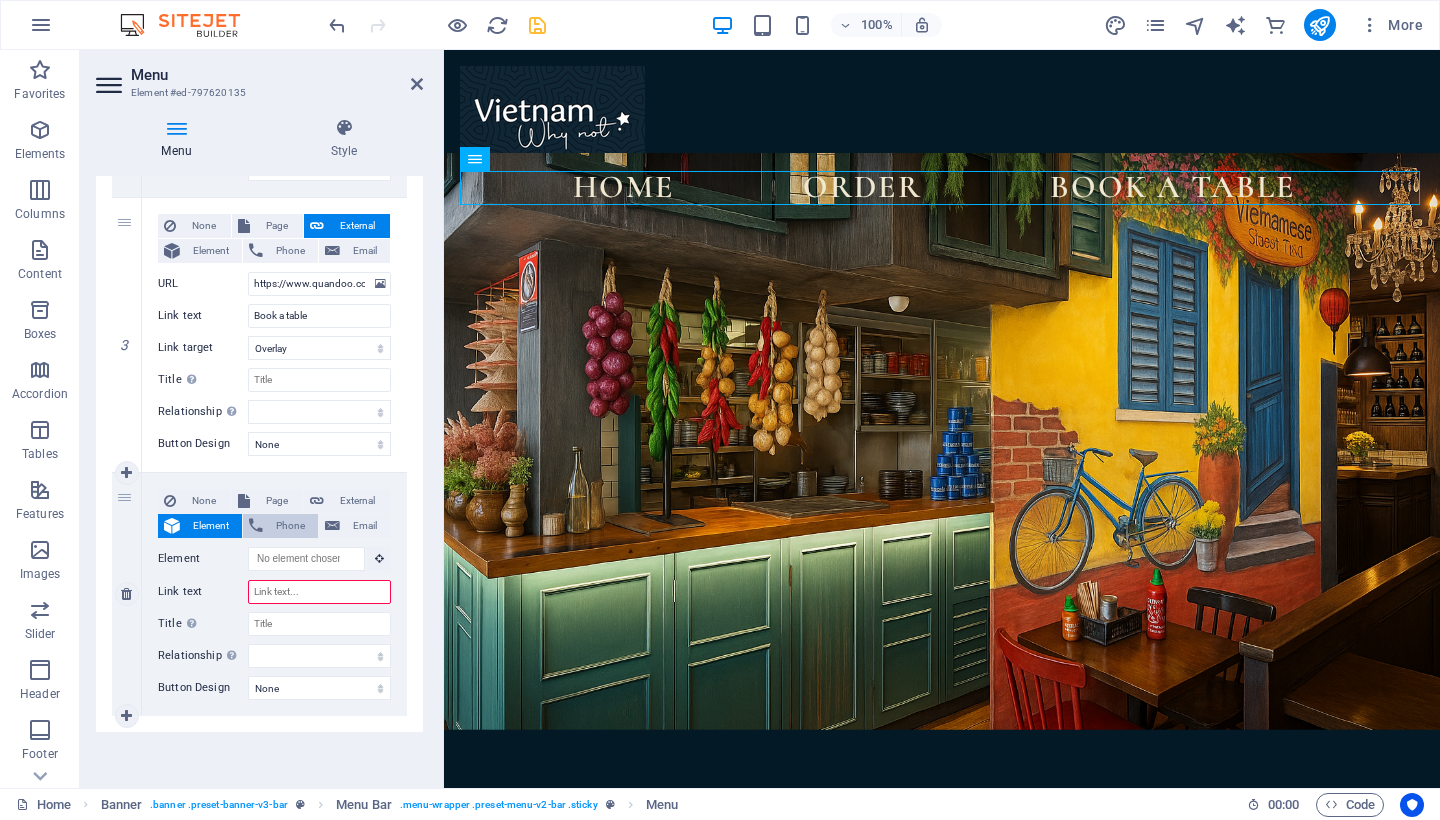 click on "Phone" at bounding box center [290, 526] 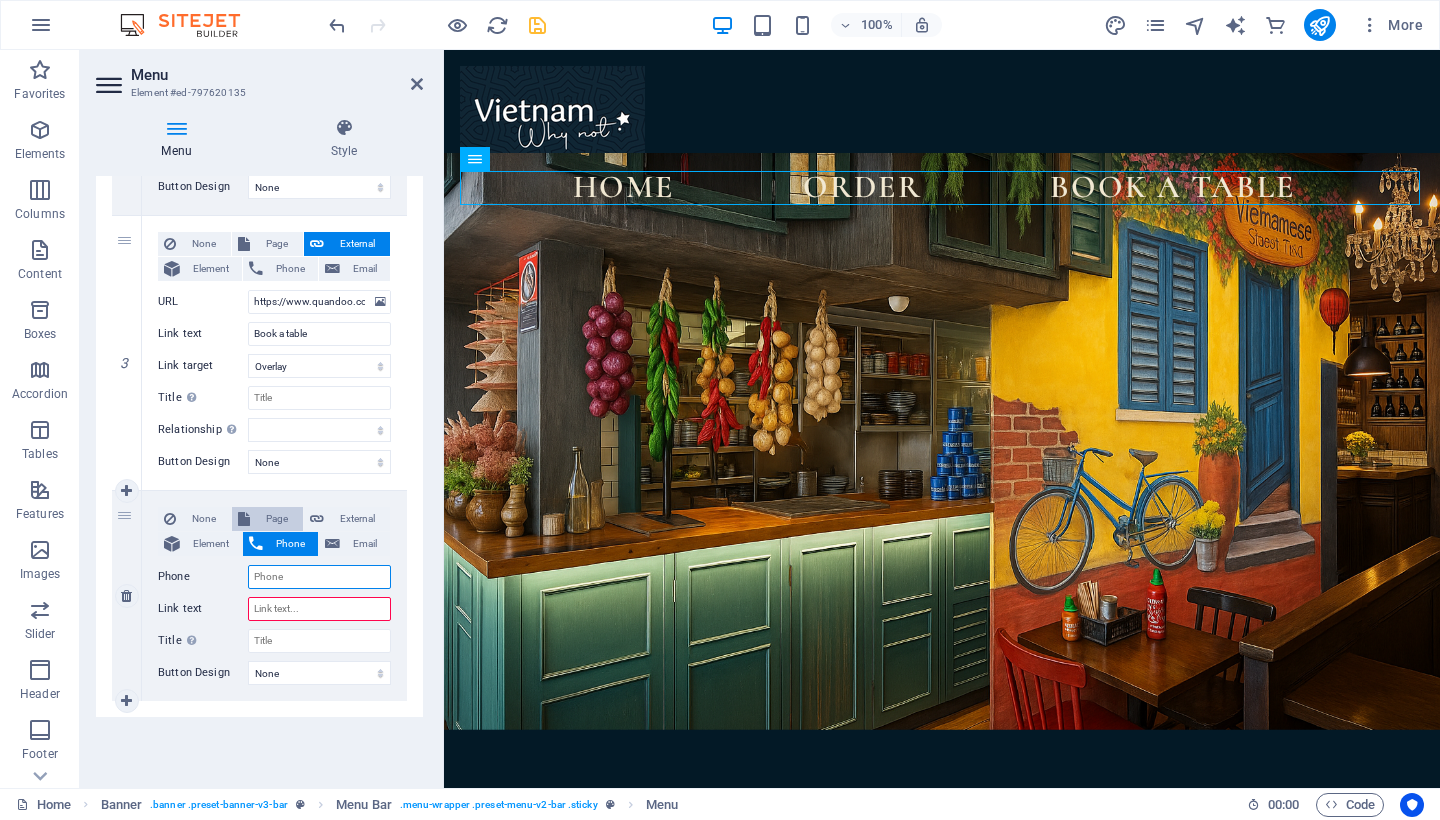 scroll, scrollTop: 716, scrollLeft: 0, axis: vertical 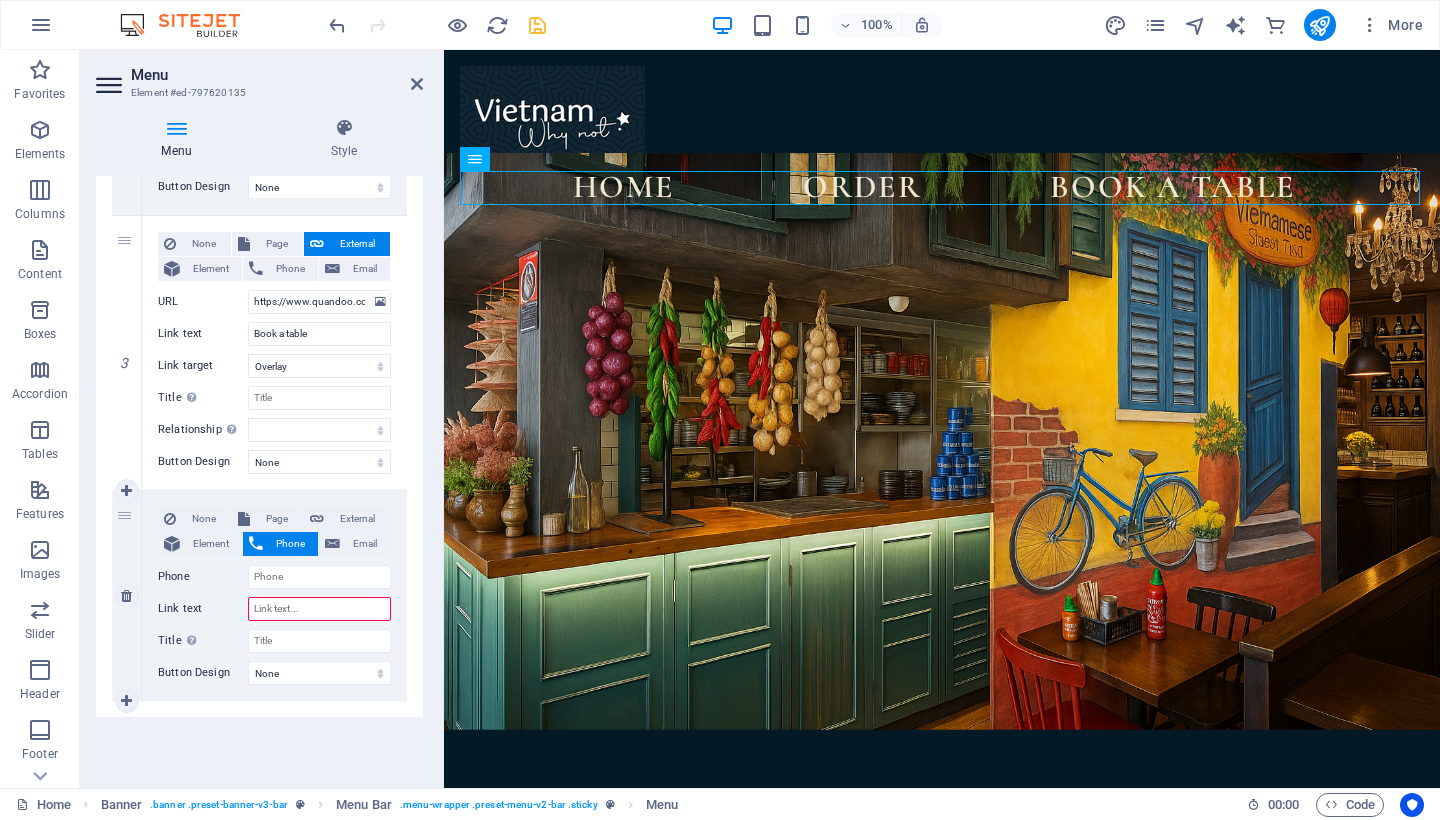 click on "Link text" at bounding box center (319, 609) 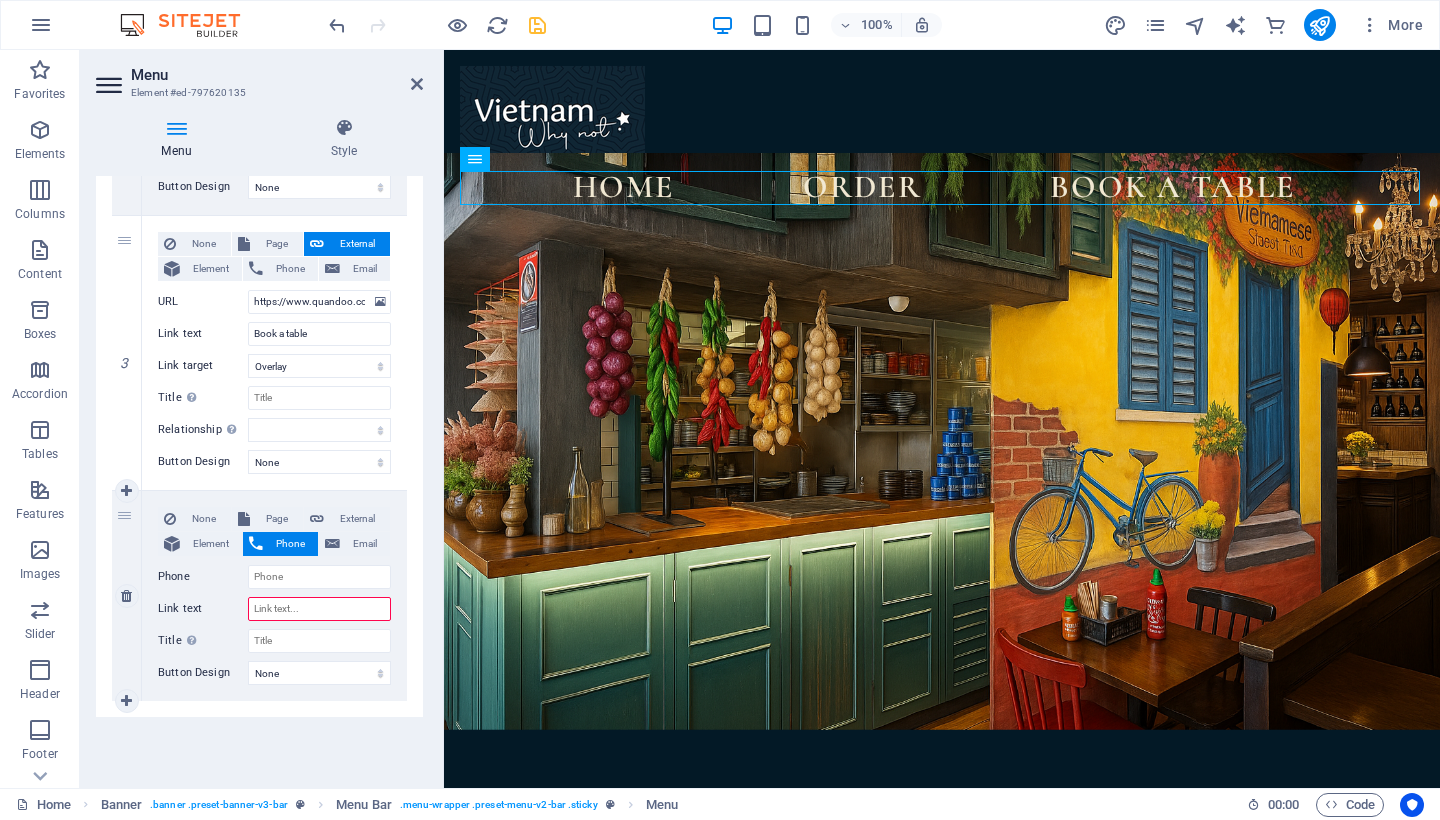 type on "0" 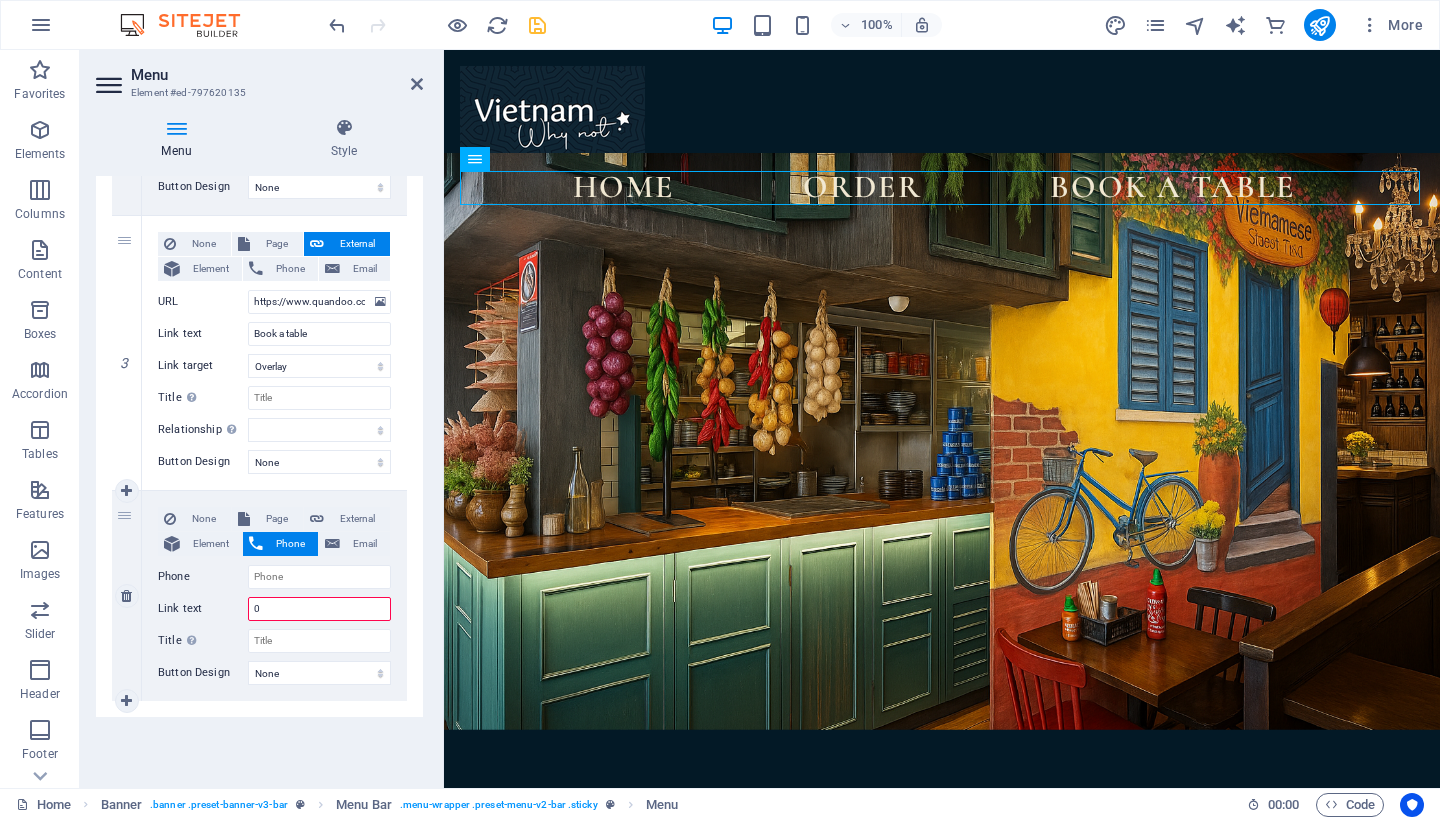 select 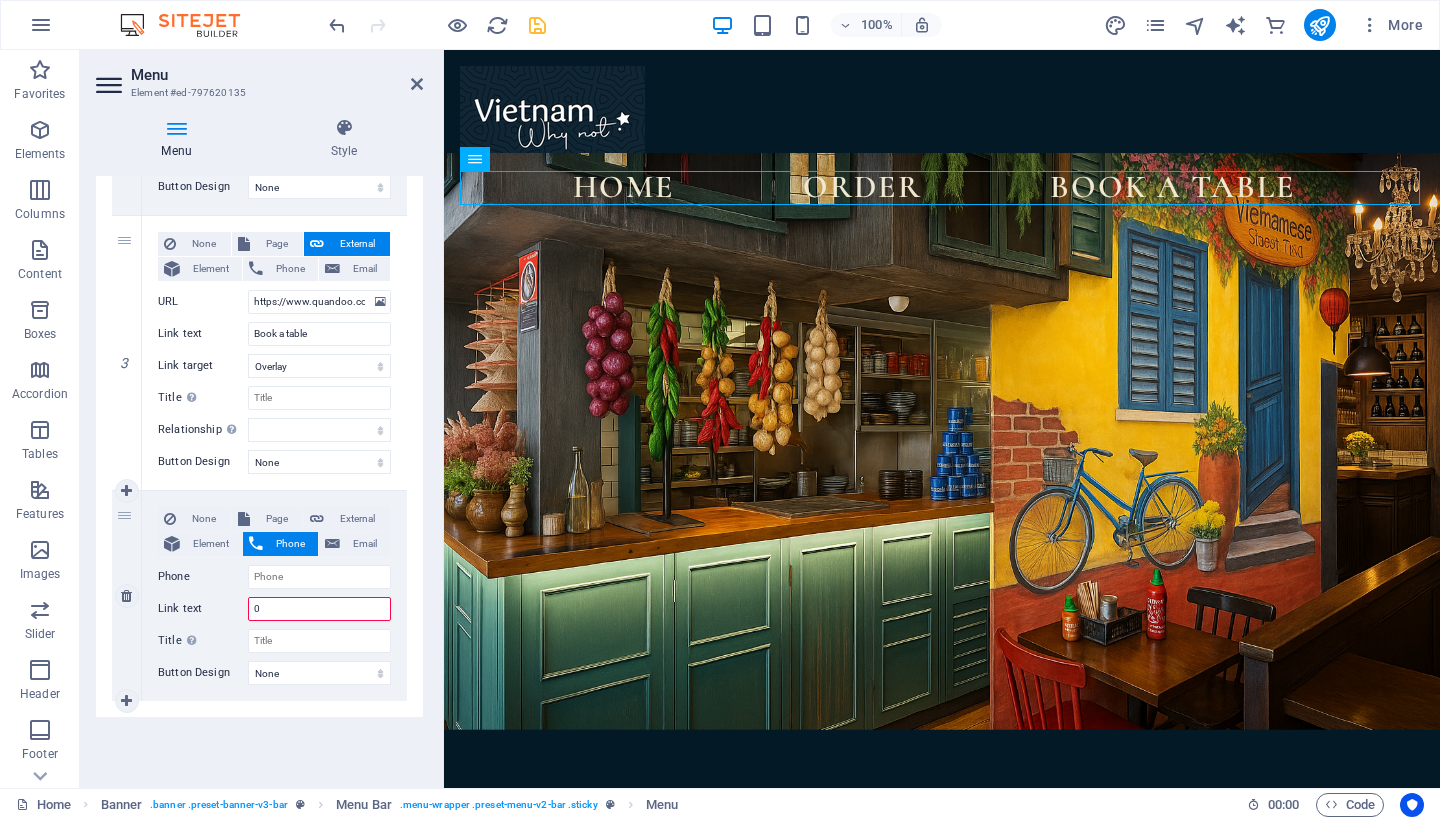 type on "02" 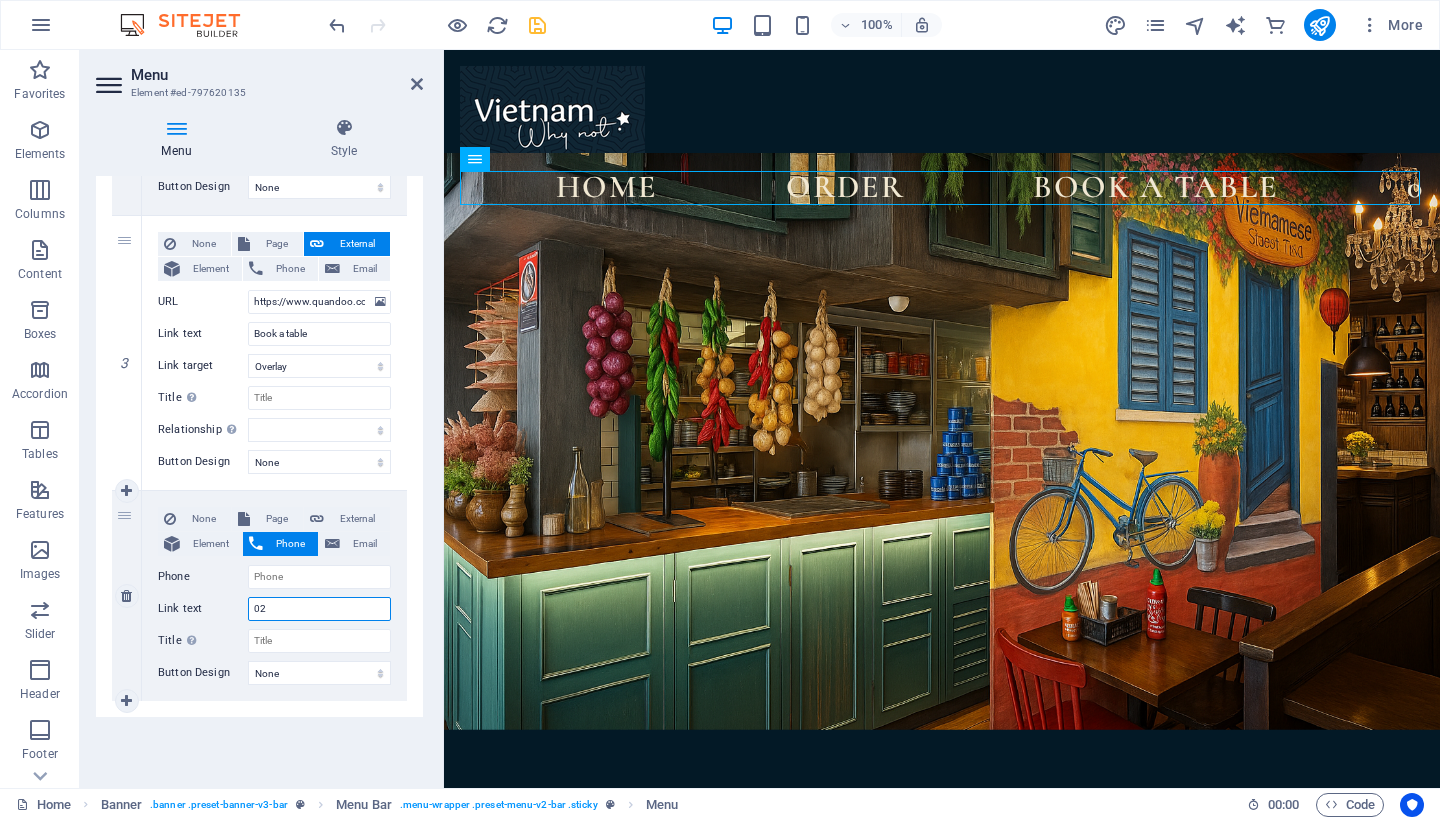 select 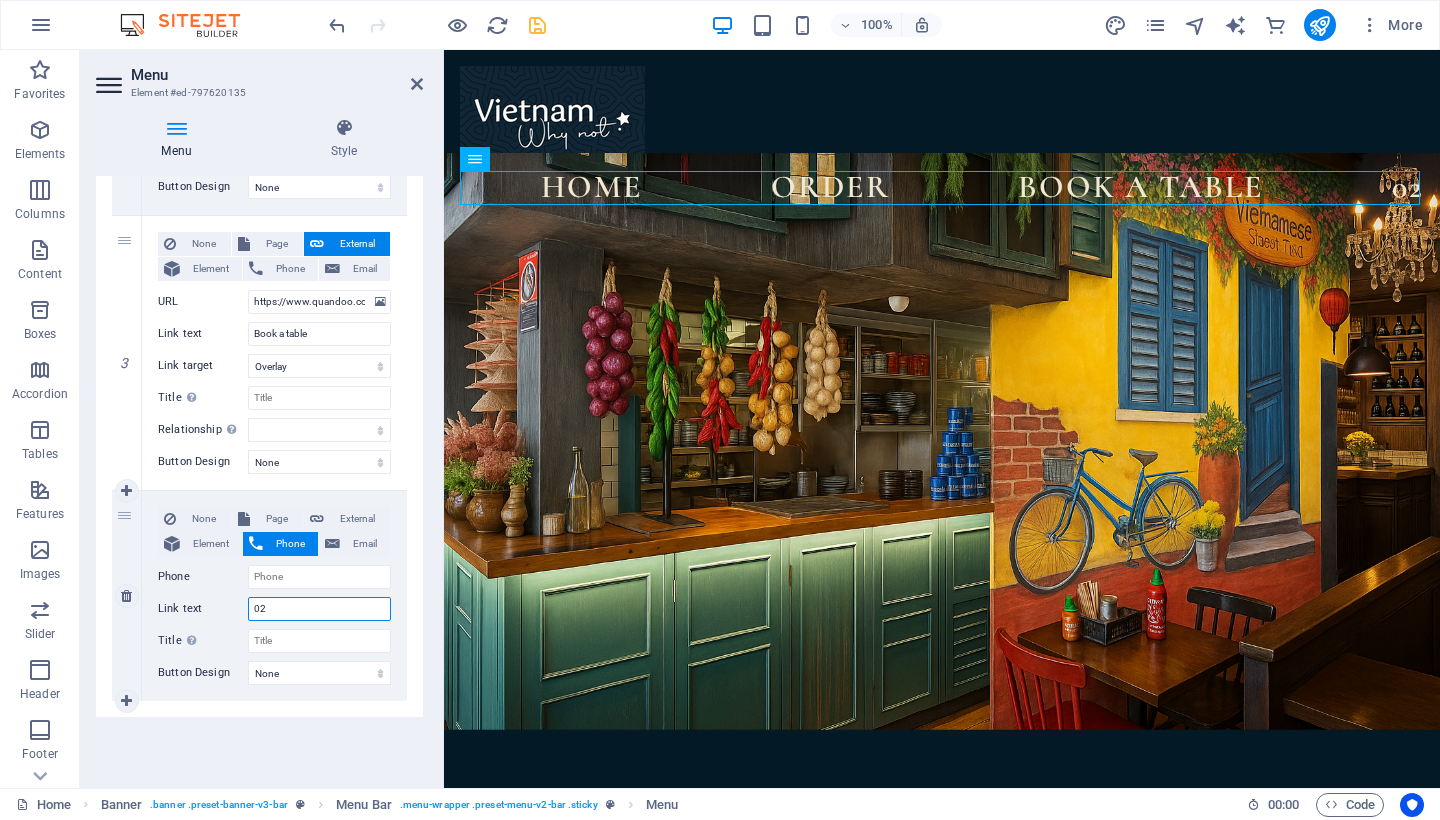 type on "0" 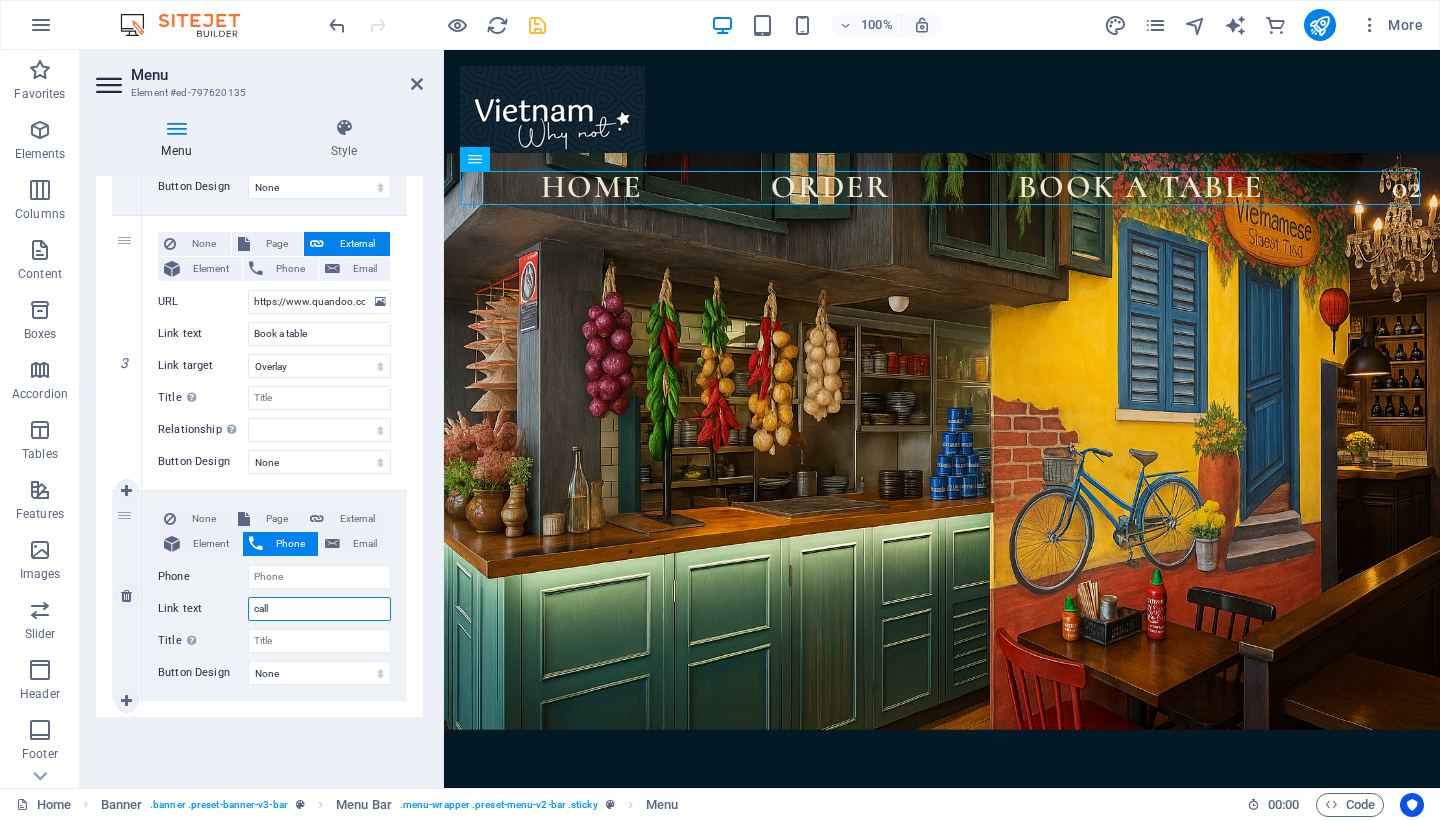 type on "call." 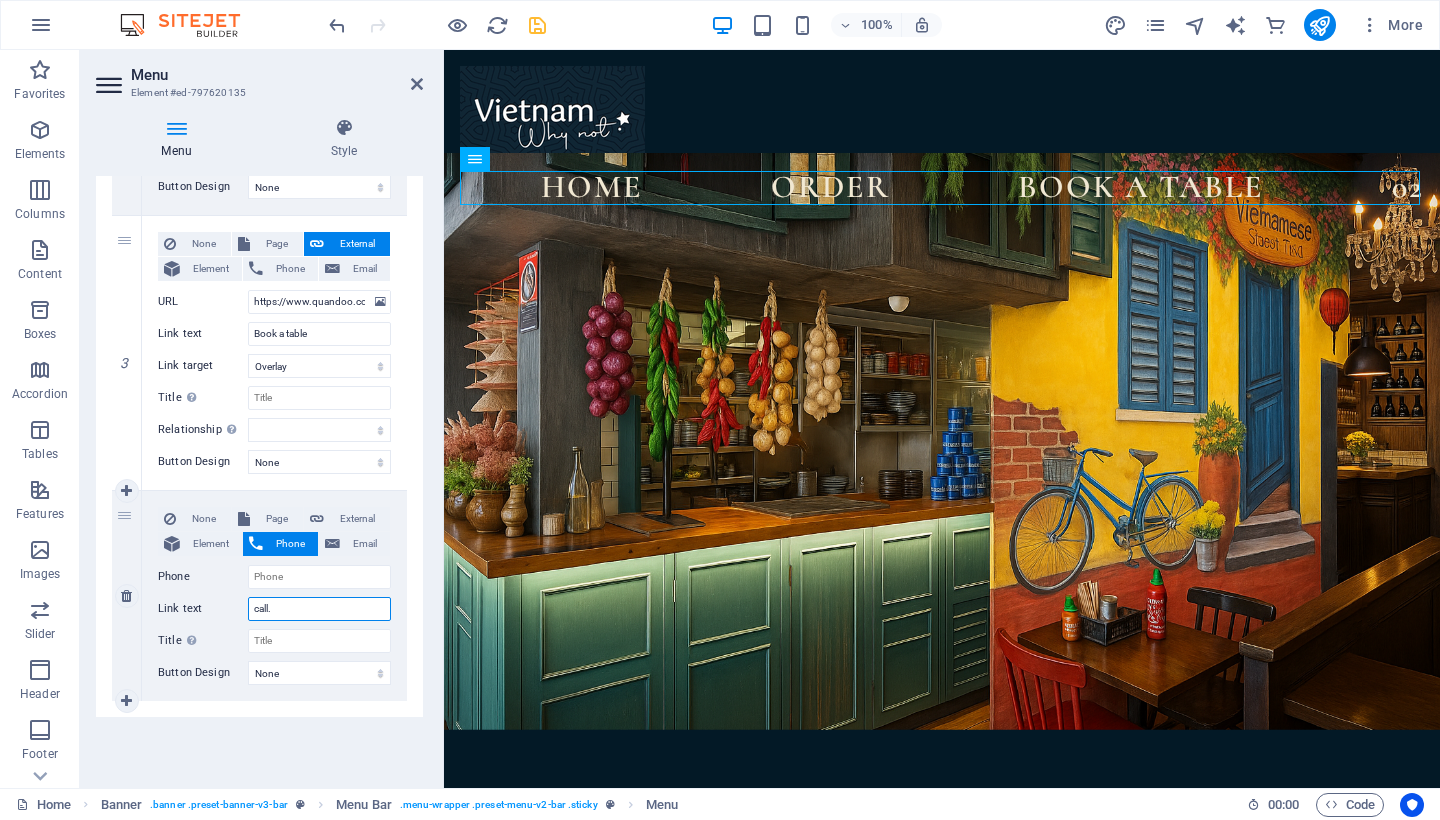select 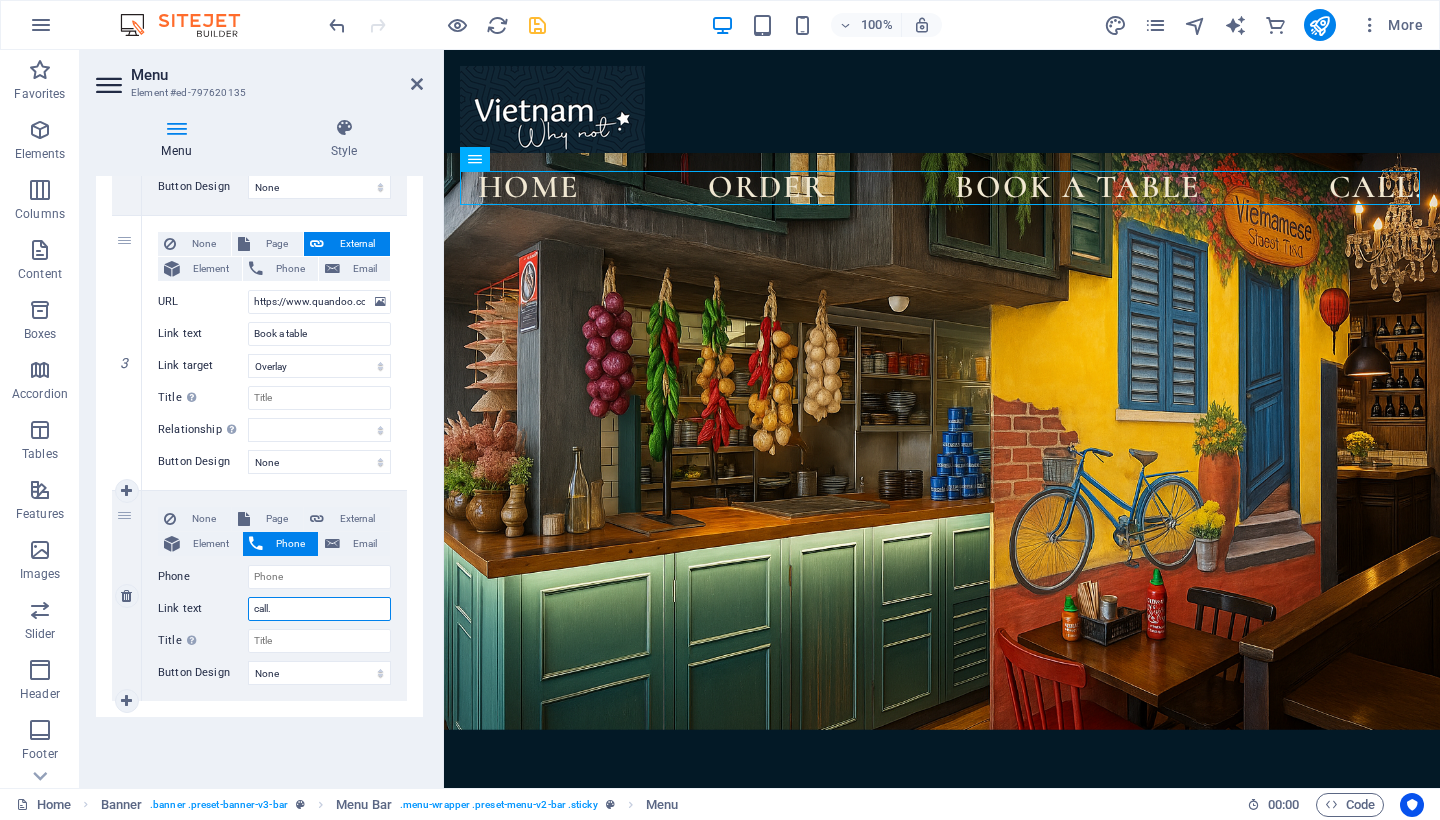 type on "call. i" 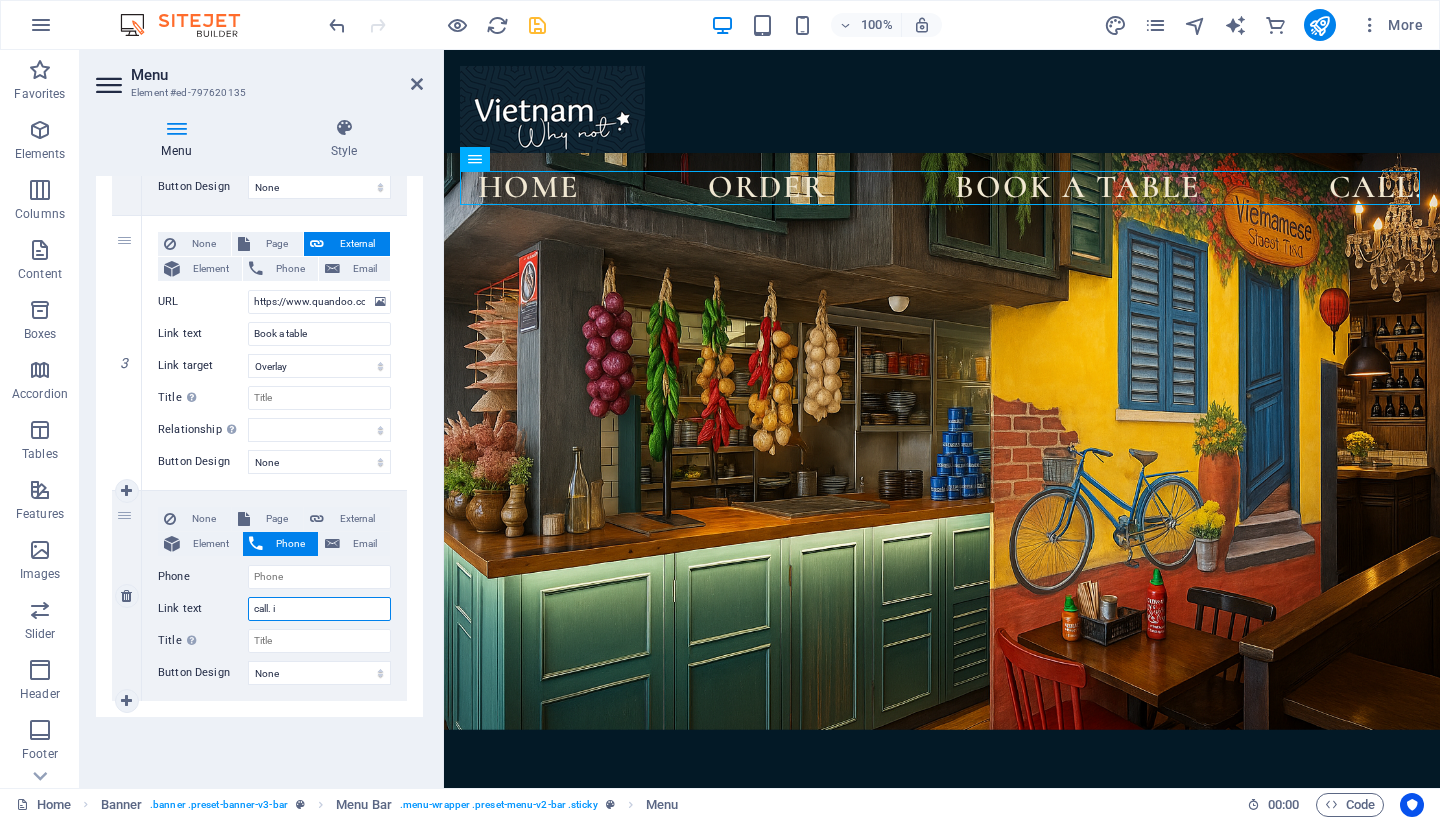 select 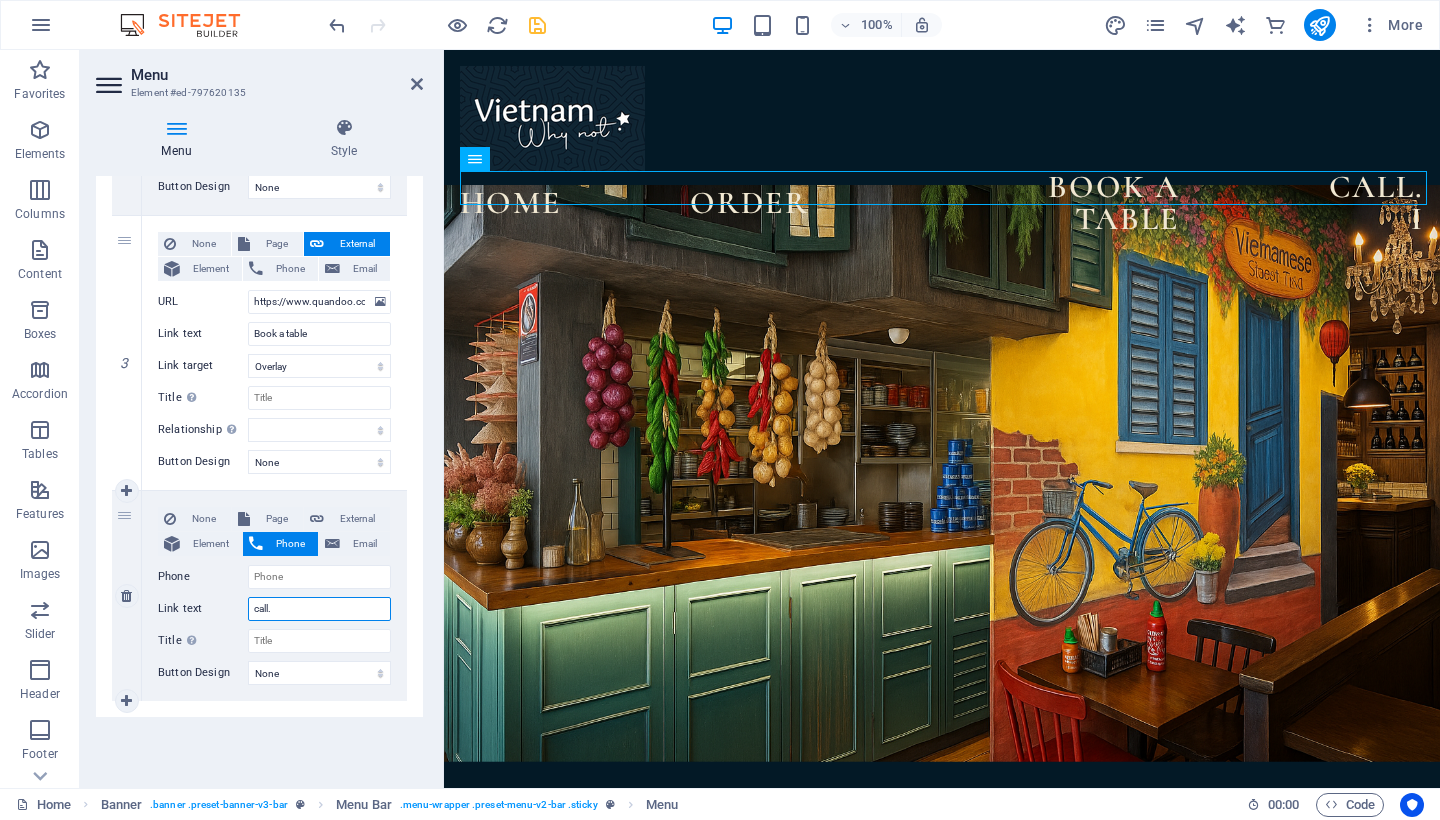 type on "call" 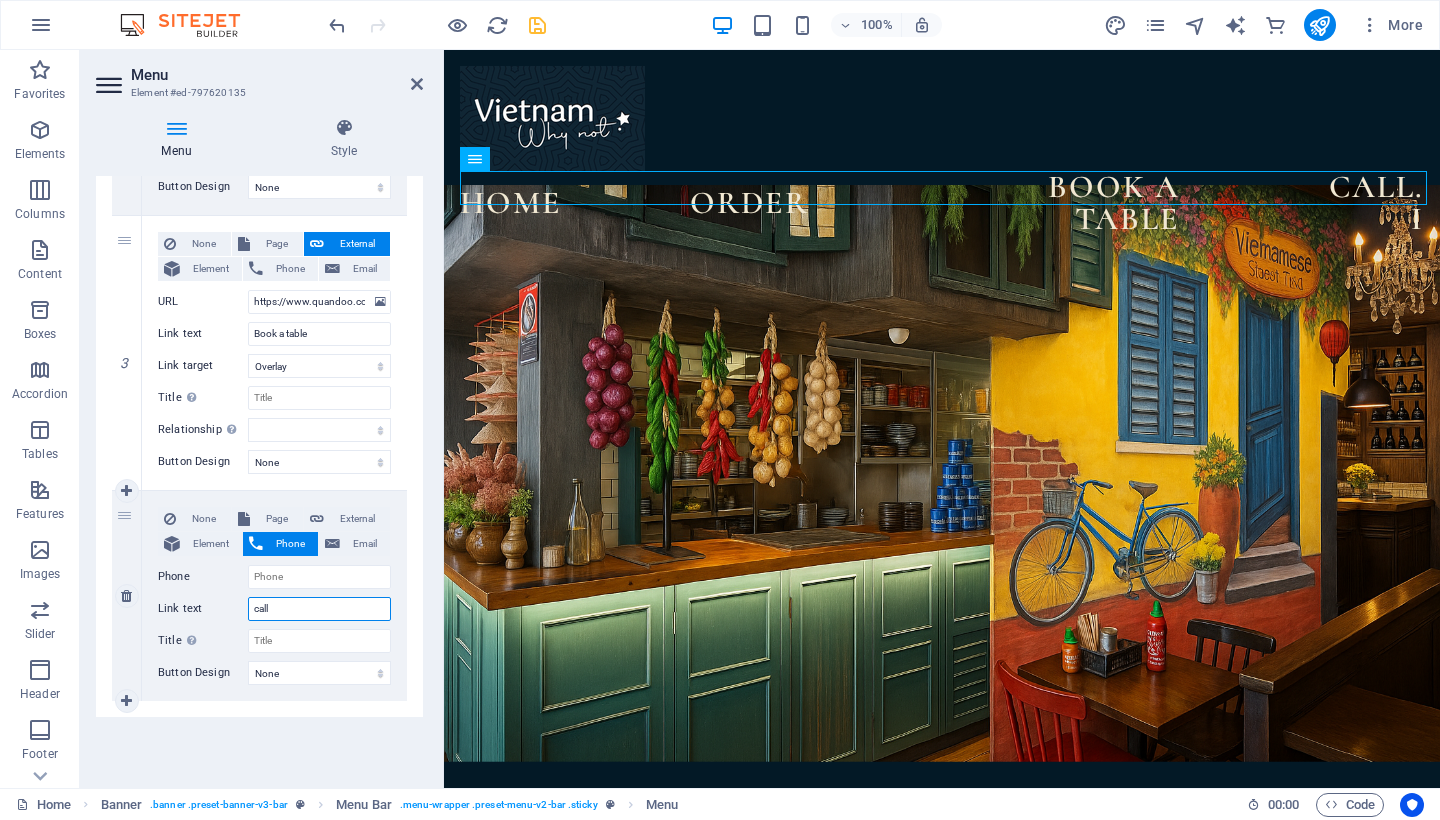 select 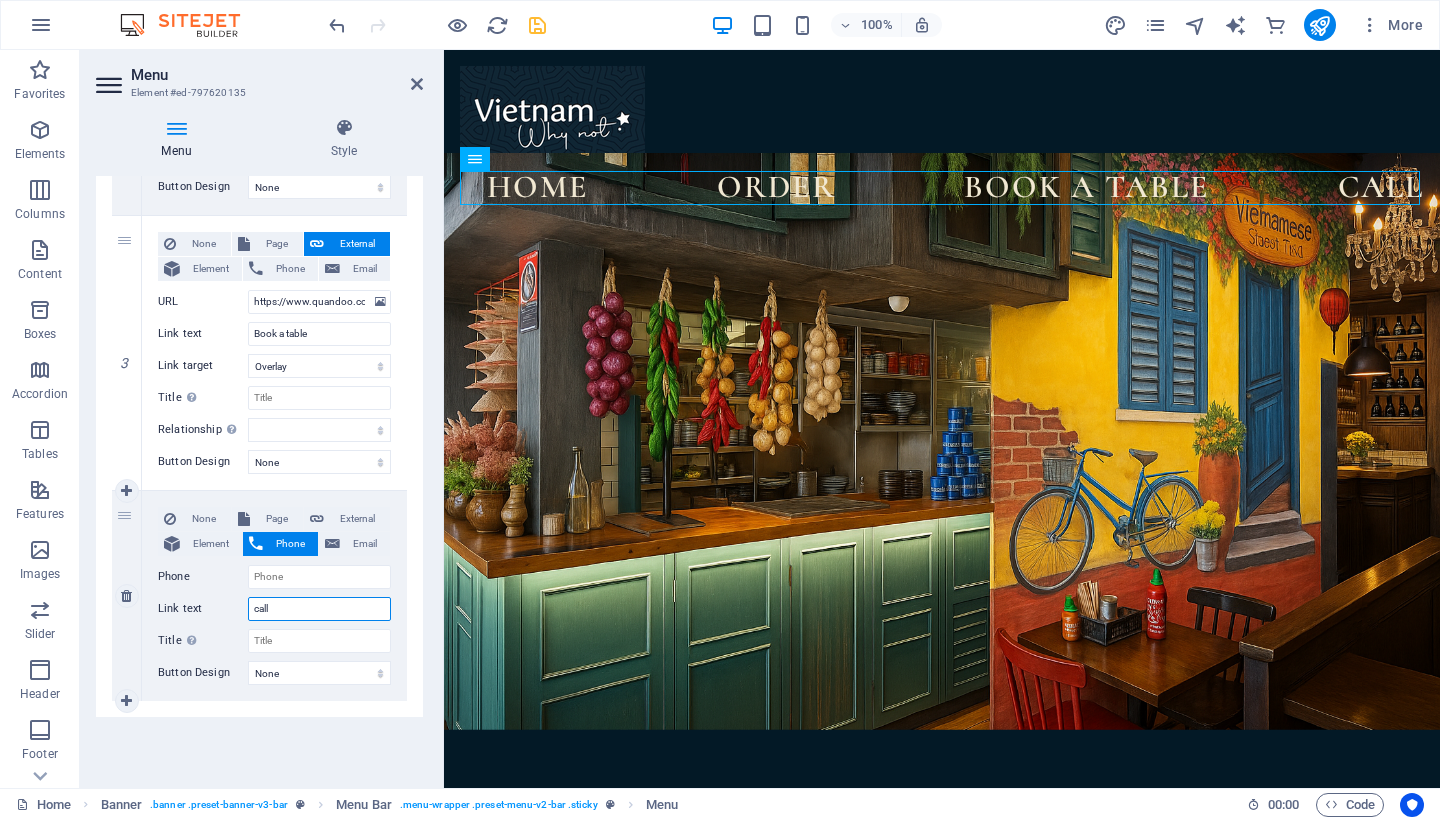 type on "cal" 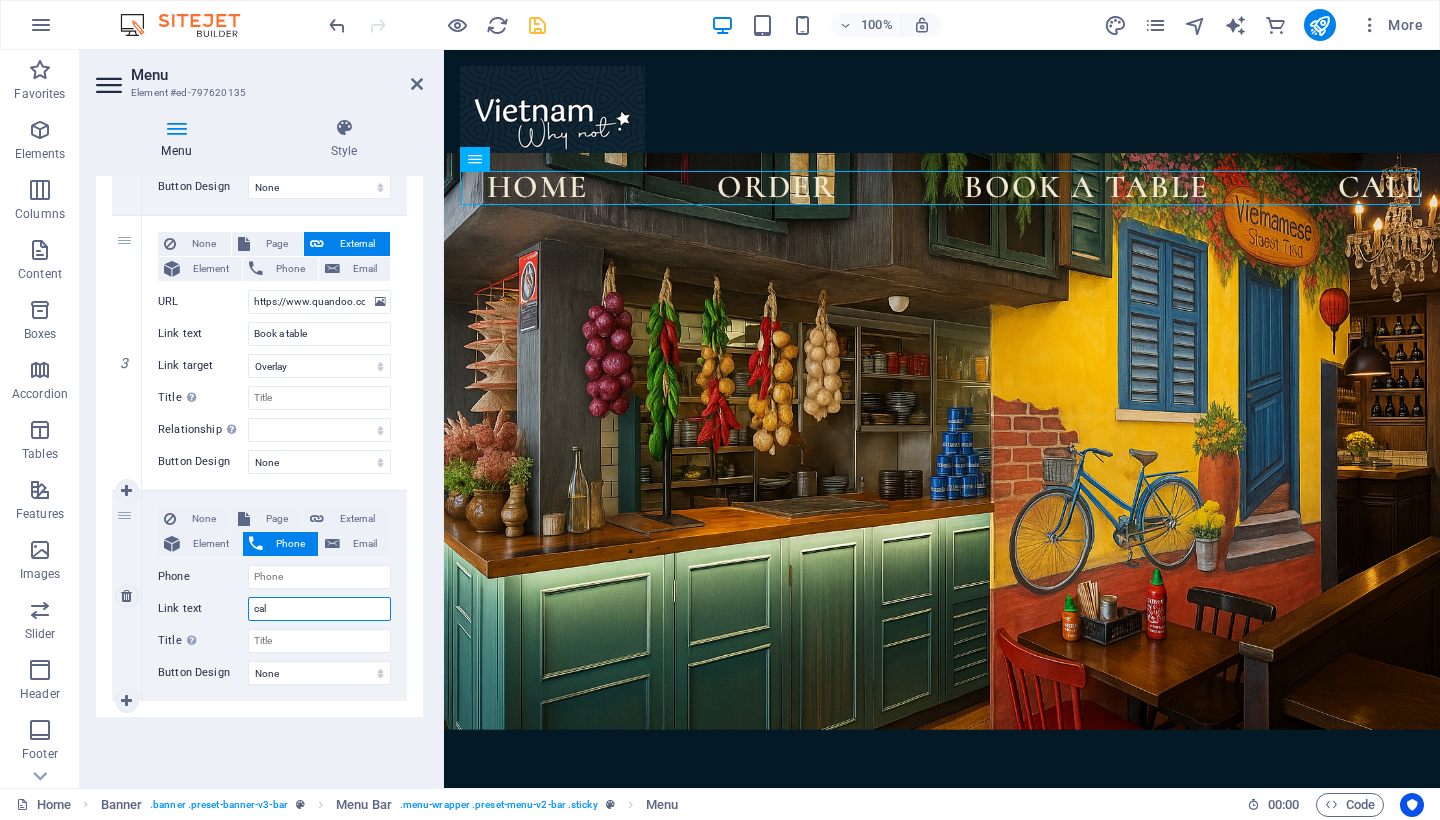 select 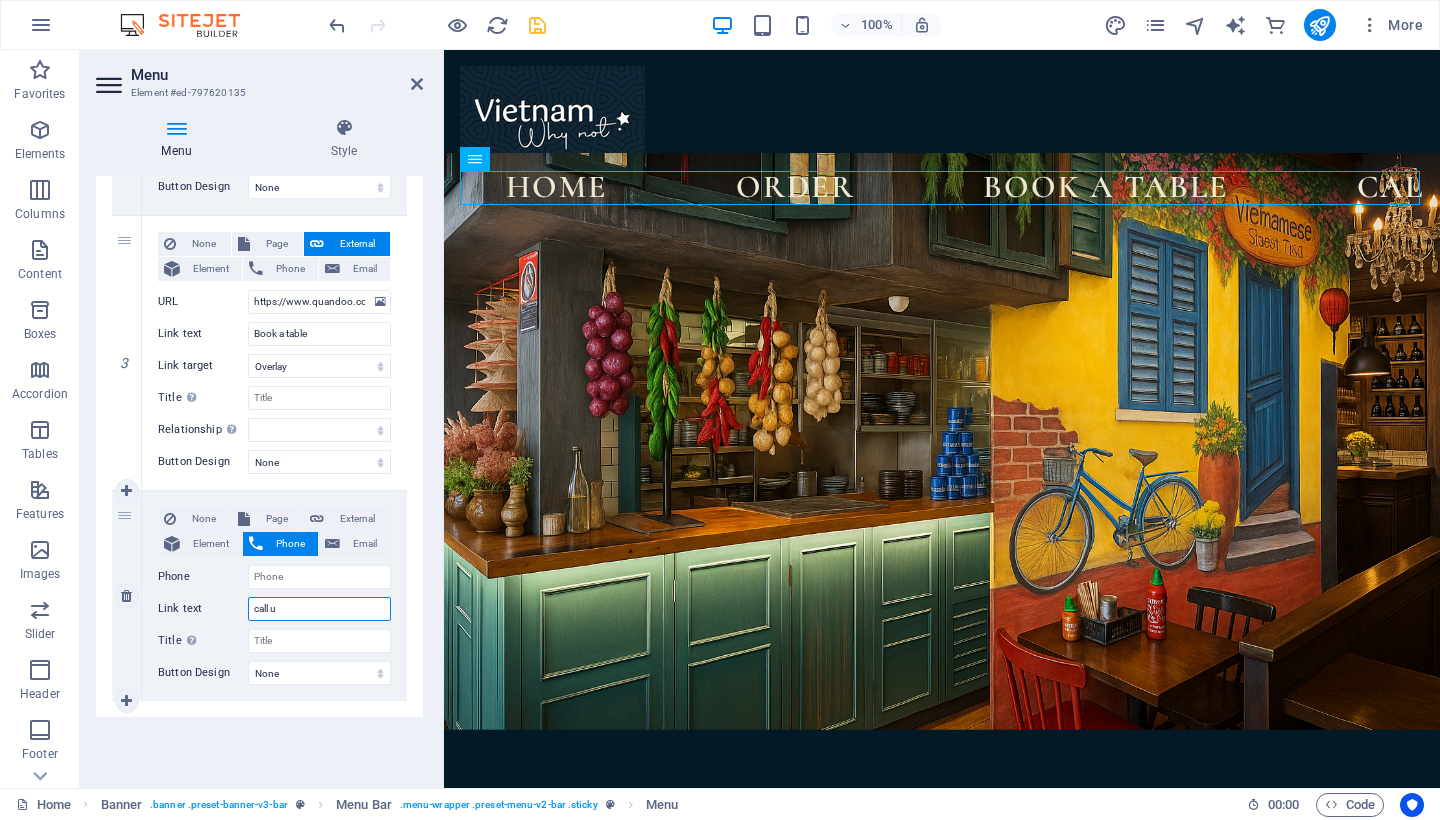 type on "call us" 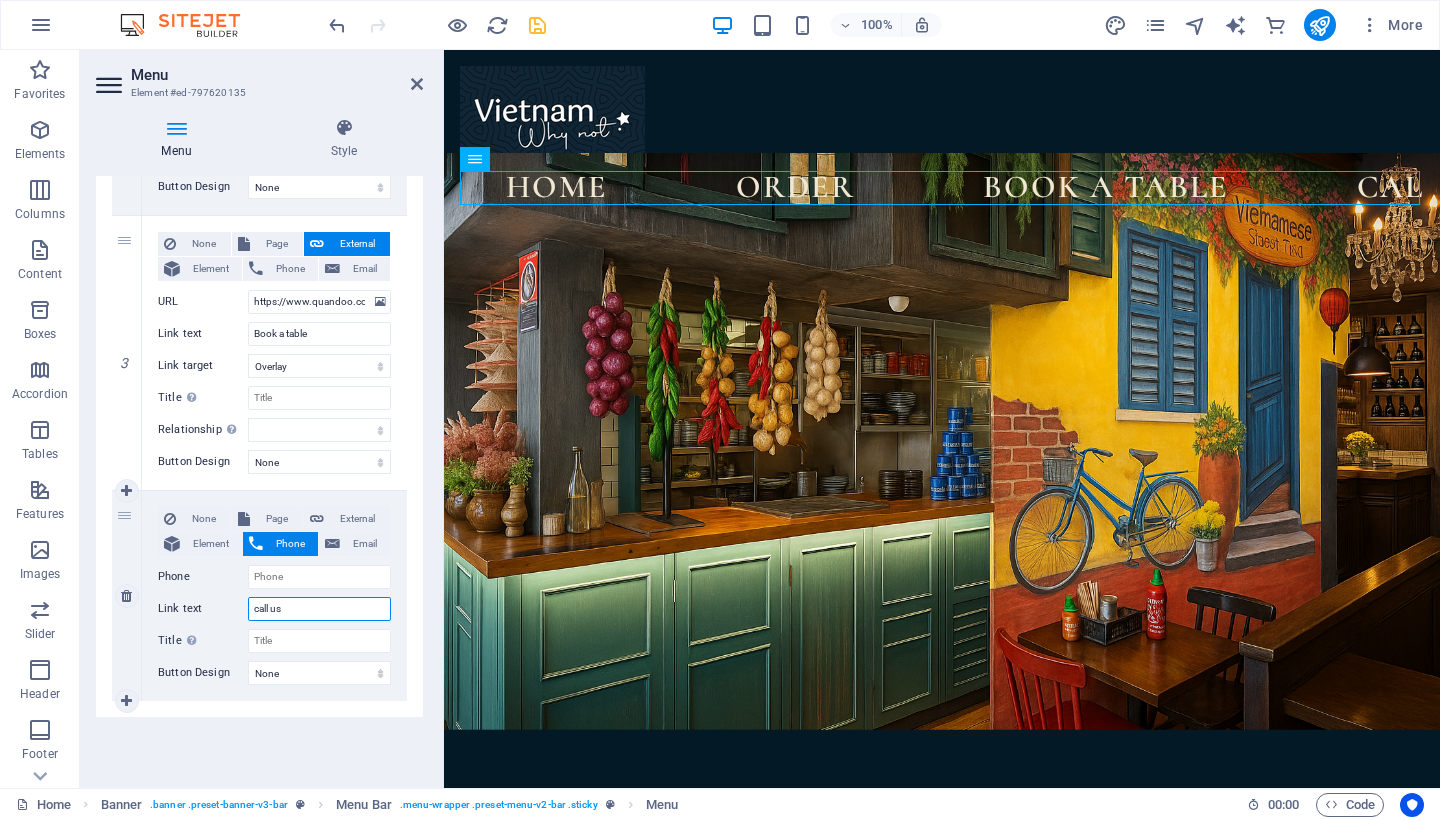 select 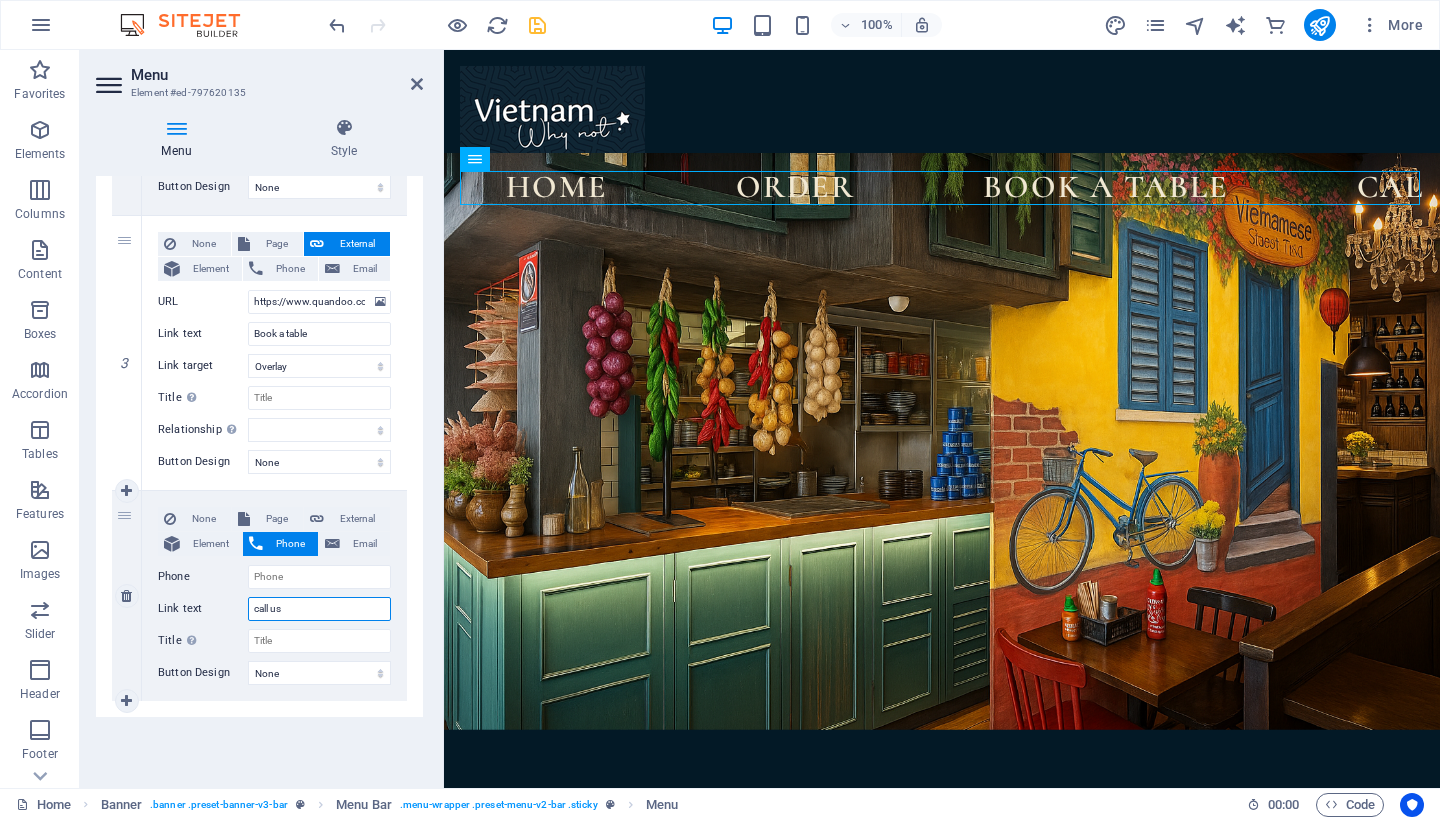 select 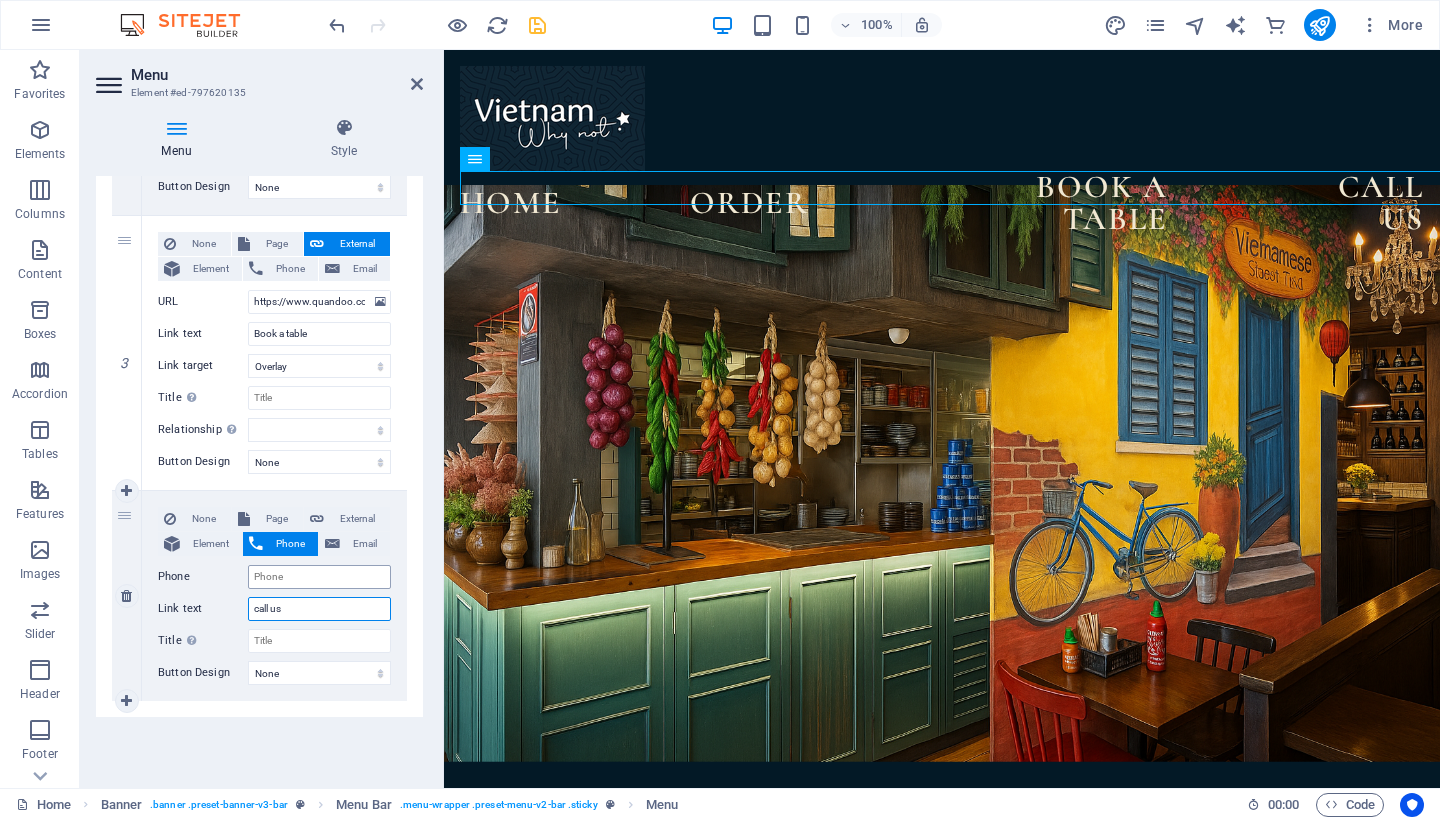 type on "call us" 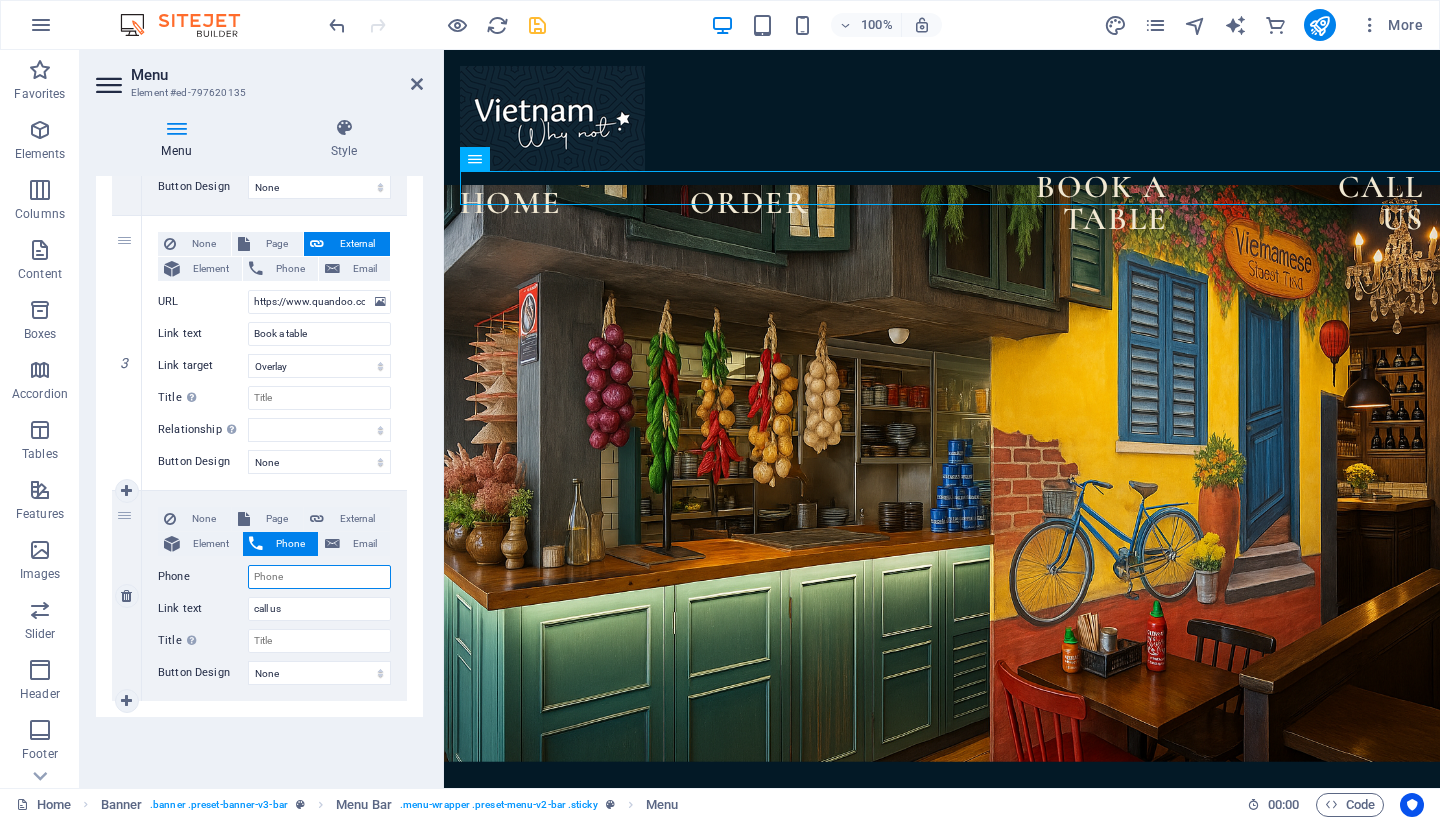 click on "Phone" at bounding box center [319, 577] 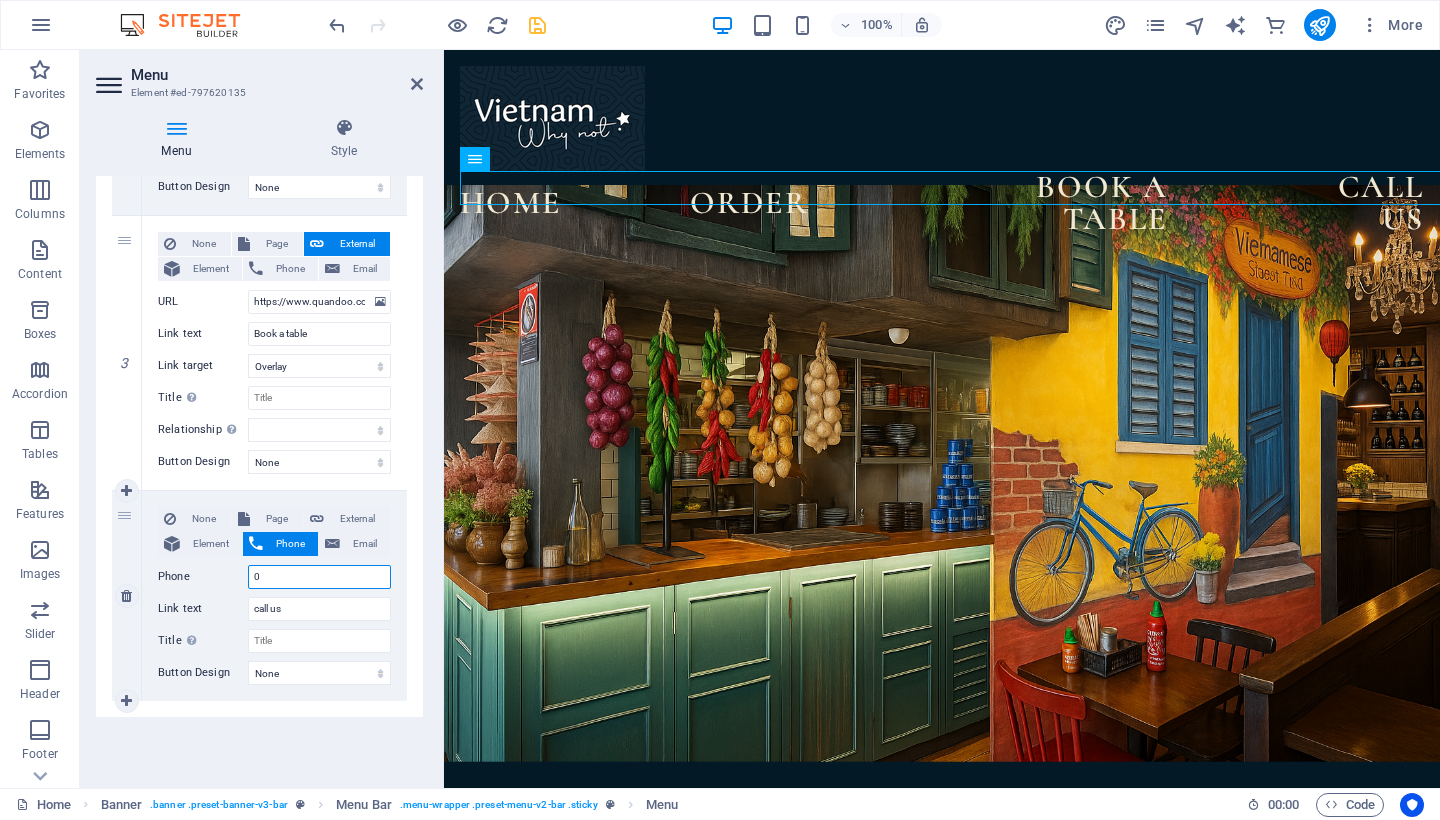 type on "02" 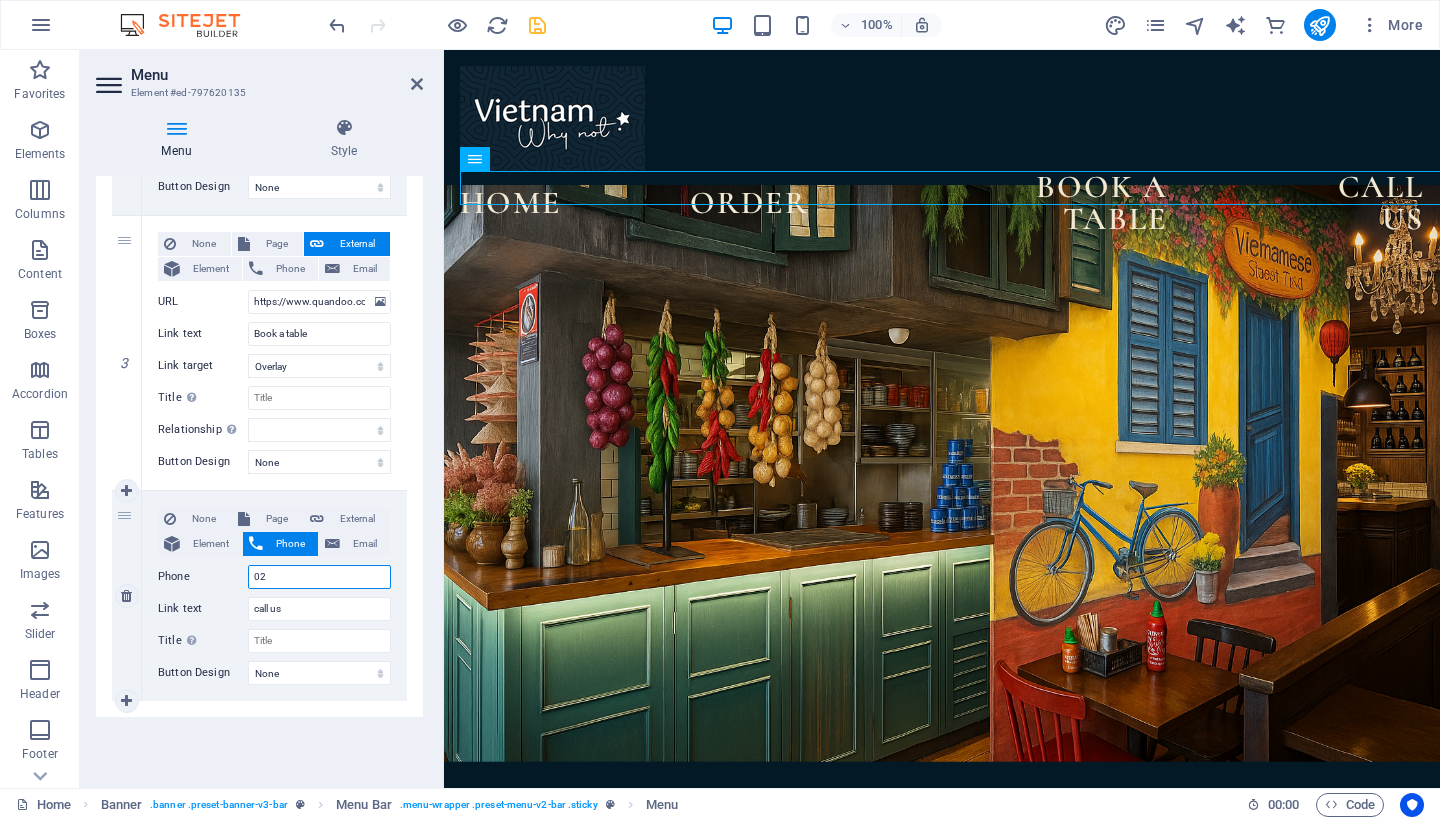 select 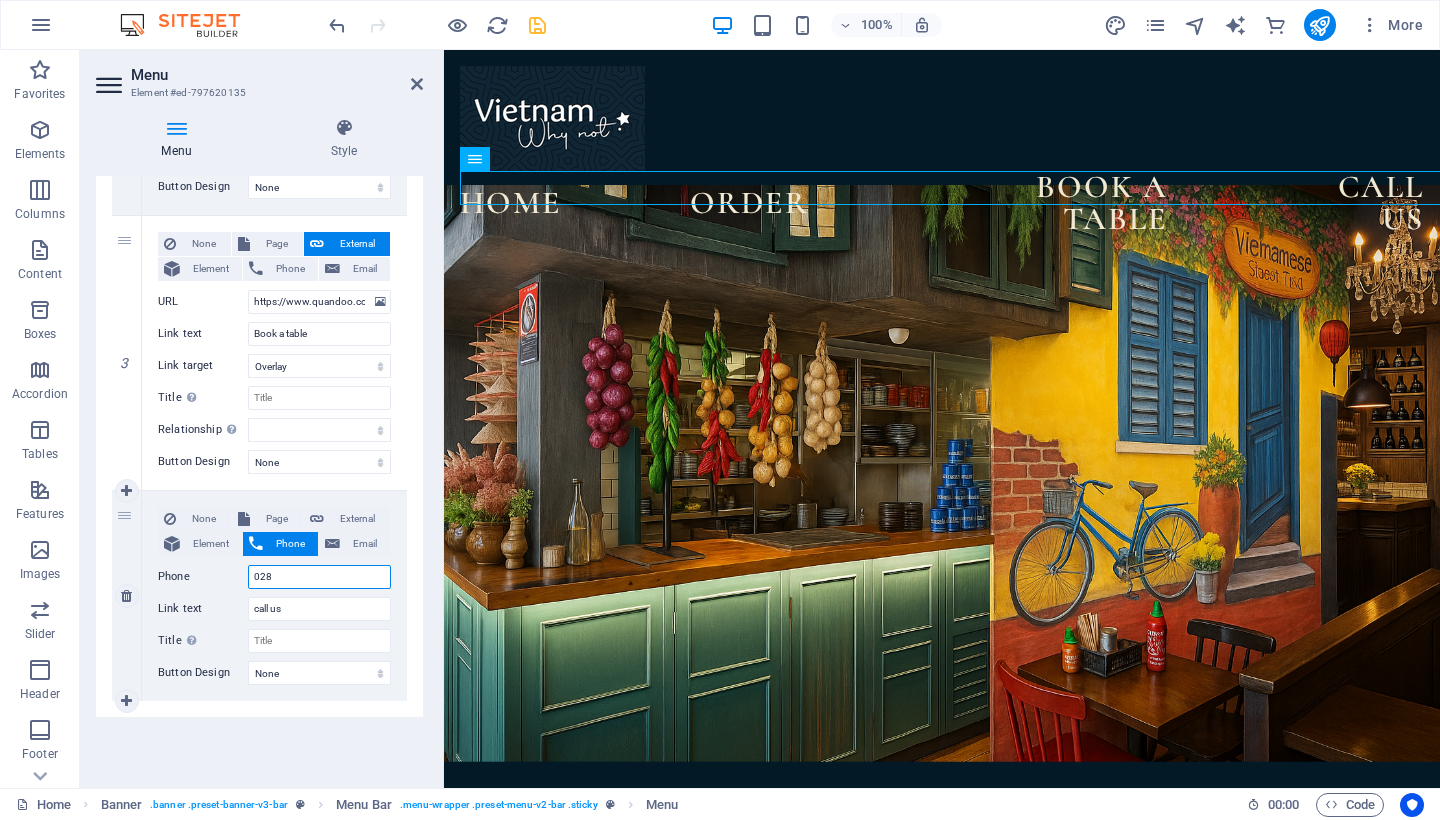 type on "[PHONE]" 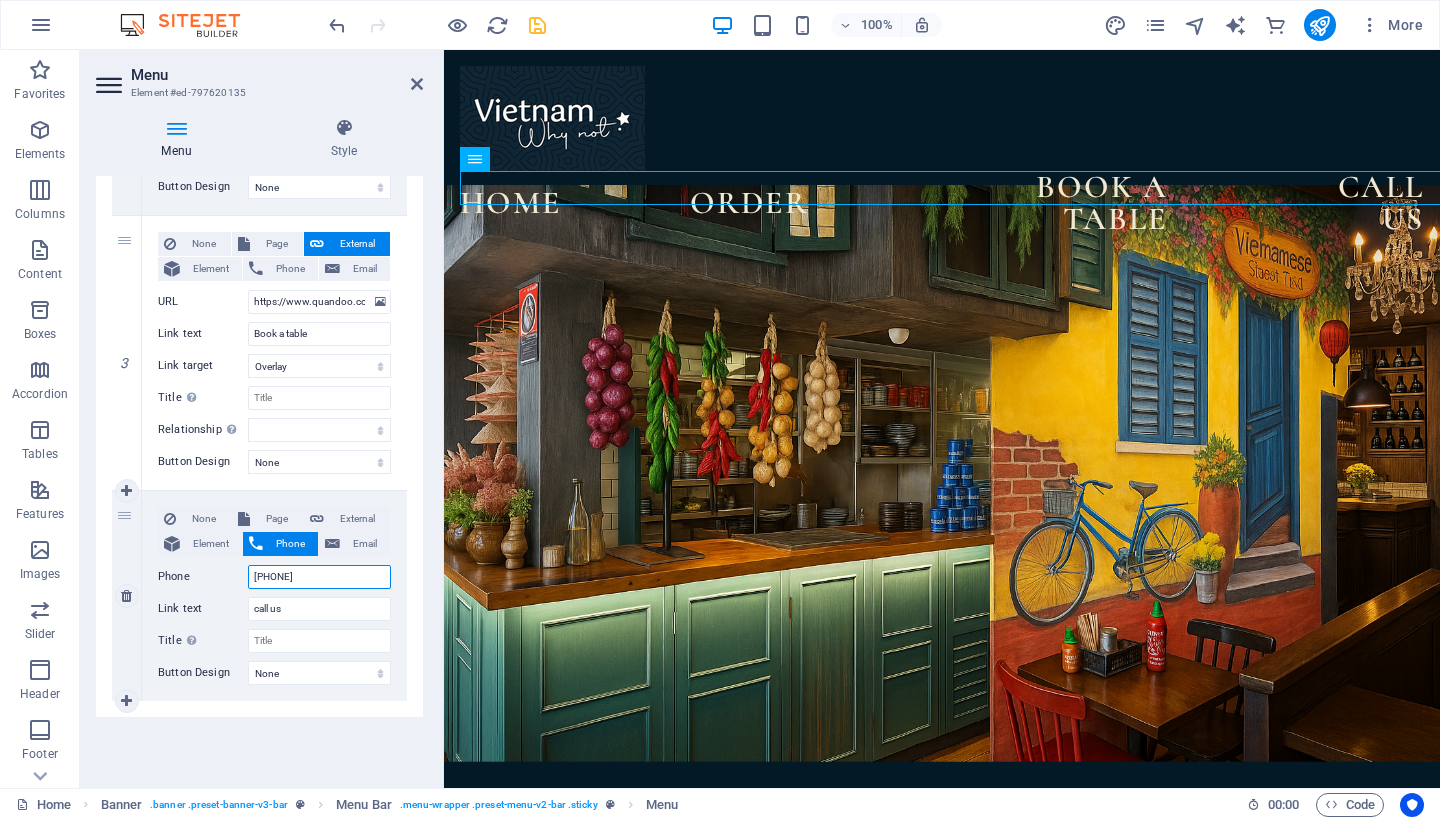select 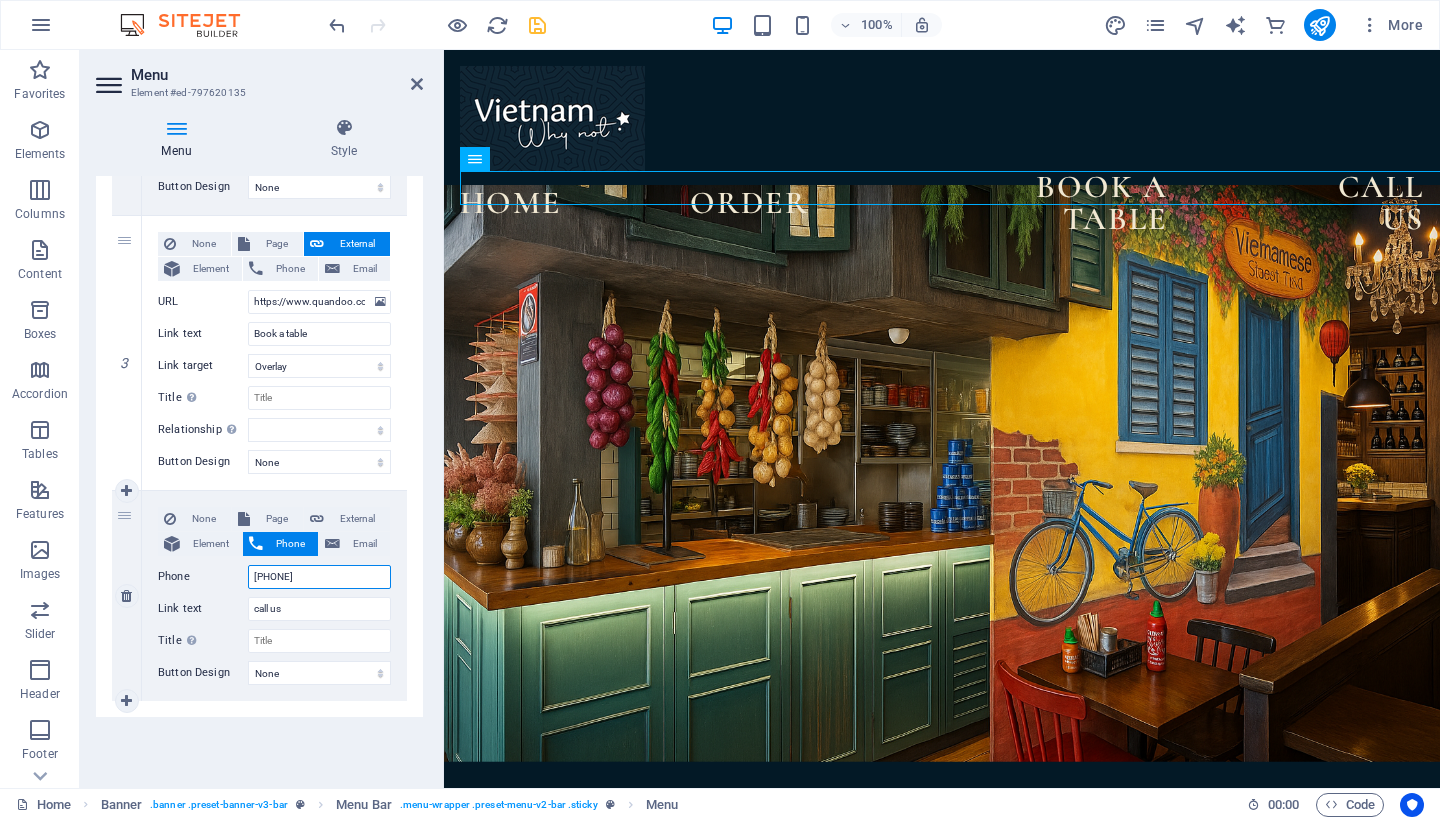 type on "[PHONE]" 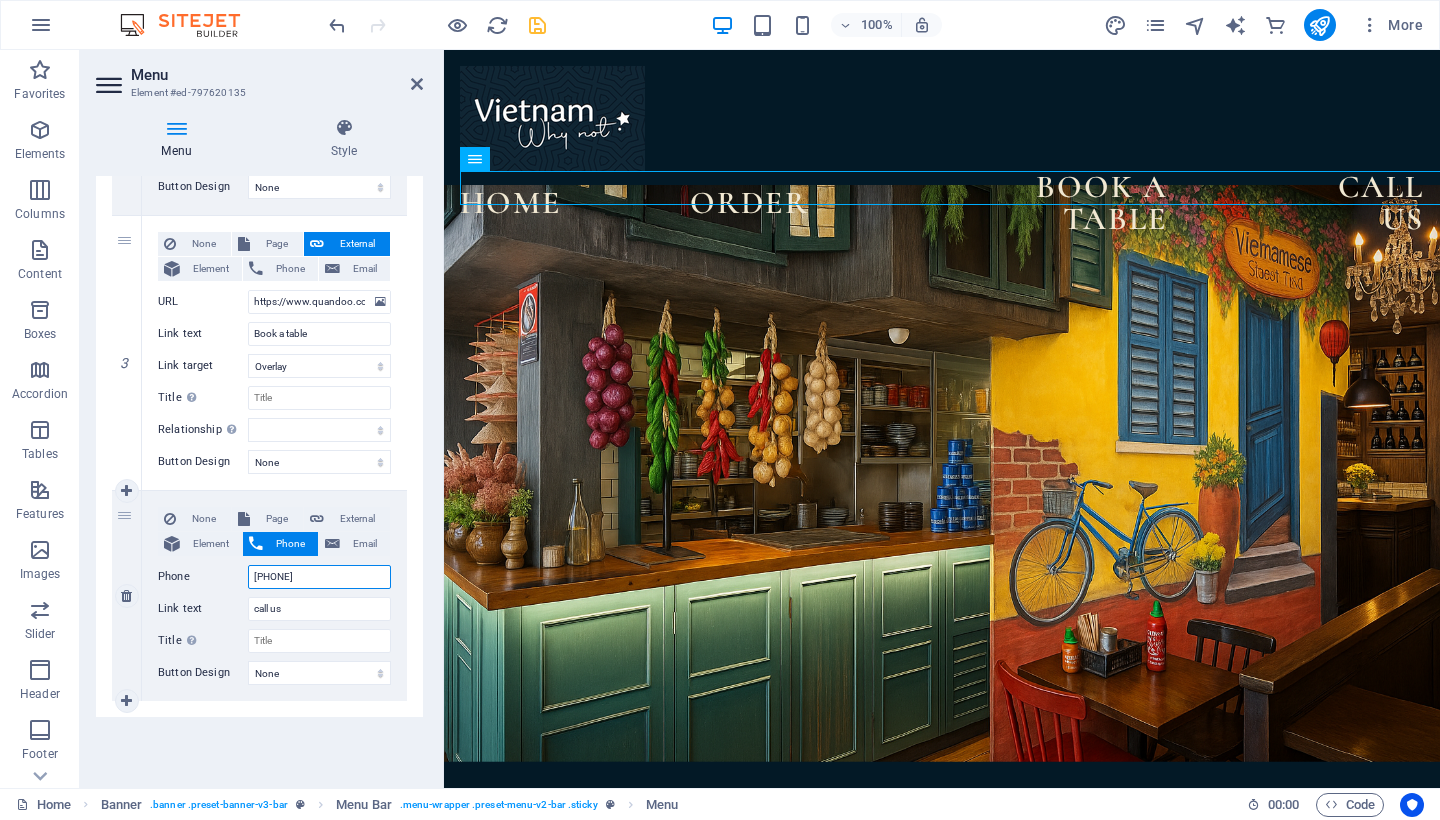 select 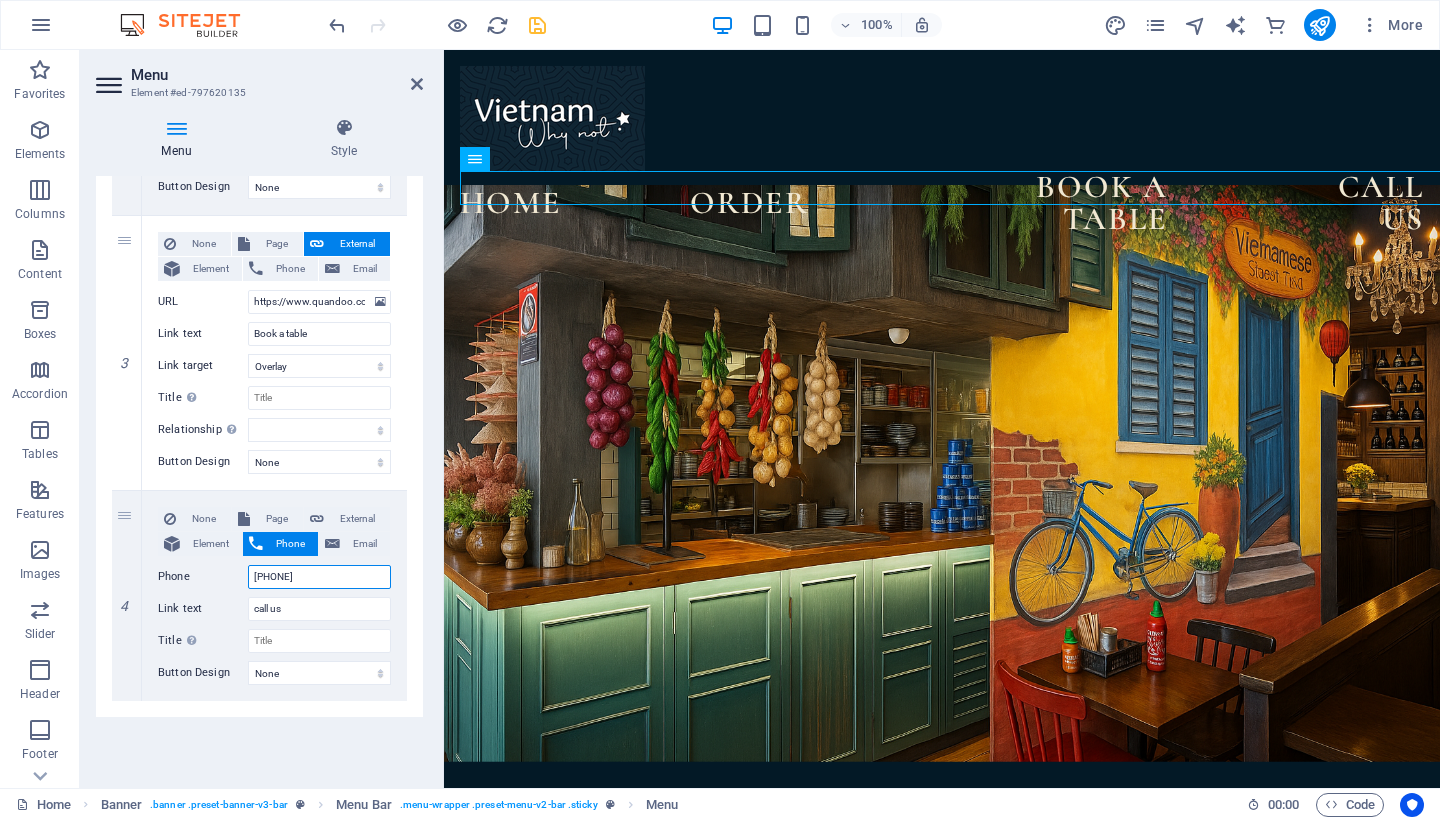 type on "[PHONE]" 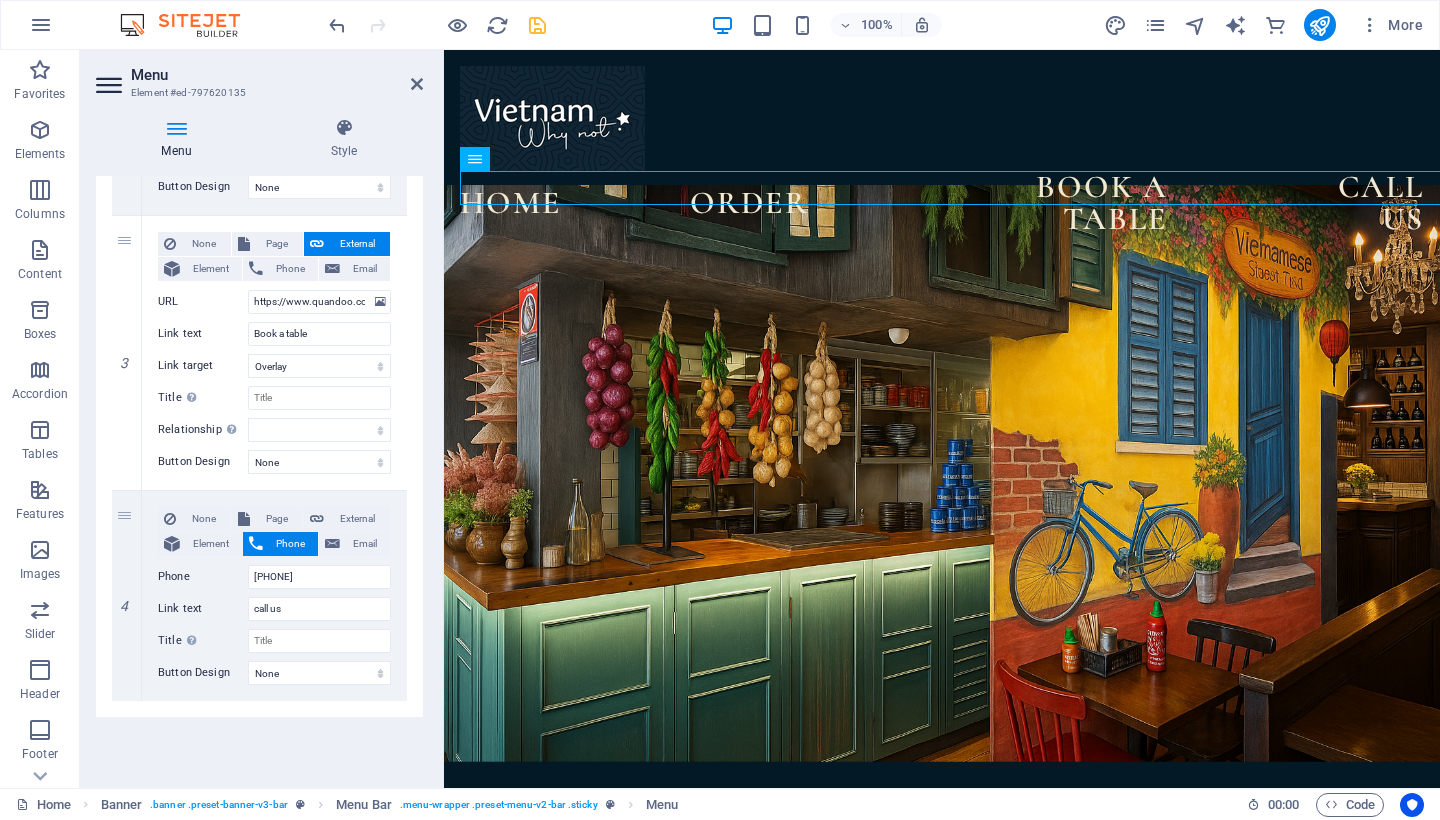click on "Menu Auto Custom Create custom menu items for this menu. Recommended for one-page websites. Manage pages Menu items 1 None Page External Element Phone Email Page Home Legal Notice Privacy Element
URL /15424978 Phone Email Link text Home Link target New tab Same tab Overlay Title Additional link description, should not be the same as the link text. The title is most often shown as a tooltip text when the mouse moves over the element. Leave empty if uncertain. Relationship Sets the relationship of this link to the link target . For example, the value "nofollow" instructs search engines not to follow the link. Can be left empty. alternate author bookmark external help license next nofollow noreferrer noopener prev search tag Button Design None Default Primary Secondary 2 None Page External Element Phone Email Page Home Legal Notice Privacy Element
URL https://my-site-109959-104764.square.site Phone Email Link text order Link target New tab Same tab Overlay Title 3" at bounding box center [259, 474] 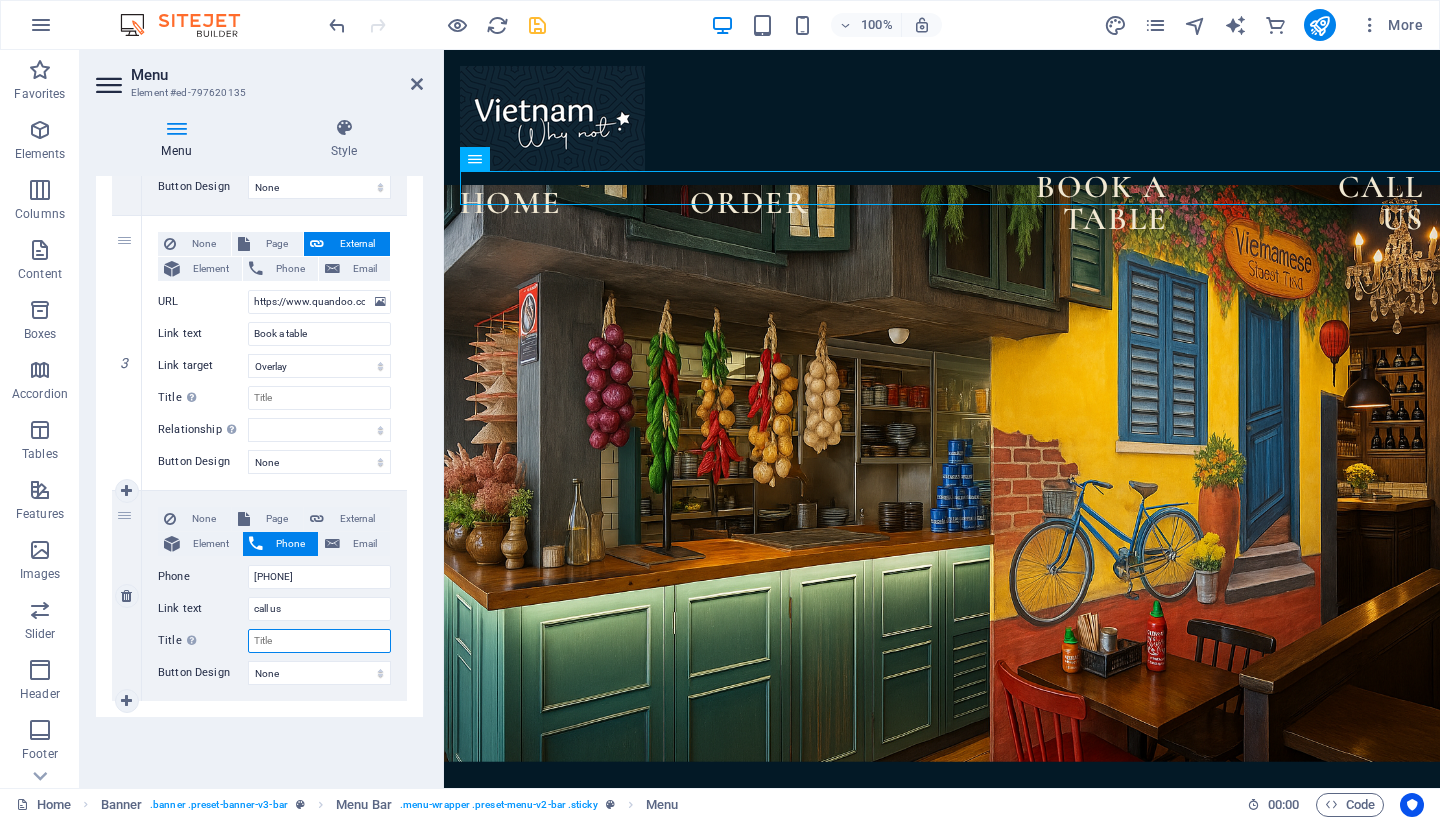 click on "Title Additional link description, should not be the same as the link text. The title is most often shown as a tooltip text when the mouse moves over the element. Leave empty if uncertain." at bounding box center [319, 641] 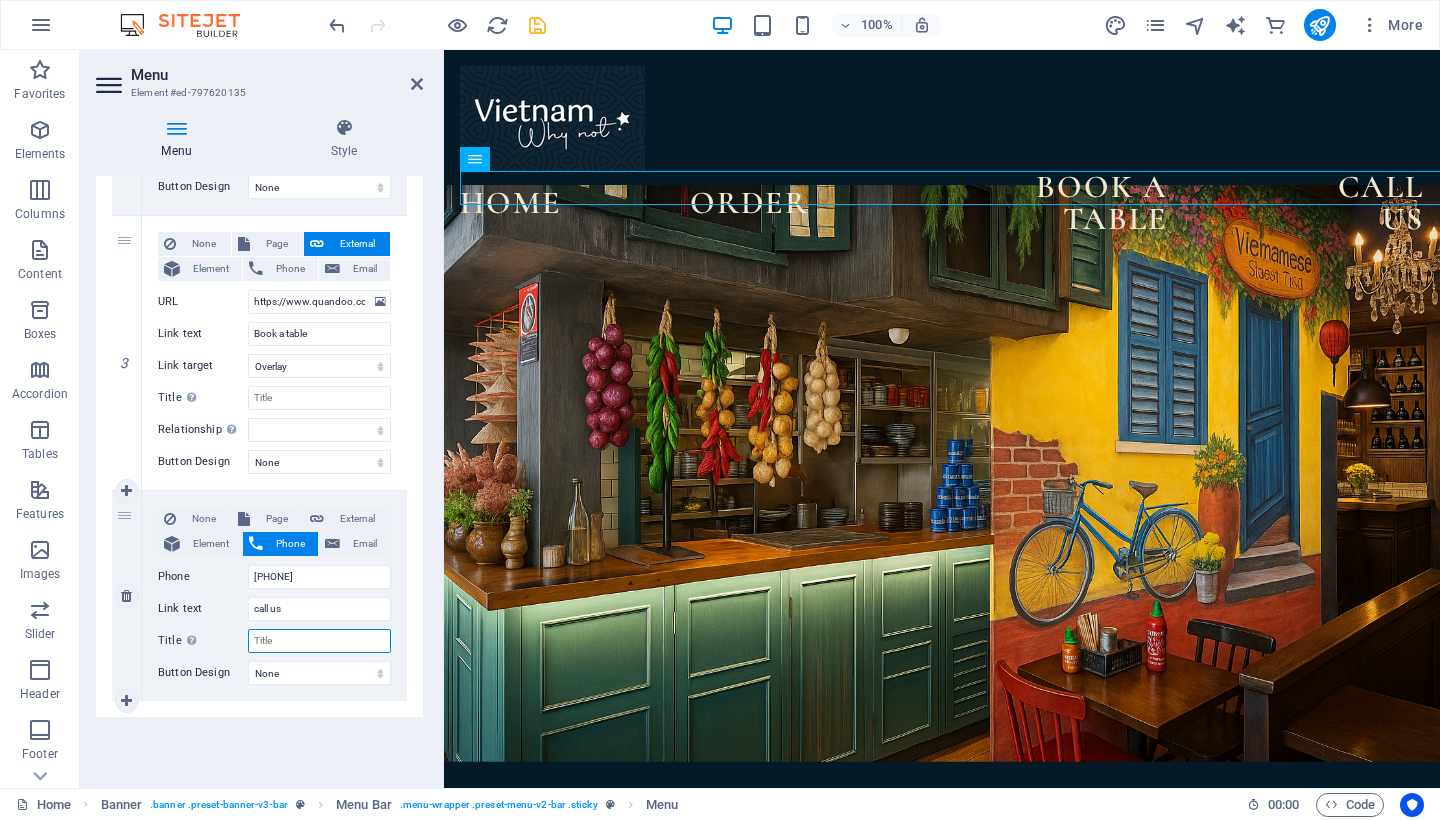 type on "C" 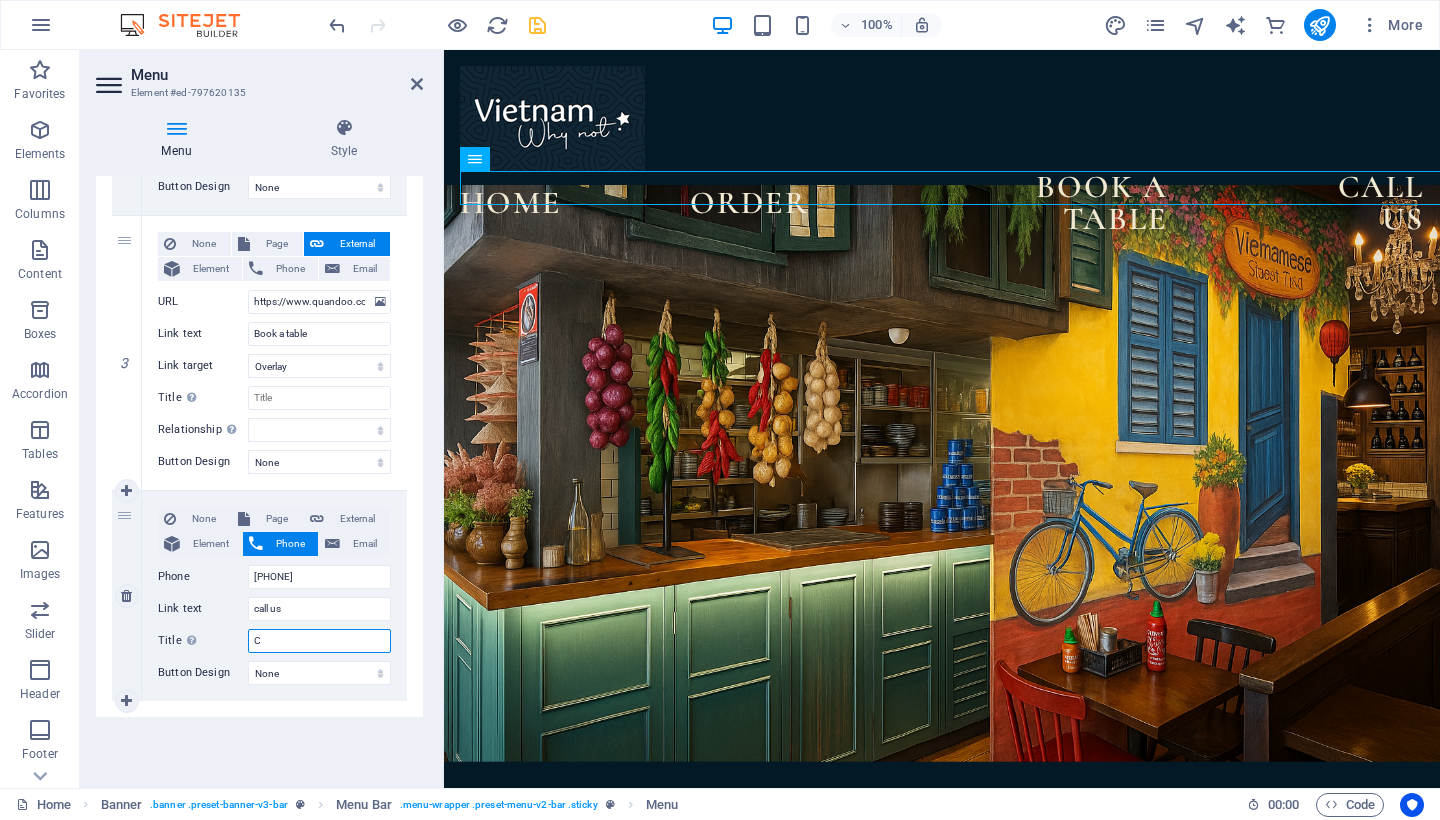select 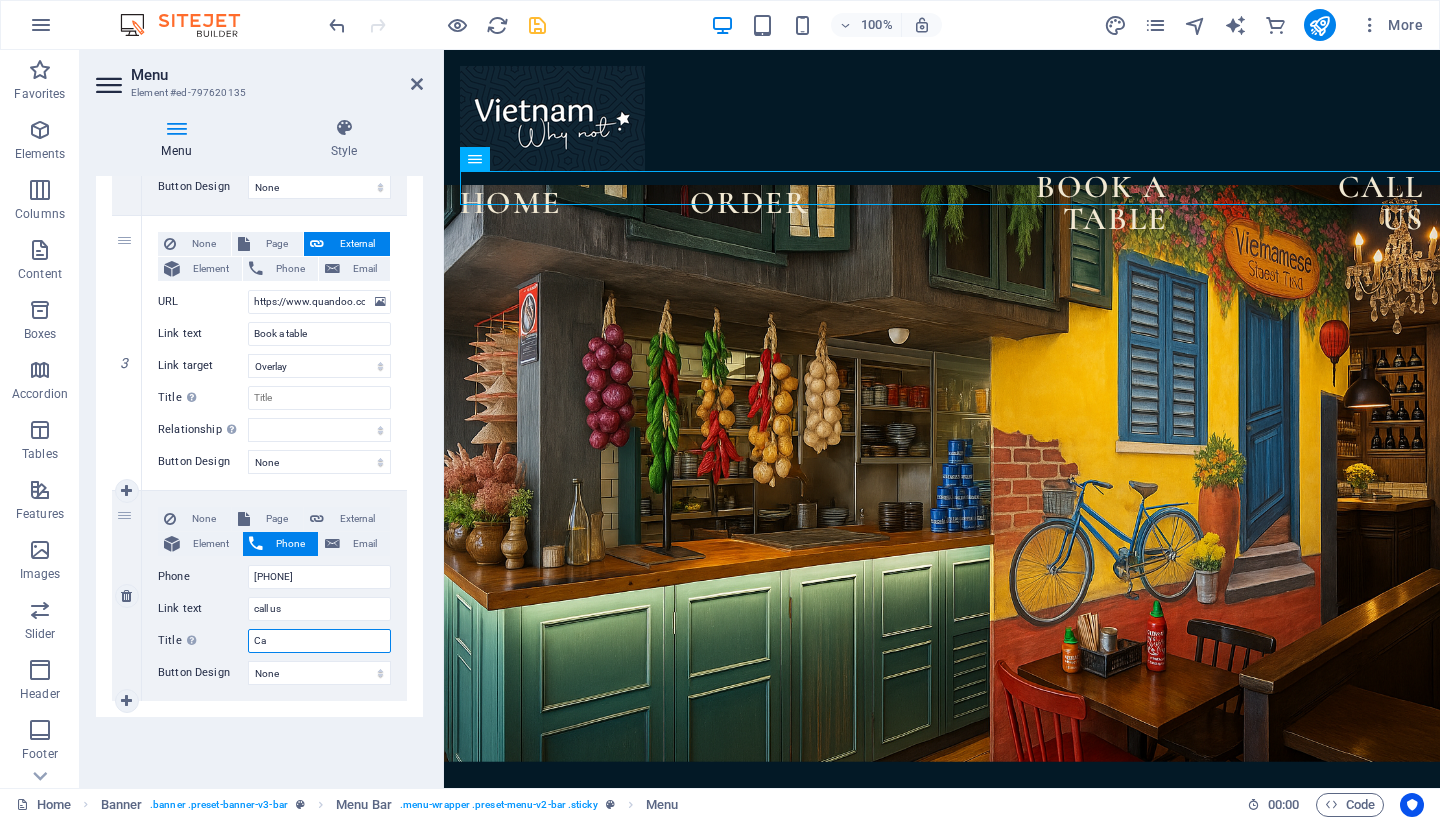 type on "Cal" 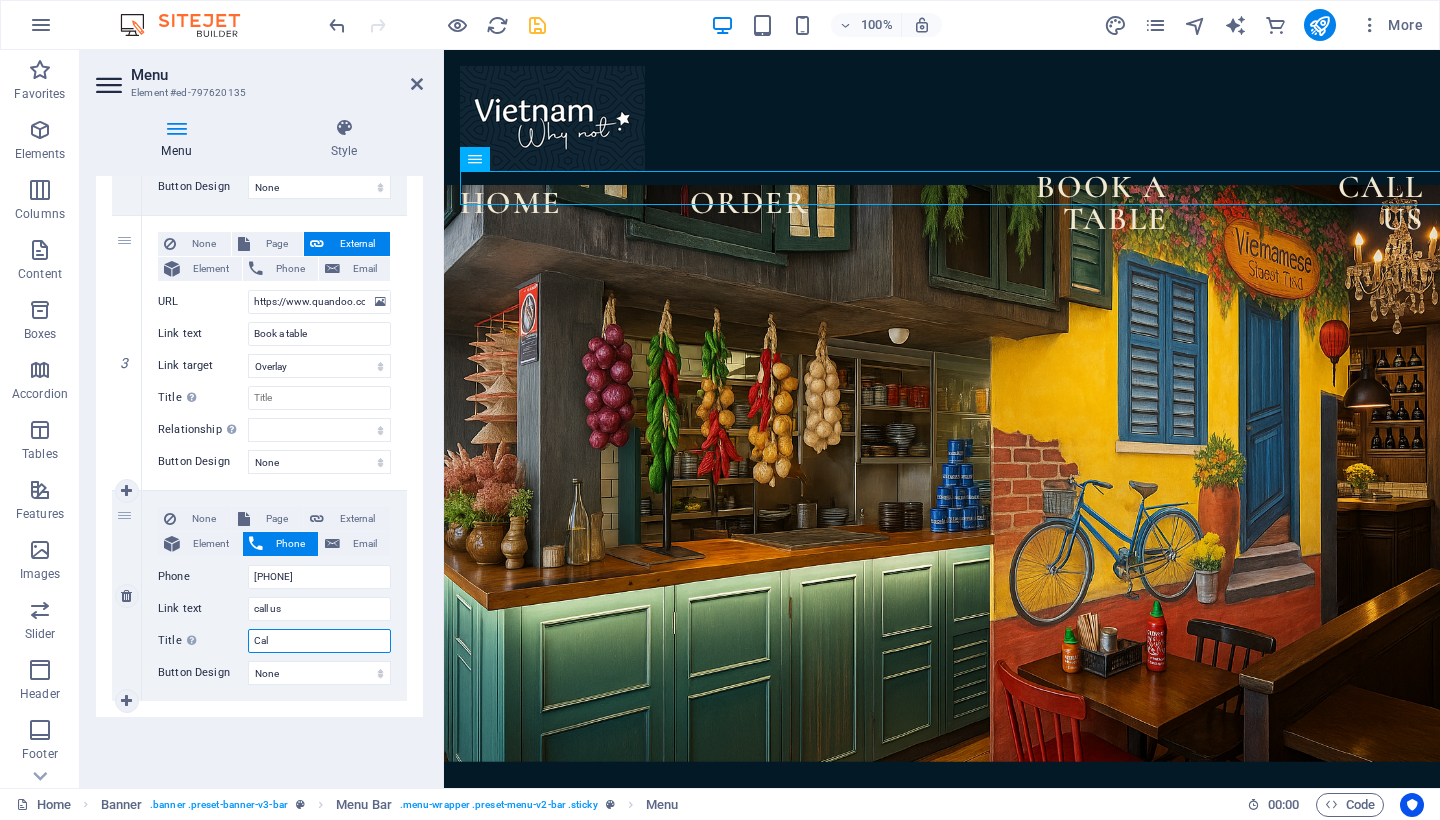 select 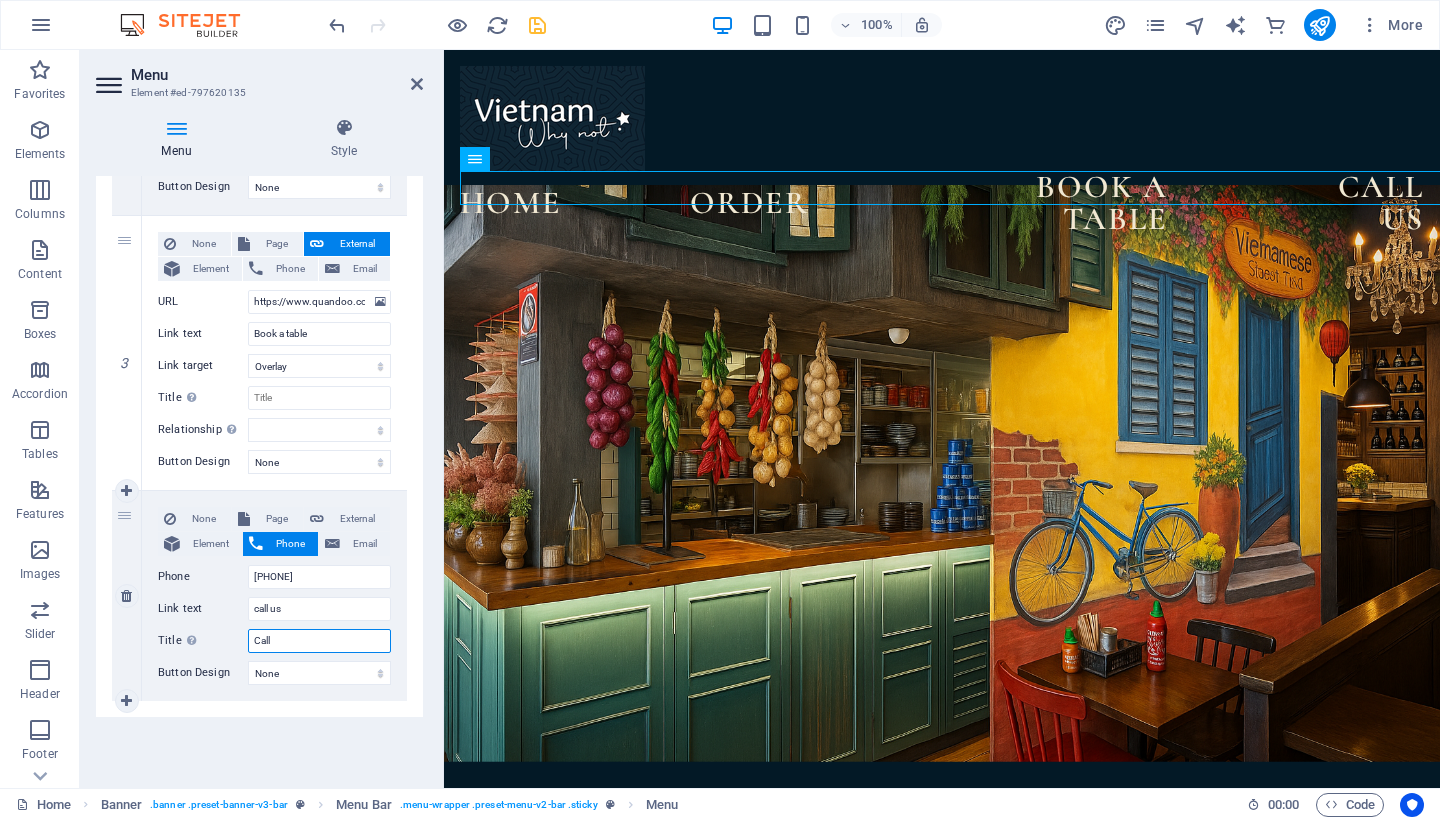 type on "Call" 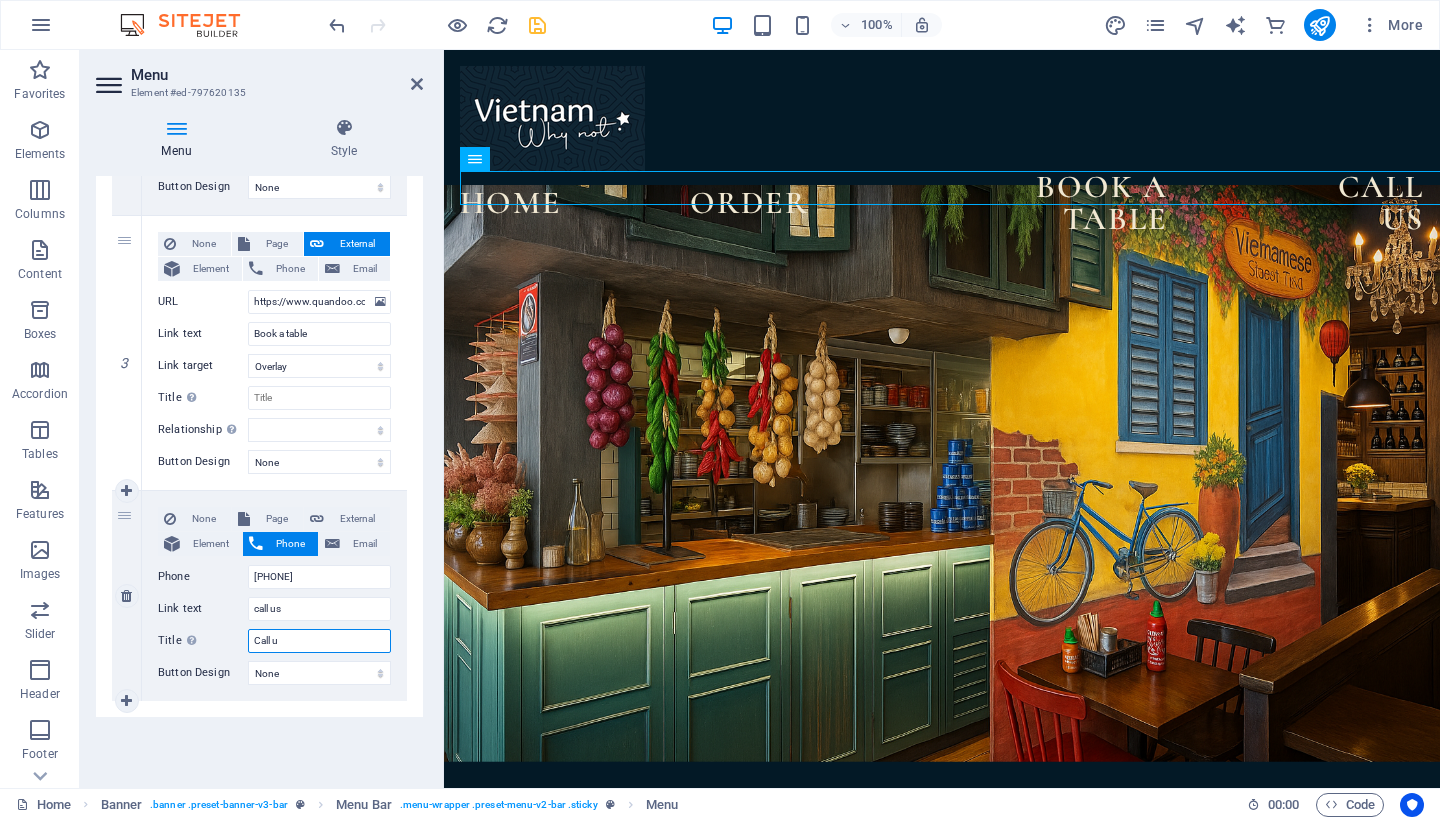 type on "Call us" 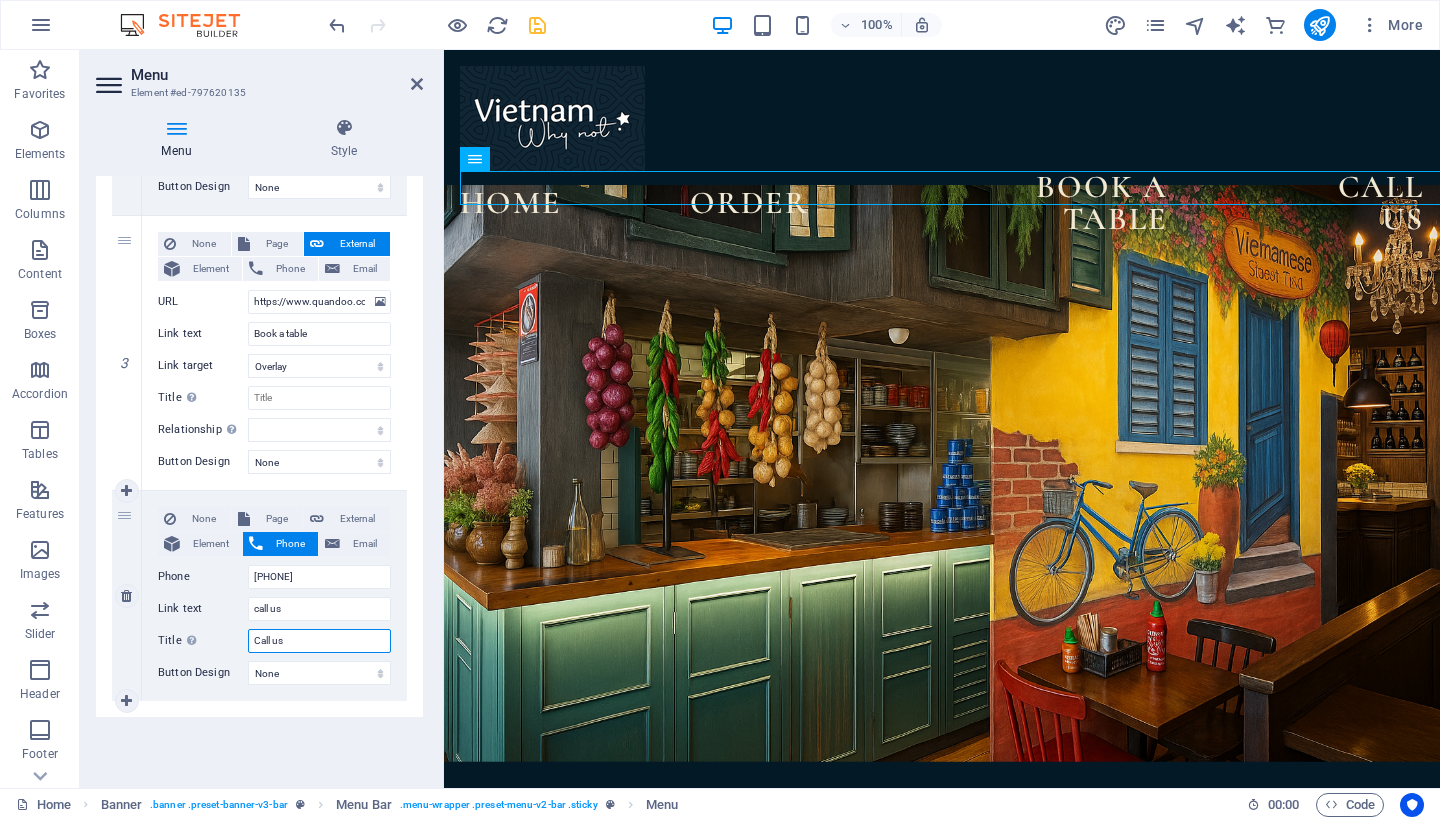 select 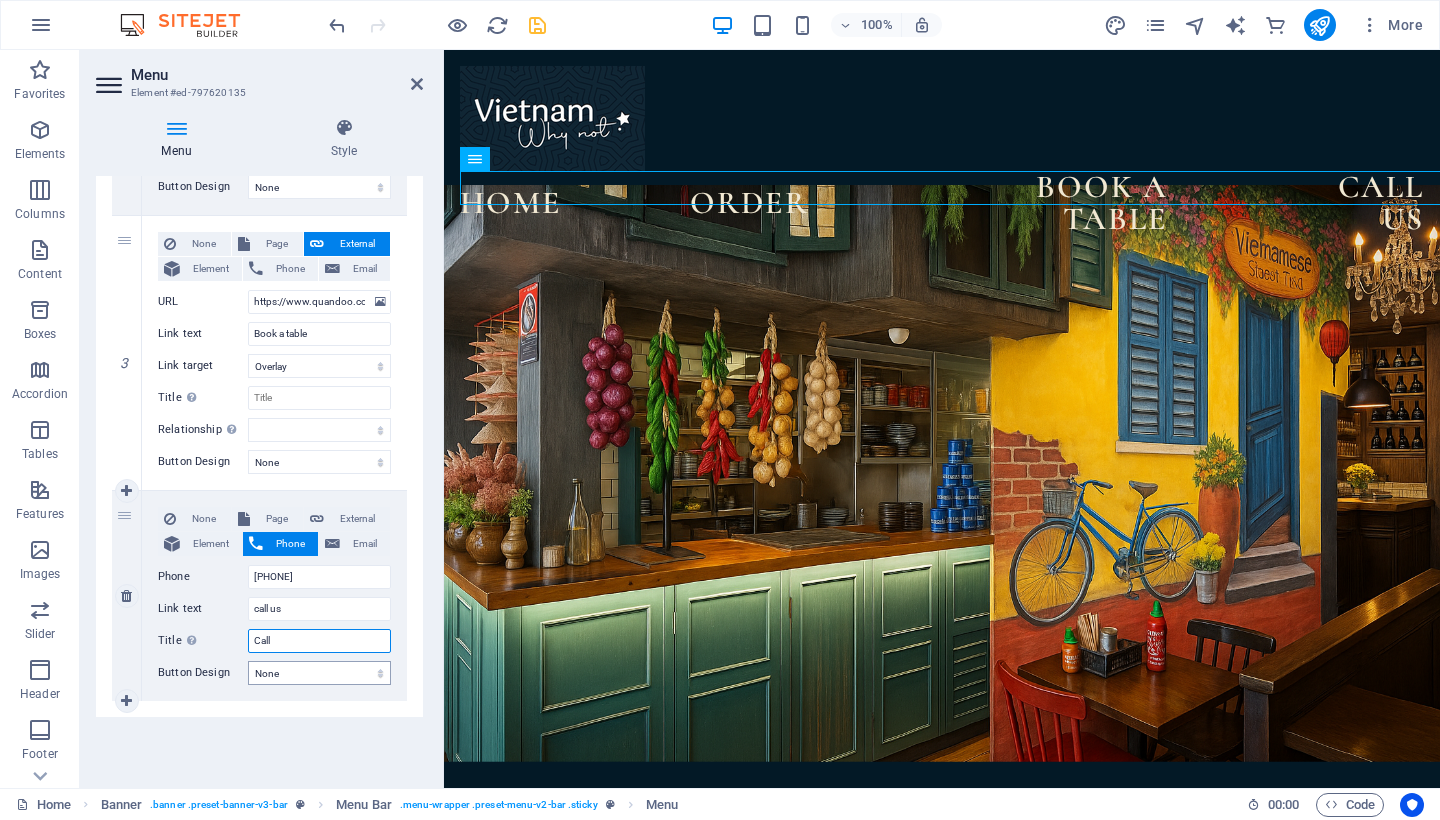 type on "Cal" 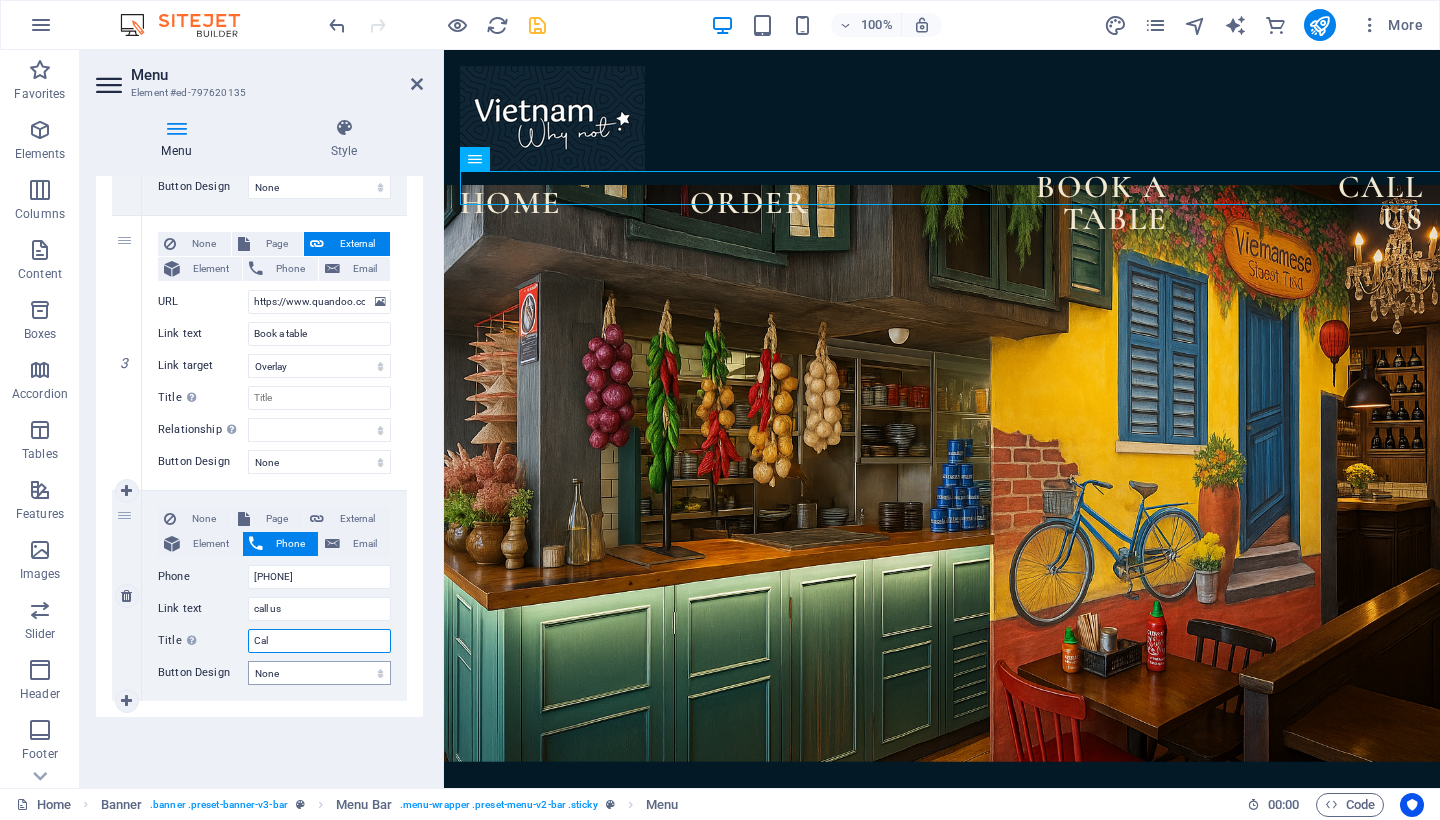 select 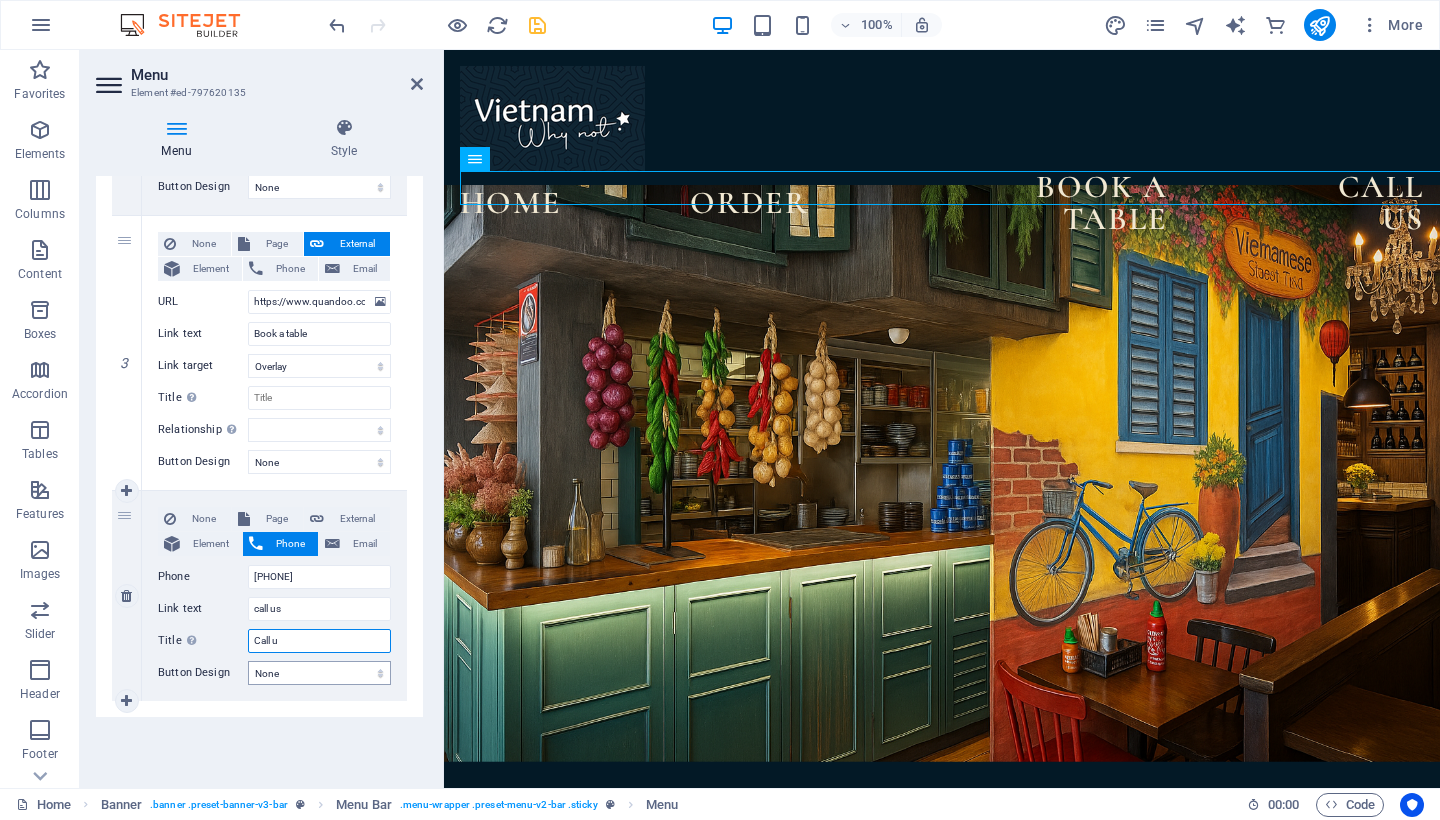 type on "Call us" 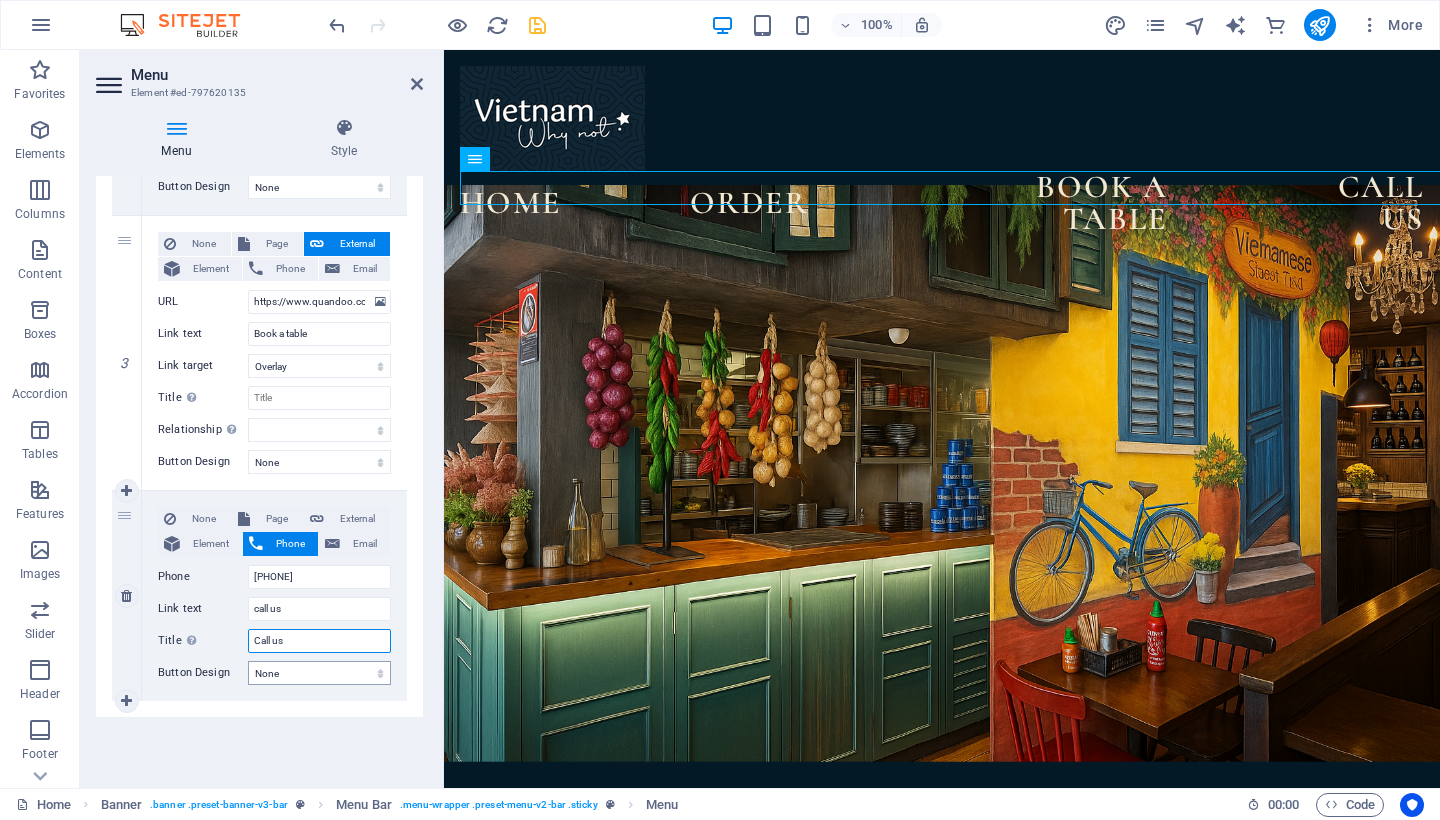 select 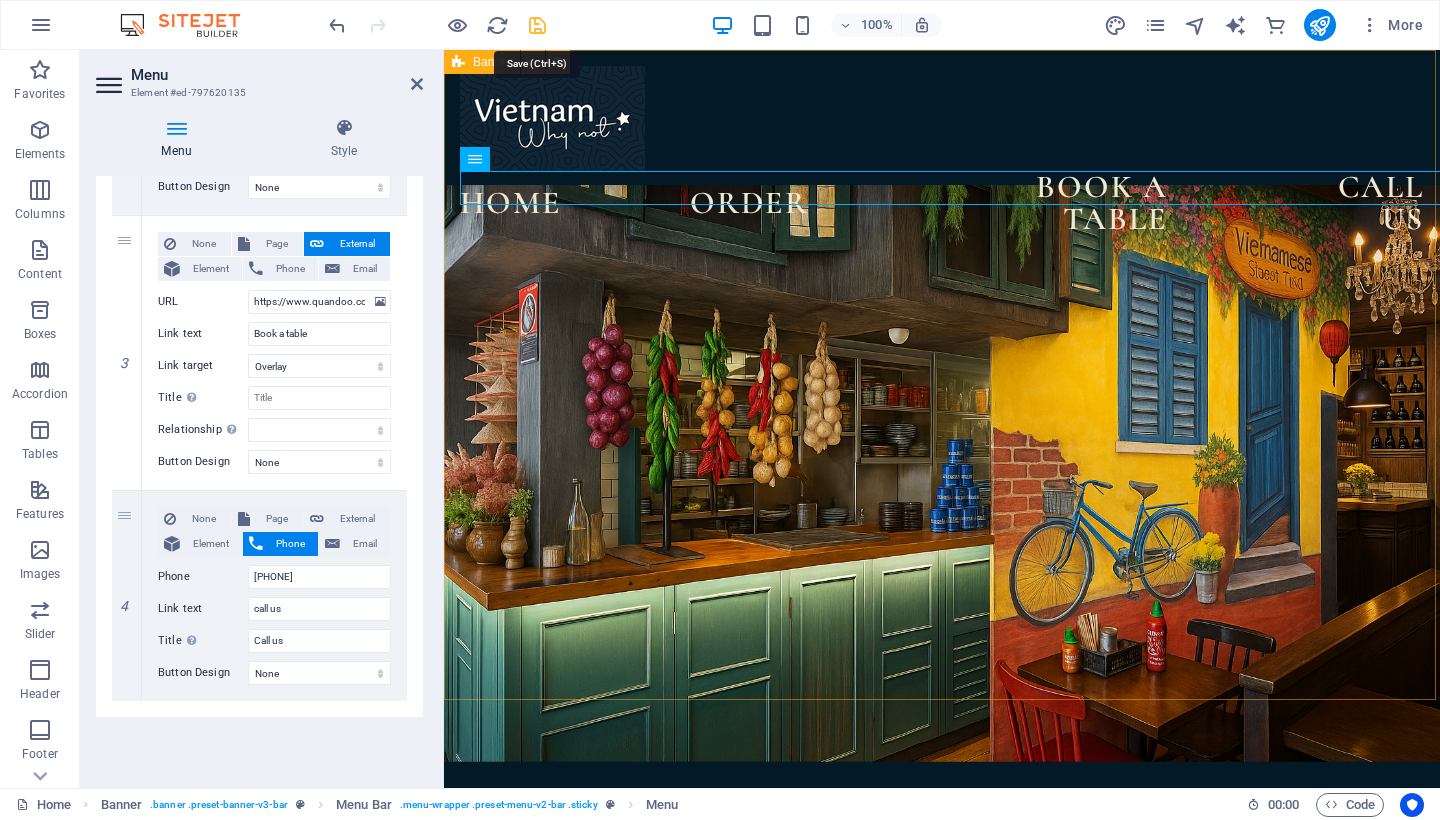 click at bounding box center (537, 25) 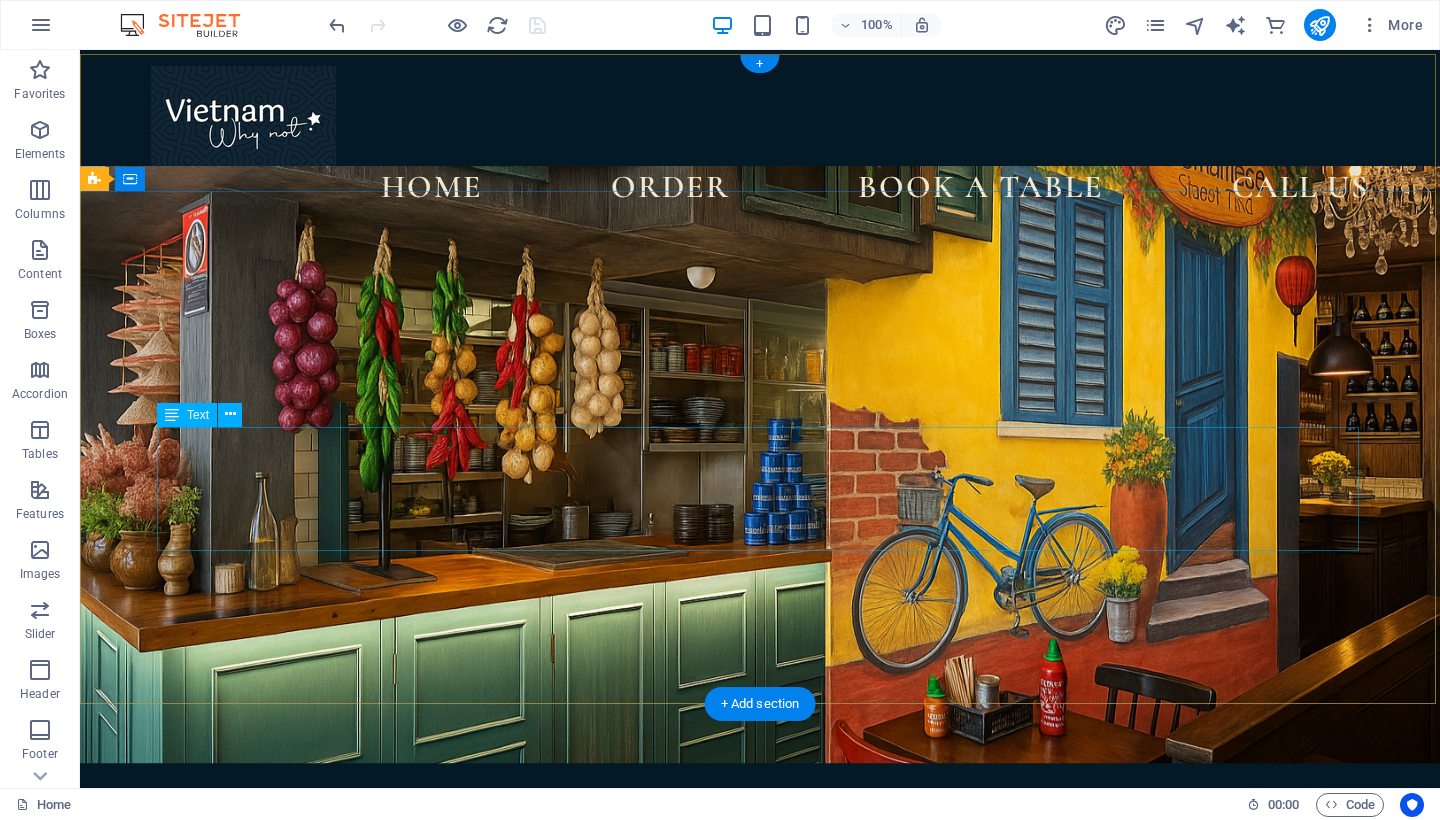 scroll, scrollTop: 0, scrollLeft: 0, axis: both 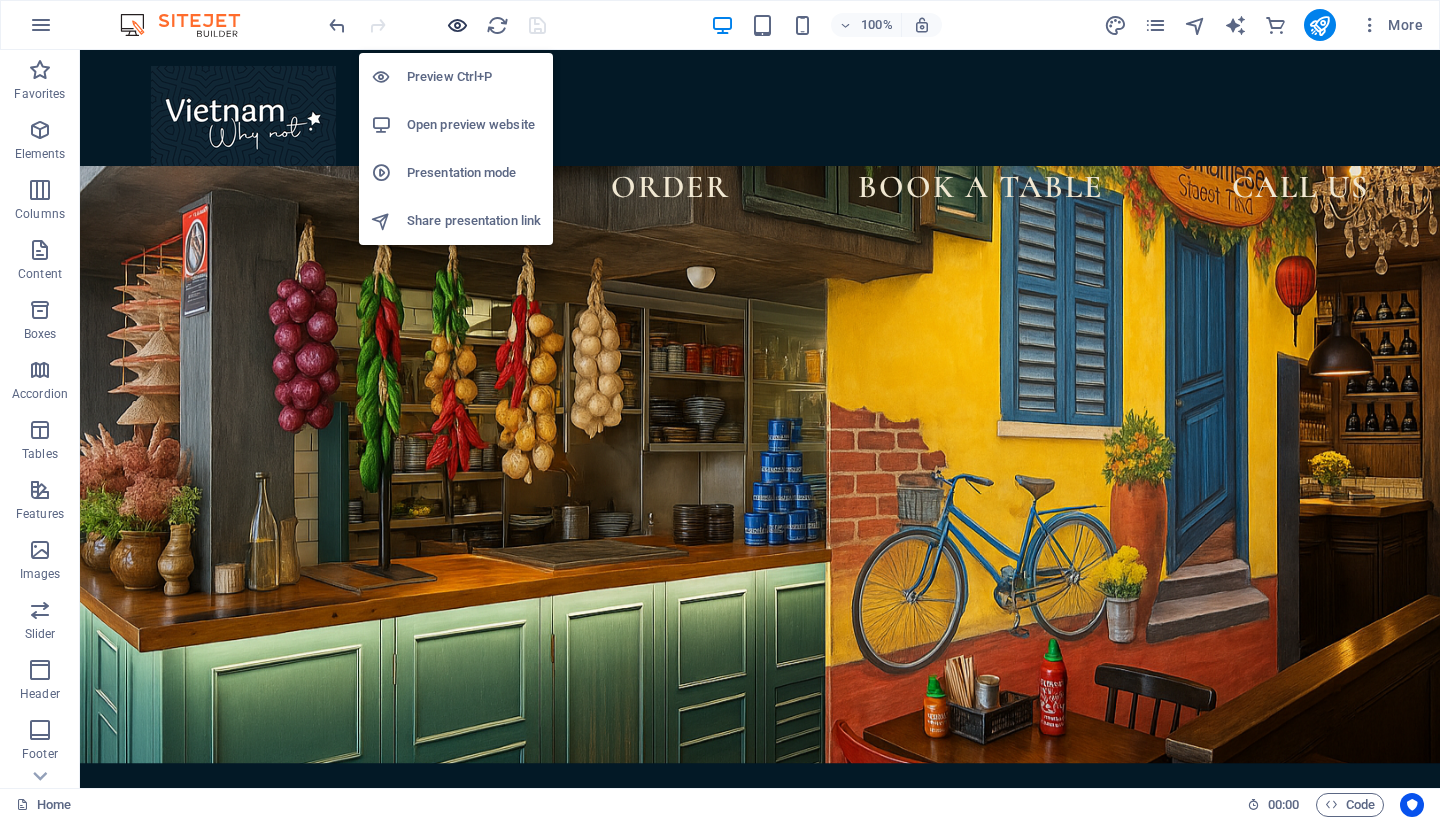 click at bounding box center (457, 25) 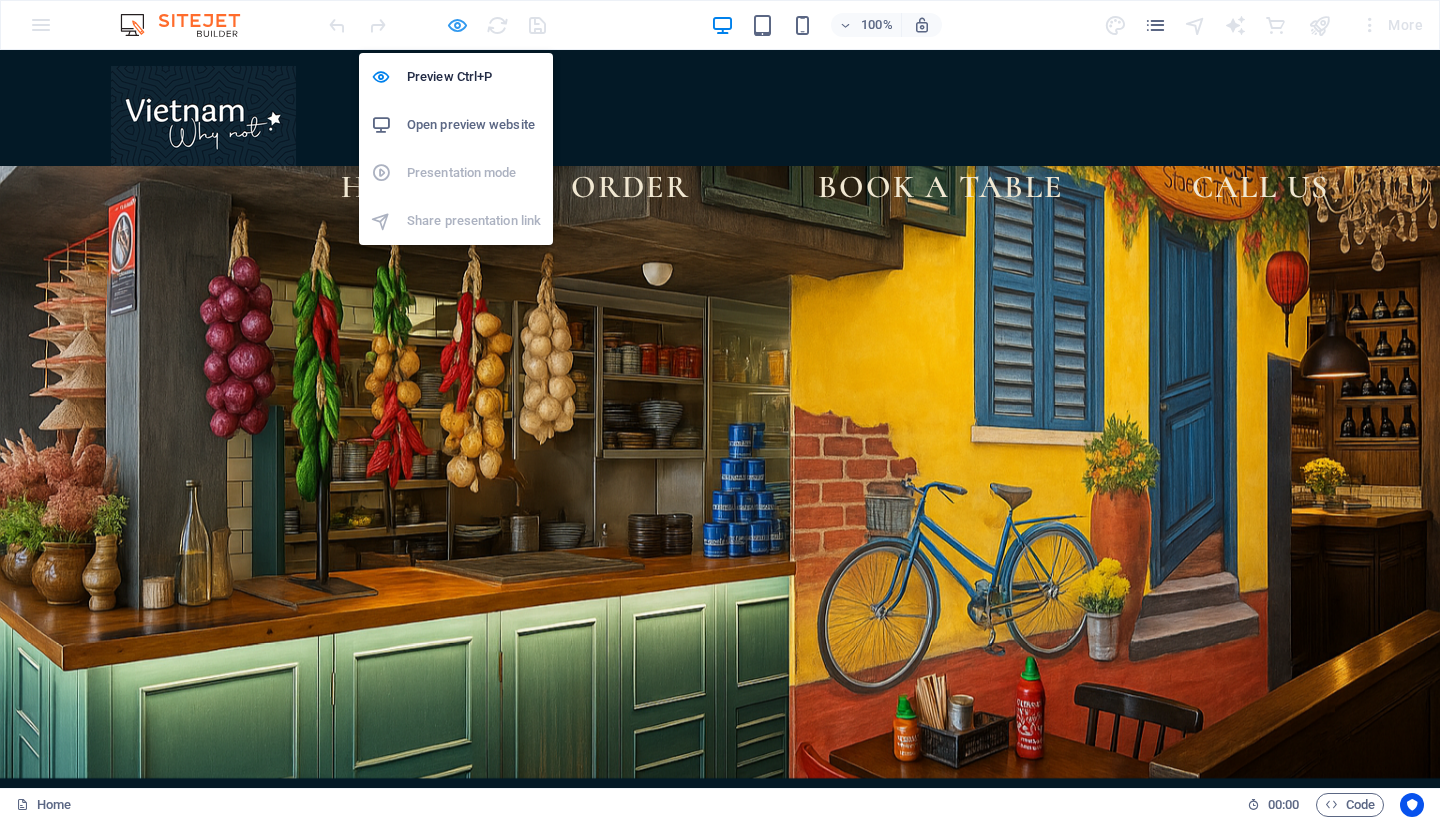 drag, startPoint x: 457, startPoint y: 27, endPoint x: 619, endPoint y: 64, distance: 166.1716 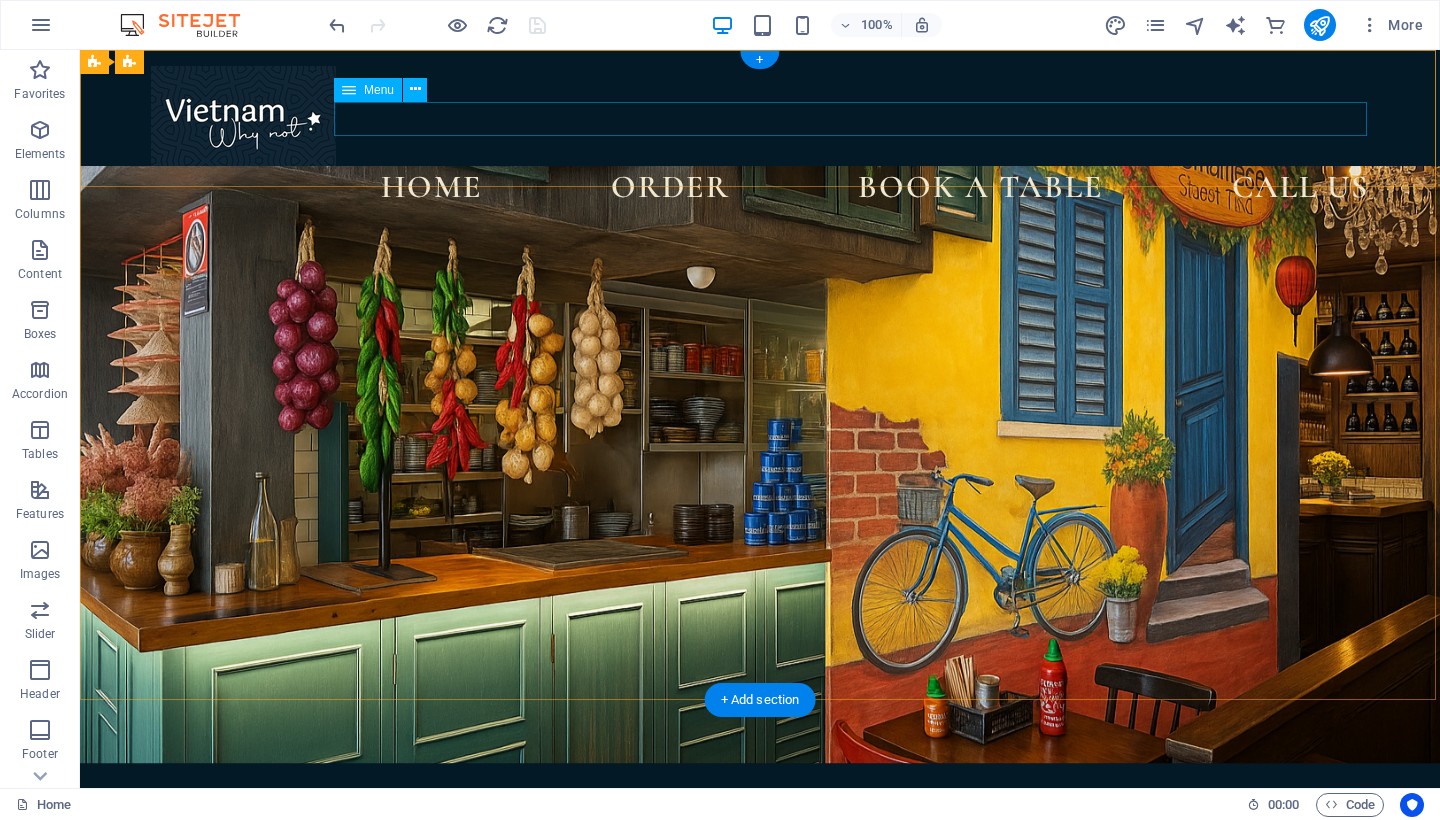 click on "Home order Book a table call us" at bounding box center [760, 188] 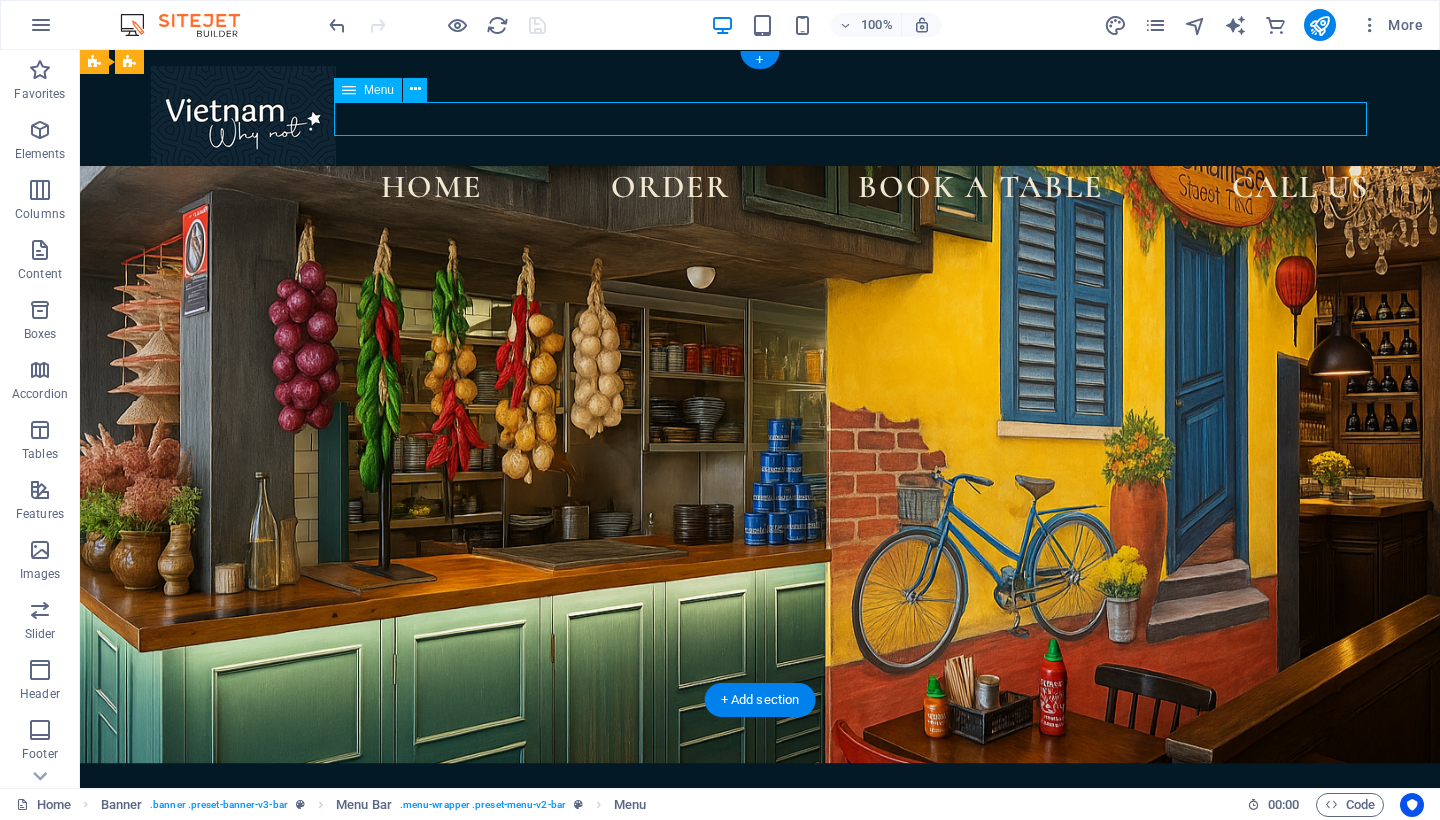 click on "Home order Book a table call us" at bounding box center [760, 188] 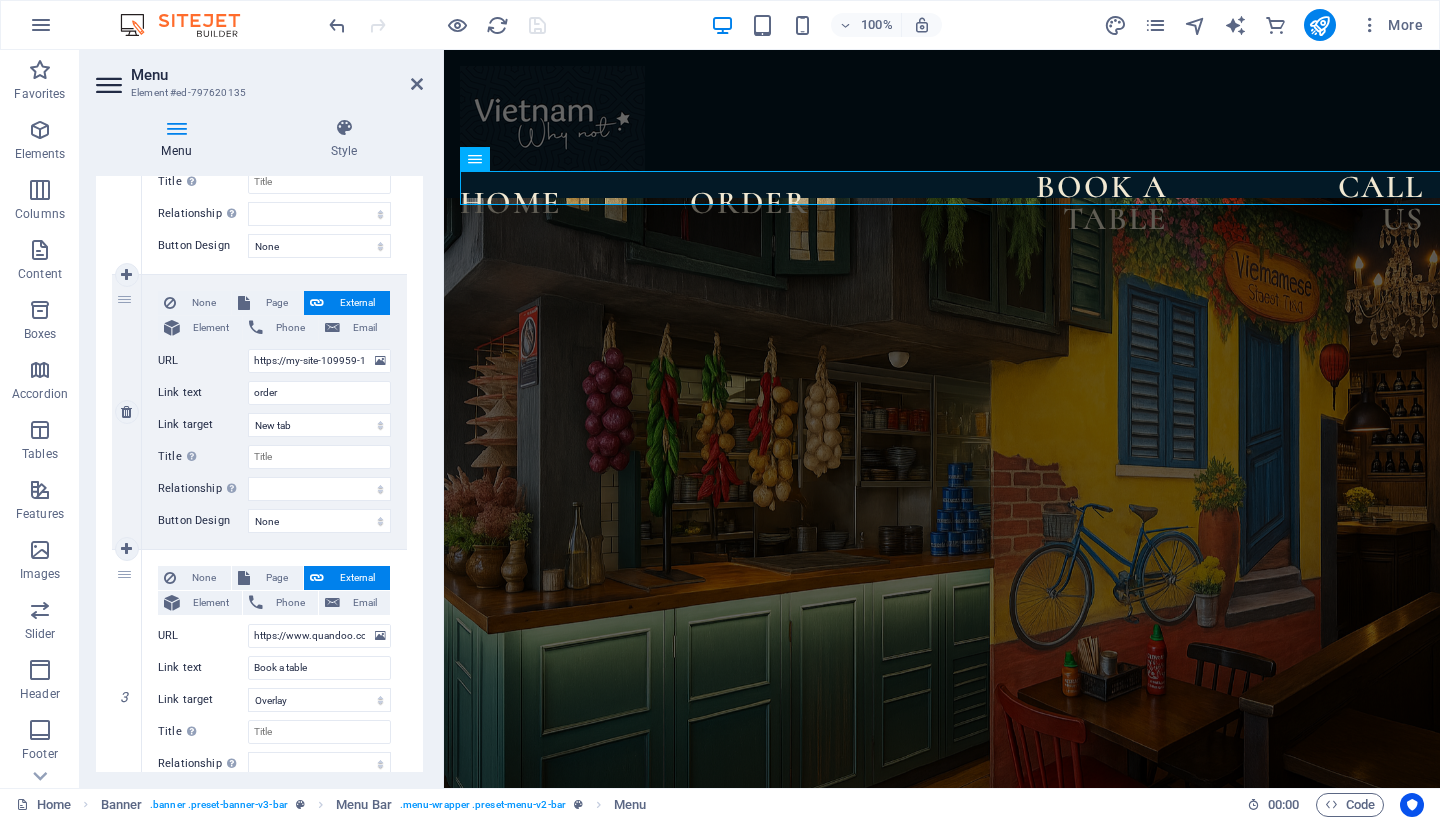 scroll, scrollTop: 372, scrollLeft: 0, axis: vertical 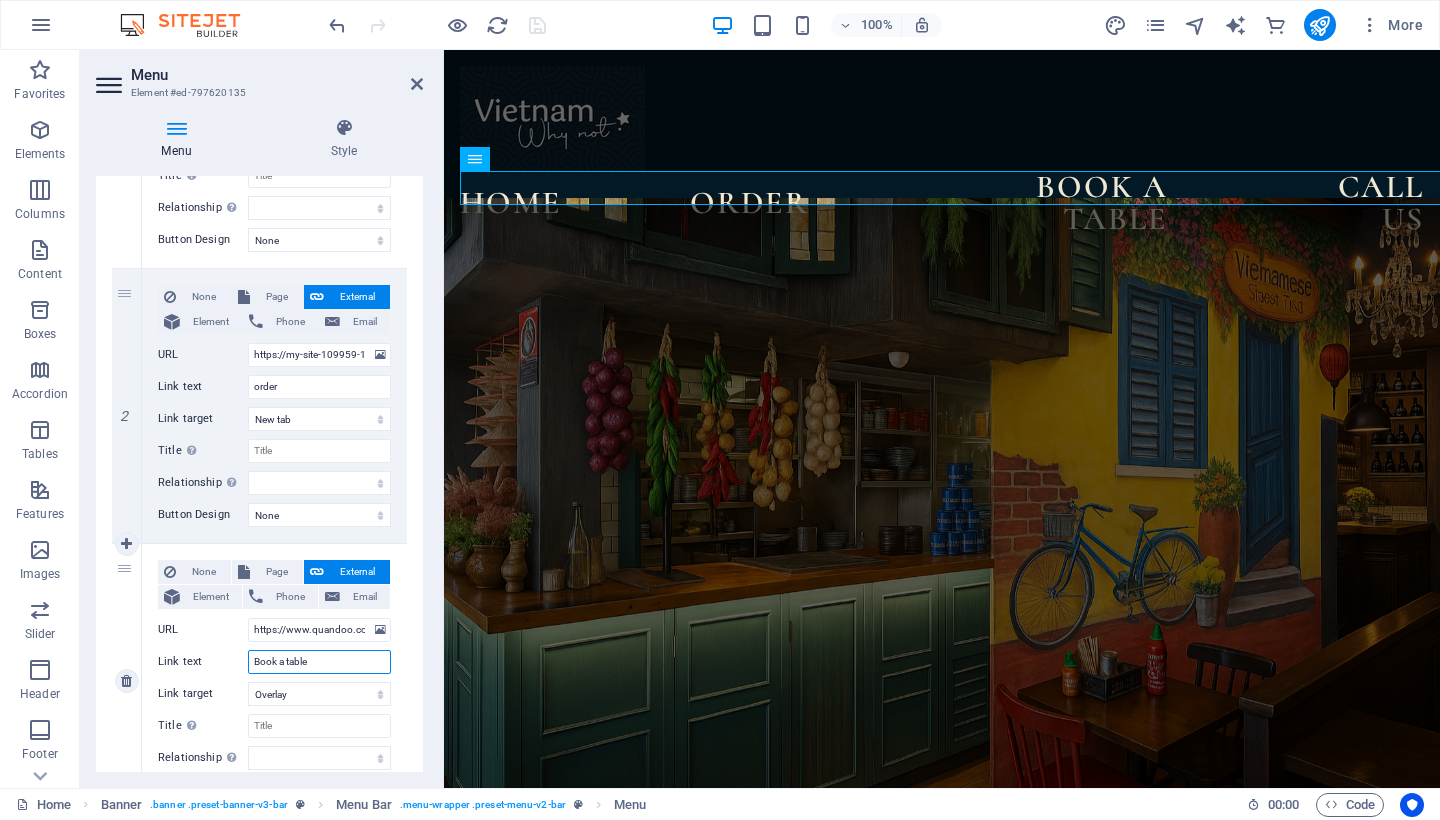 click on "Book a table" at bounding box center (319, 662) 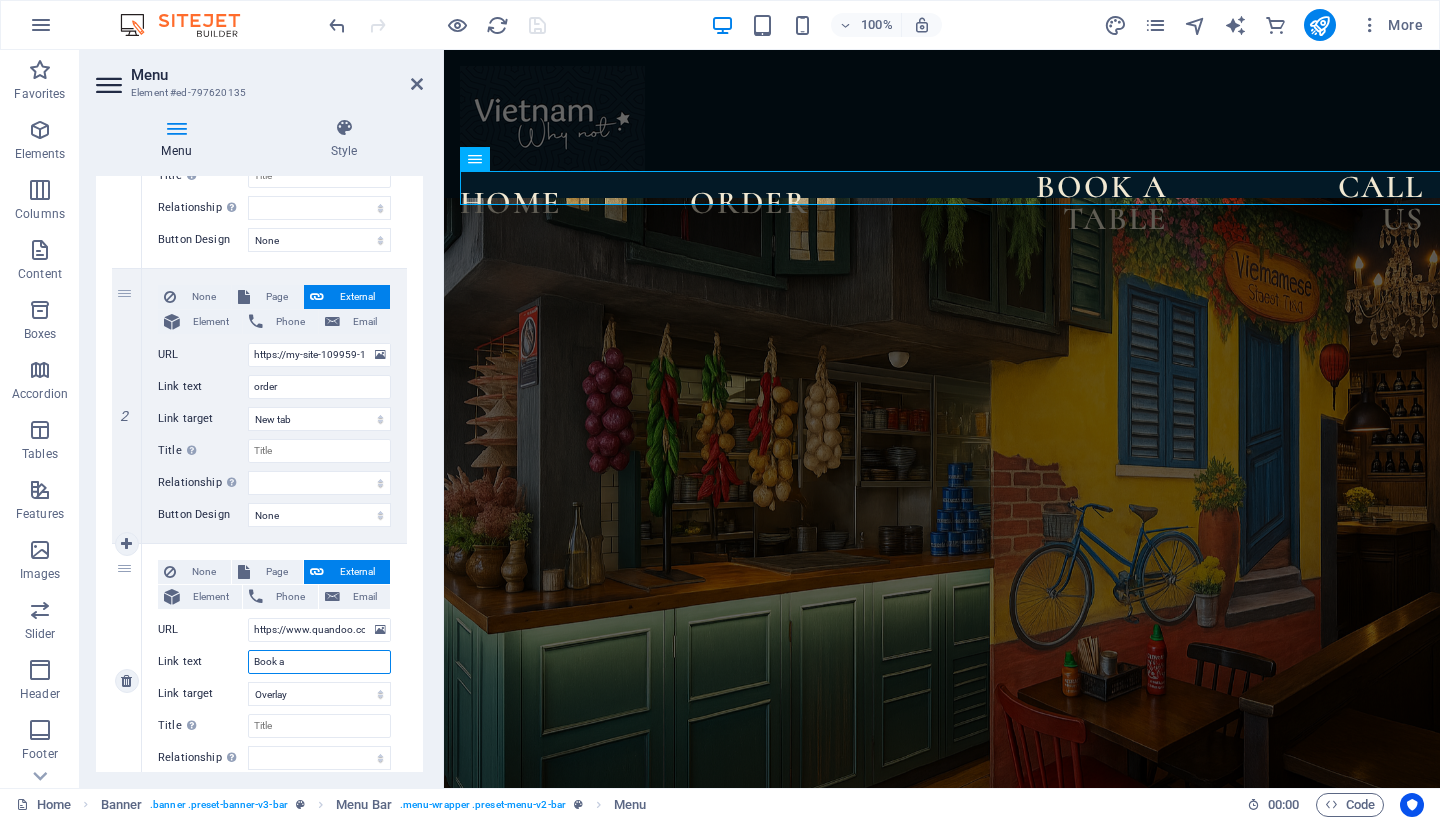 type on "Book" 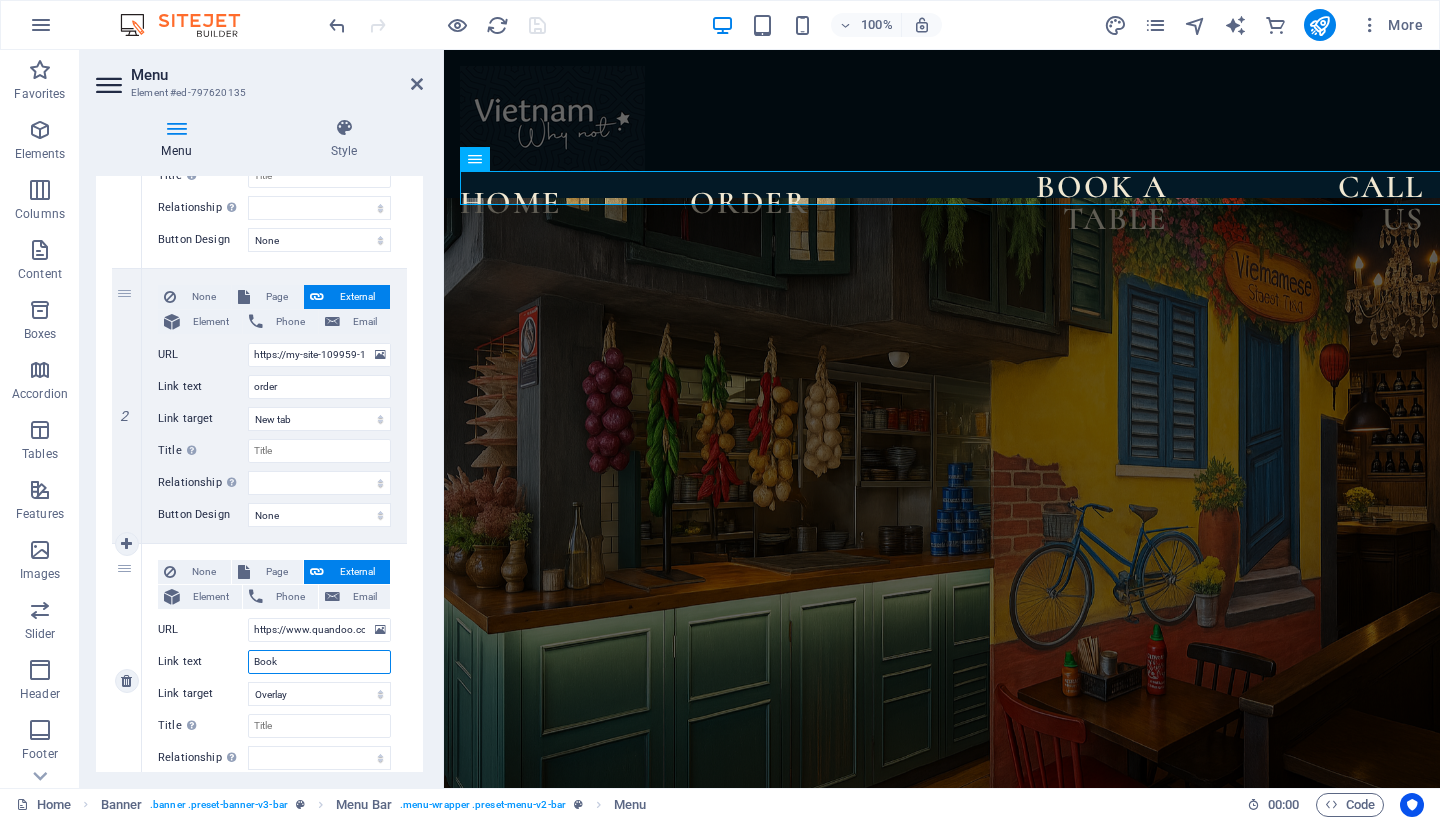 select 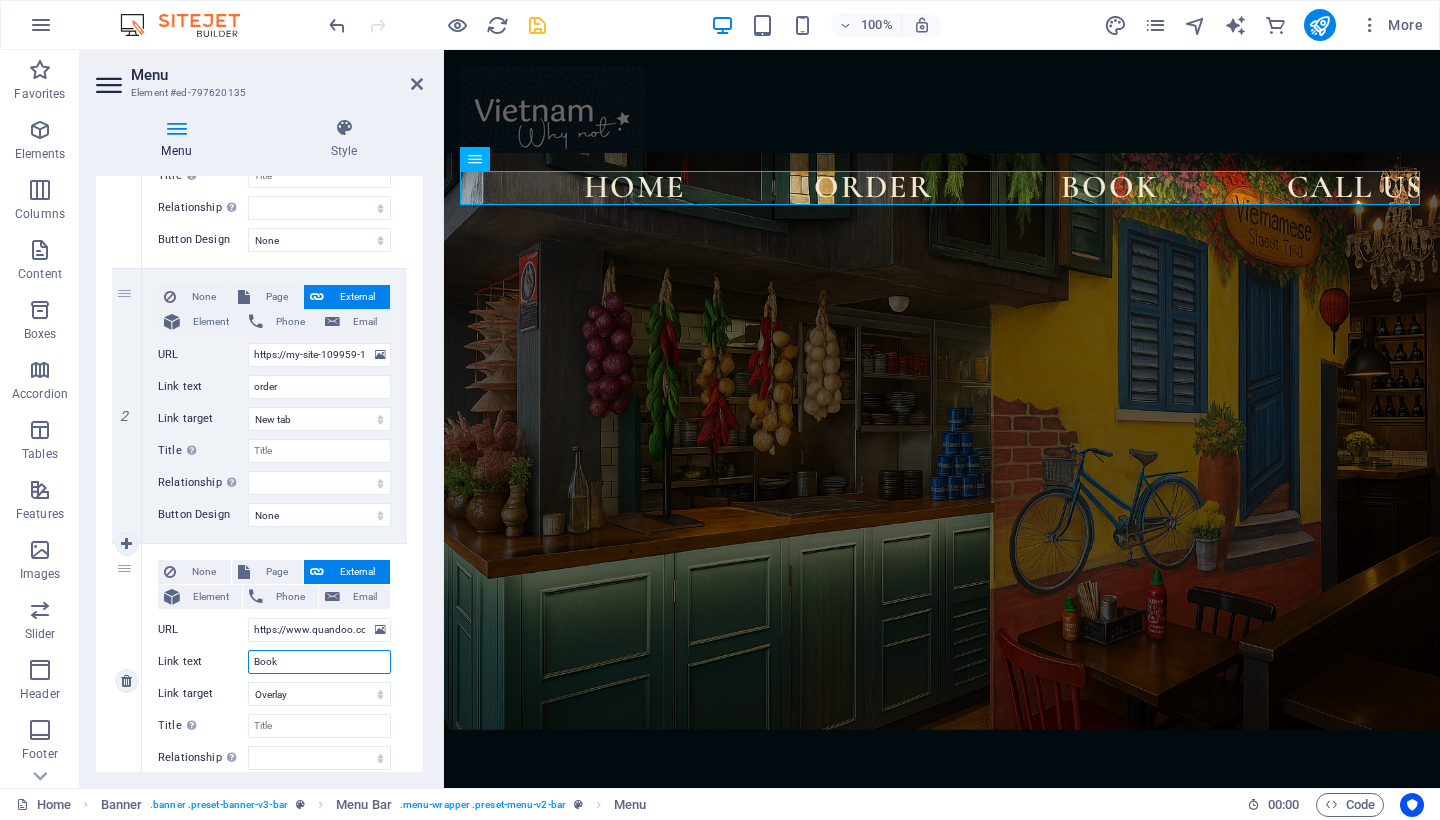 type on "Book" 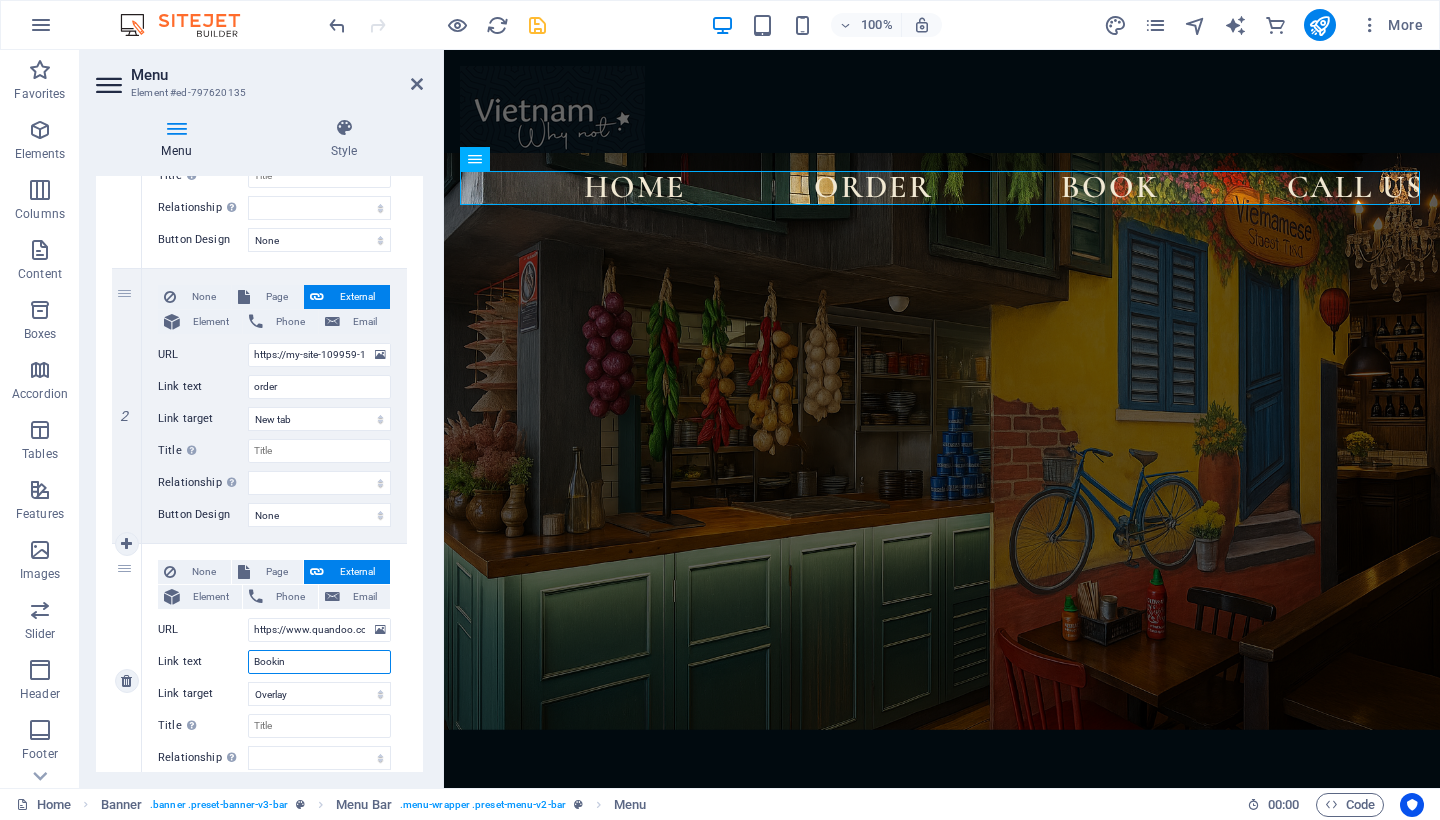type on "Booking" 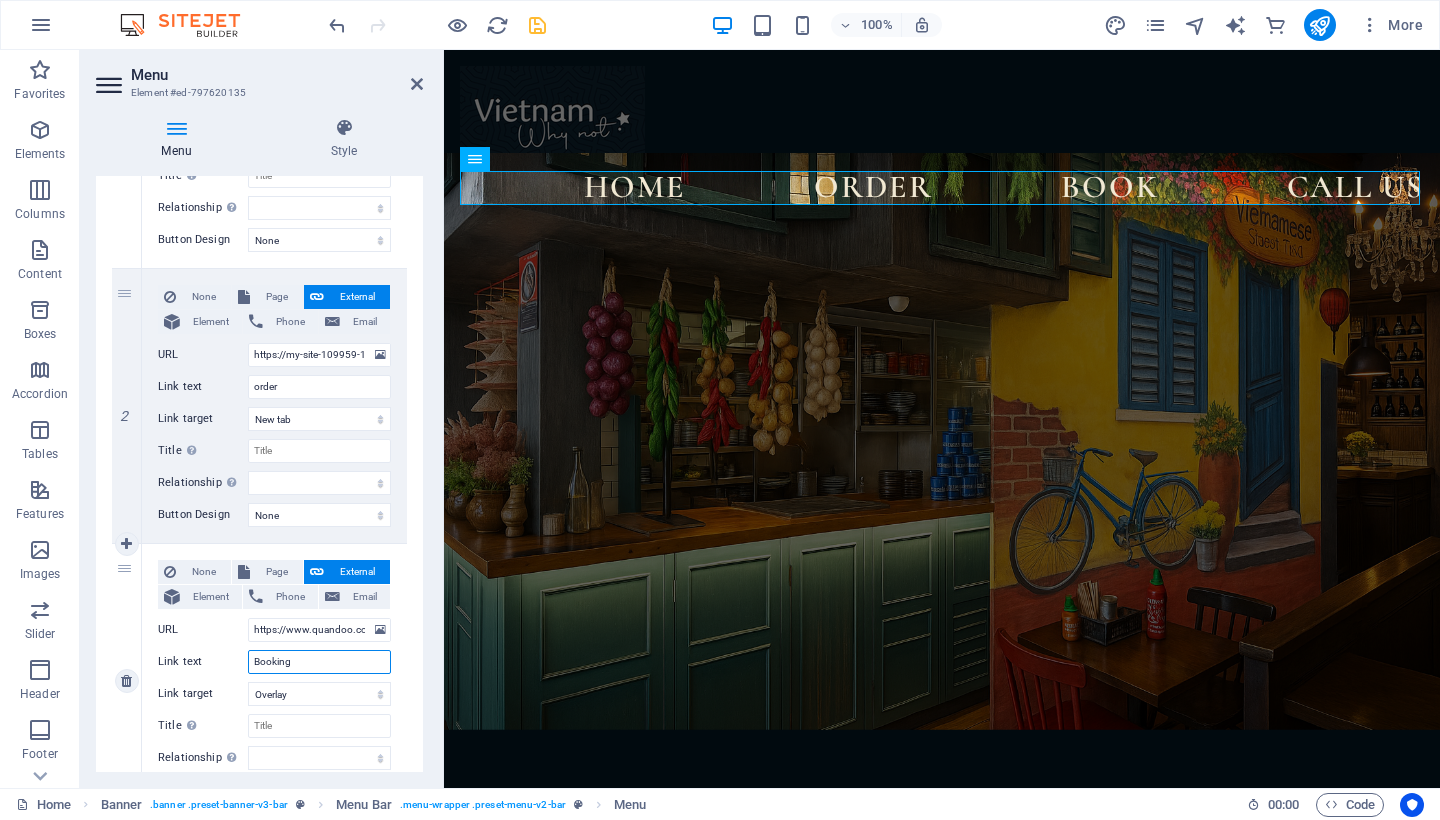 select 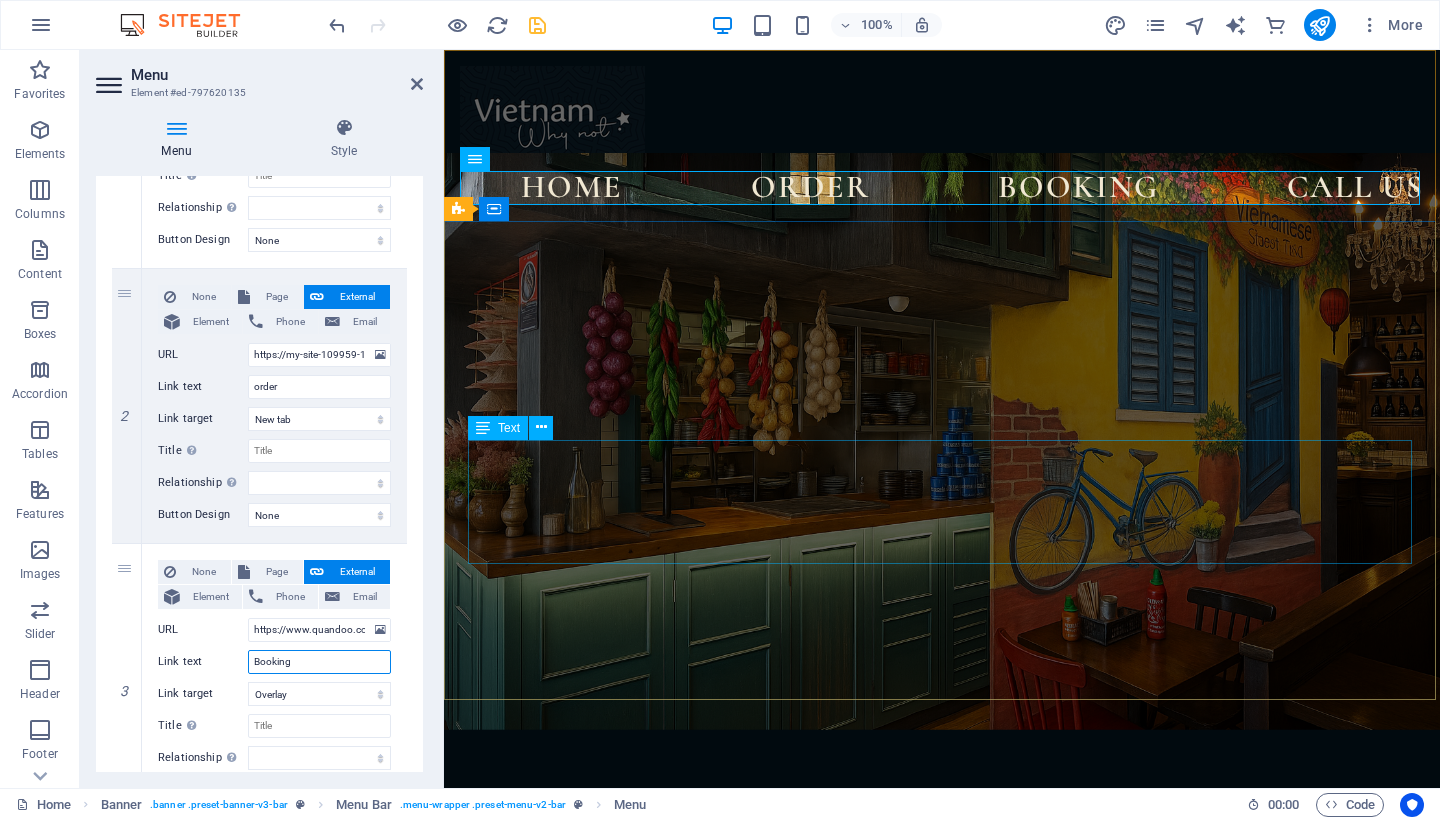 type on "Booking" 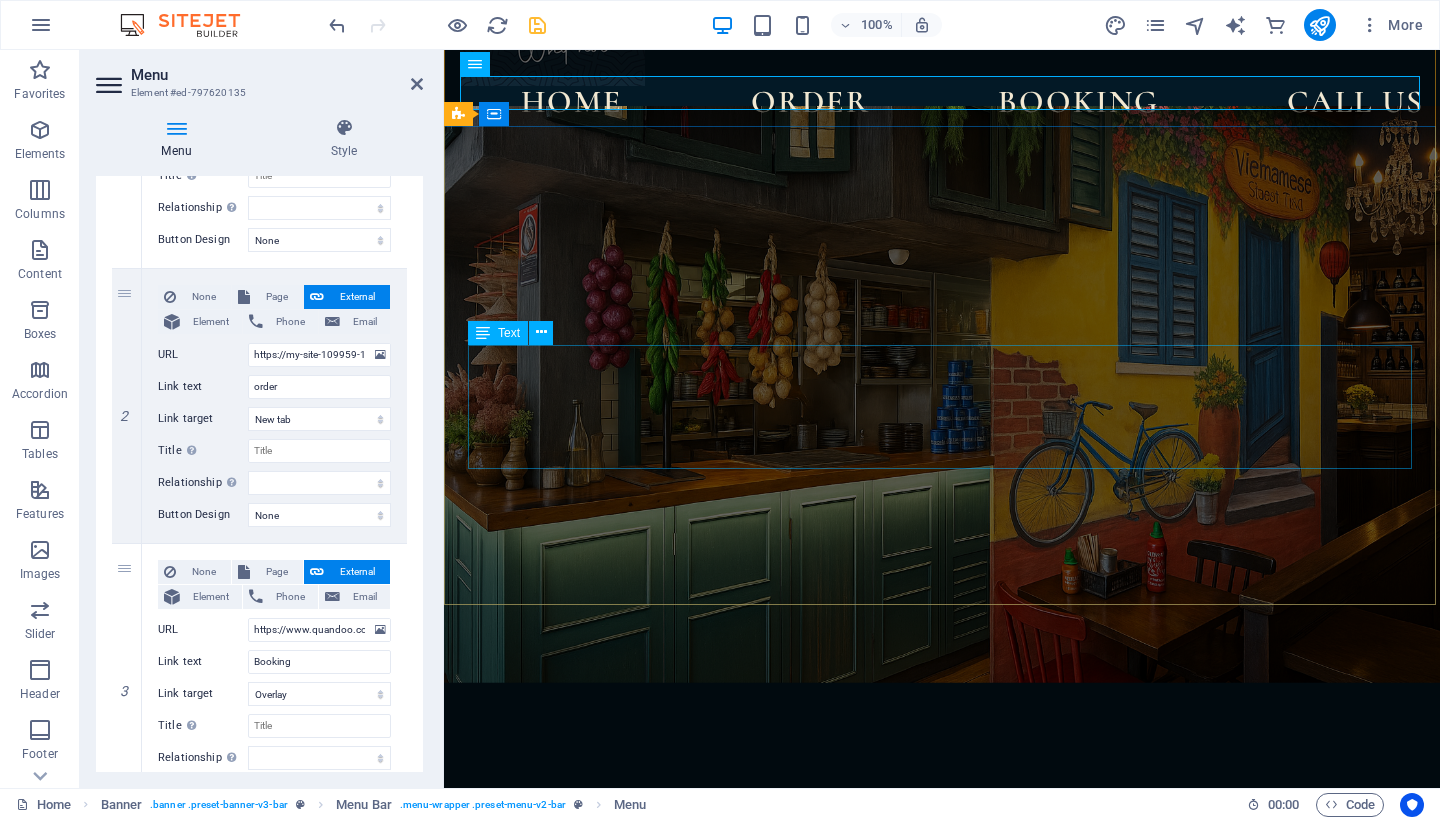 scroll, scrollTop: 100, scrollLeft: 0, axis: vertical 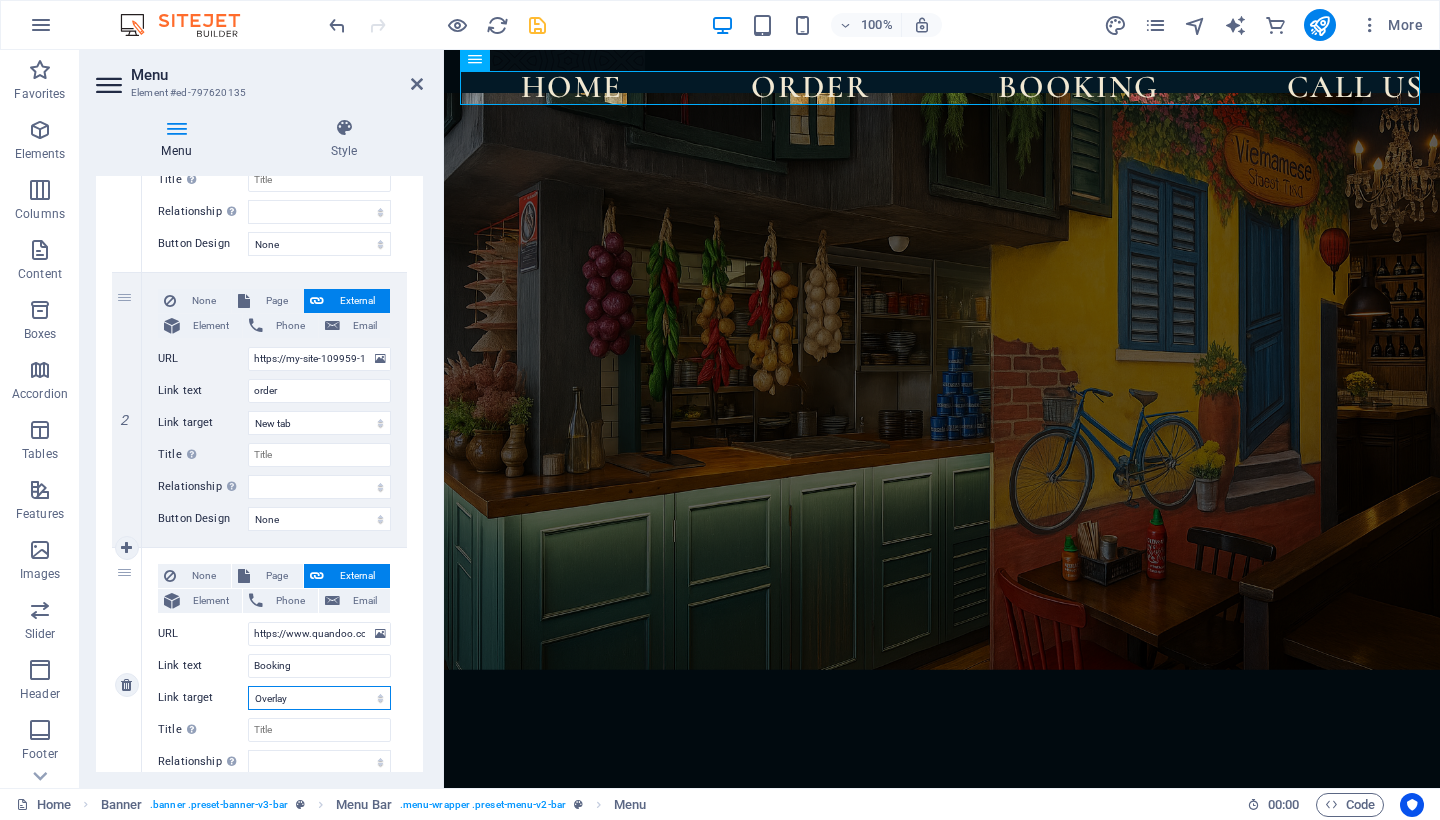 select 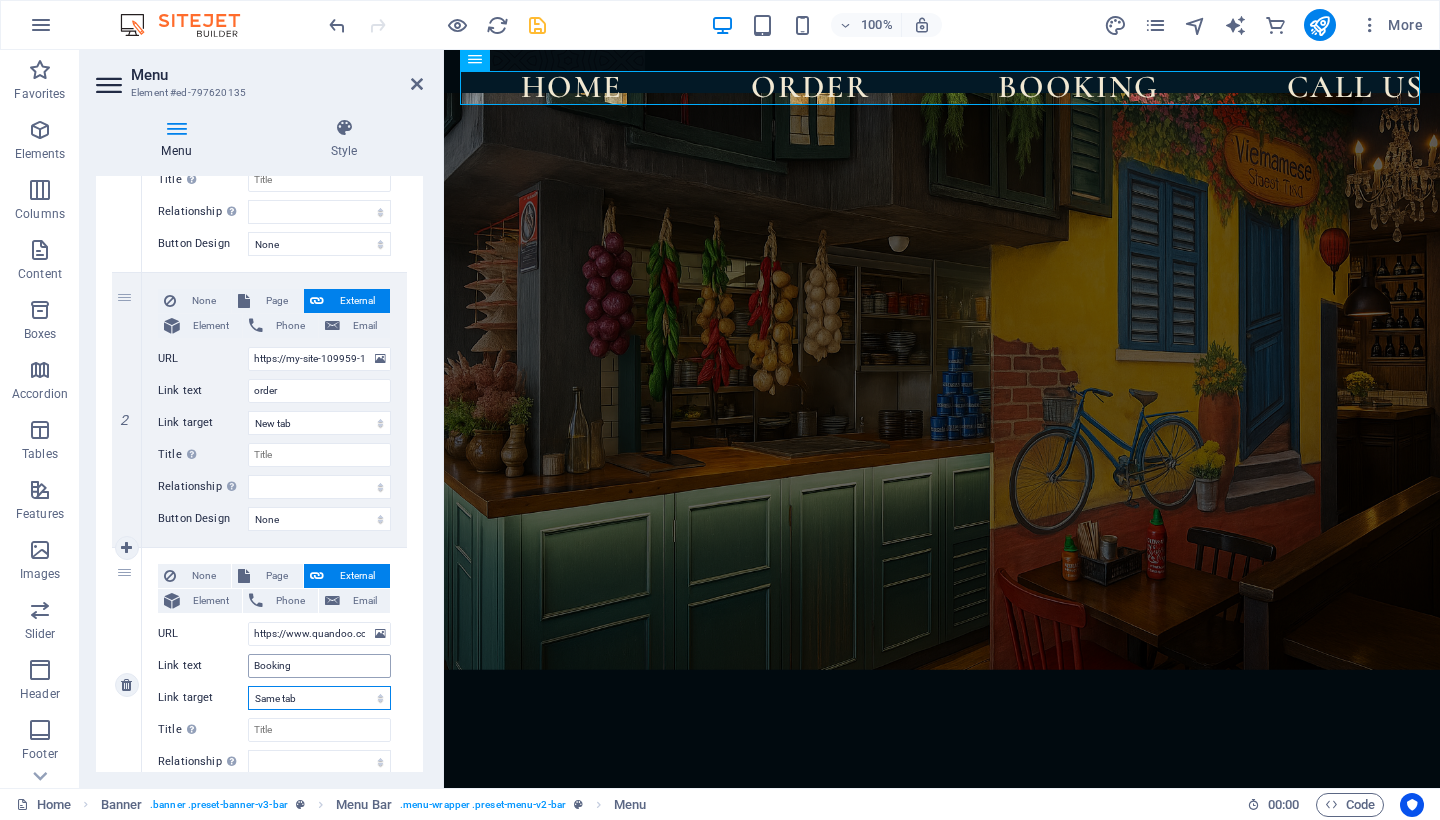 type 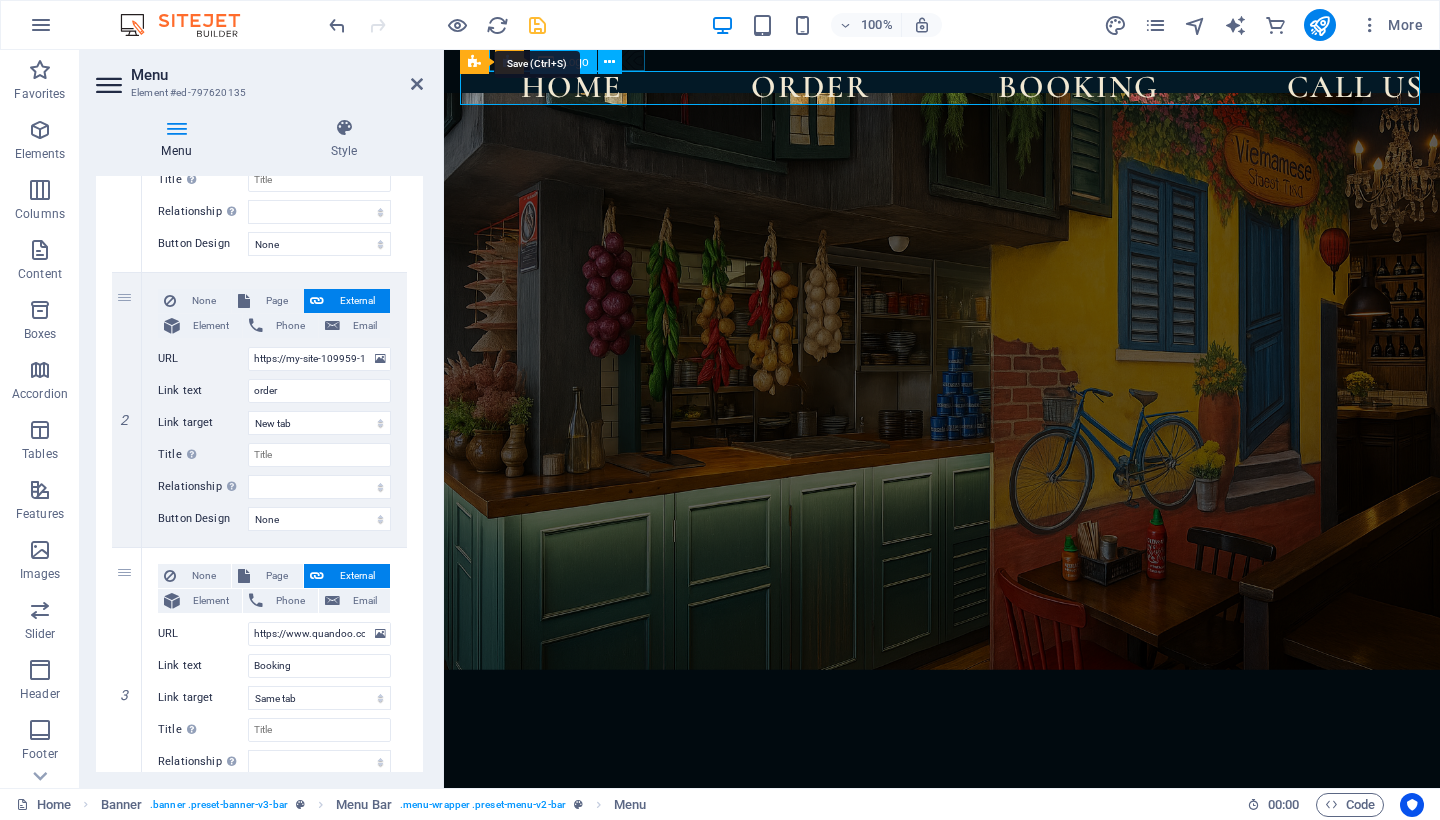 click at bounding box center (537, 25) 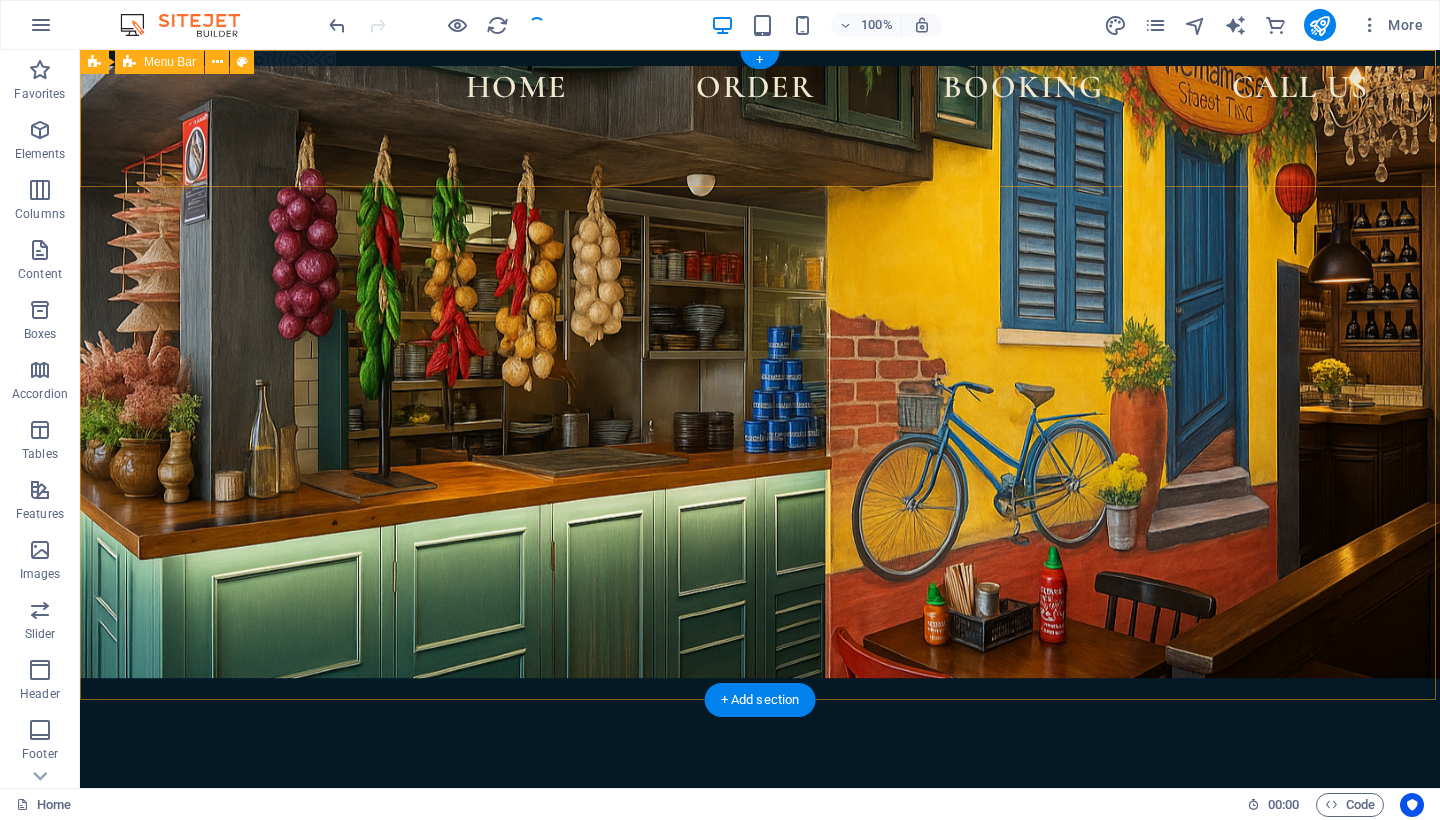 scroll, scrollTop: 0, scrollLeft: 0, axis: both 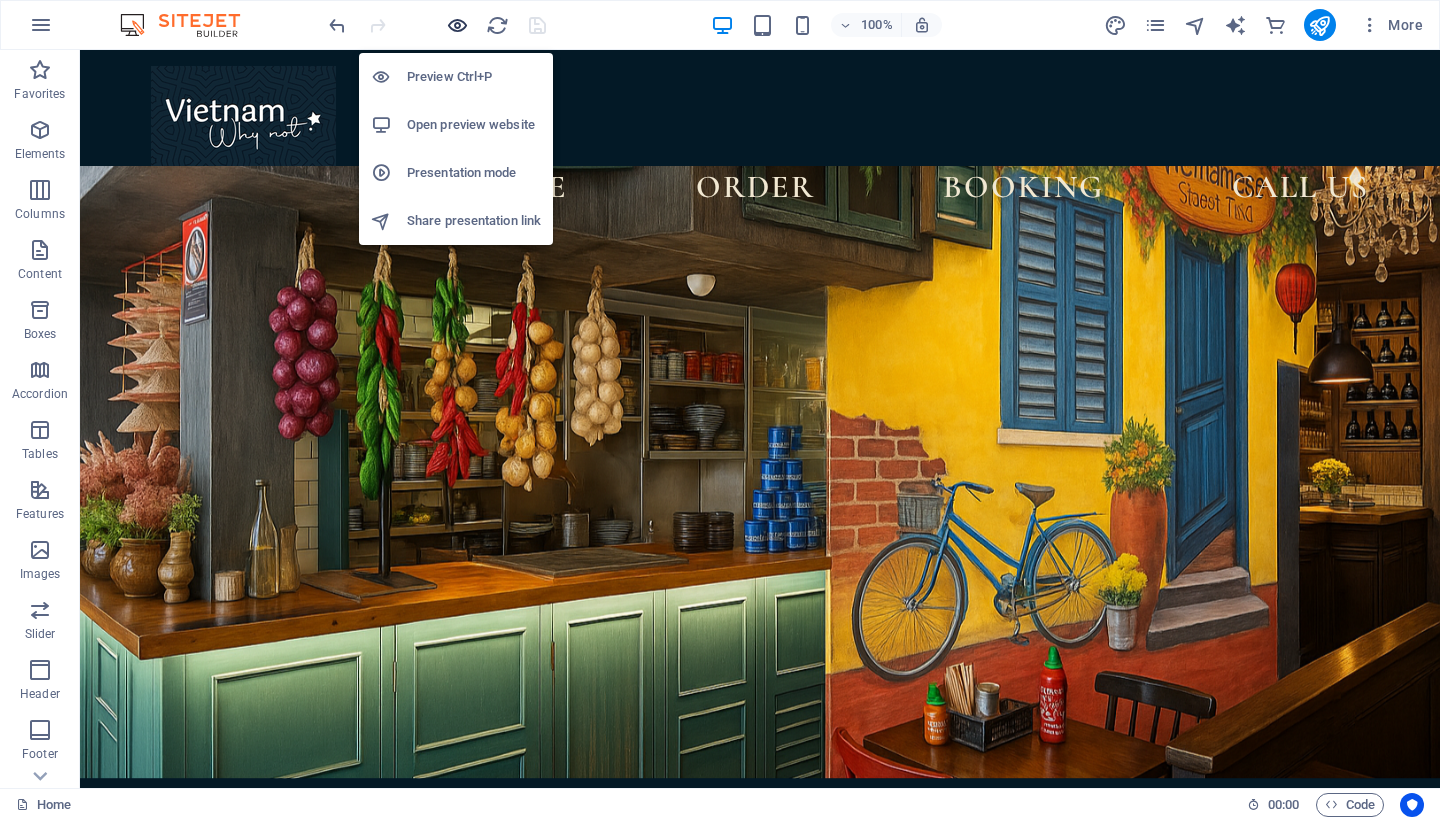 click at bounding box center [457, 25] 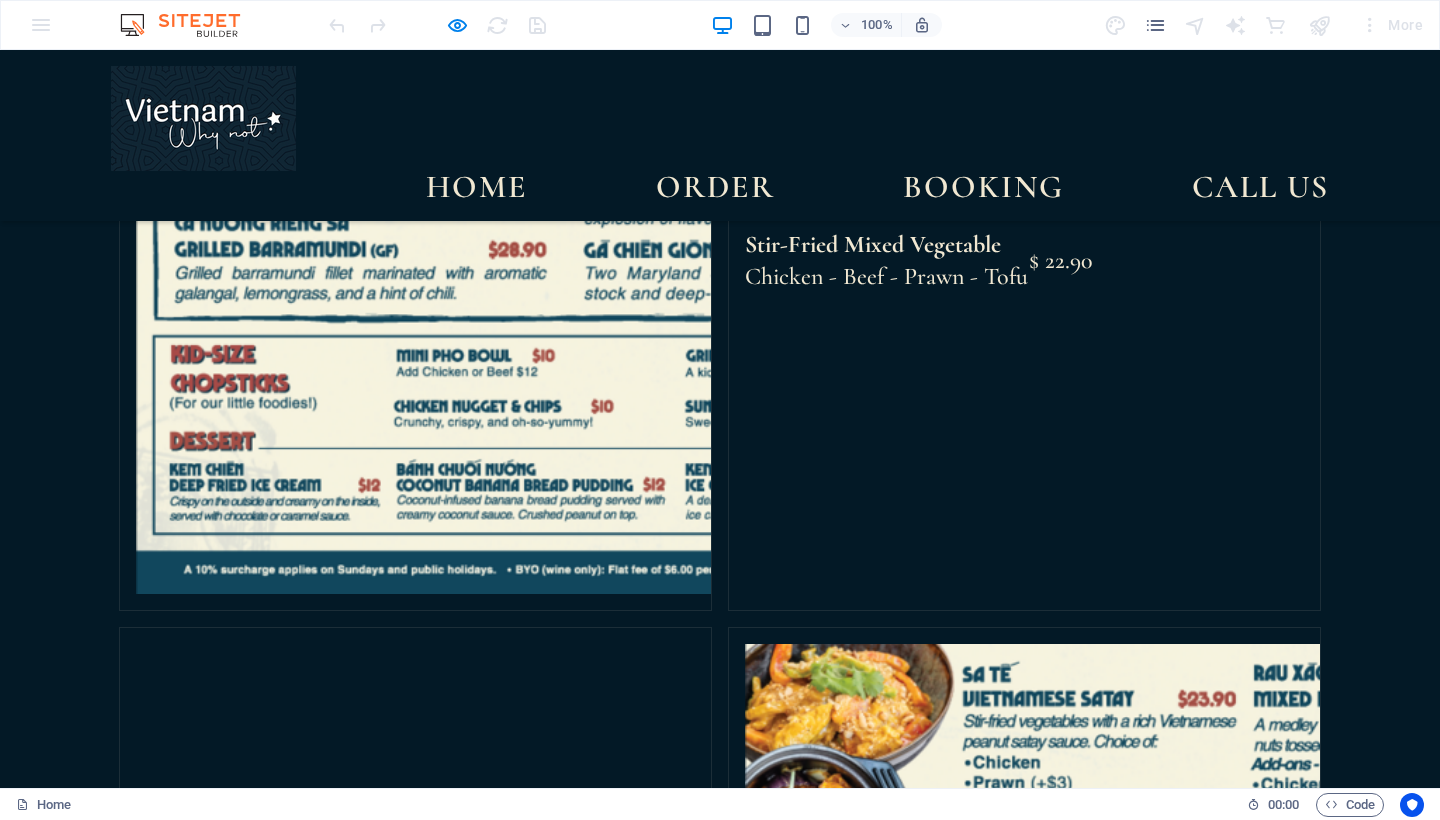 scroll, scrollTop: 4636, scrollLeft: 0, axis: vertical 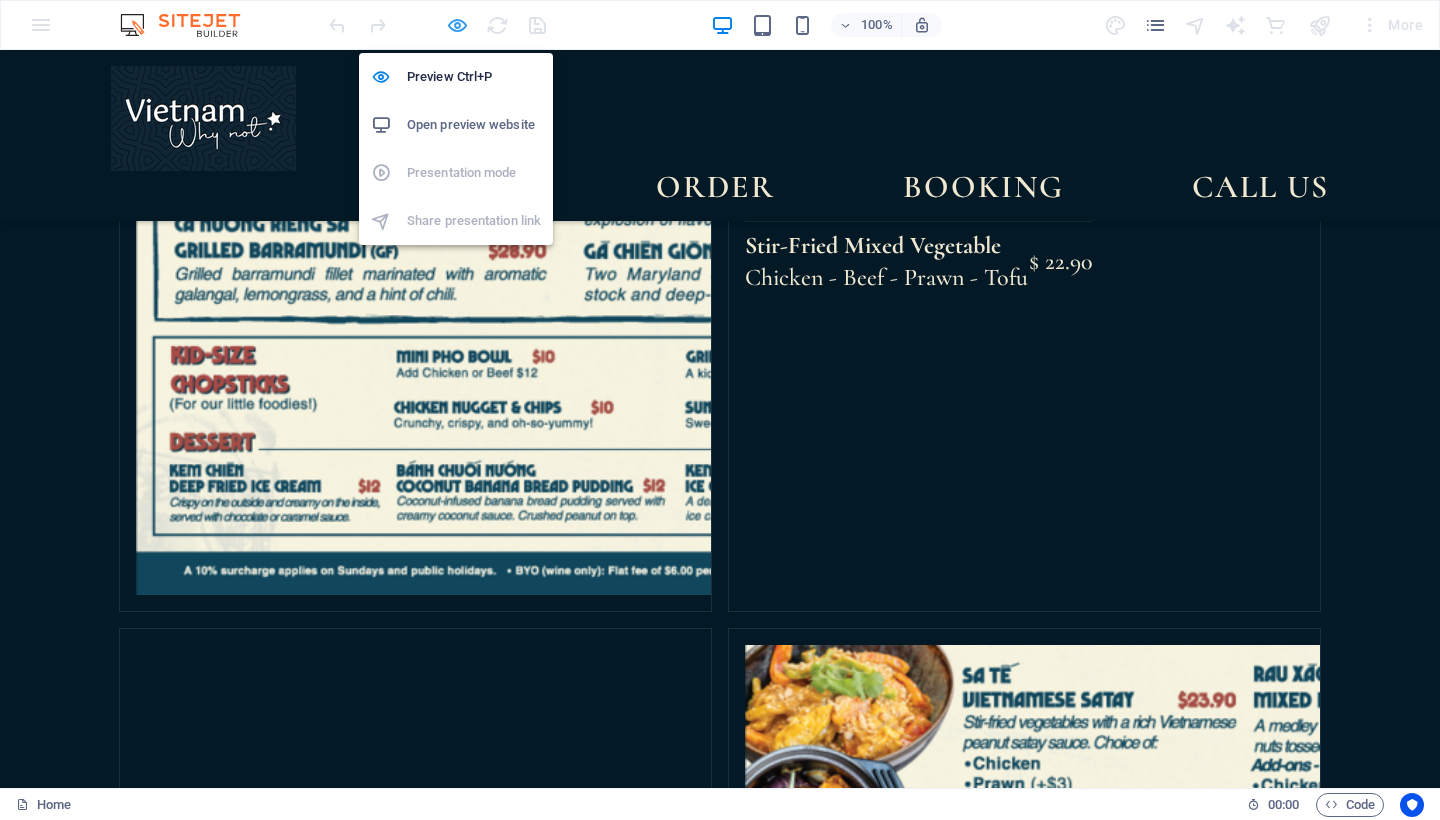 click at bounding box center [457, 25] 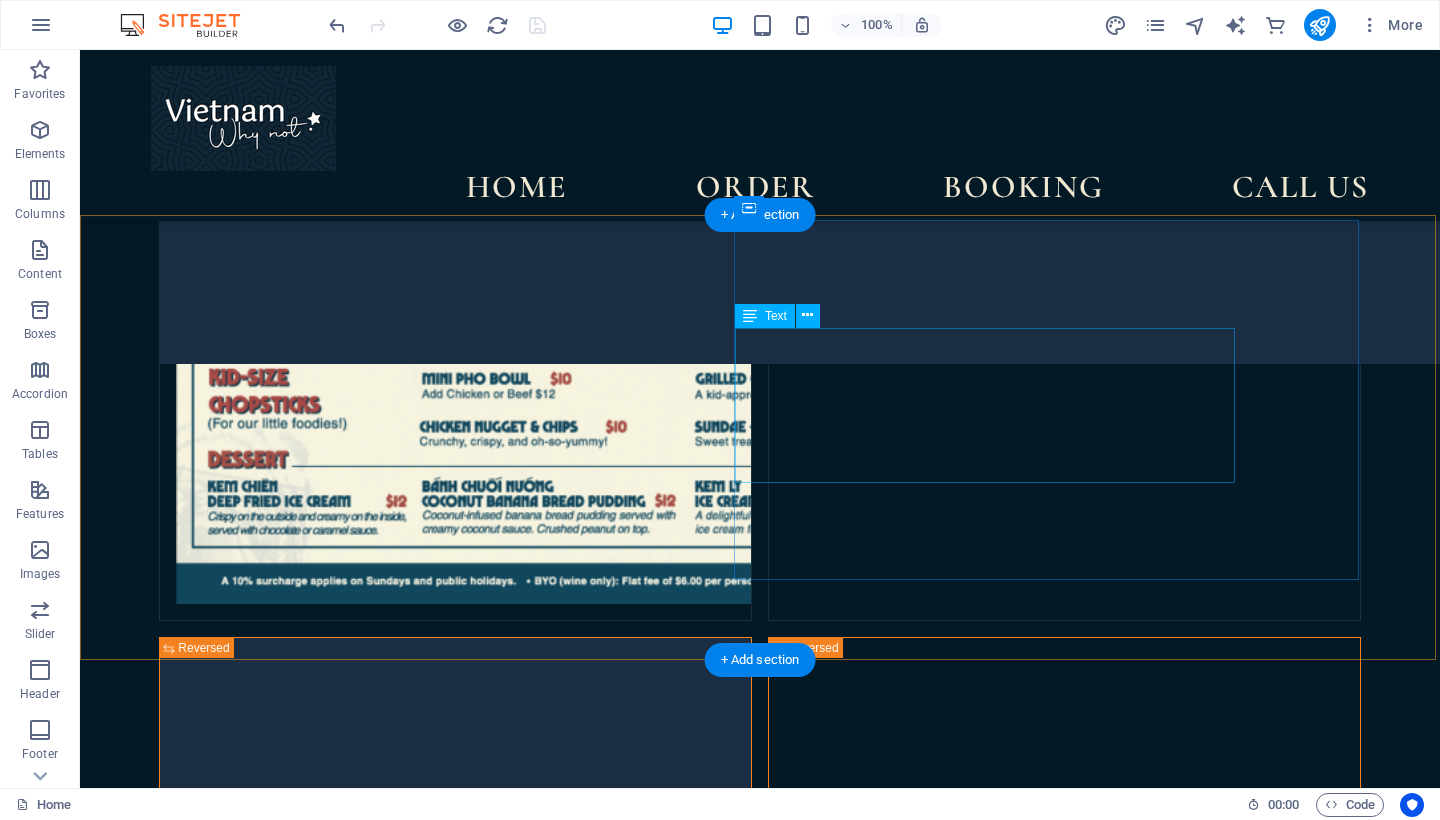 scroll, scrollTop: 4338, scrollLeft: 0, axis: vertical 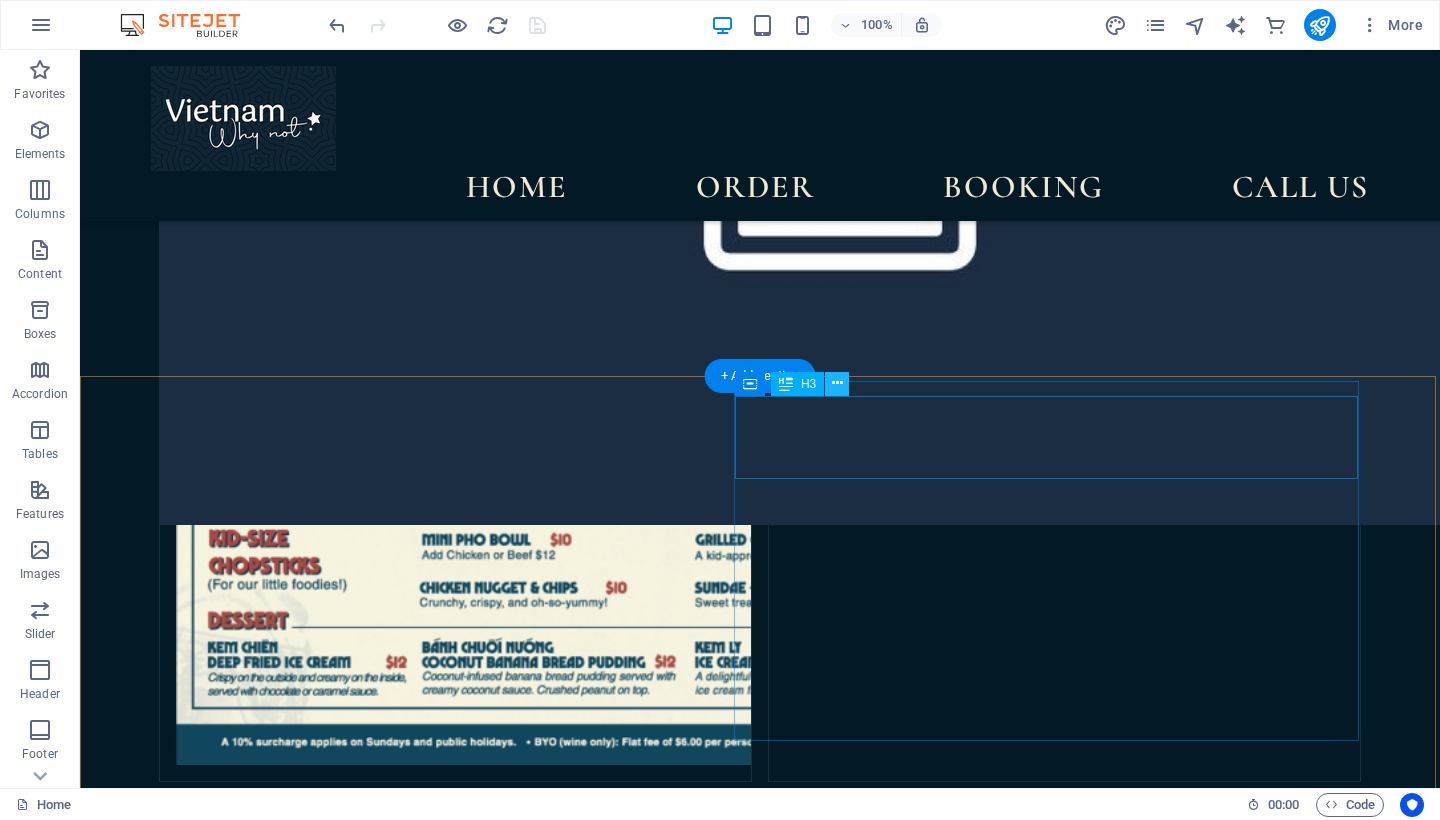 click at bounding box center [837, 383] 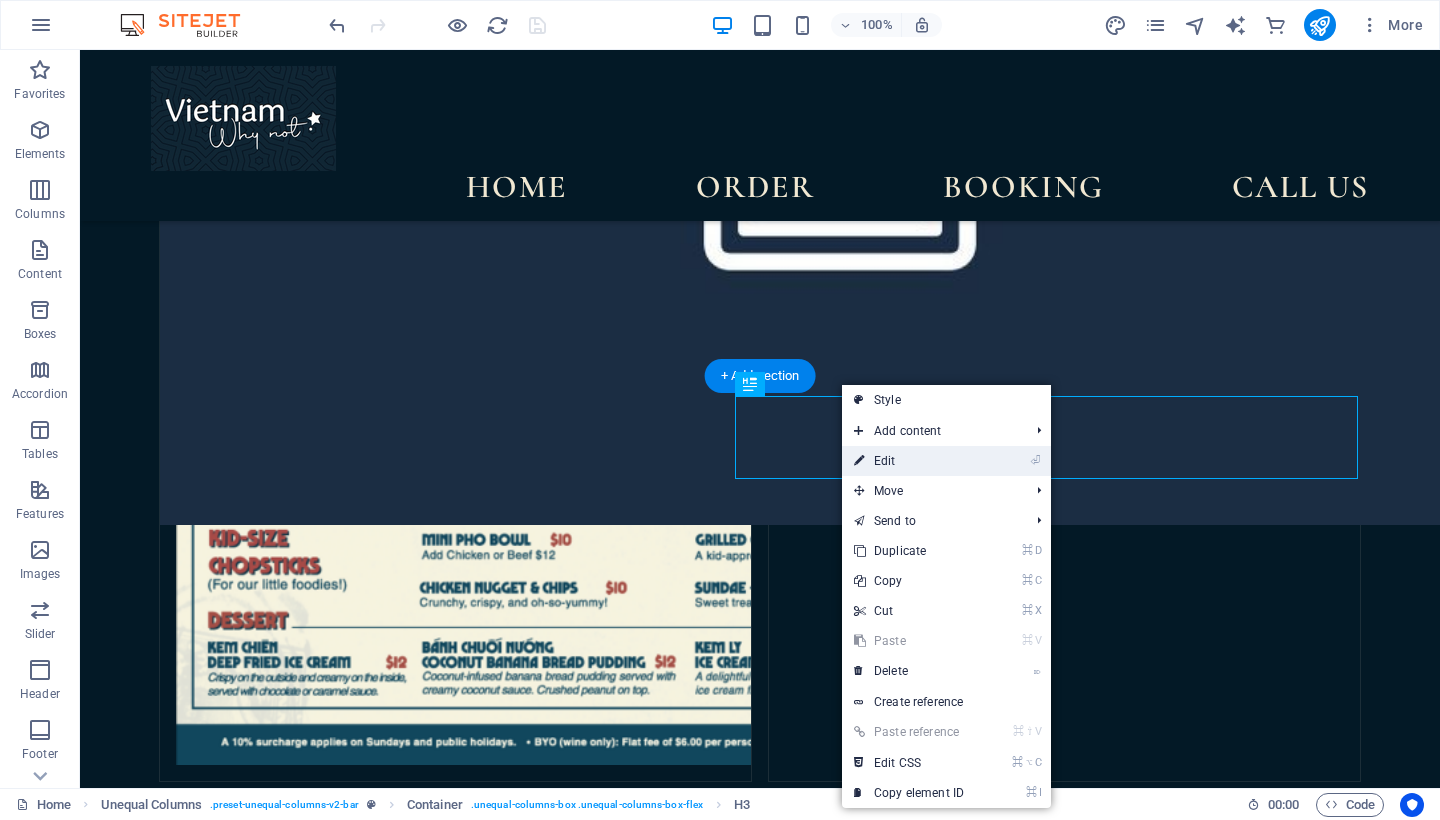 click on "⏎  Edit" at bounding box center [909, 461] 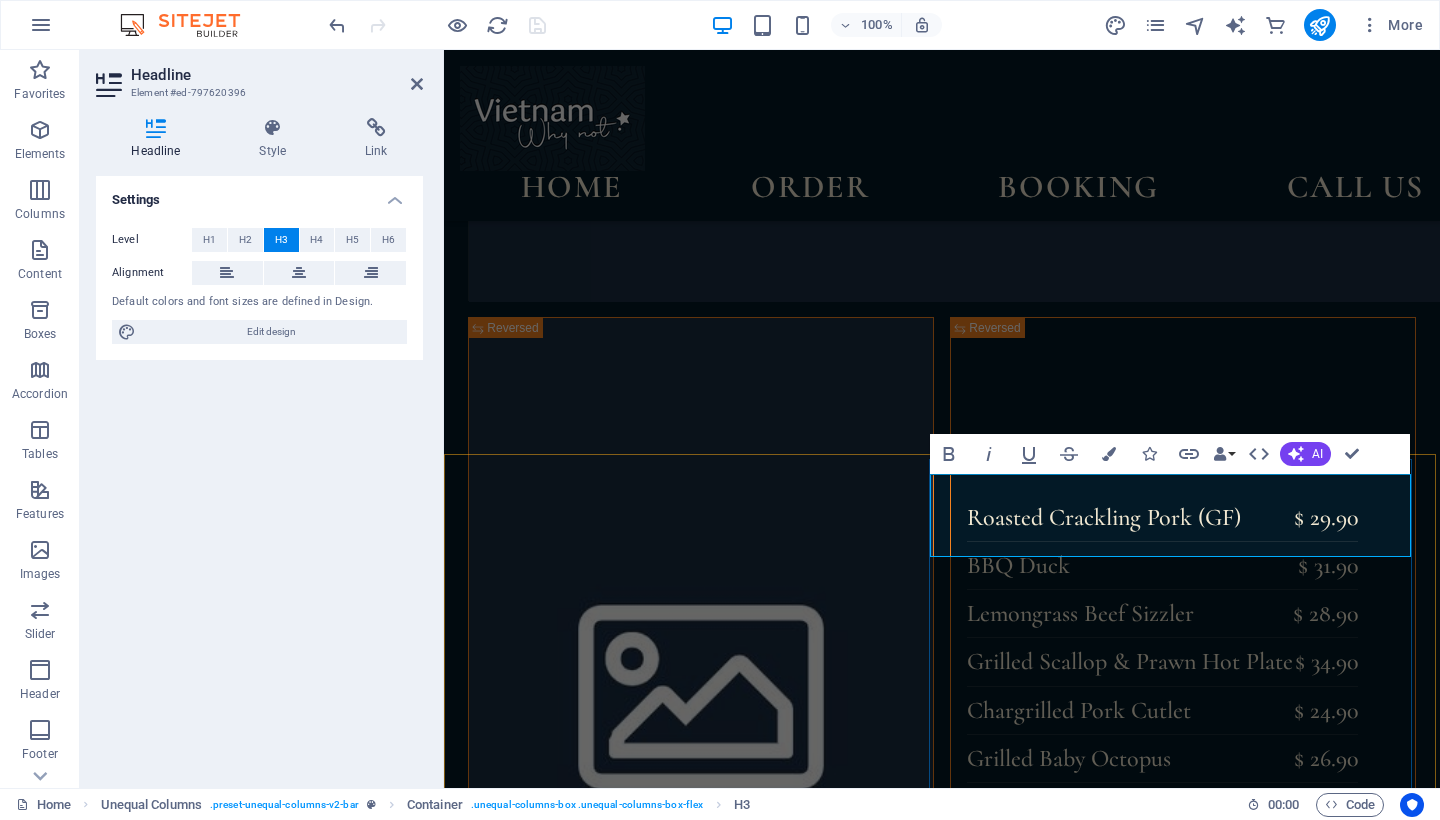 click on "find us" at bounding box center [942, 3371] 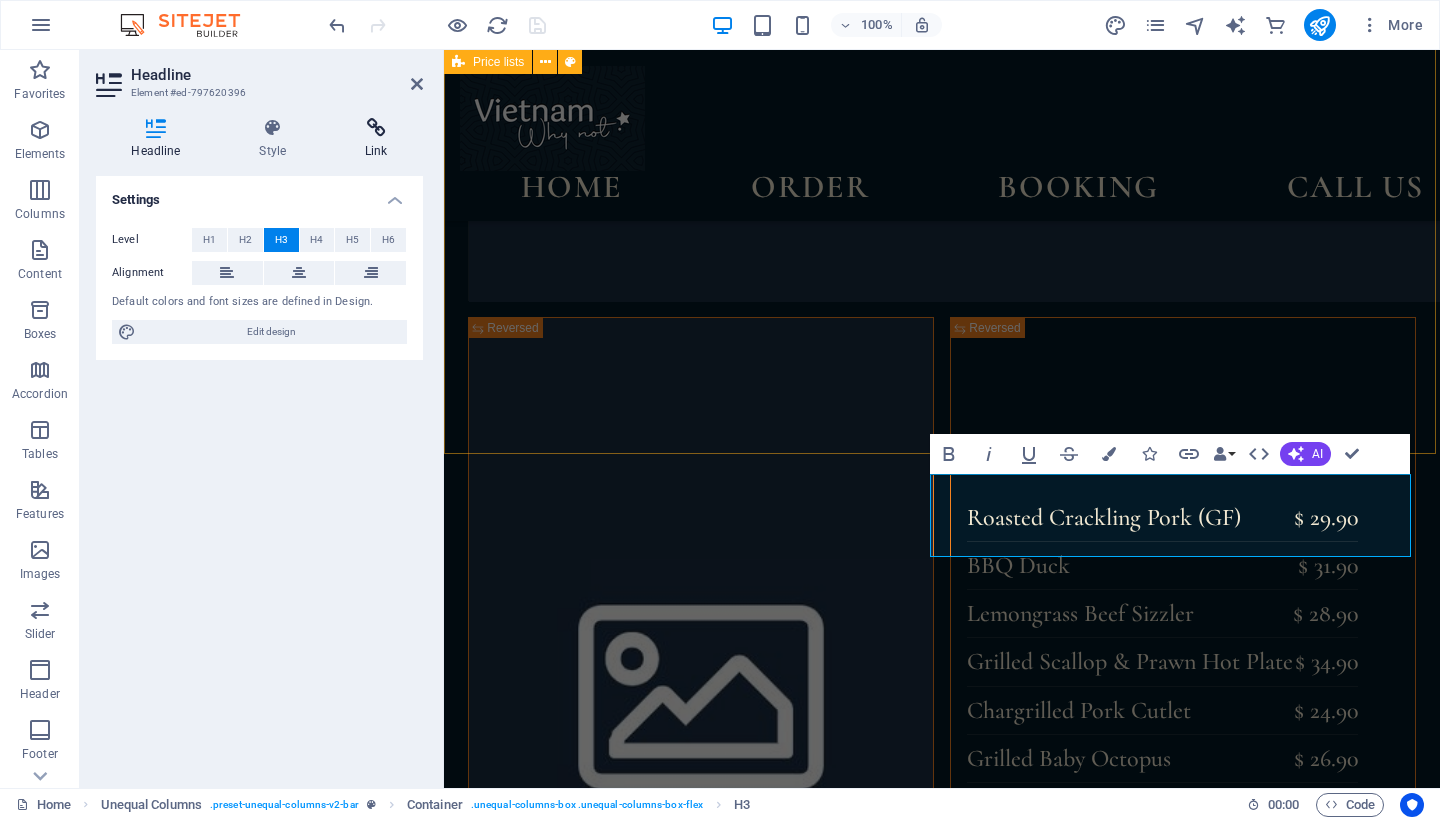 click at bounding box center (376, 128) 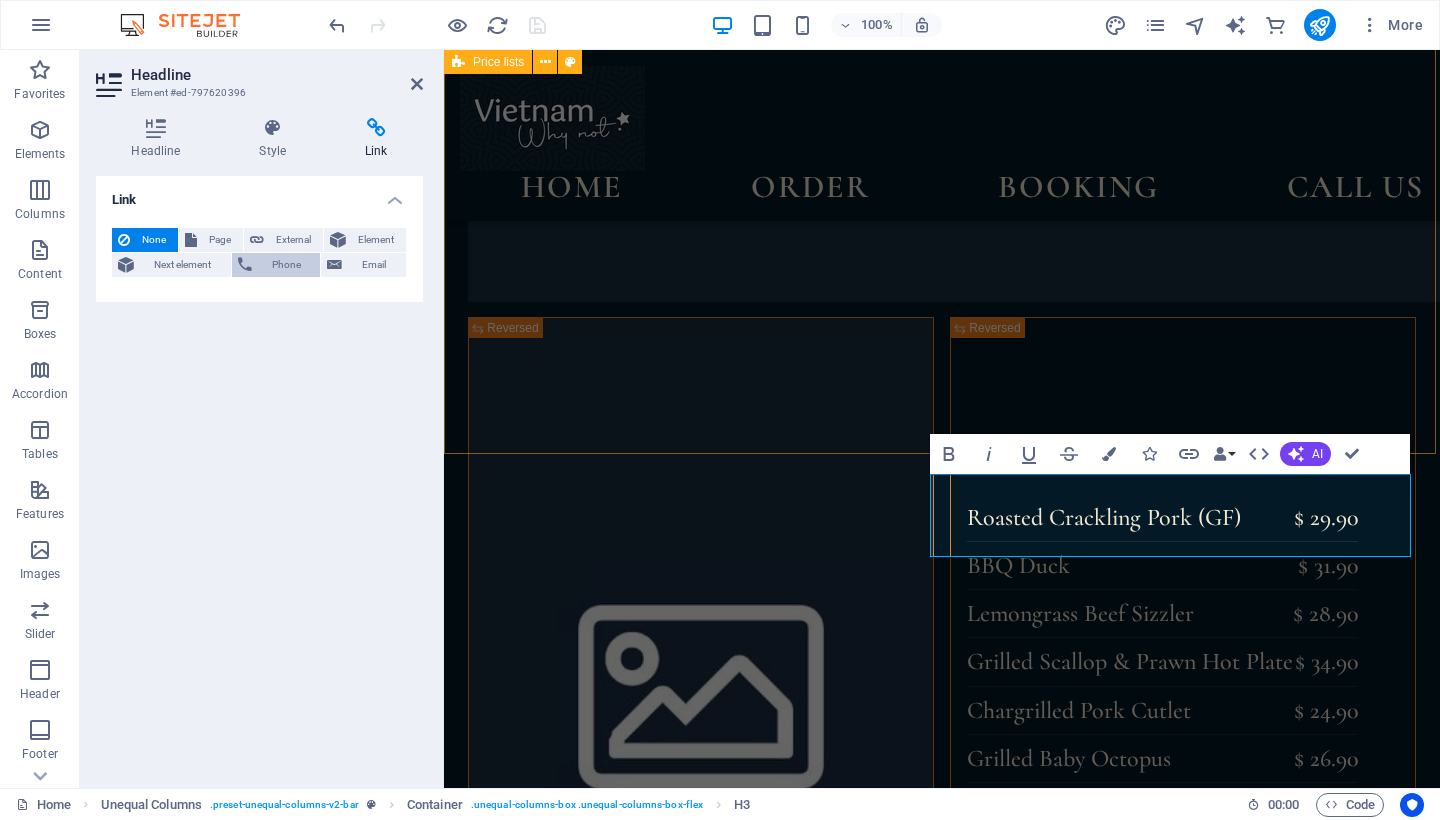 click on "Phone" at bounding box center (286, 265) 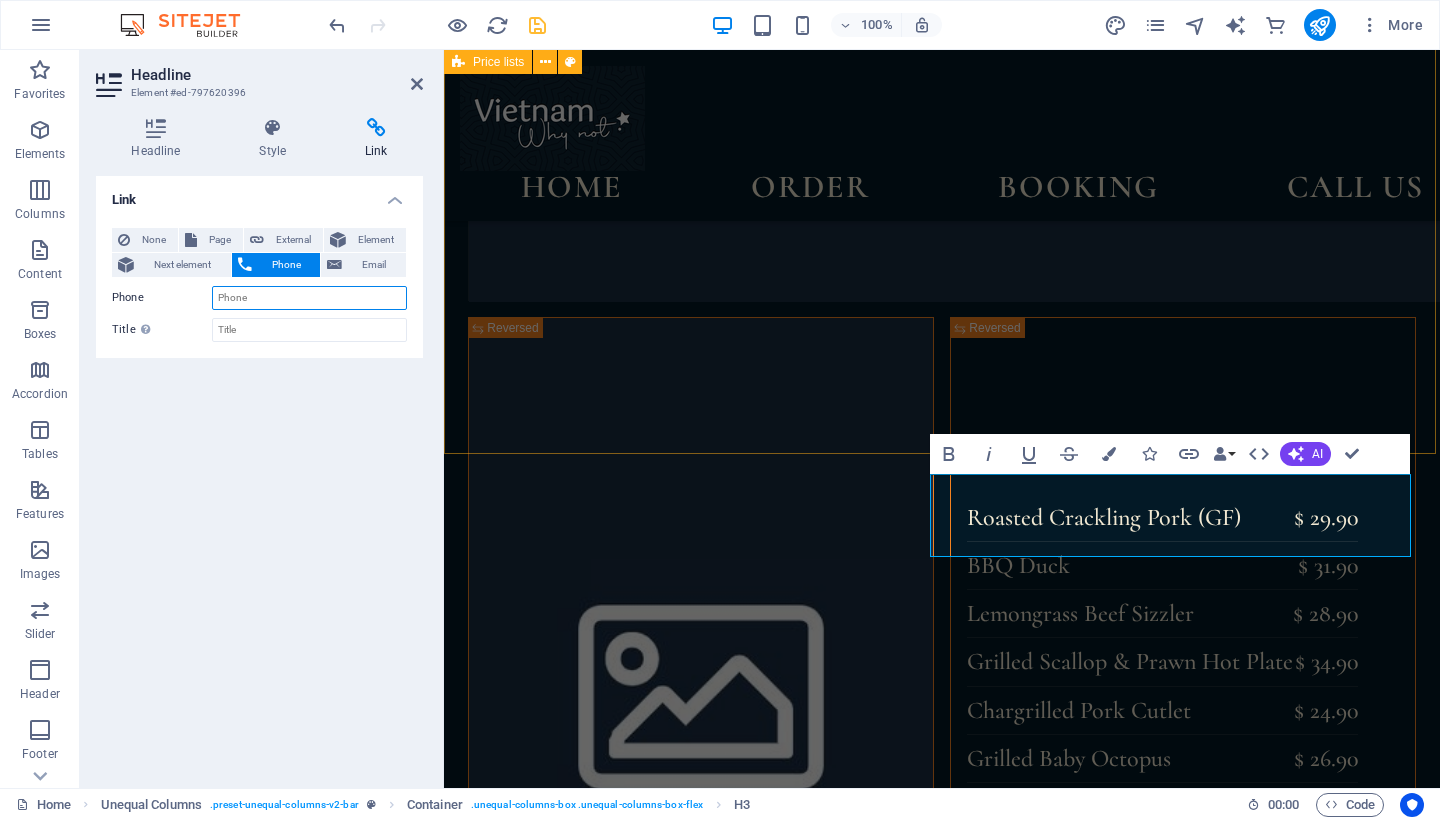 click on "Phone" at bounding box center (309, 298) 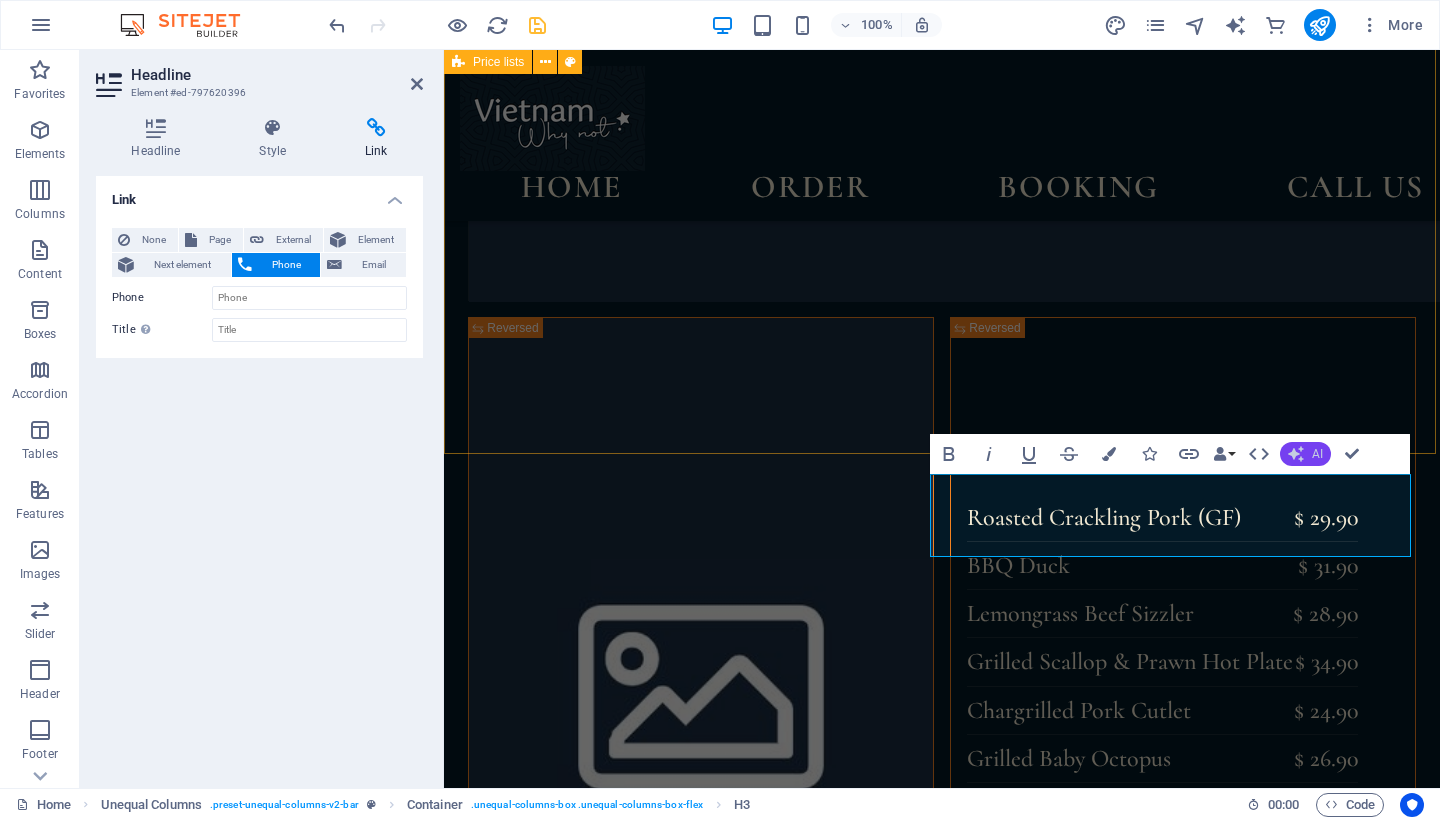 click on "AI" at bounding box center [1305, 454] 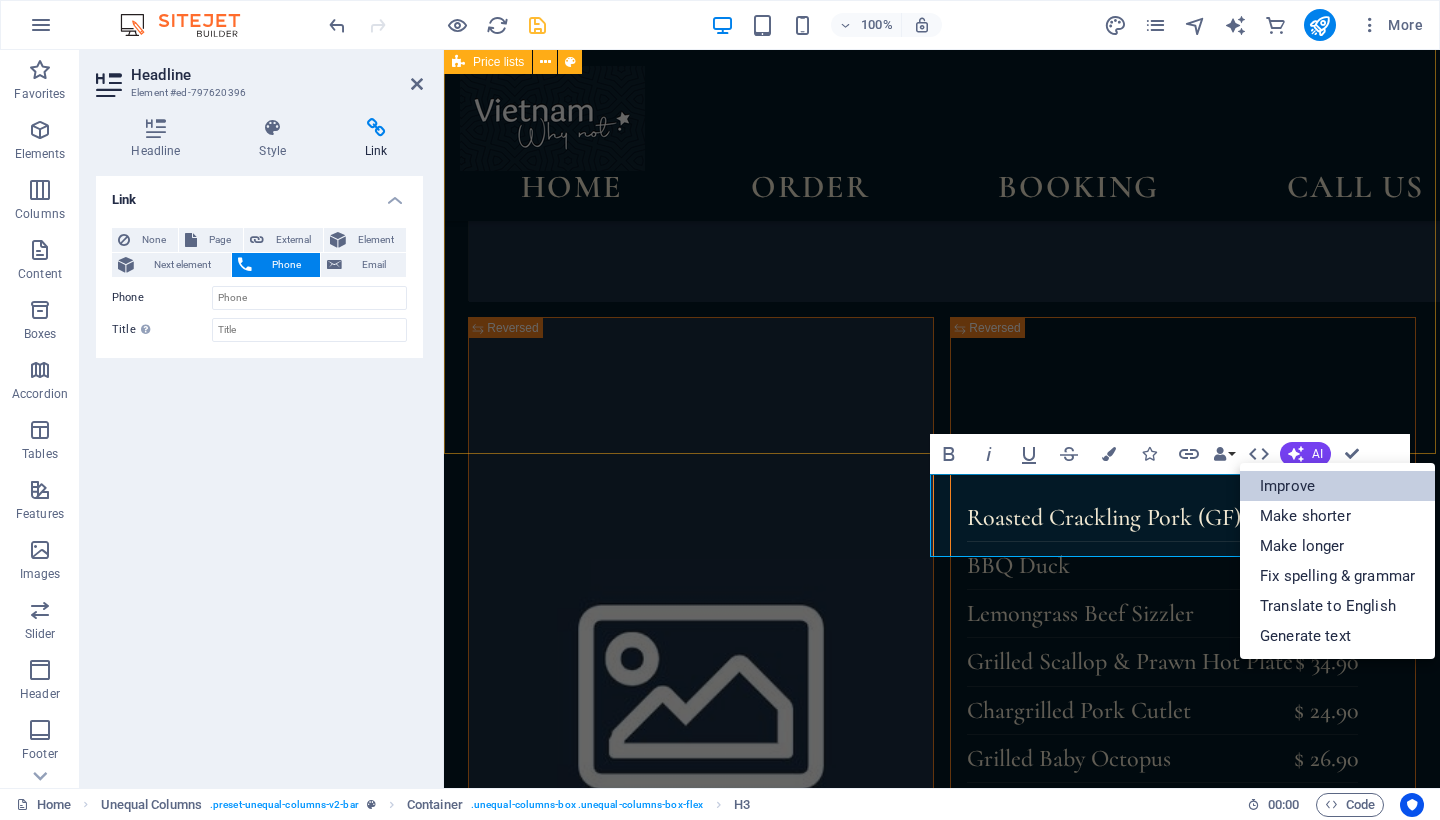 click on "Improve" at bounding box center (1337, 486) 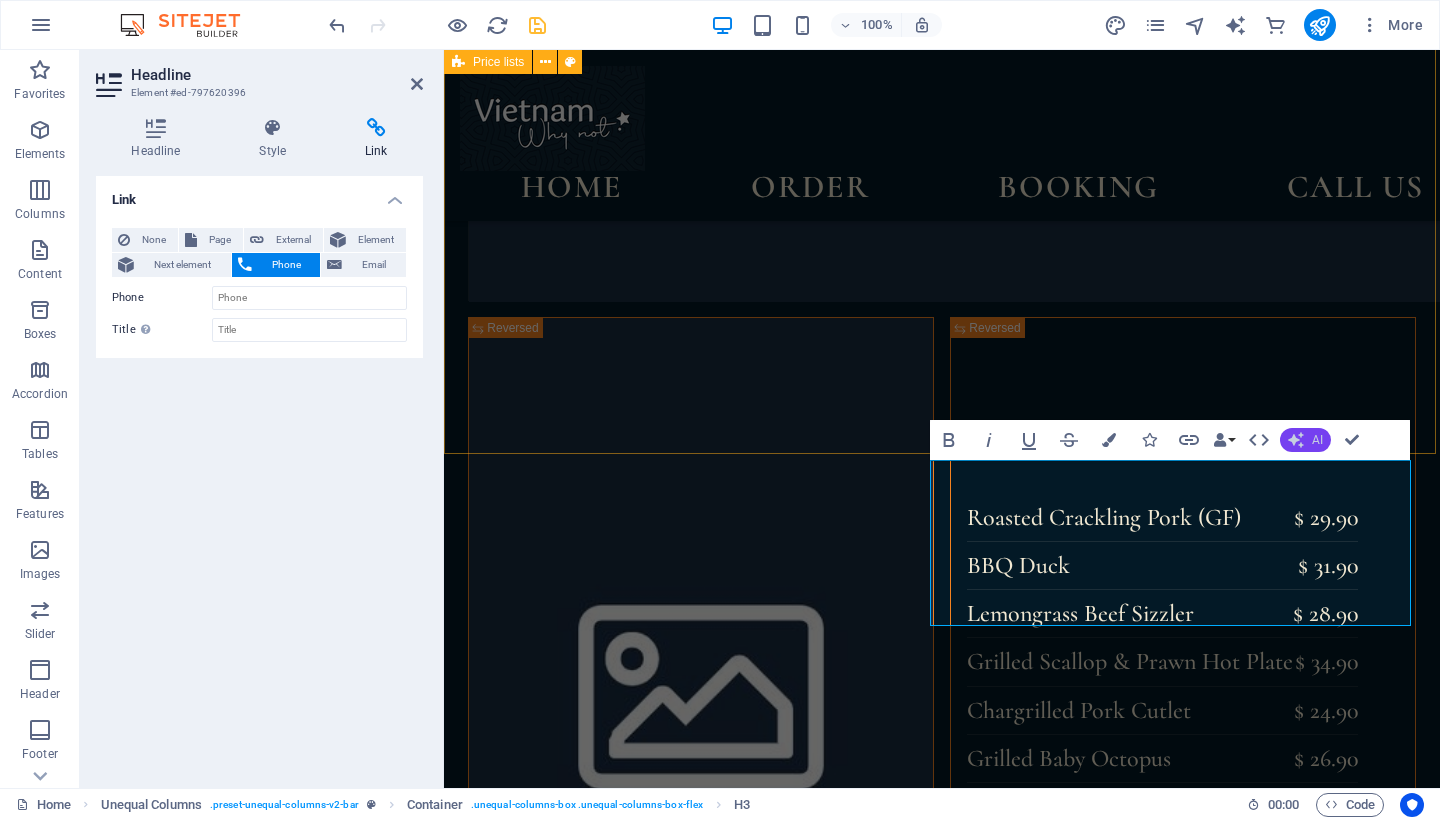 click on "AI" at bounding box center [1317, 440] 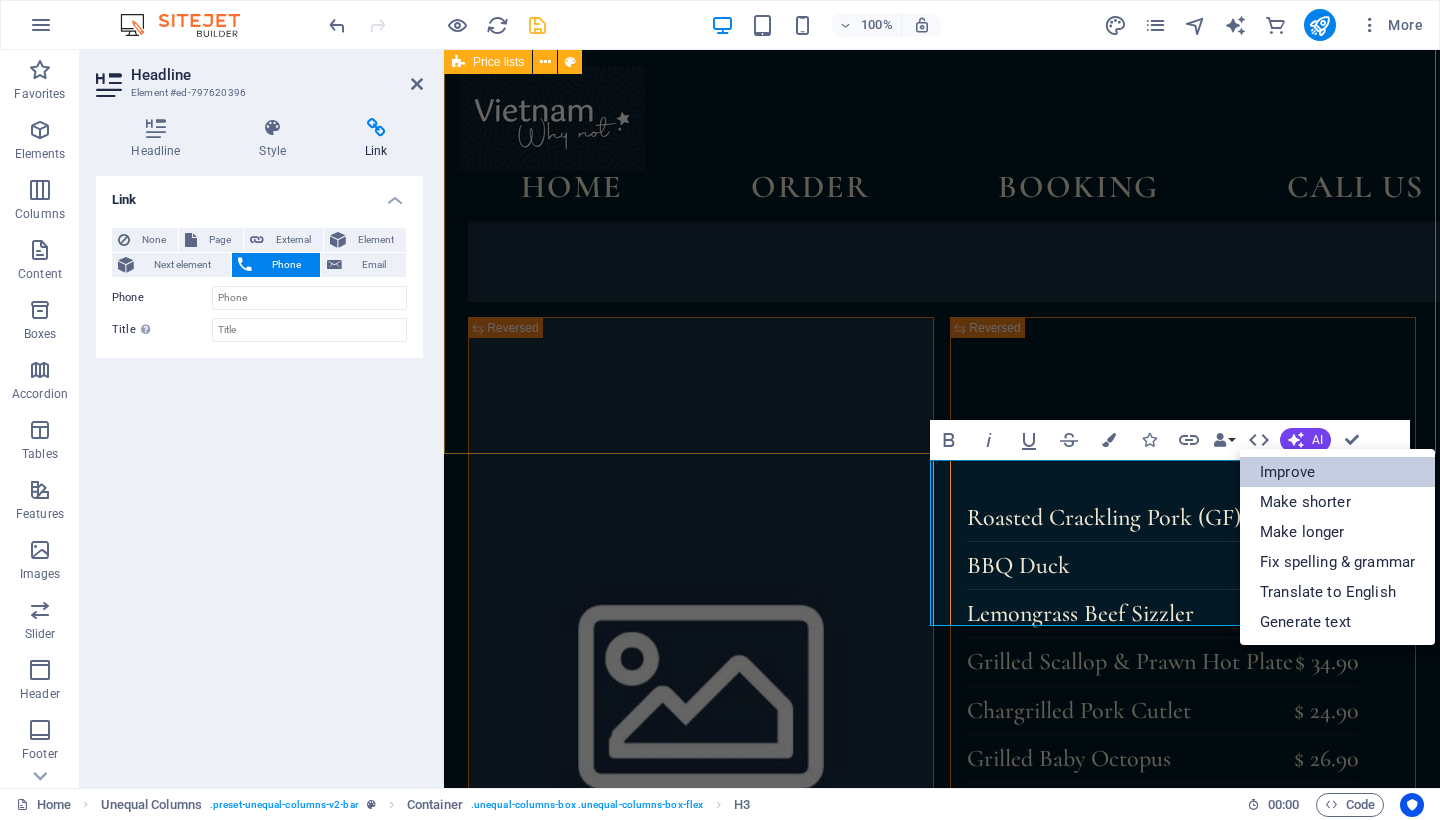 click on "Improve" at bounding box center [1337, 472] 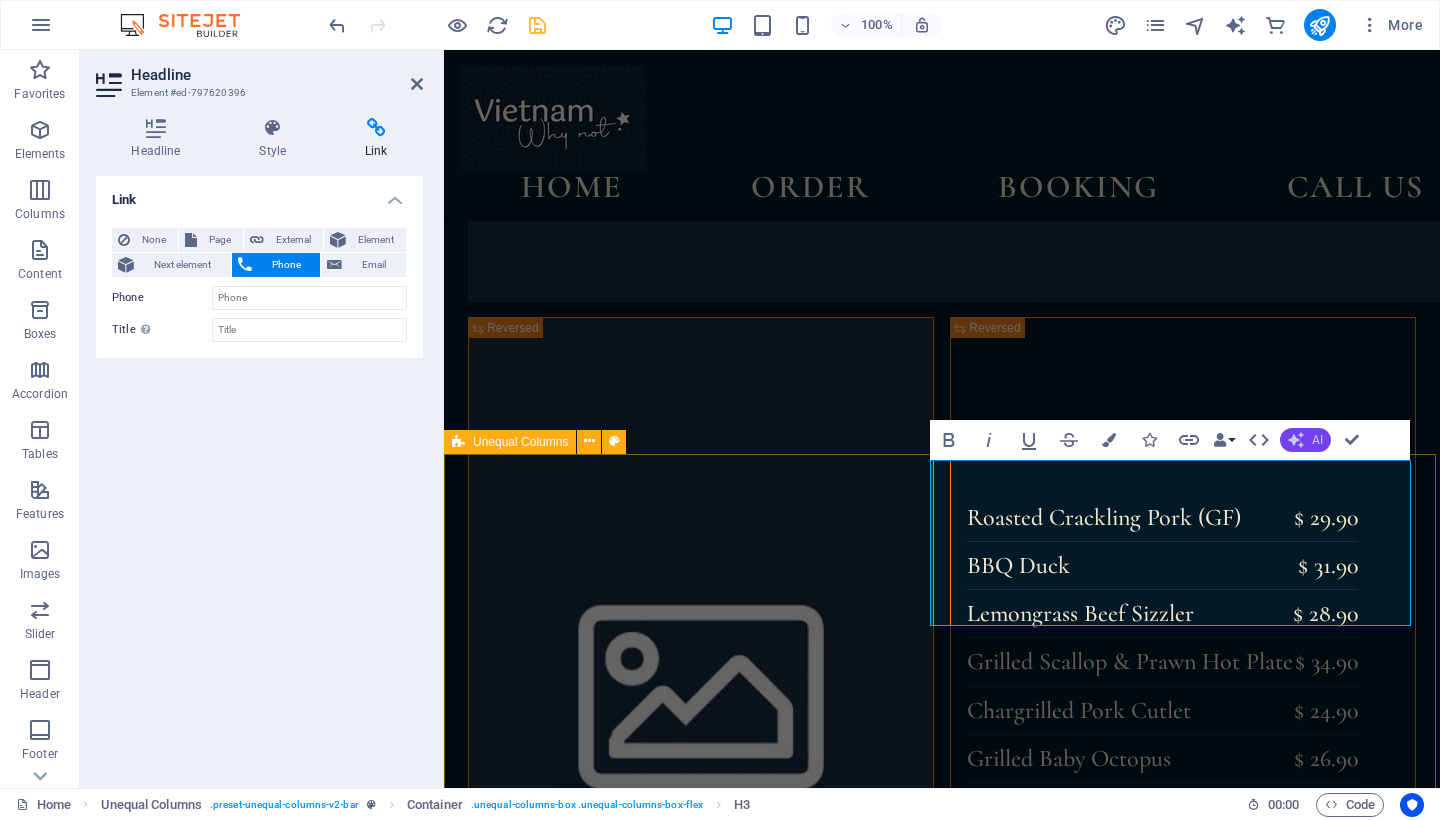 click on "AI" at bounding box center (1305, 440) 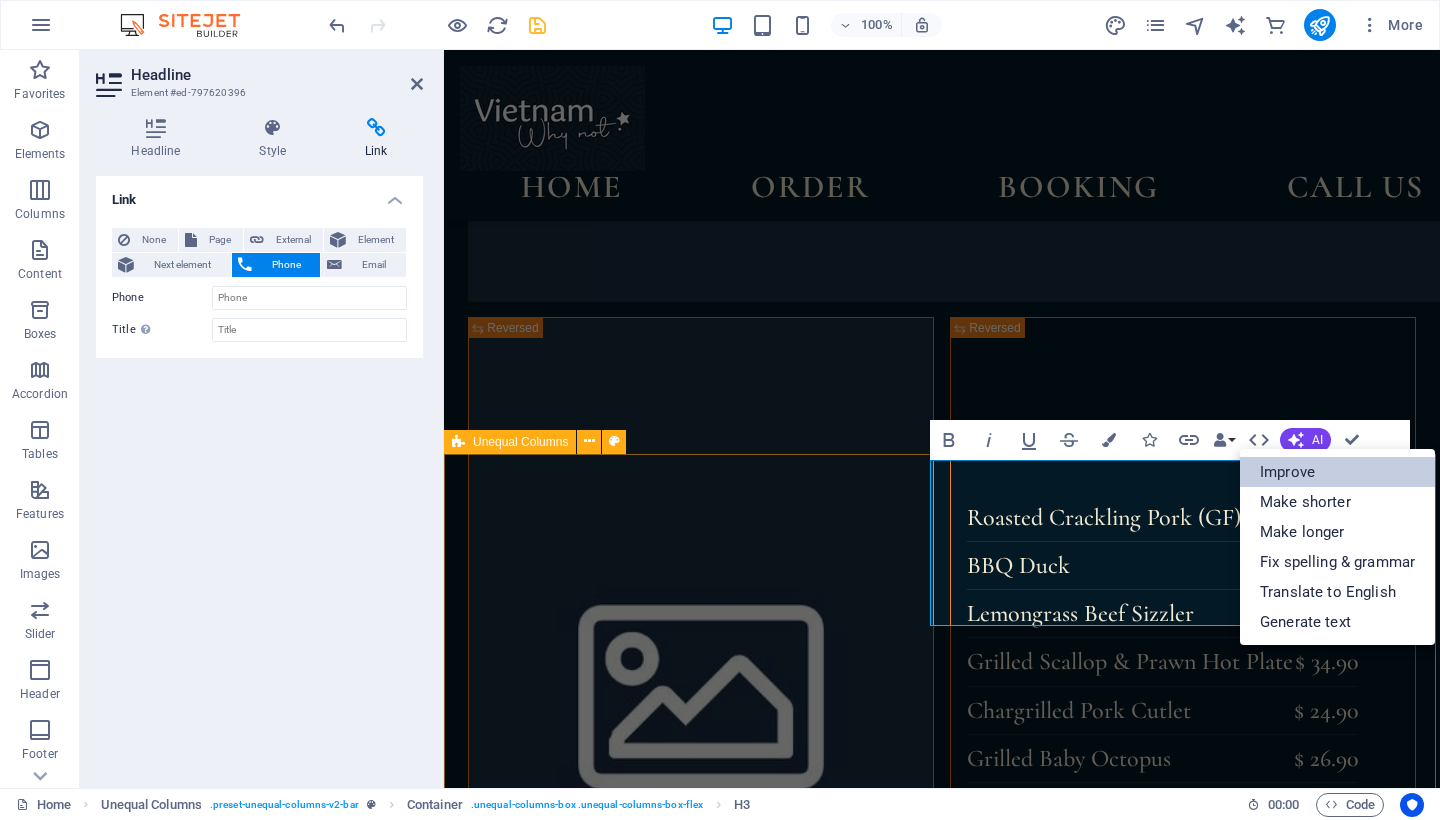 click on "Improve" at bounding box center (1337, 472) 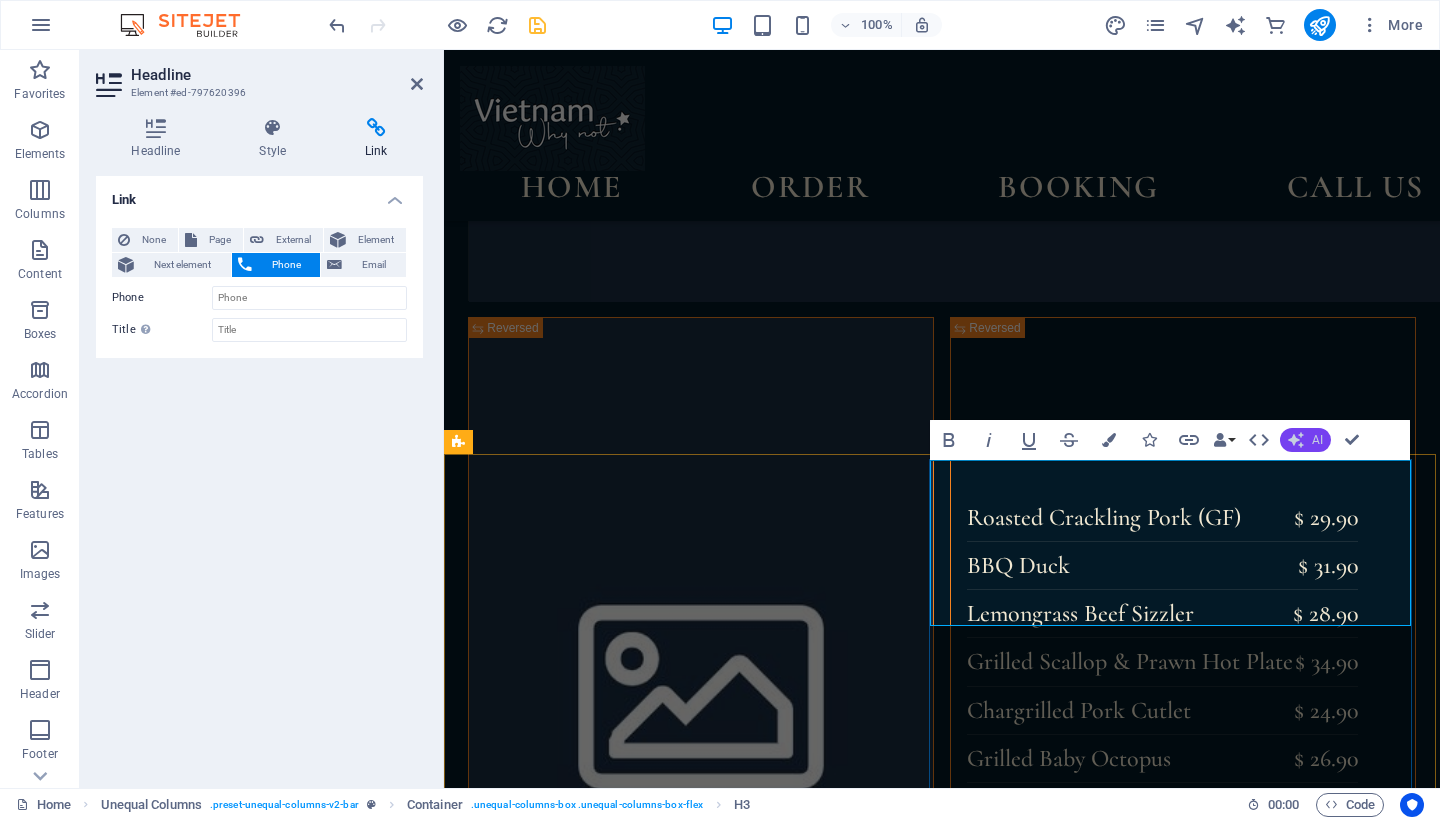 click on "AI" at bounding box center (1305, 440) 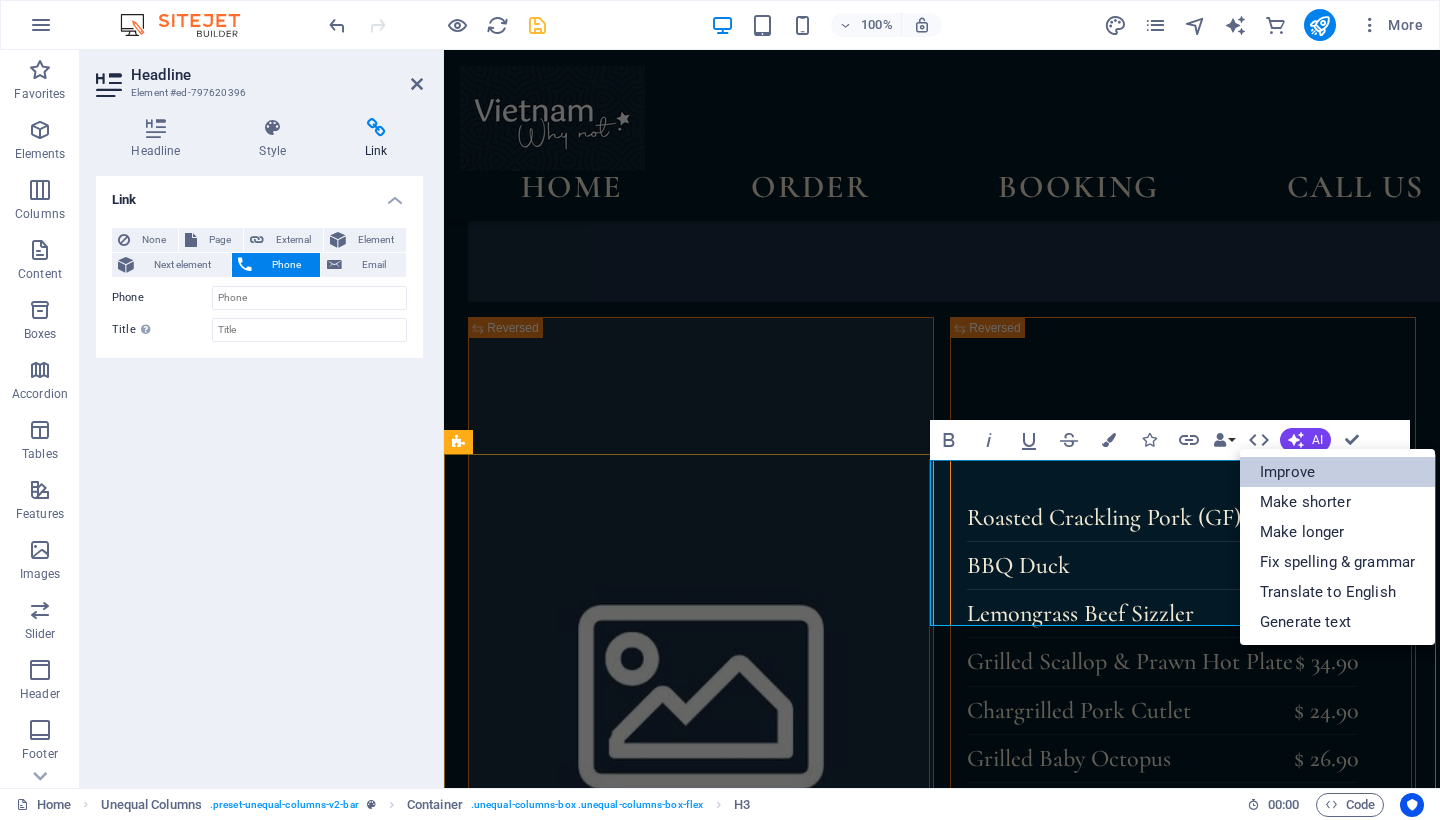 click on "Improve" at bounding box center (1337, 472) 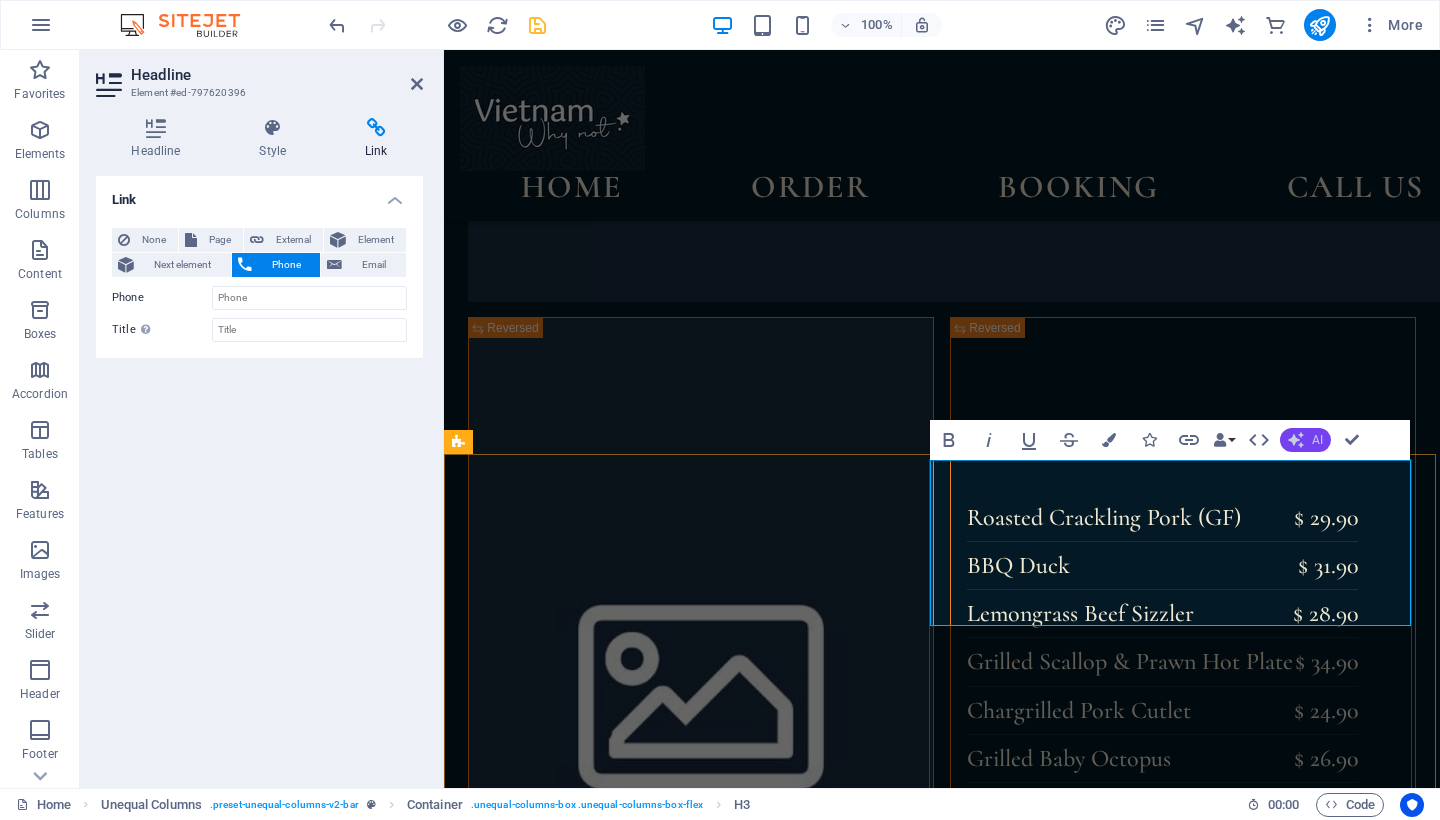 click on "AI" at bounding box center [1317, 440] 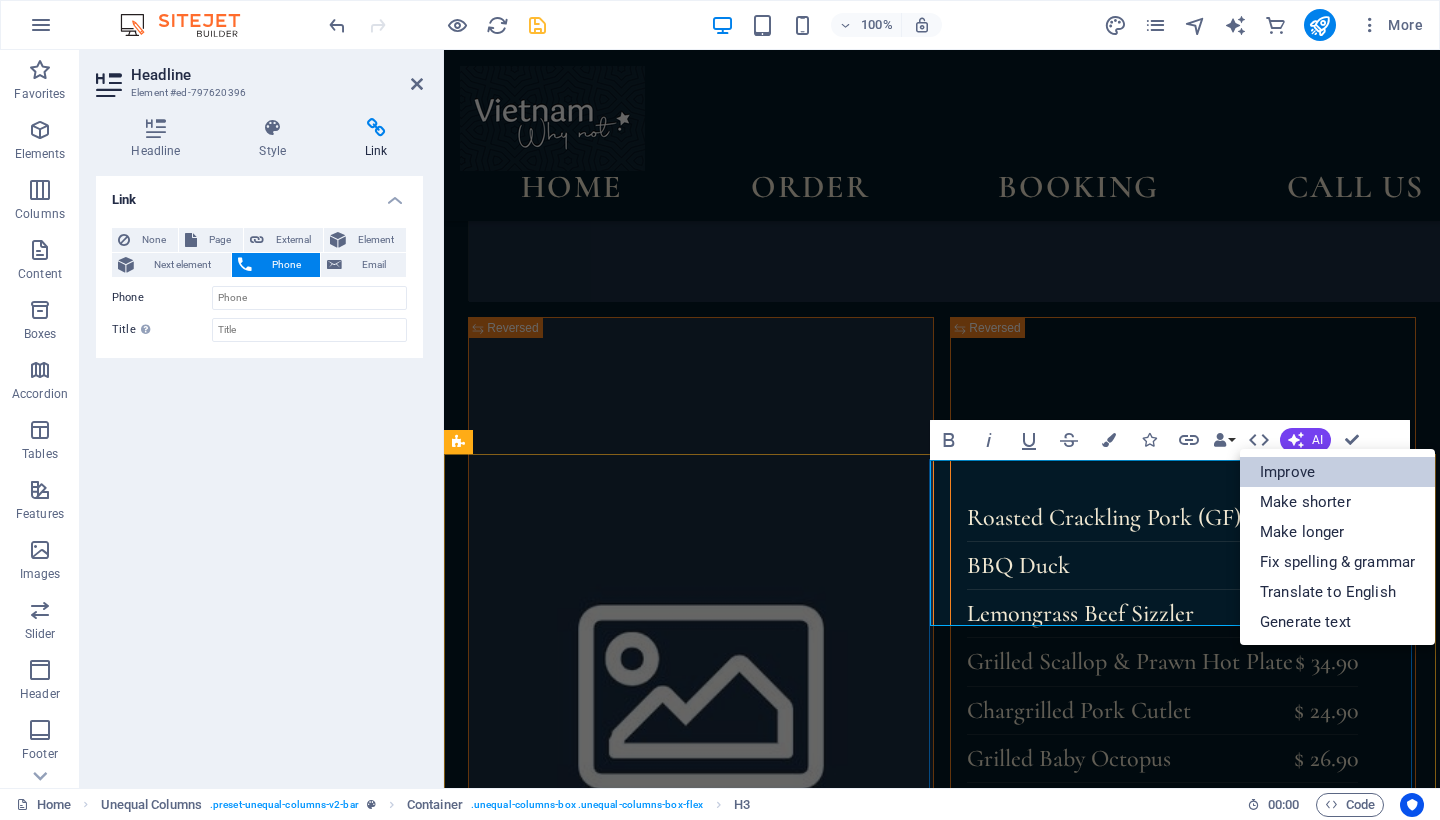 click on "Improve" at bounding box center [1337, 472] 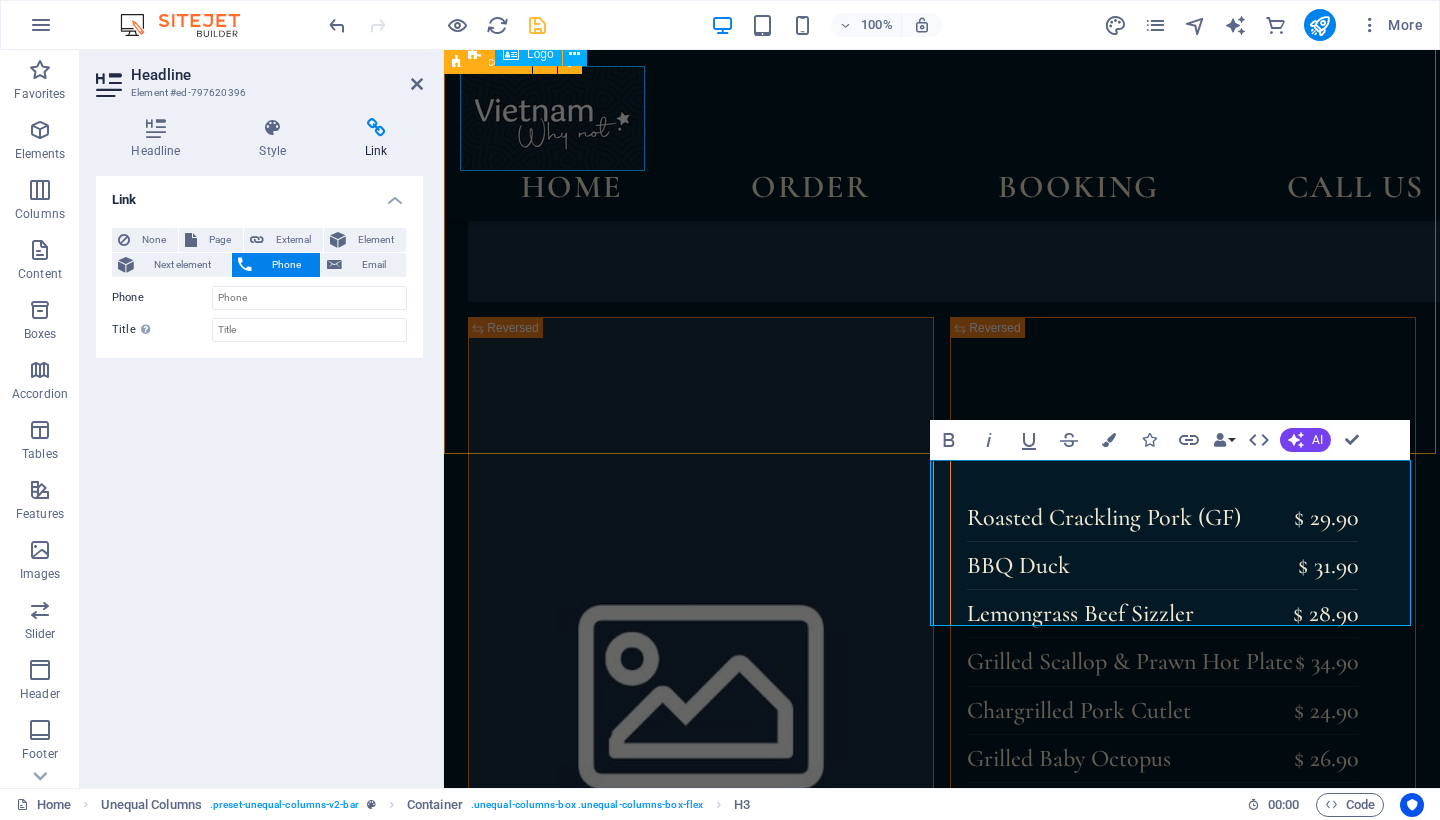 click on "Headline Style Link Settings Level H1 H2 H3 H4 H5 H6 Alignment Default colors and font sizes are defined in Design. Edit design Unequal Columns Element Layout How this element expands within the layout (Flexbox). Size Default auto px % 1/1 1/2 1/3 1/4 1/5 1/6 1/7 1/8 1/9 1/10 Grow Shrink Order Container layout Visible Visible Opacity 100 % Overflow Spacing Margin Default auto px % rem vw vh Custom Custom auto px % rem vw vh auto px % rem vw vh auto px % rem vw vh auto px % rem vw vh Padding Default px rem % vh vw Custom Custom px rem % vh vw px rem % vh vw px rem % vh vw px rem % vh vw Border Style              - Width 1 auto px rem % vh vw Custom Custom 1 auto px rem % vh vw 1 auto px rem % vh vw 1 auto px rem % vh vw 1 auto px rem % vh vw  - Color Round corners Default px rem % vh vw Custom Custom px rem % vh vw px rem % vh vw px rem % vh vw px rem % vh vw Shadow Default None Outside Inside Color X offset 0 px rem vh vw Y offset 0 px rem vh vw Blur 0 px rem % vh vw Spread 0 px rem vh vw Default 0" at bounding box center [259, 445] 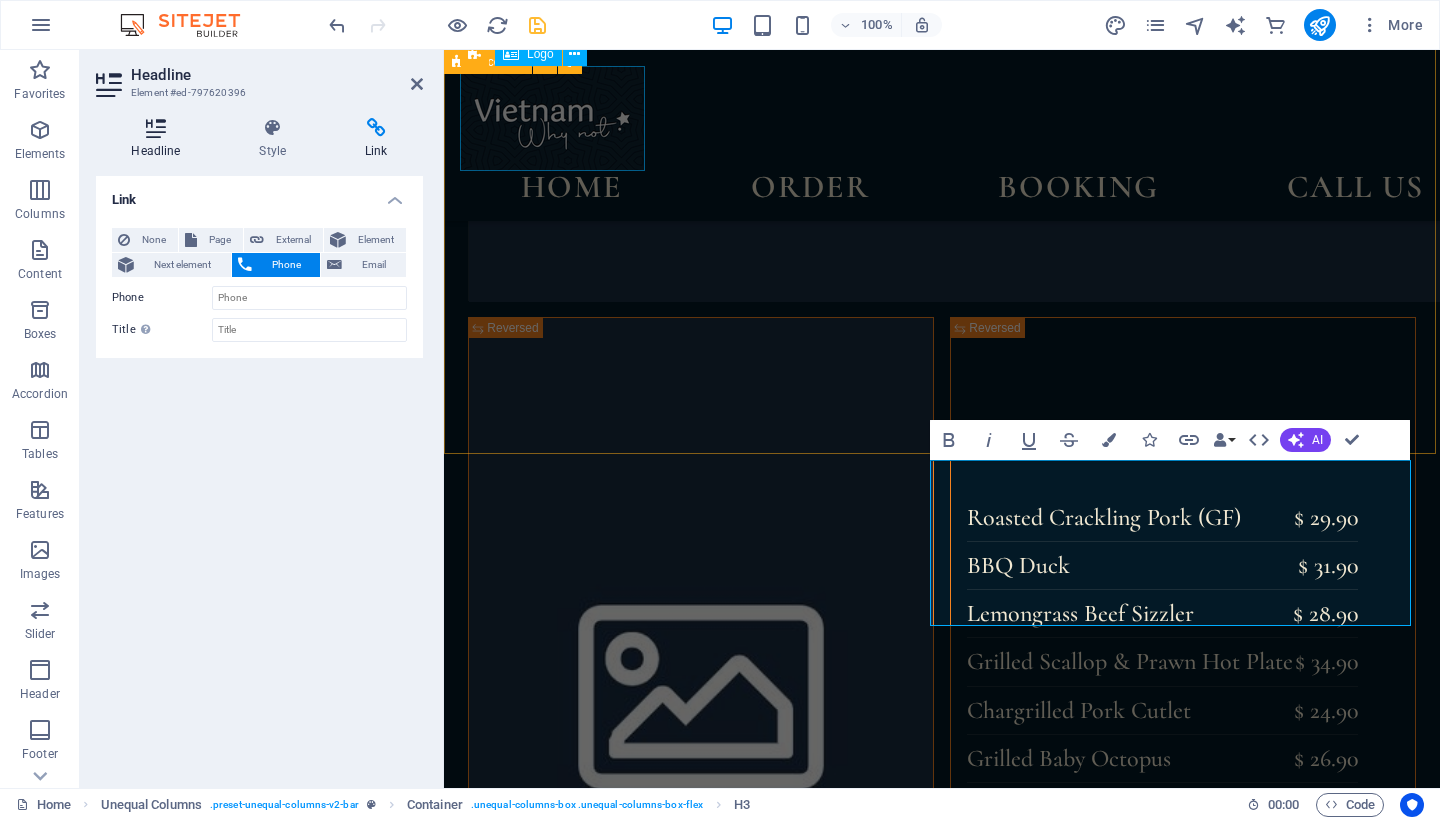 click at bounding box center (156, 128) 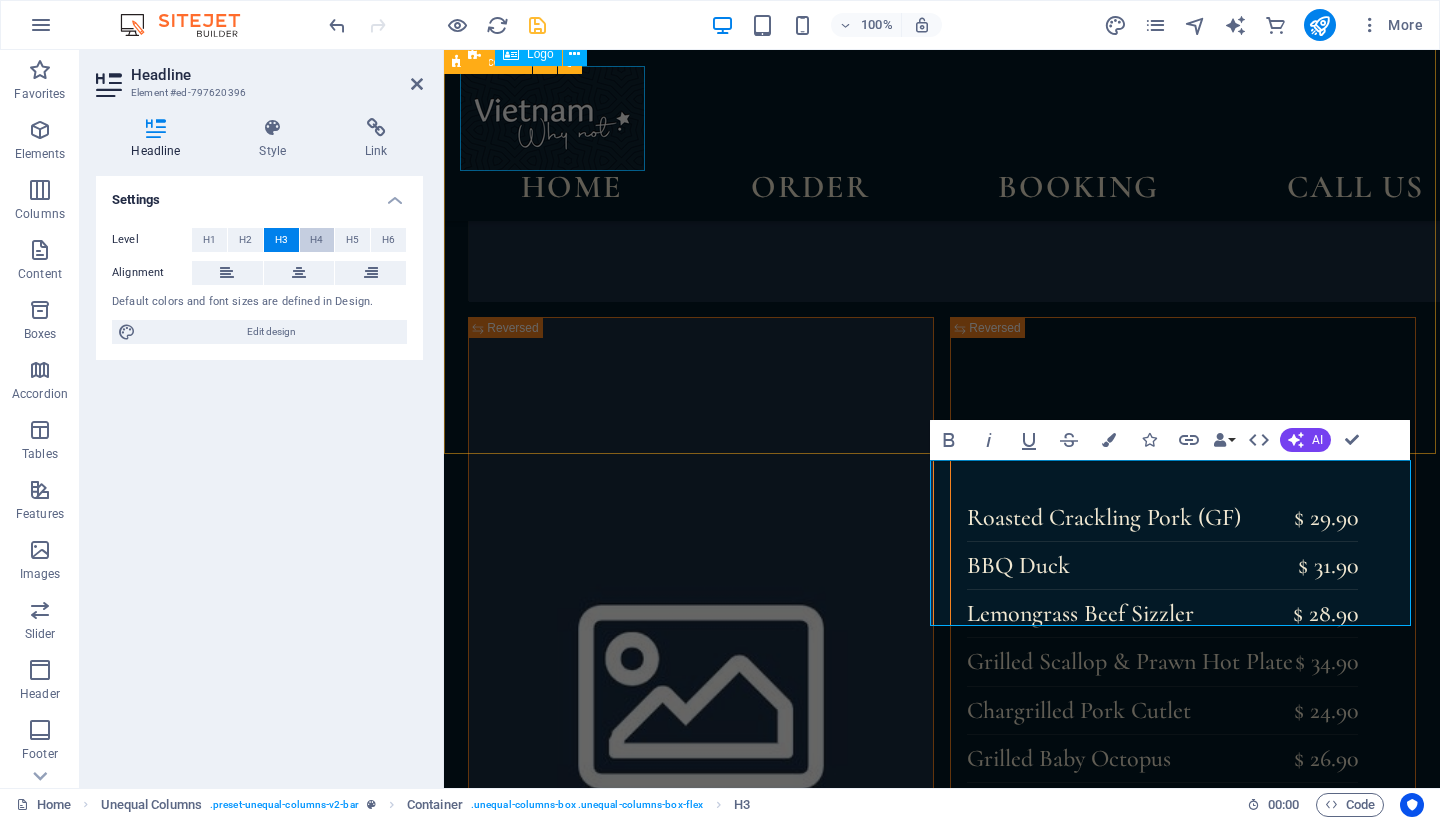 click on "H4" at bounding box center (317, 240) 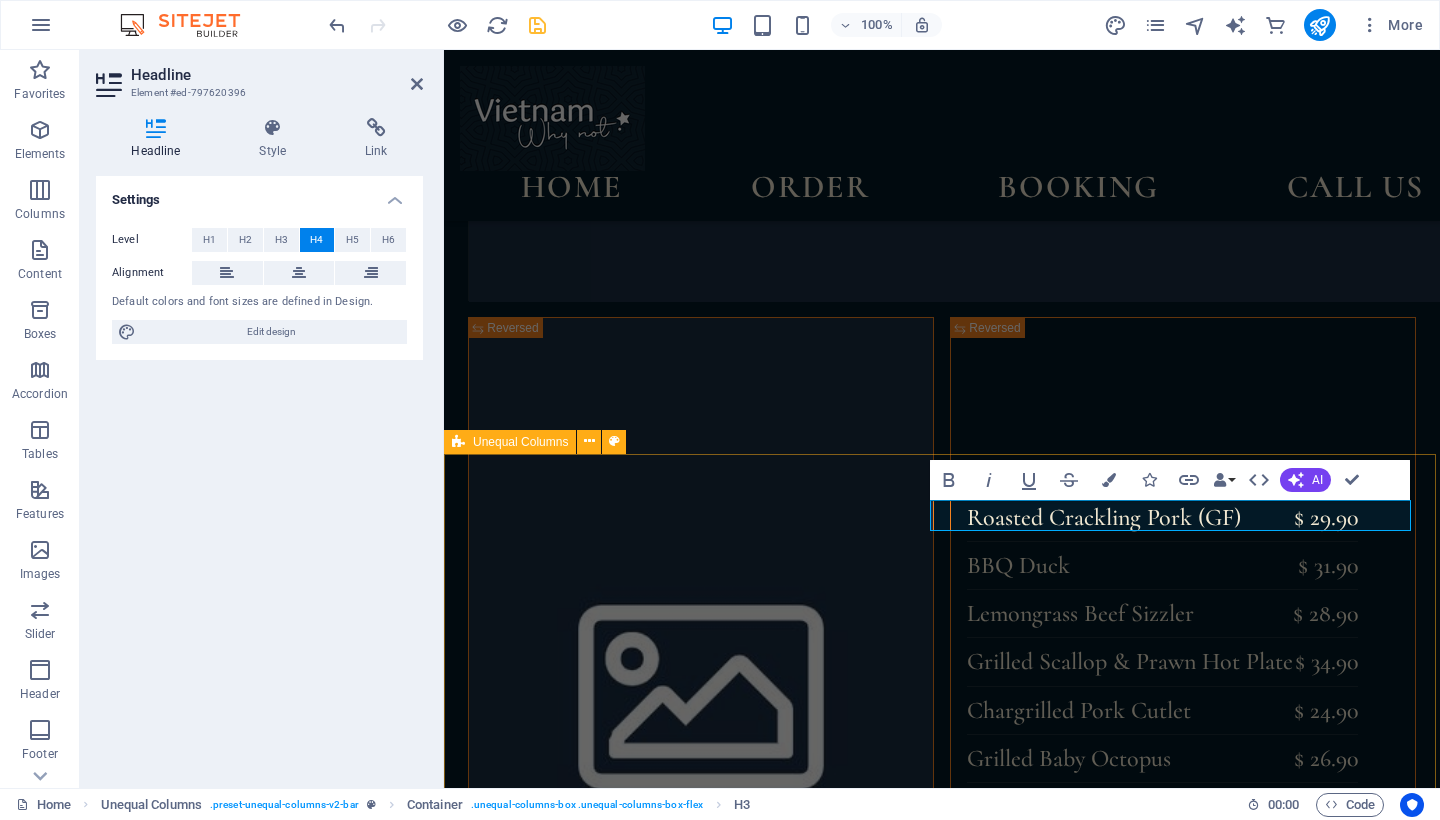 click on "Just across the street from the Manly Ferry, directly in front of you and slightly to the left, you'll find our restaurant. We are open seven days a week from 11:30 AM to 9:00 PM. SHOP 5 54 - 68 WEST ESPLANDE Manly , [POSTAL CODE]" at bounding box center [942, 3125] 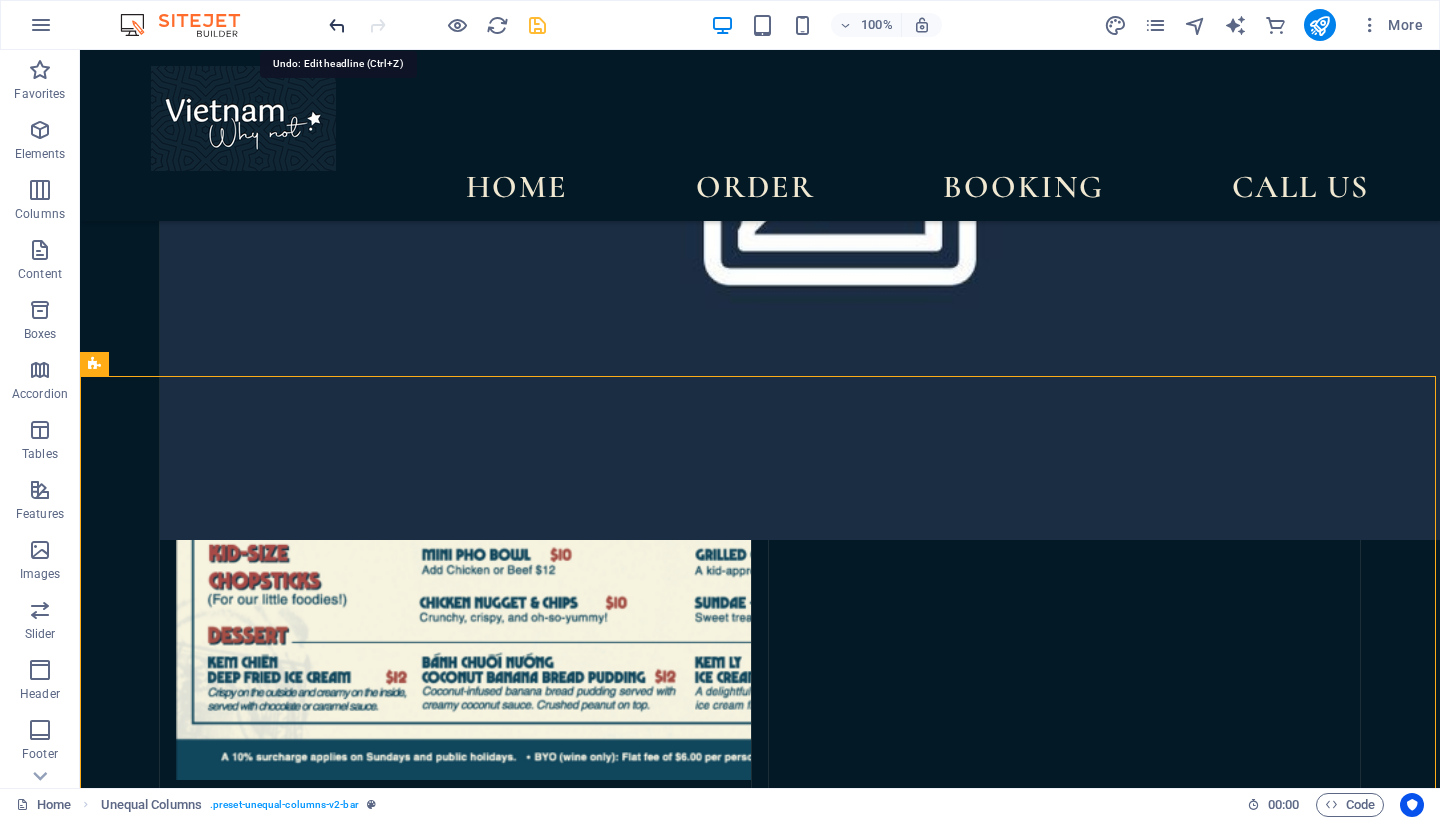 click at bounding box center [337, 25] 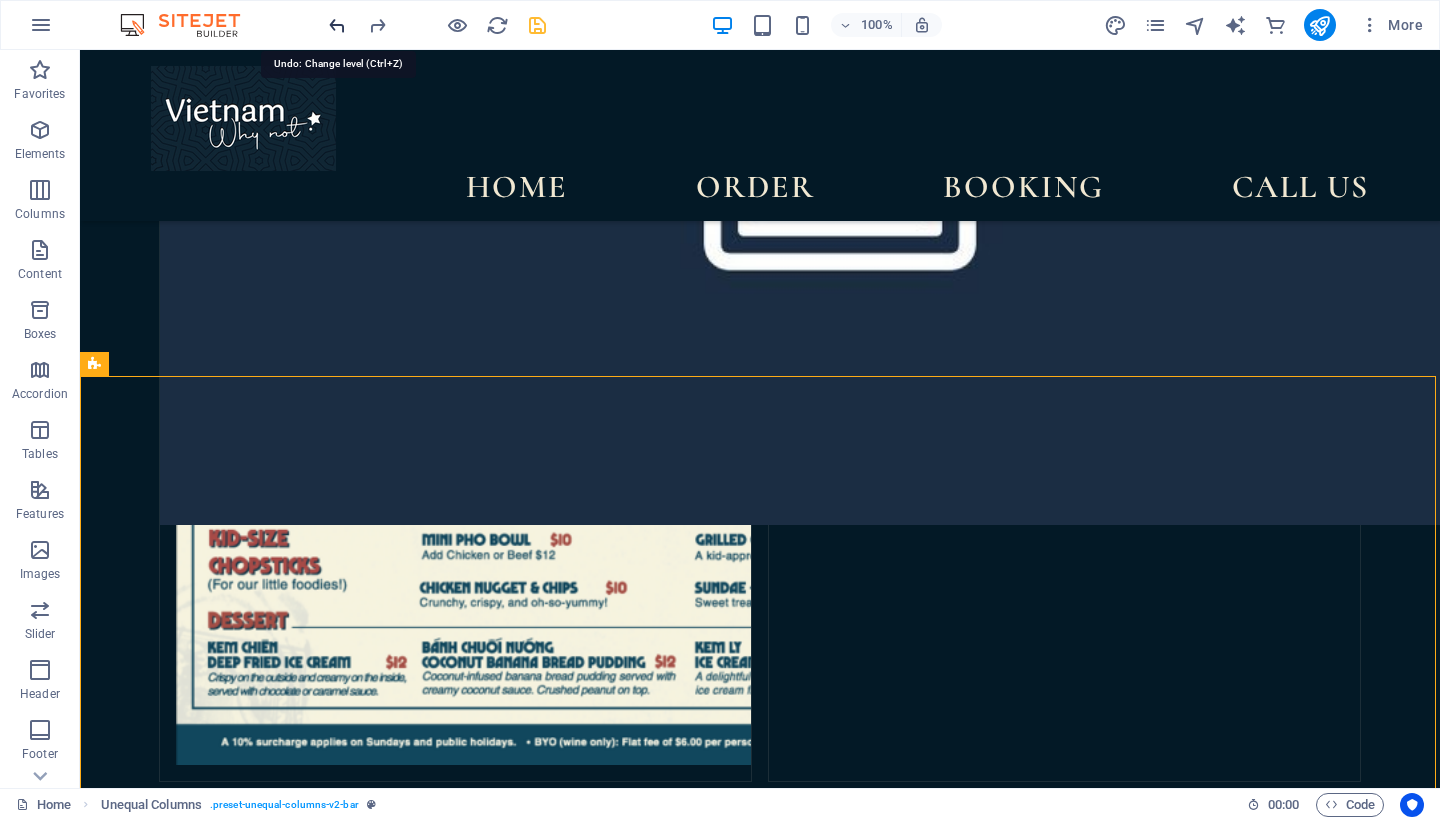 click at bounding box center [337, 25] 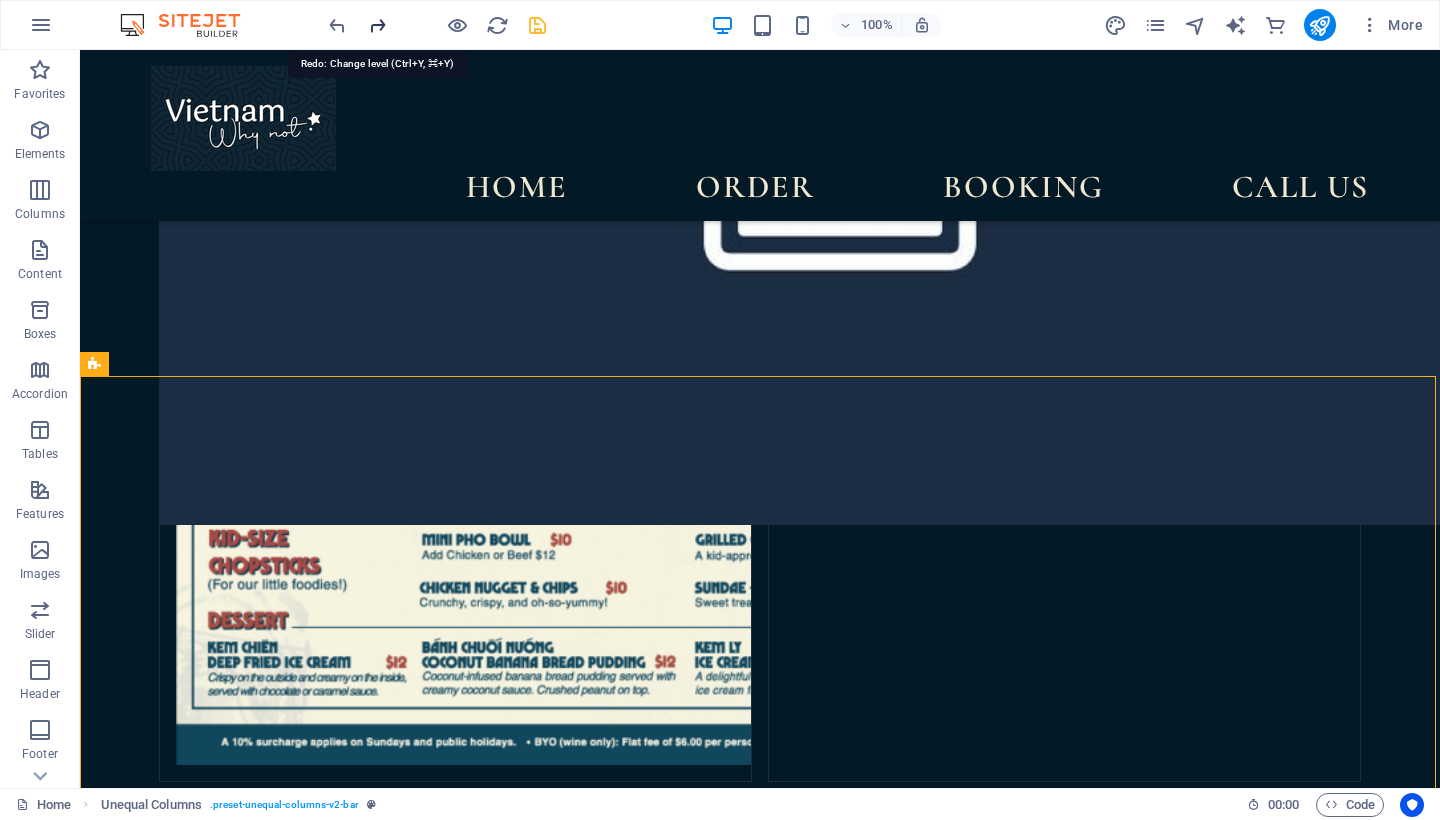 click at bounding box center (377, 25) 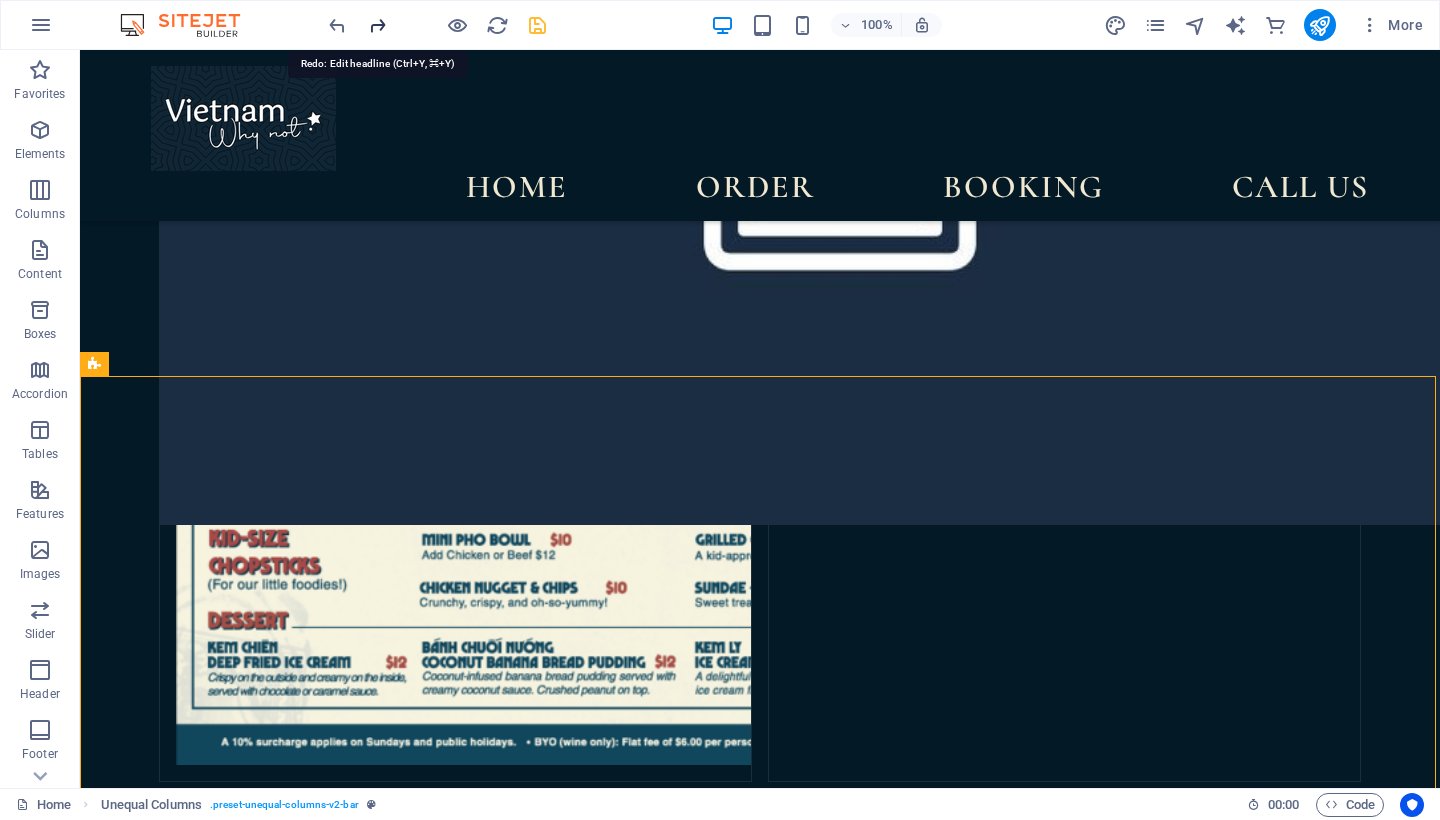 click at bounding box center (377, 25) 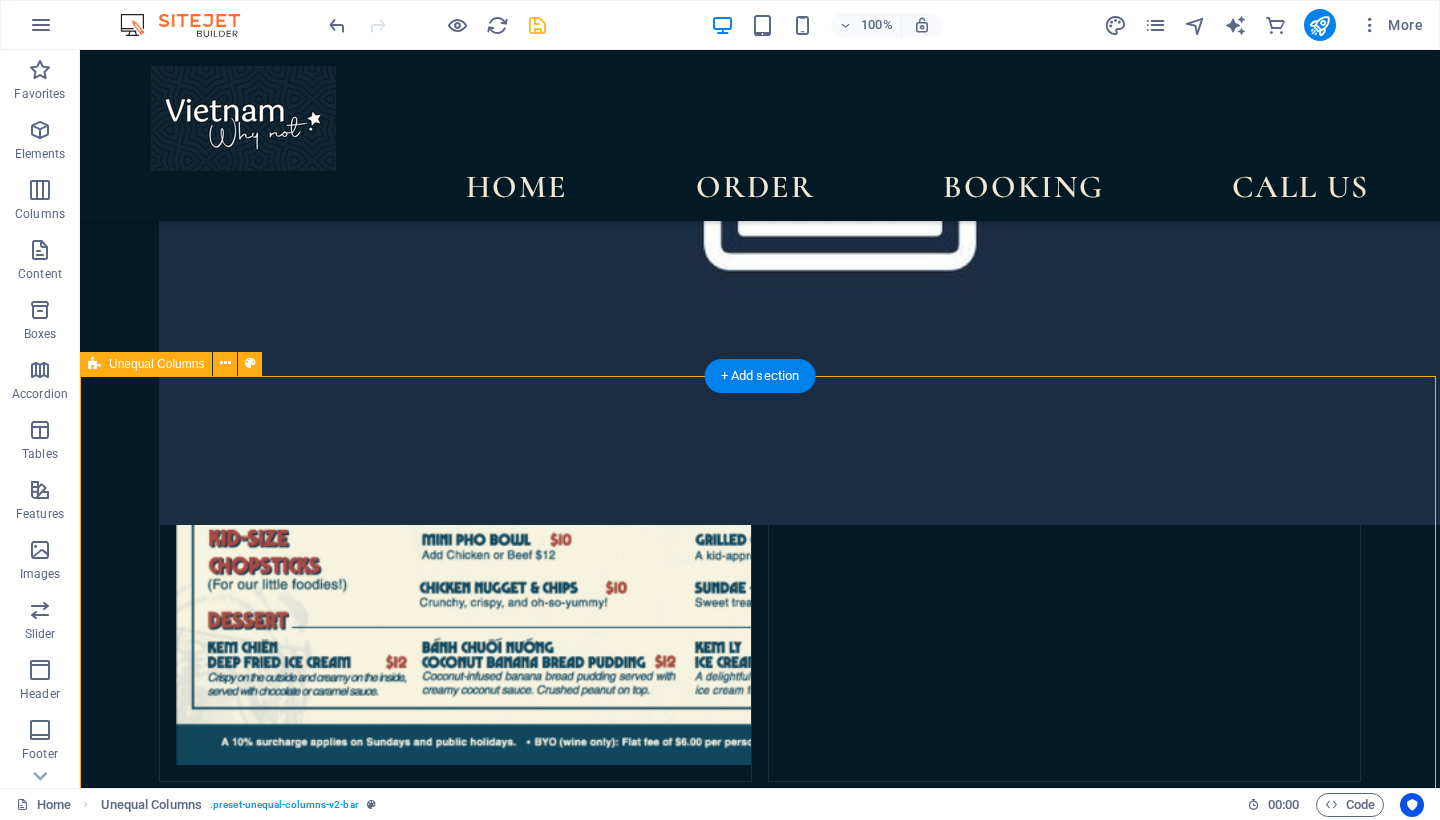 click on "Just across the street from the Manly Ferry, directly in front of you and slightly to the left, you'll find our restaurant. We are open seven days a week from 11:30 AM to 9:00 PM. SHOP 5 54 - 68 WEST ESPLANDE Manly , [POSTAL CODE]" at bounding box center [760, 4332] 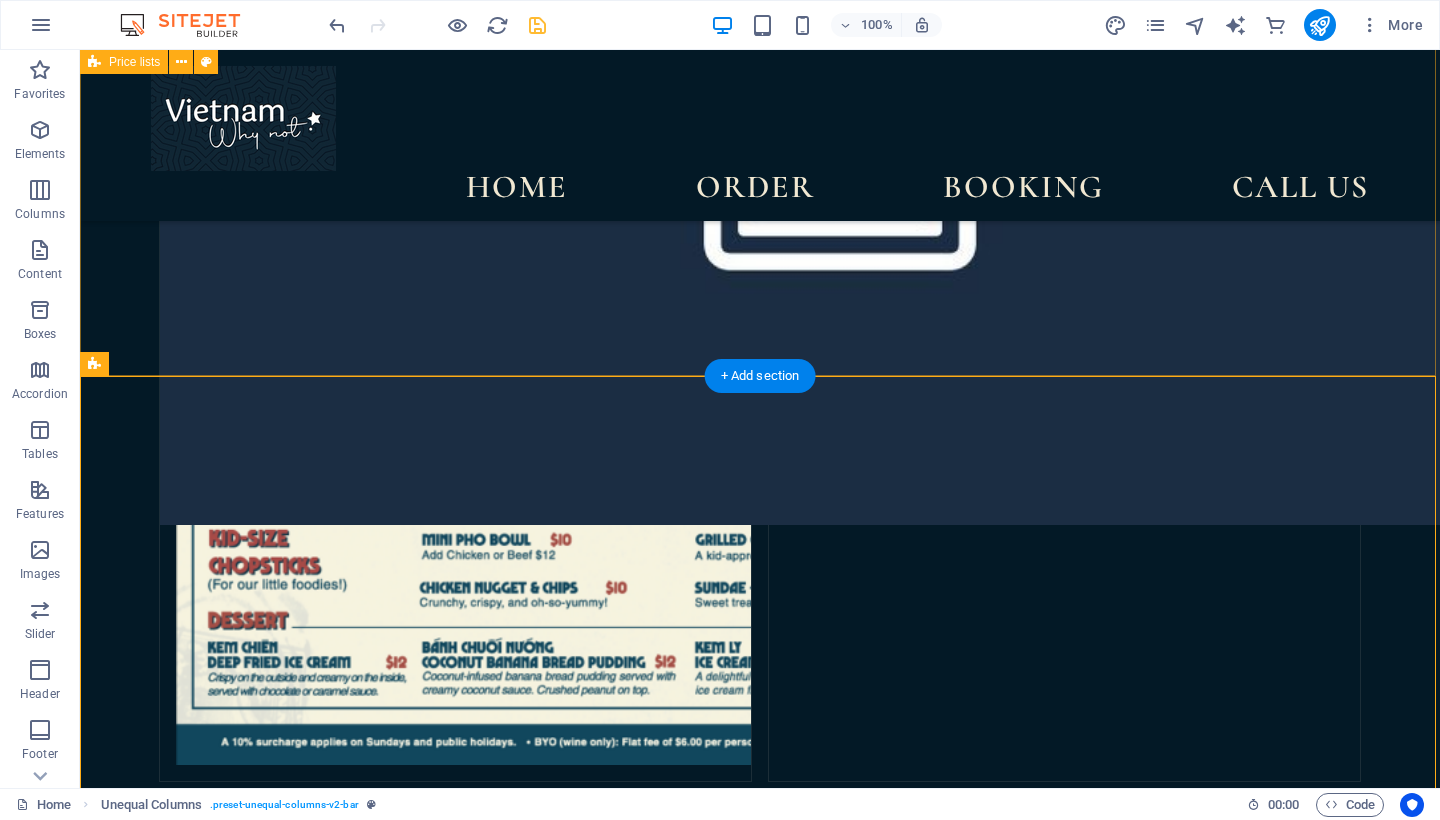 click on "Spring rolls Homemade pork - Crab & Prawn - vegetarian (V) $ 11.90 Summer rolls Prawn - Low-carb Chicken - Tofu $ 10.90 Bao Buns Roasted crackling pork - Grilled Chicken - BBQ Duck - Tofu $ 14.90 BBQ Duck Pancake $ 14.90 Green Rice Crusted Prawn $ 16.90 Fish Sauce Chicken Wings $ 17.90 Pho - Noodle Soup Beef - Chicken - Tofu (Vegetable broth) $ 21.90 Saigon Vermicelli Bowl Roasted Crackling Pork (GF) - Grilled Chicken - Tofu $ 19.90 Crispy Egg Noodle $ 23.90 Hanoi Style Grilled Pork Vermicelli $ 23.90 Hue - Spicy Beef Noodle Soup $ 24.90 Pho Burrito $ 19.90 Vietnamese Pancake $ 23.90 Caramelized Claypot Chicken - Eggplant & Tofu $ 22.90 Chicken or Tofu Curry $ 22.90 Vietnamese Satay Chicken - Prawn - Tofu $ 23.90 Lemongrass & Chilli Chicken $ 24.90 Shaking Beef $ 27.90 Stir-Fried Mixed Vegetable Chicken - Beef - Prawn - Tofu $ 22.90 Roasted Crackling Pork (GF) $ 29.90 BBQ Duck $ 31.90 Lemongrass Beef Sizzler $ 28.90 Grilled Scallop & Prawn Hot Plate $ 34.90 Chargrilled Pork Cutlet $ 24.90 $ 26.90 $ 26.90" at bounding box center [760, 854] 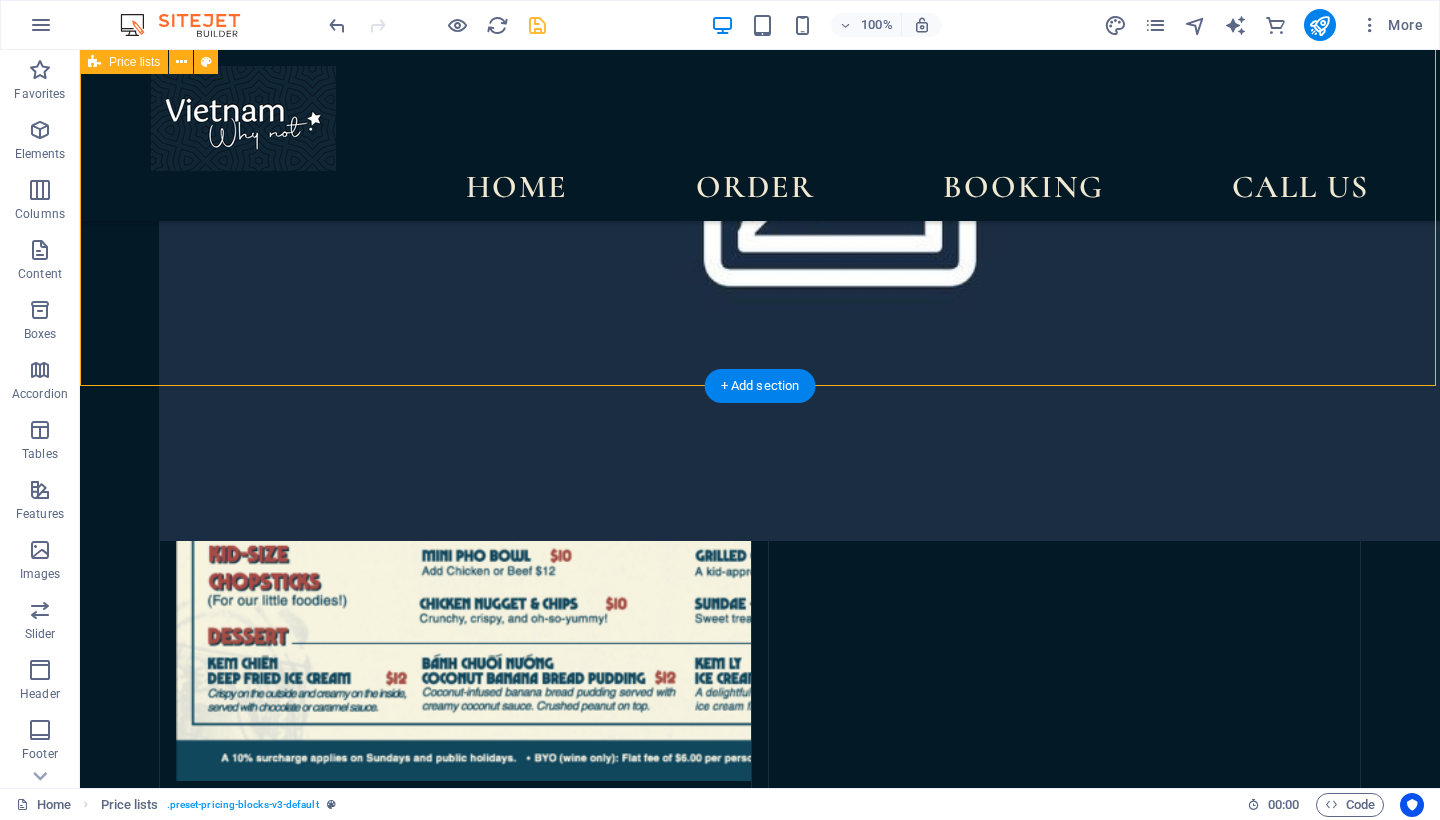 scroll, scrollTop: 4328, scrollLeft: 0, axis: vertical 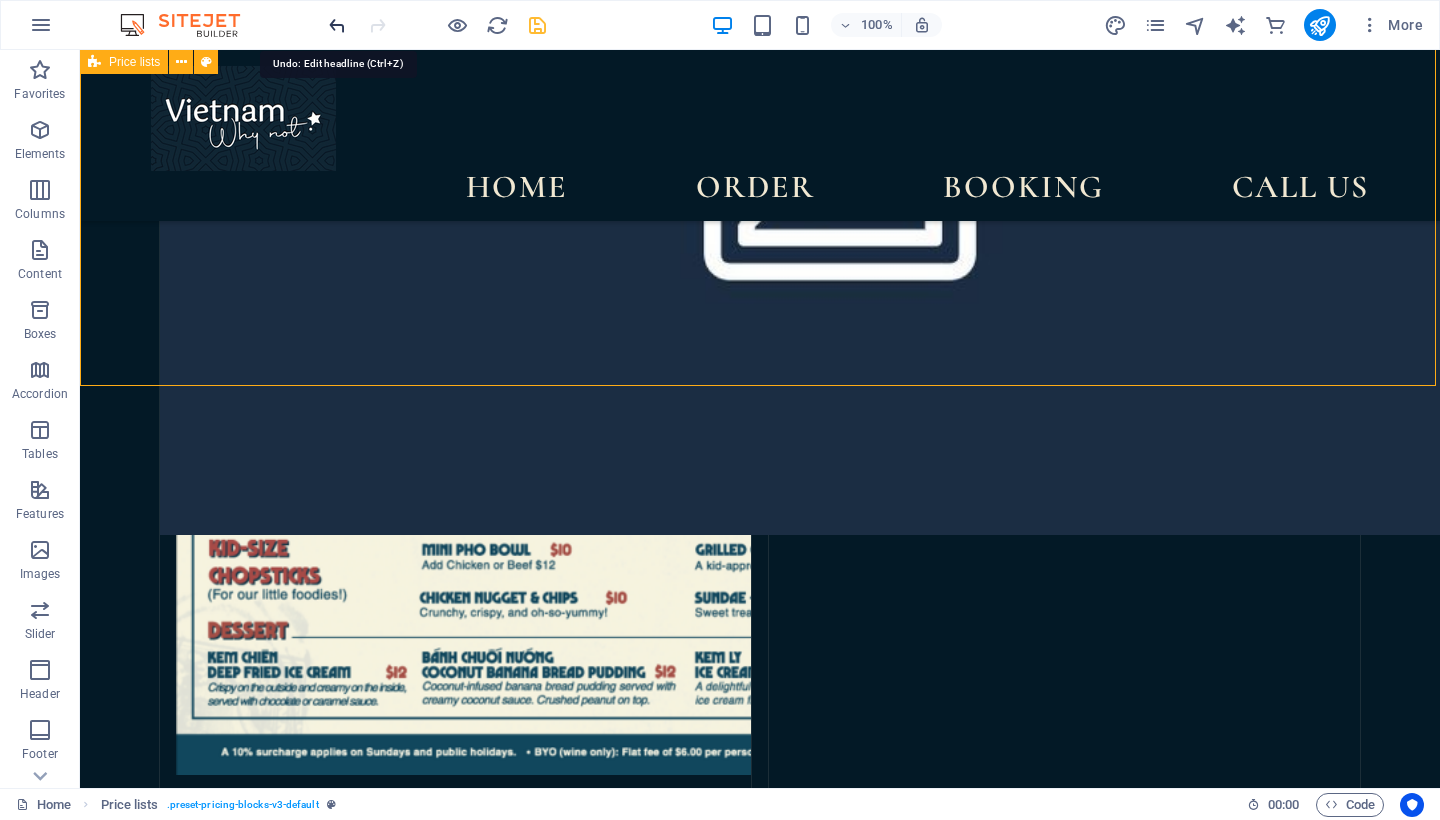 click at bounding box center [337, 25] 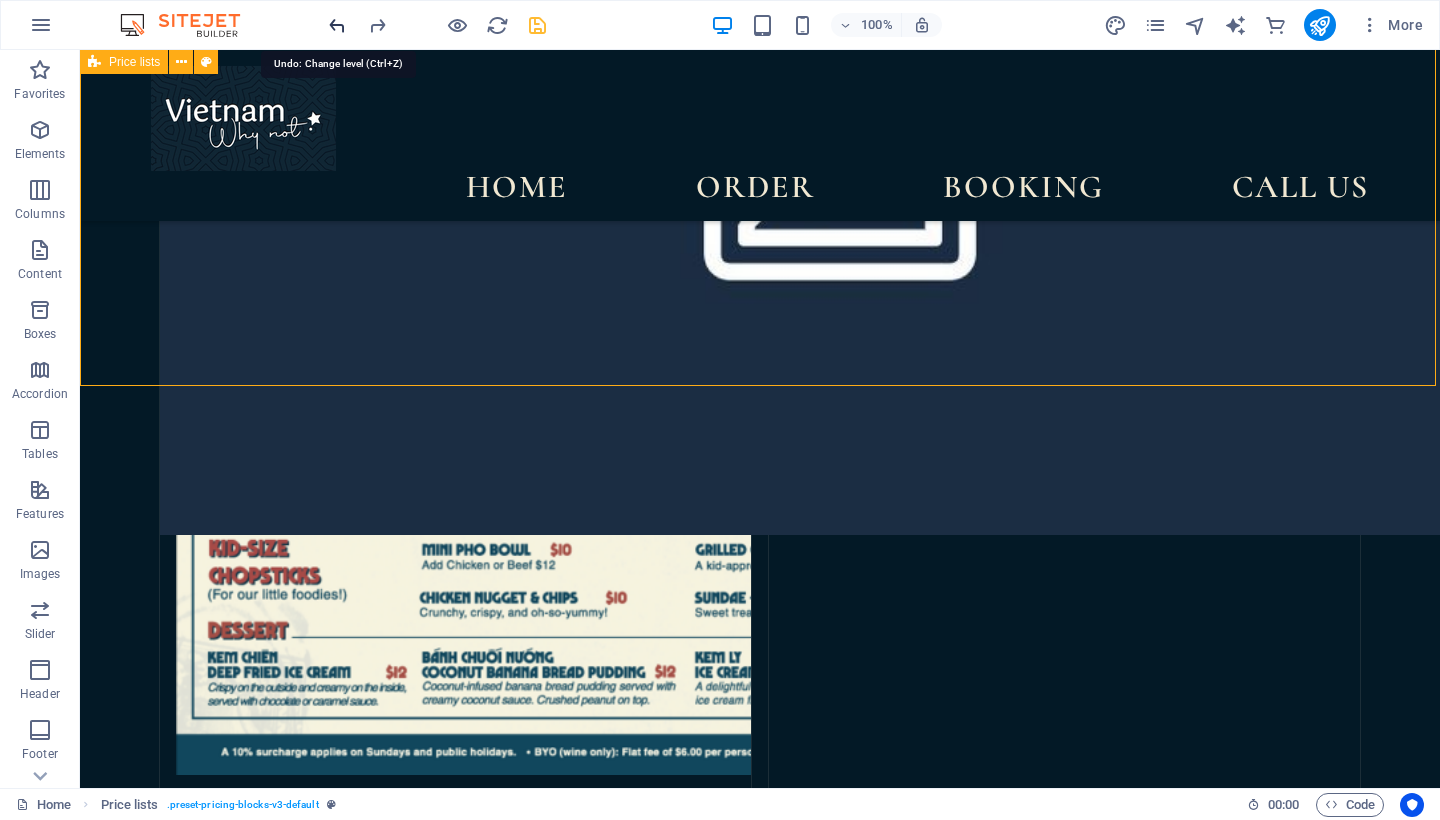 click at bounding box center (337, 25) 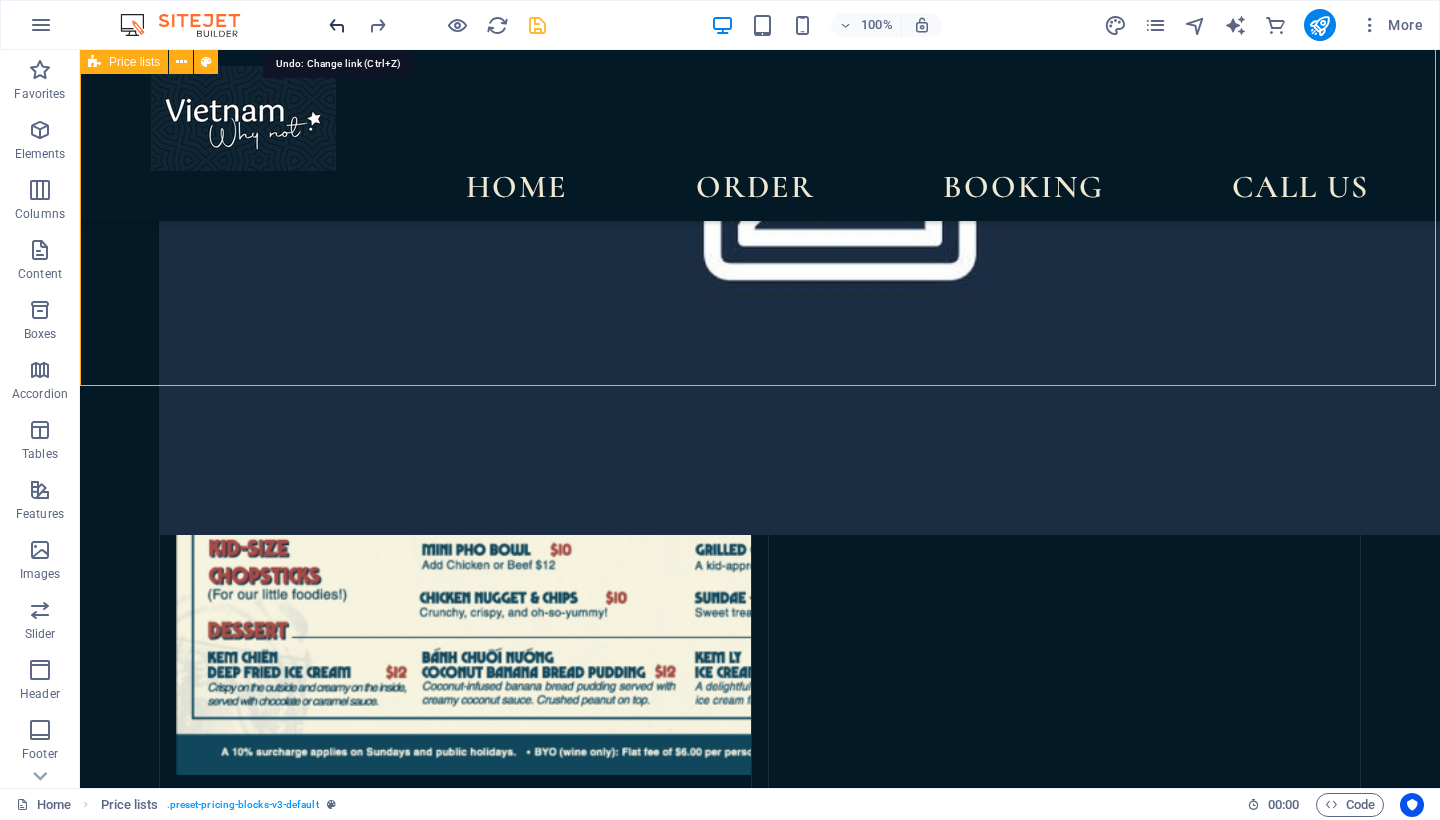 click at bounding box center [337, 25] 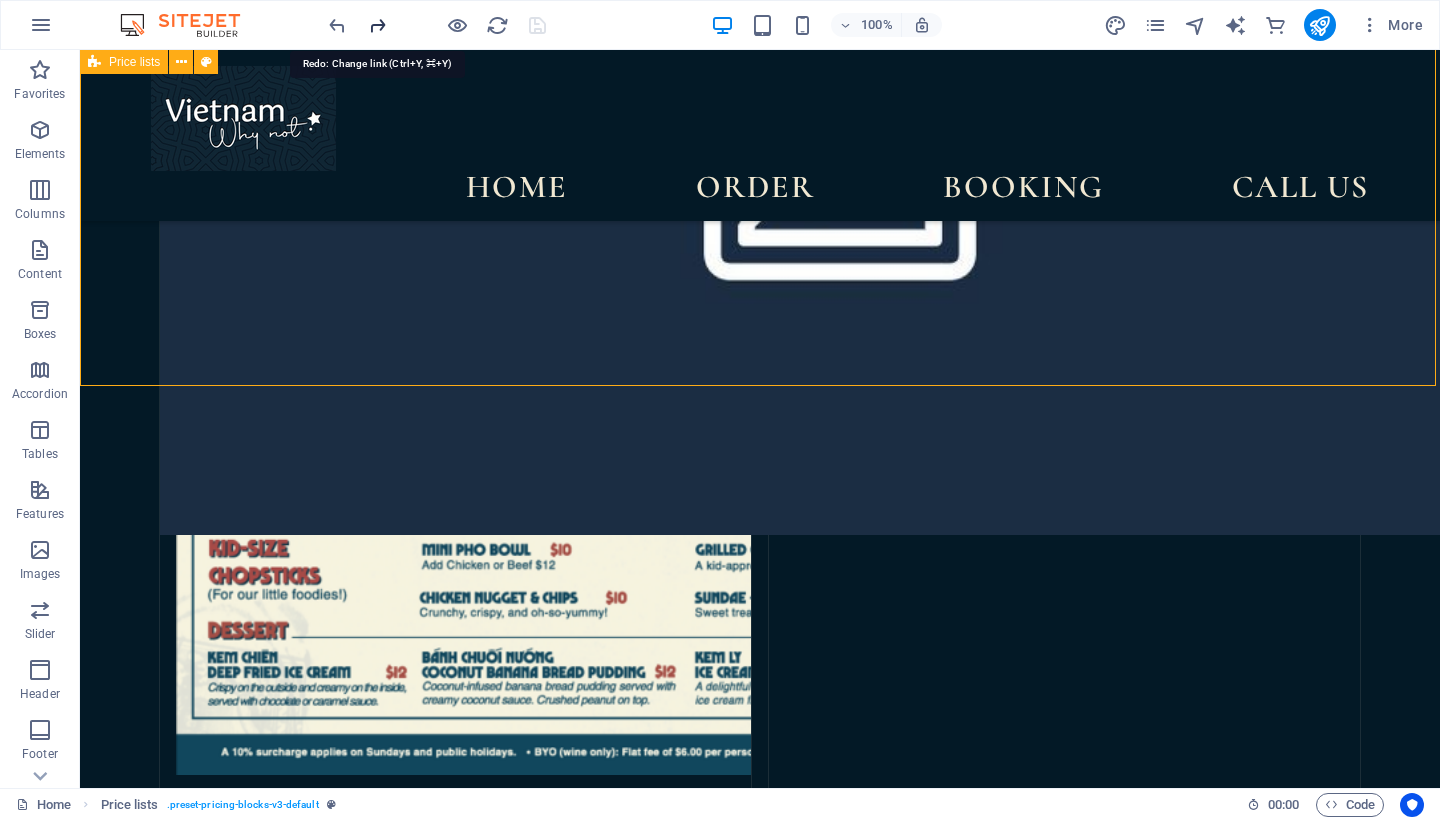 click at bounding box center (377, 25) 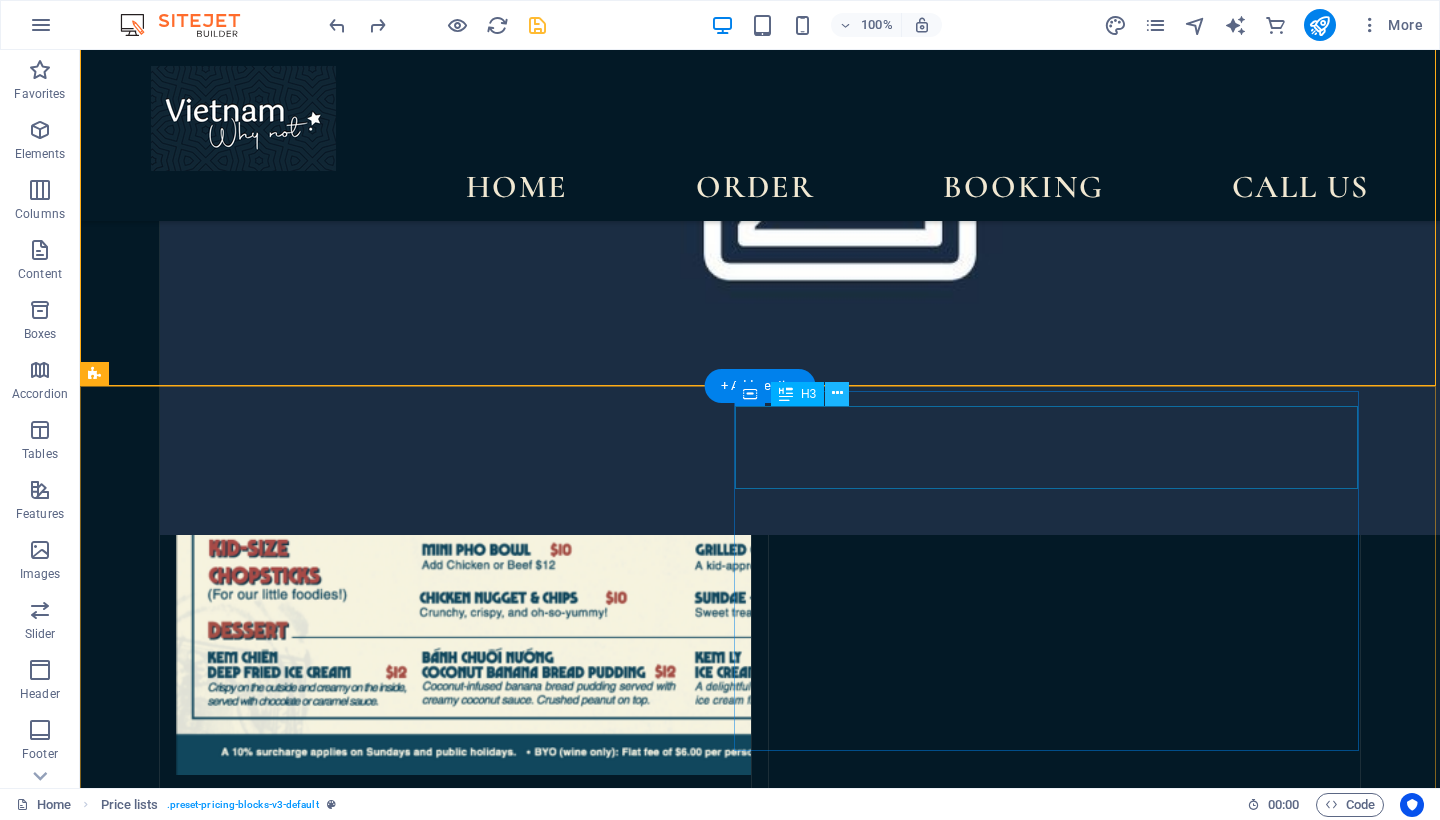 click at bounding box center (837, 393) 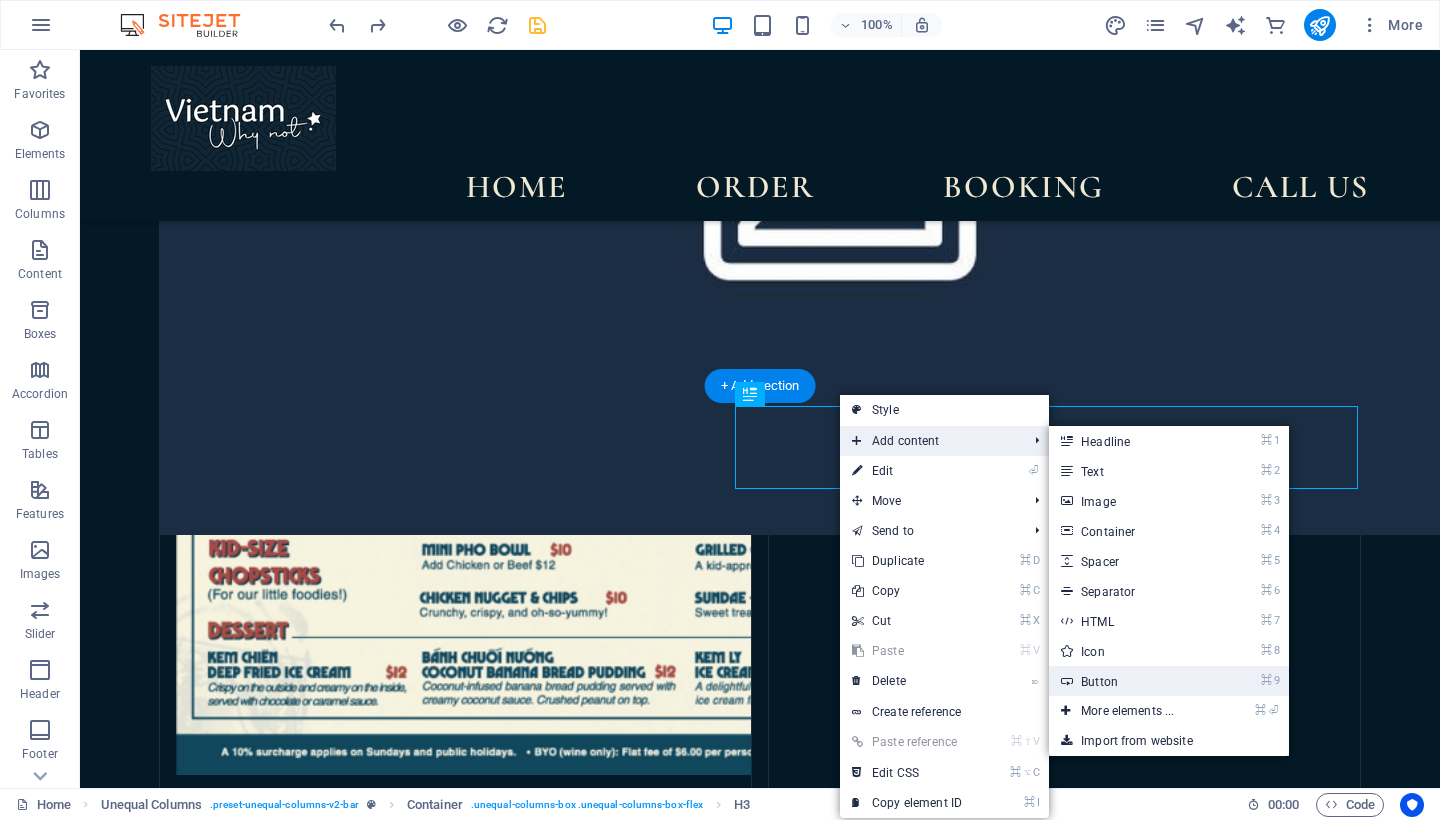 click on "⌘ 9  Button" at bounding box center [1131, 681] 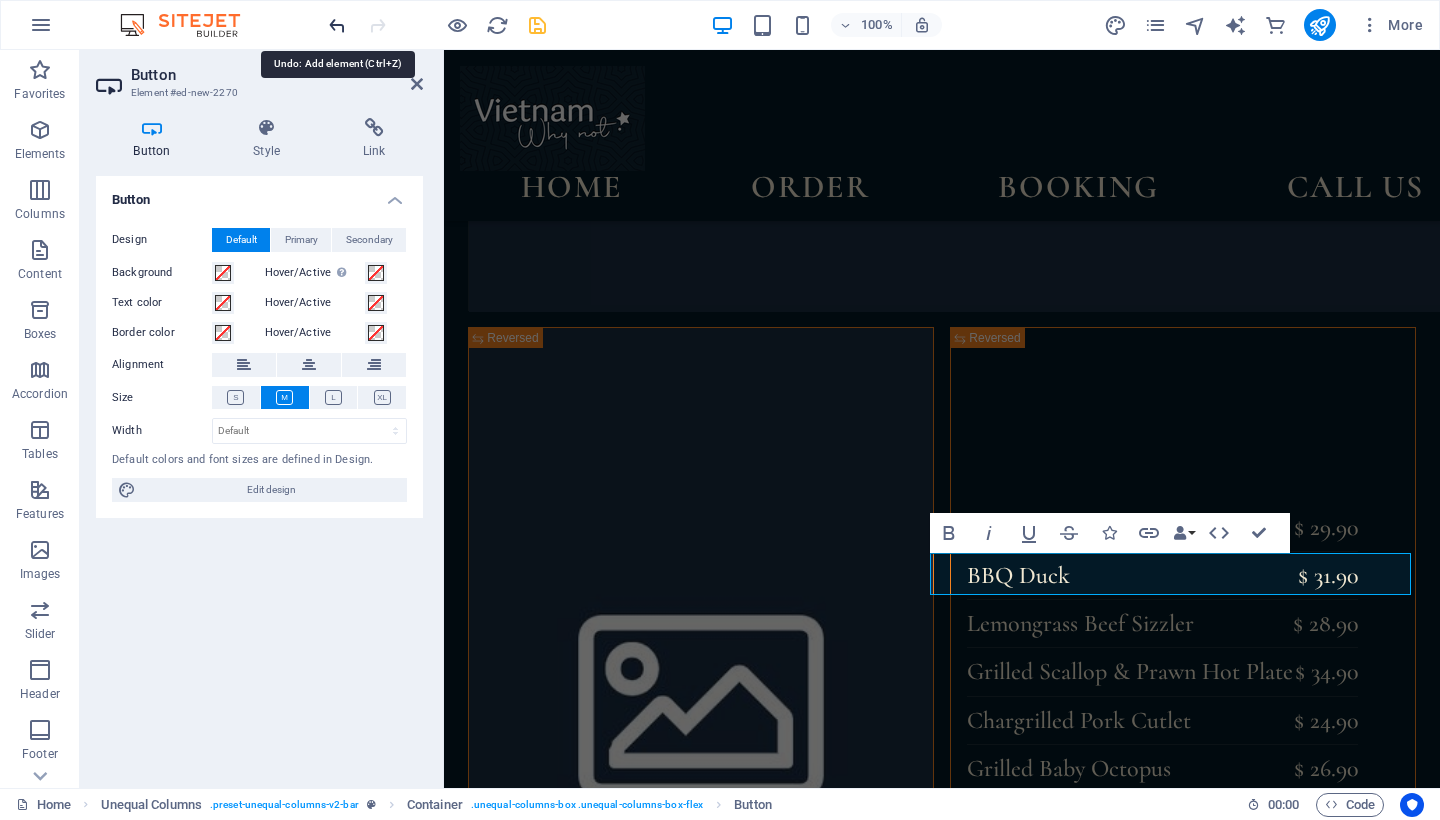 click at bounding box center (337, 25) 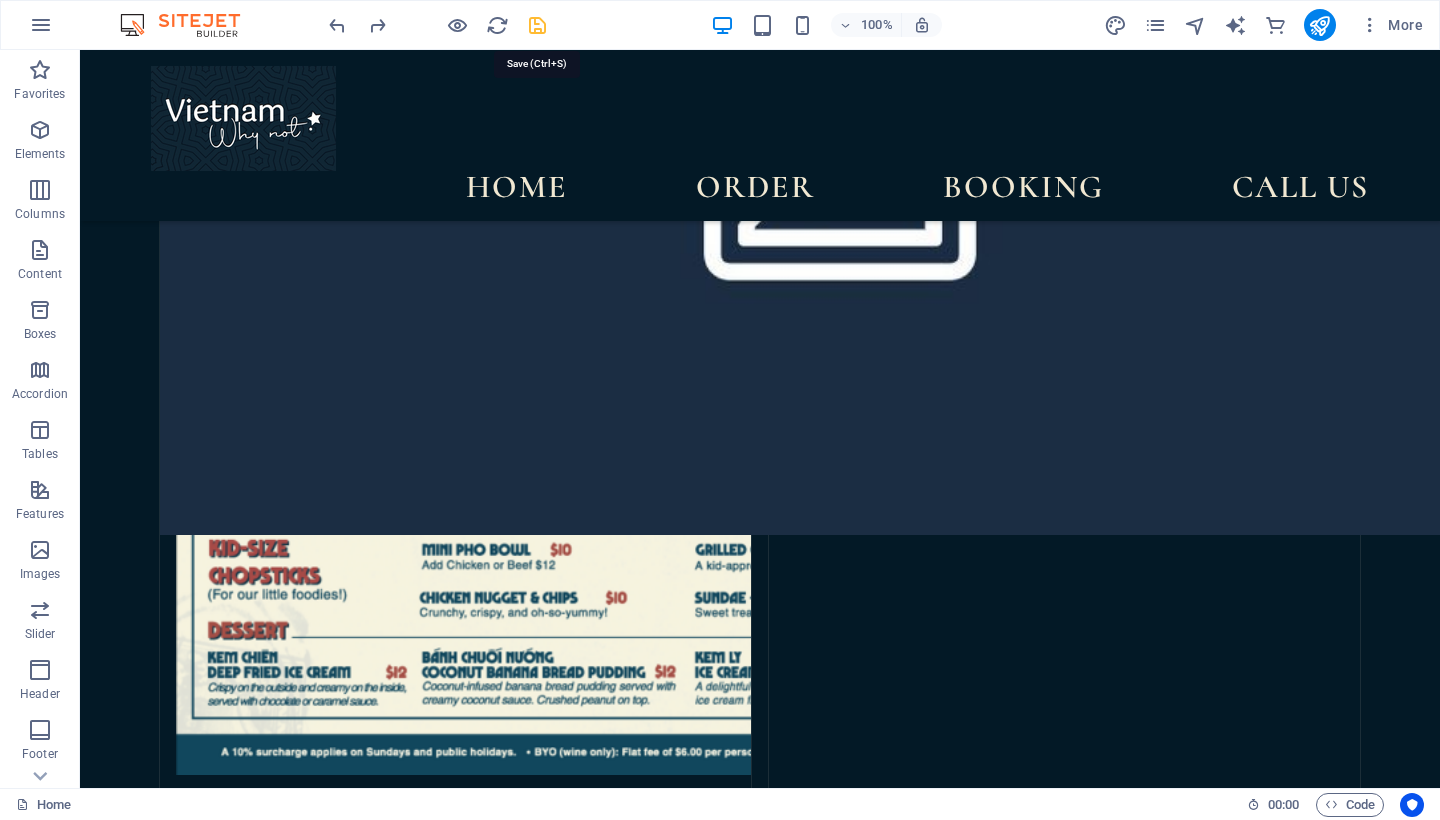 click at bounding box center [537, 25] 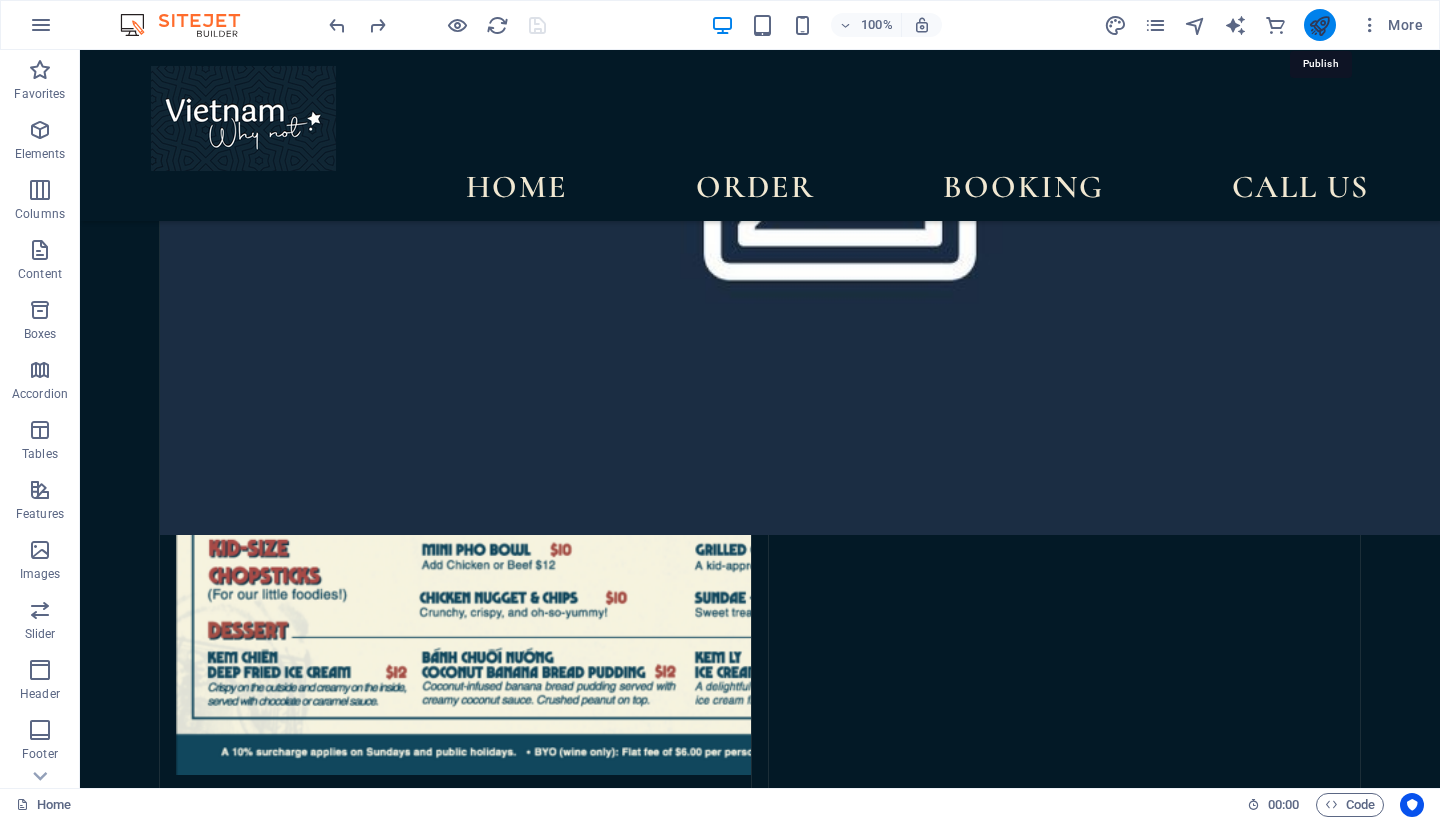 click at bounding box center [1319, 25] 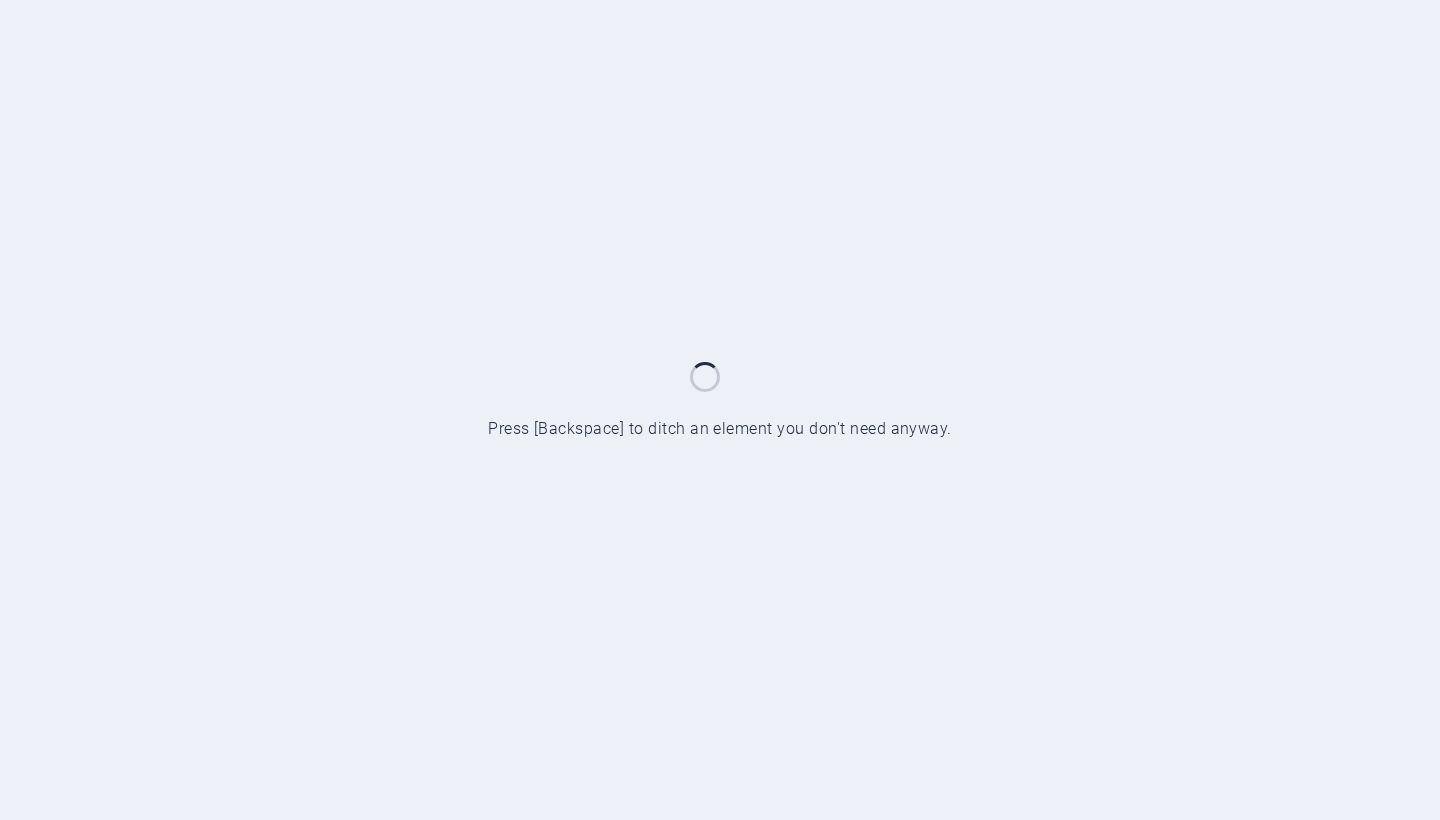 scroll, scrollTop: 0, scrollLeft: 0, axis: both 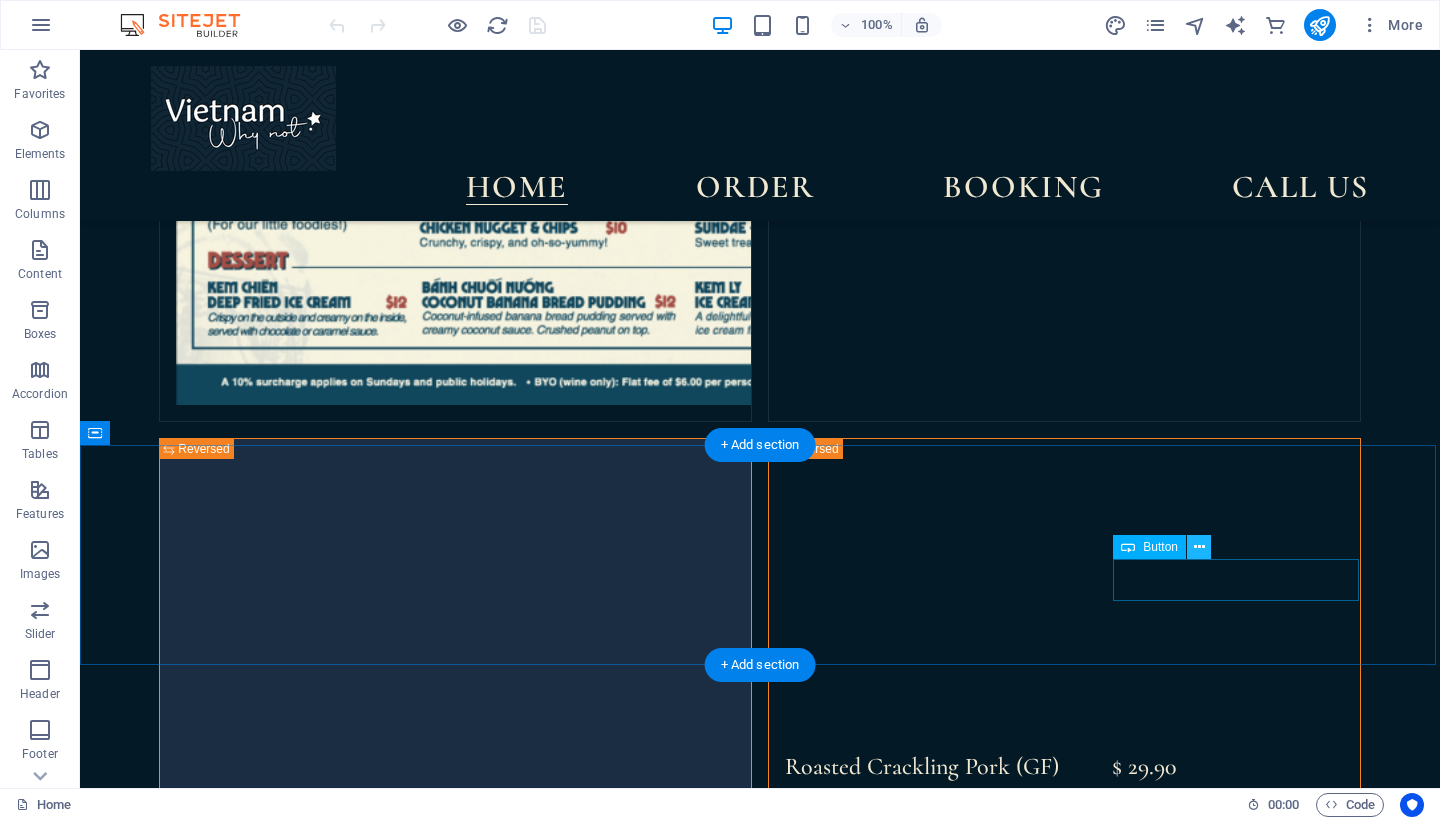 click at bounding box center [1199, 547] 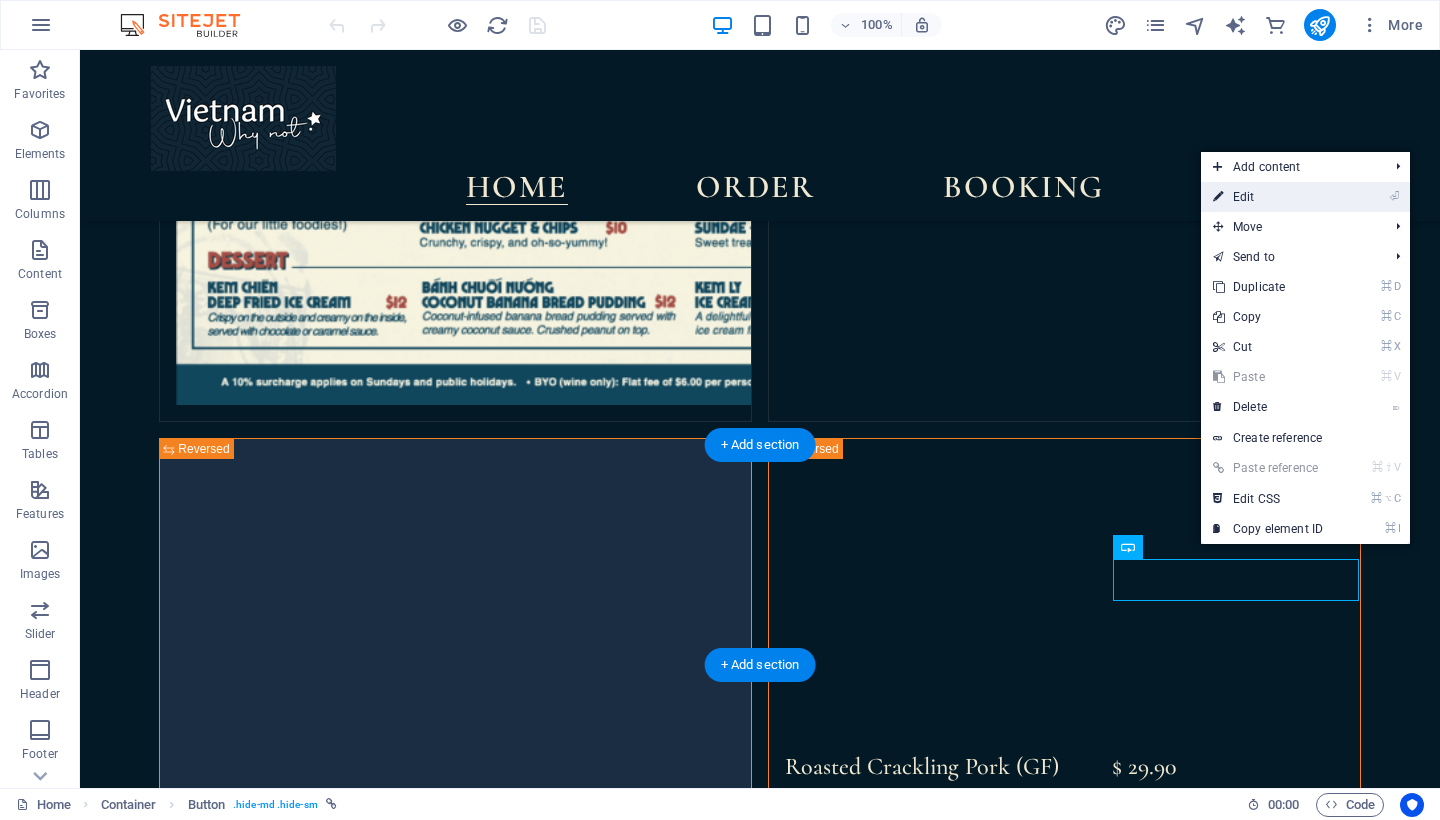 click on "⏎  Edit" at bounding box center [1268, 197] 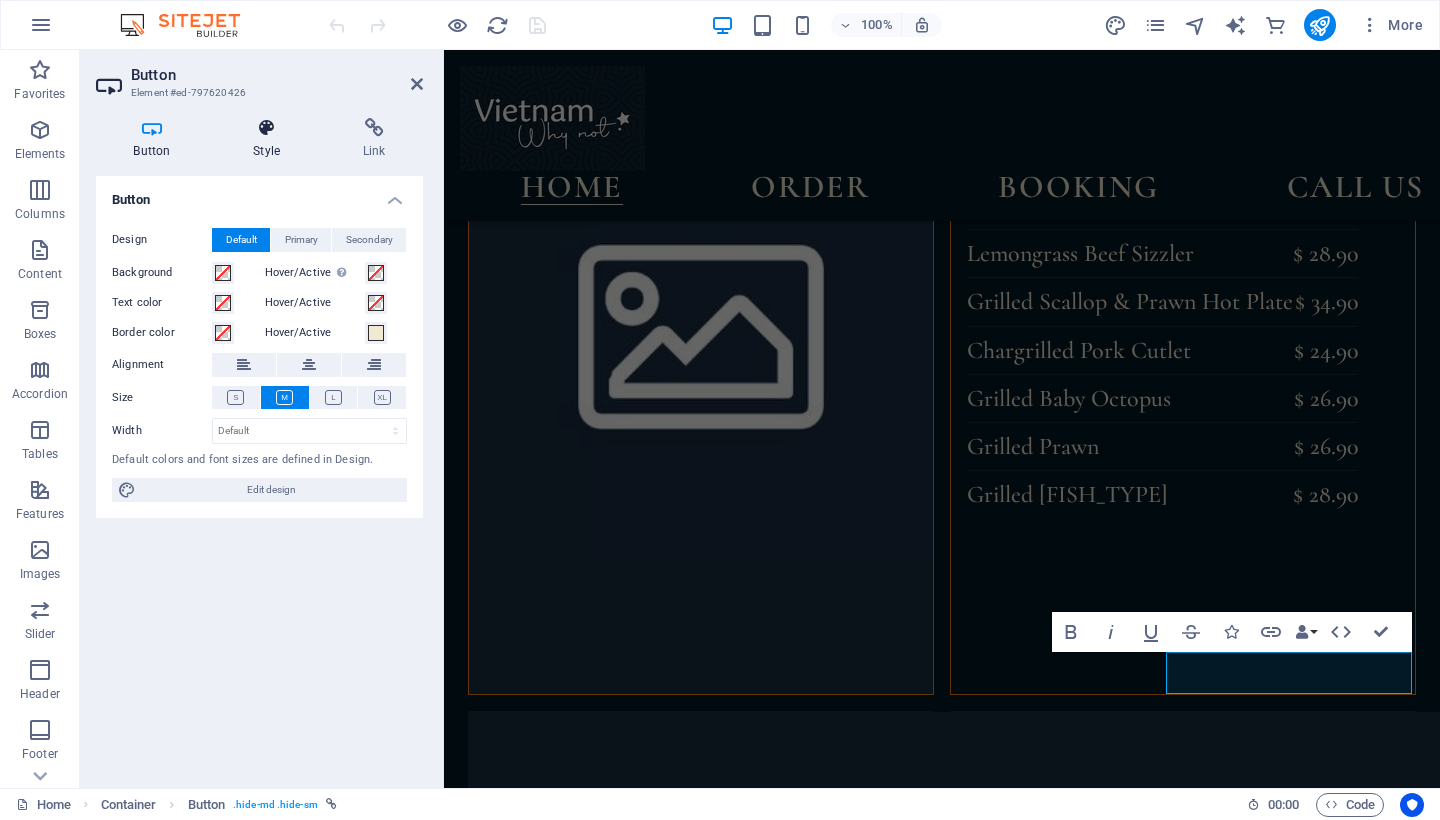 click on "Style" at bounding box center [271, 139] 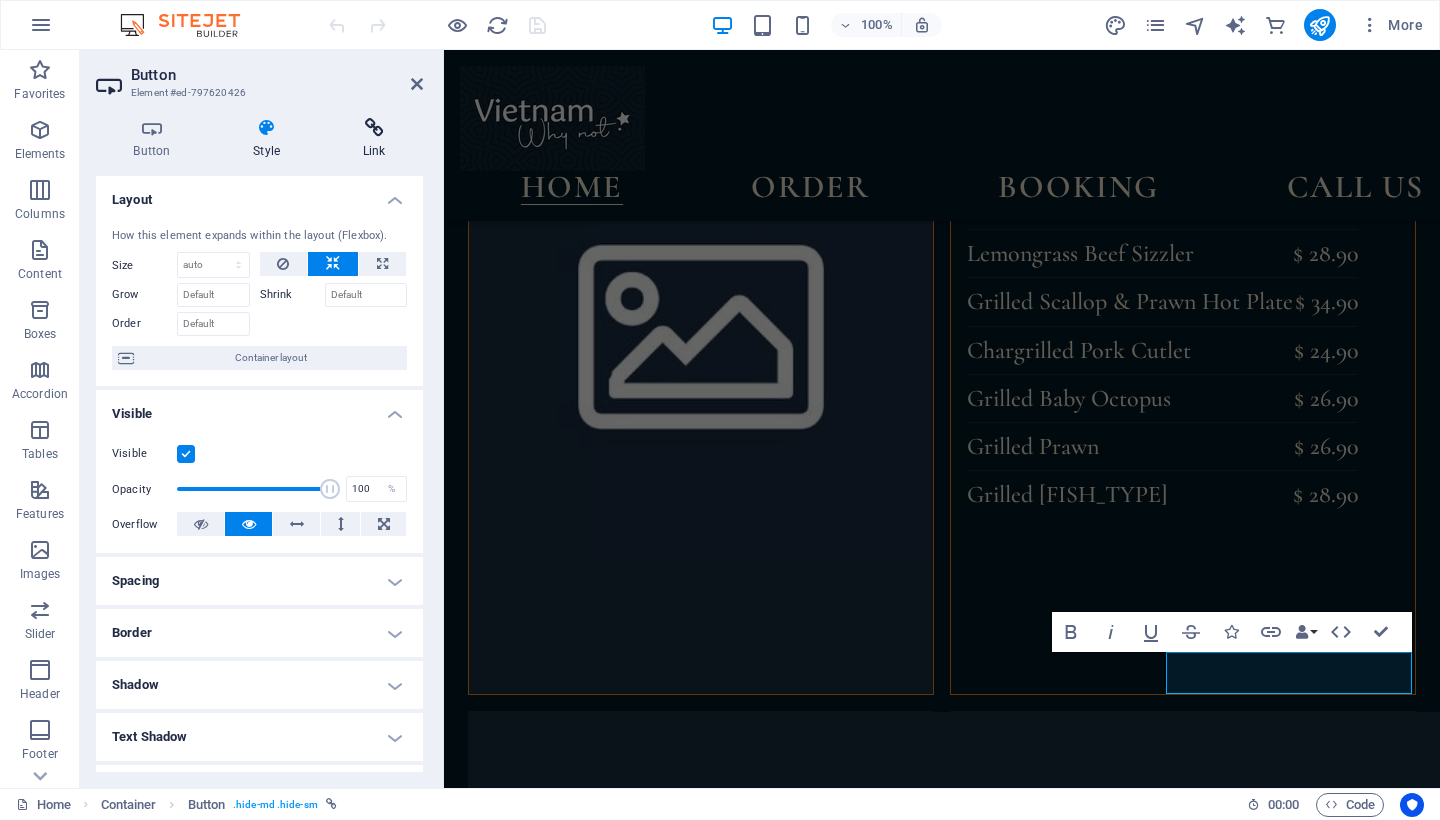 click at bounding box center (374, 128) 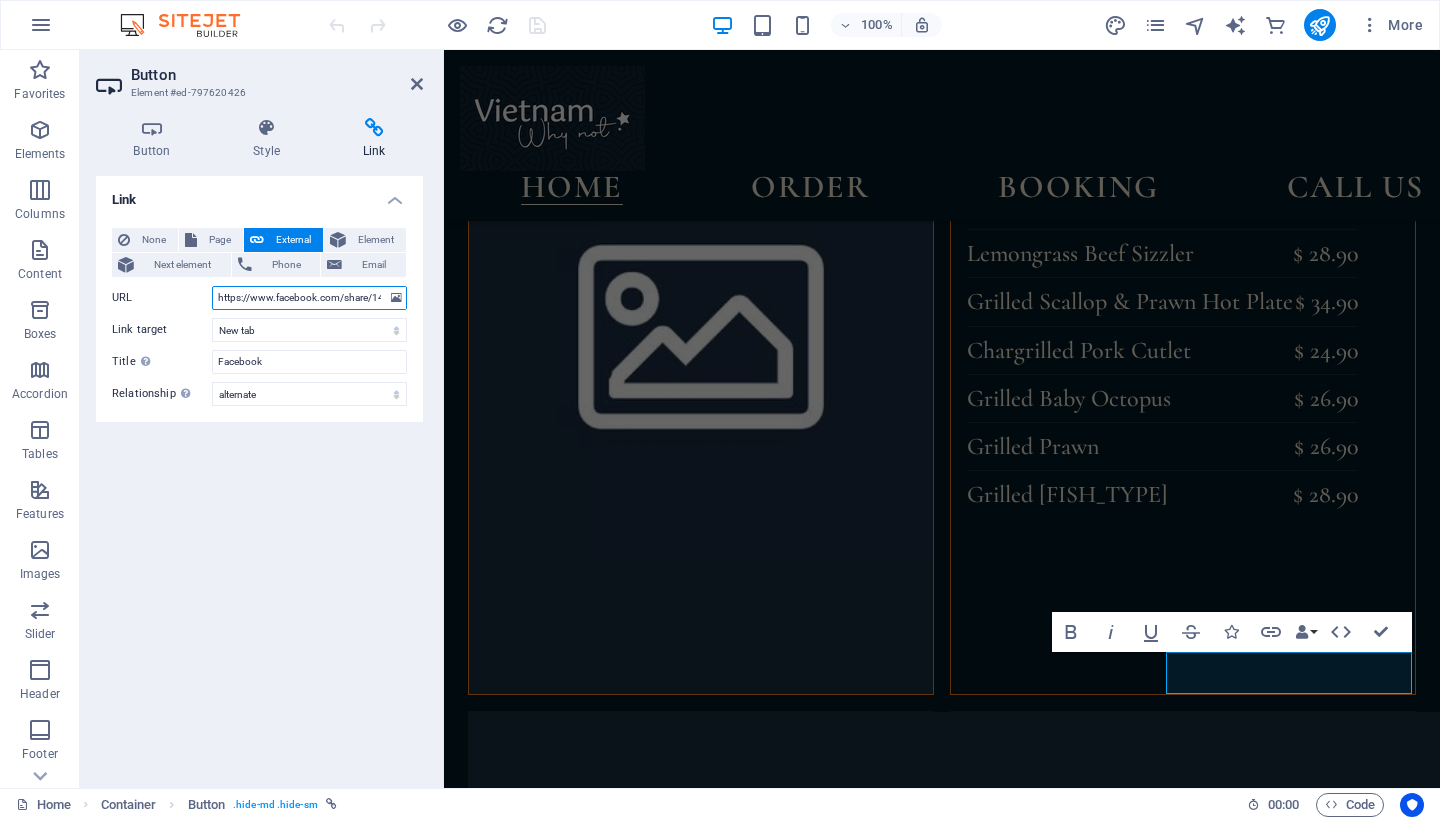 click on "https://www.facebook.com/share/14FuvrqUF37/?mibextid=wwXIfr" at bounding box center (309, 298) 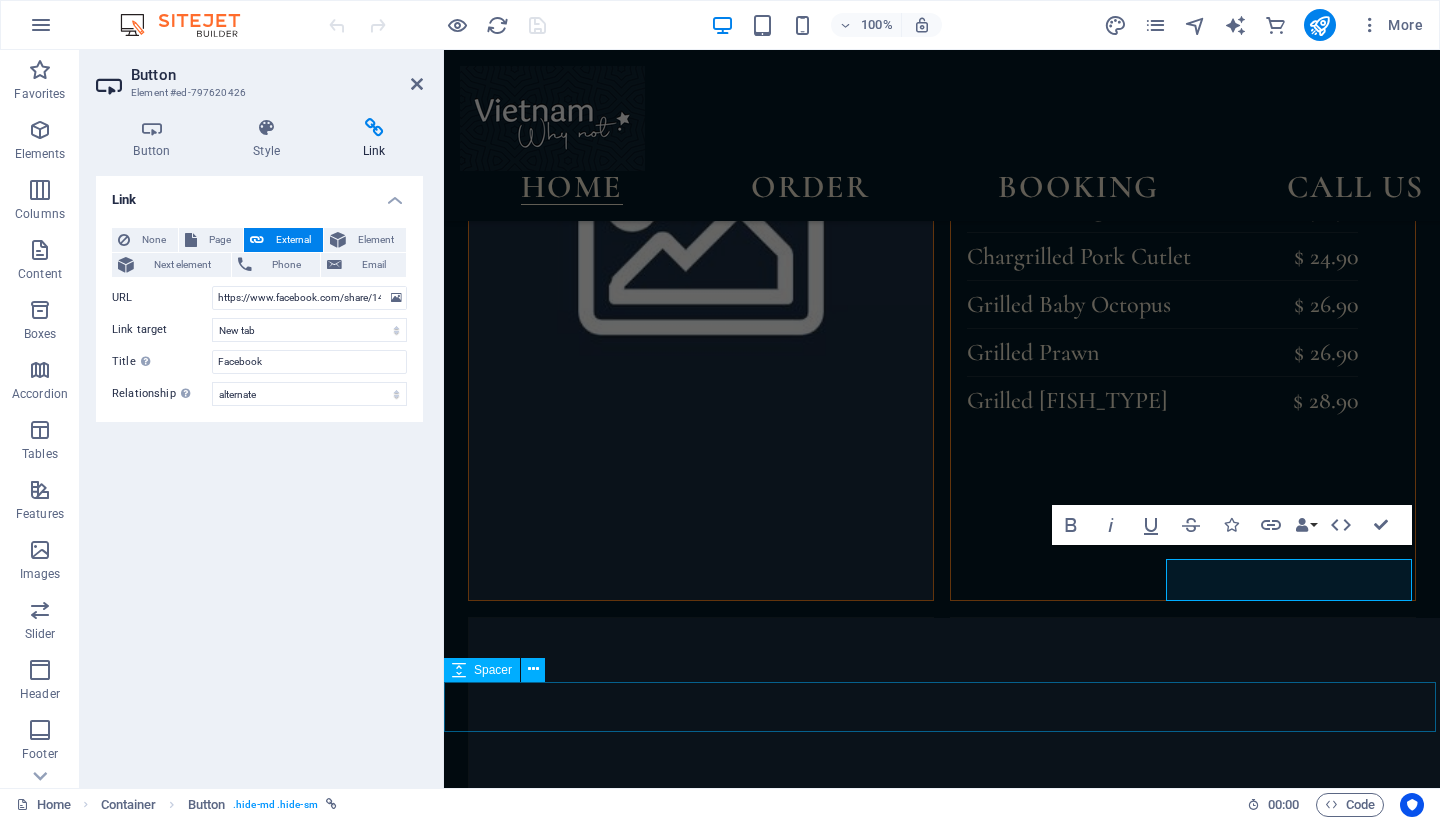 scroll, scrollTop: 4806, scrollLeft: 0, axis: vertical 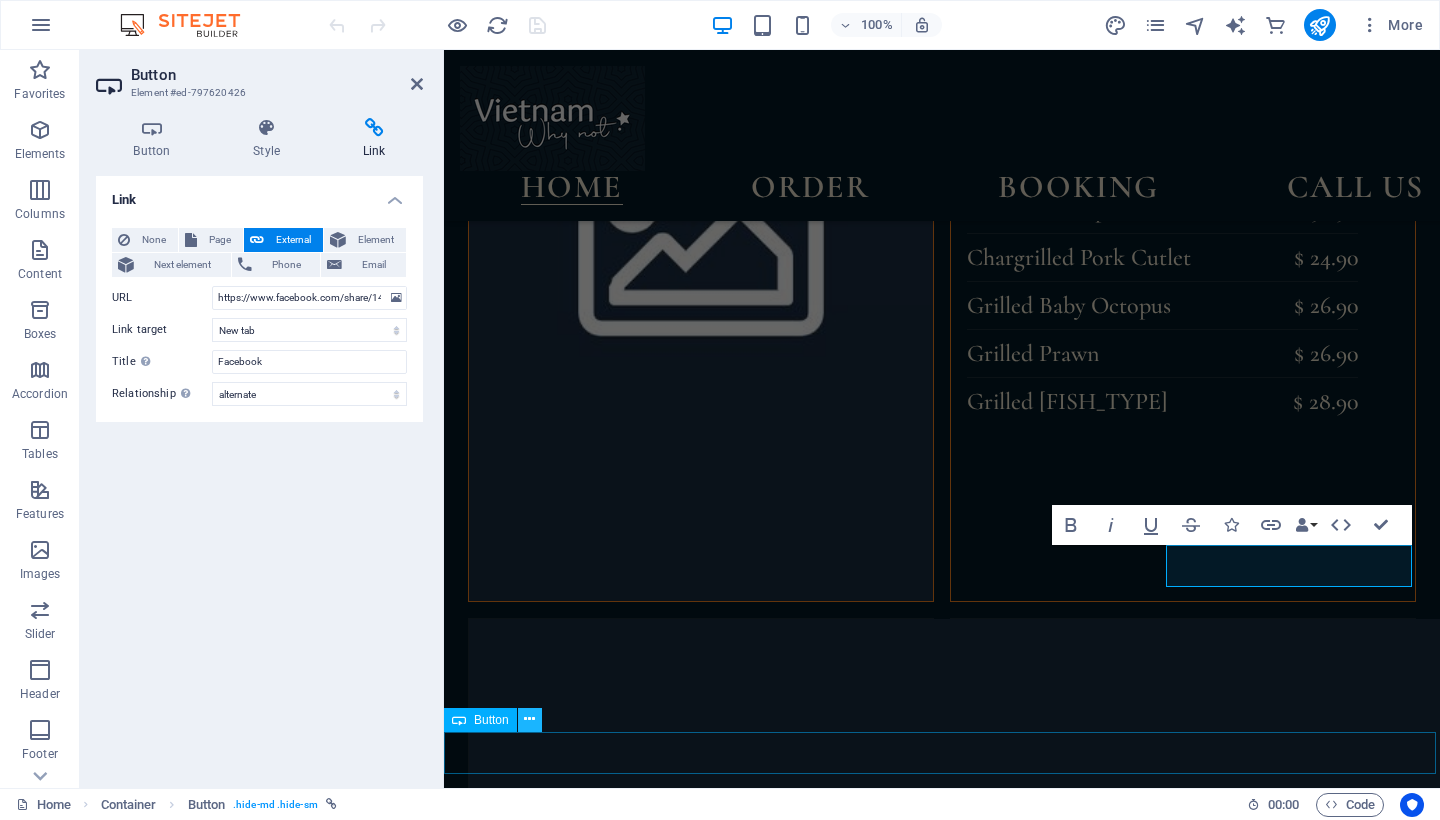 click at bounding box center [530, 720] 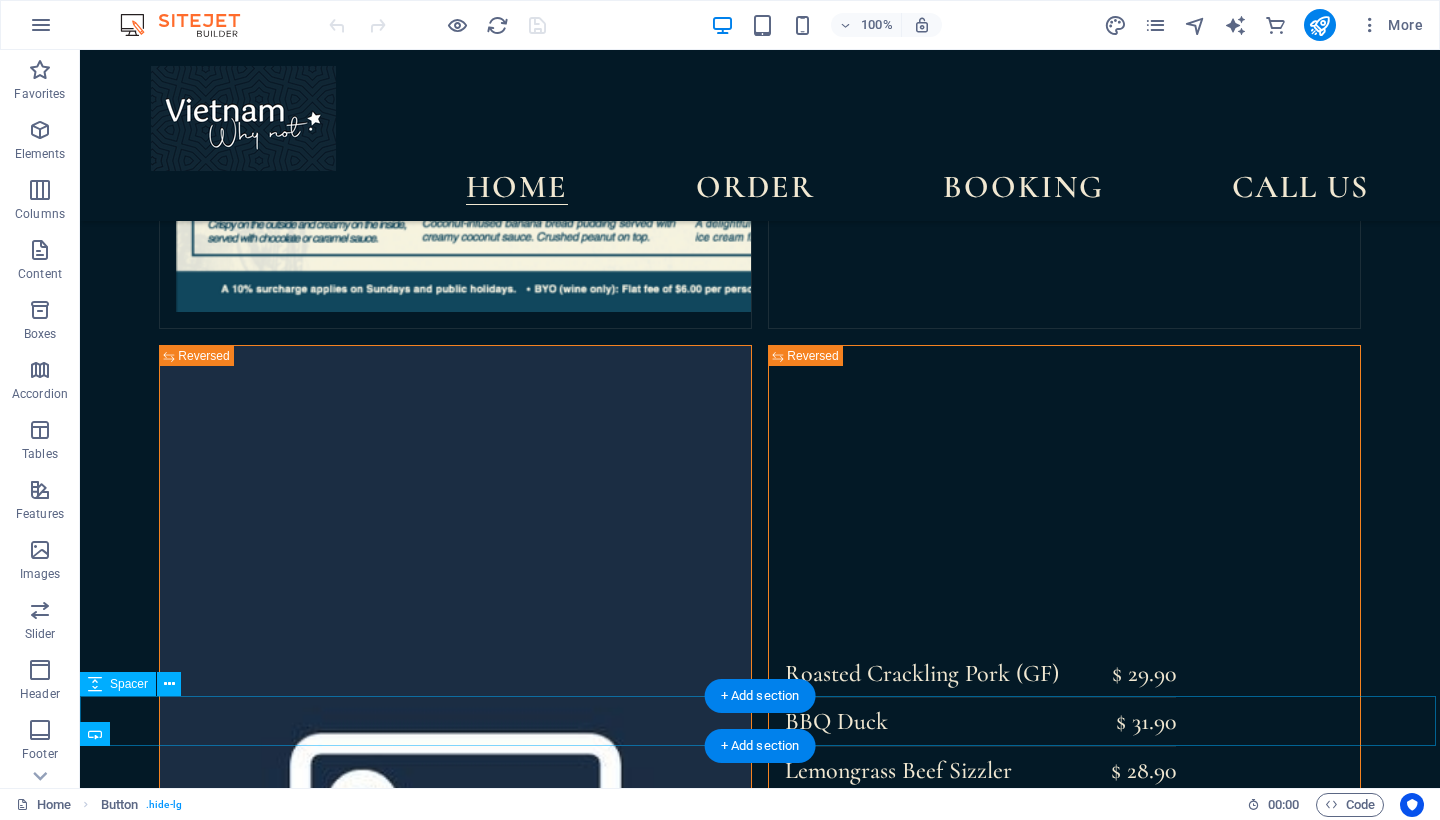 scroll, scrollTop: 4713, scrollLeft: 0, axis: vertical 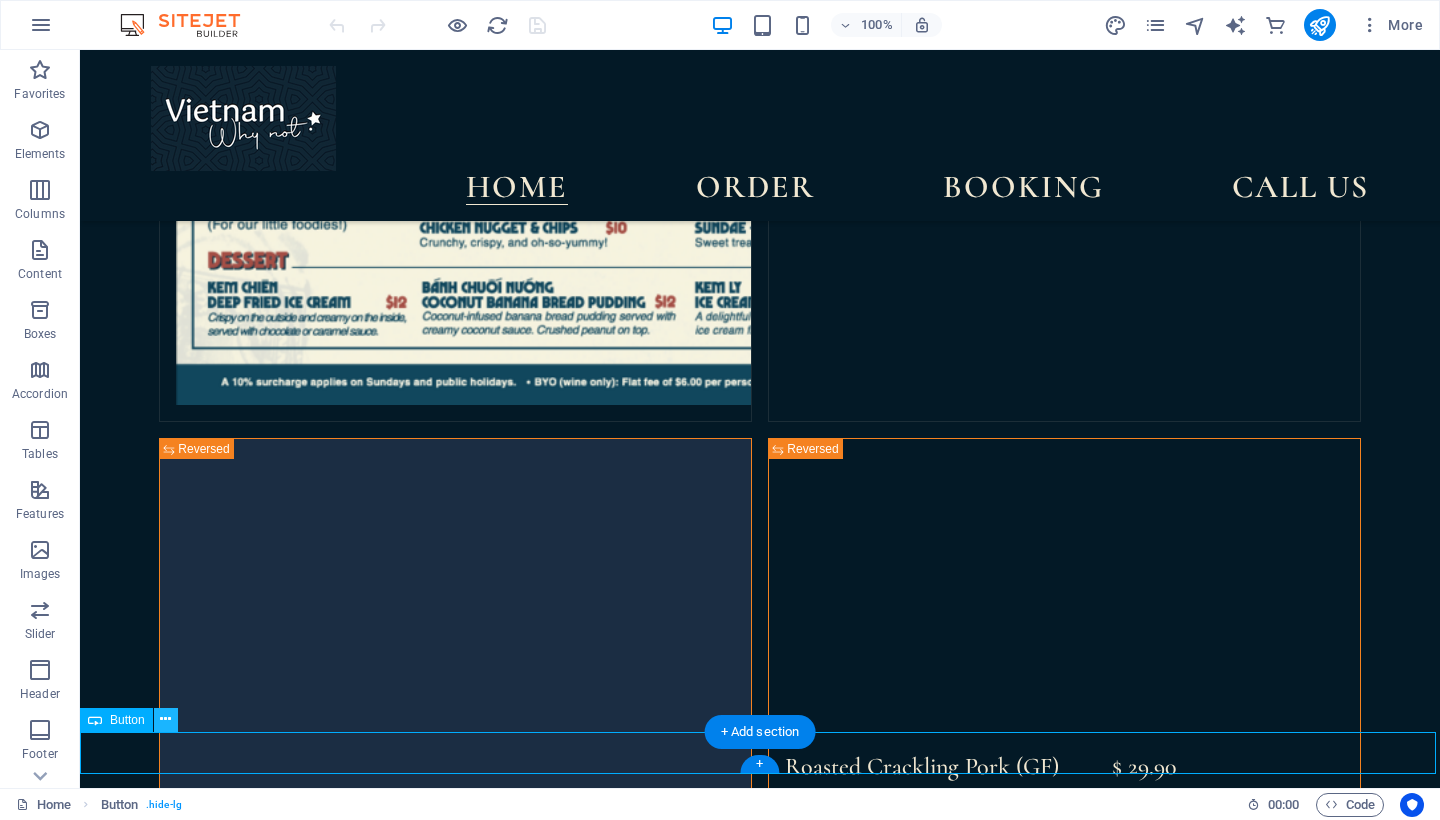 click at bounding box center [165, 719] 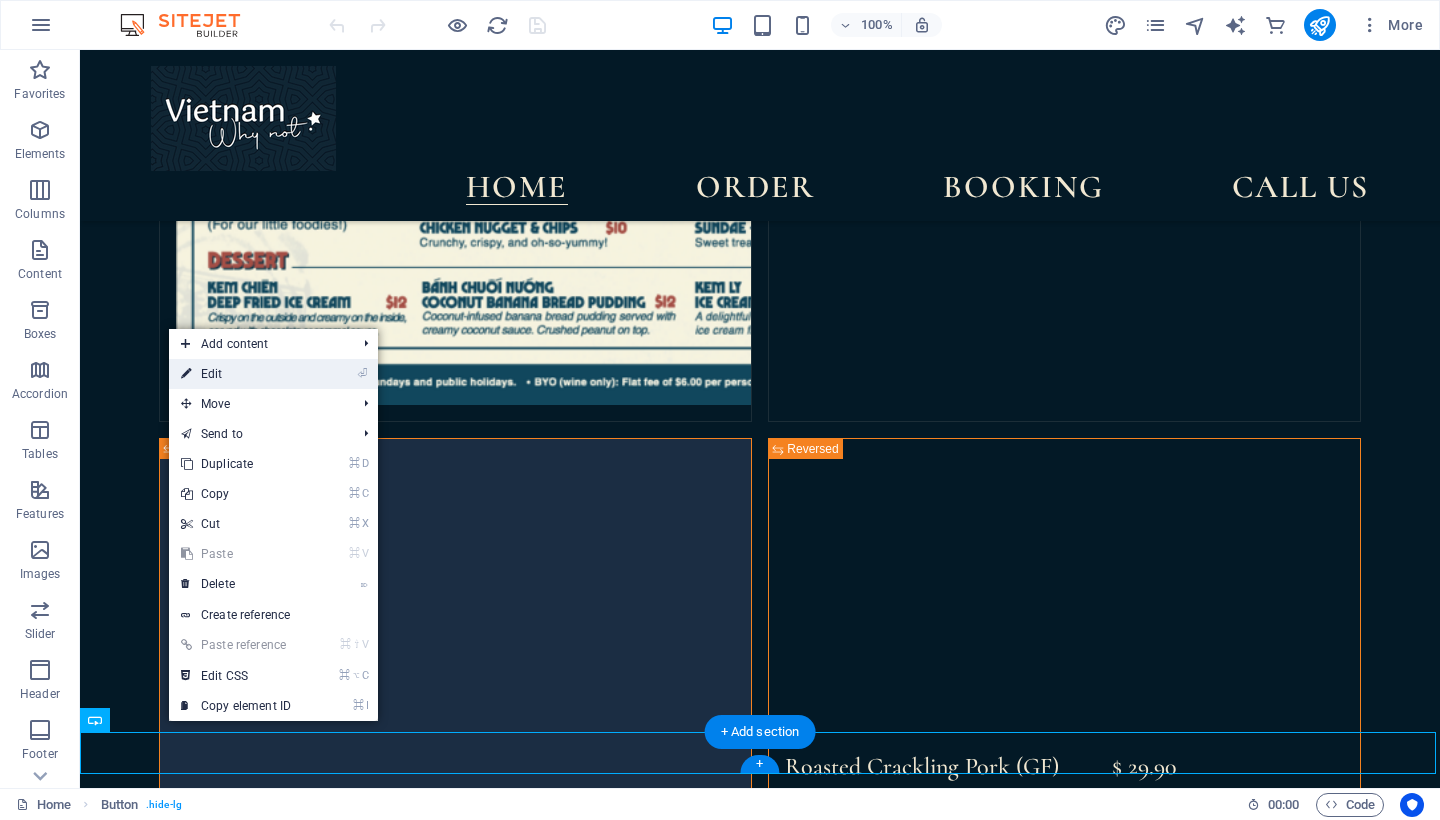 click on "⏎  Edit" at bounding box center [236, 374] 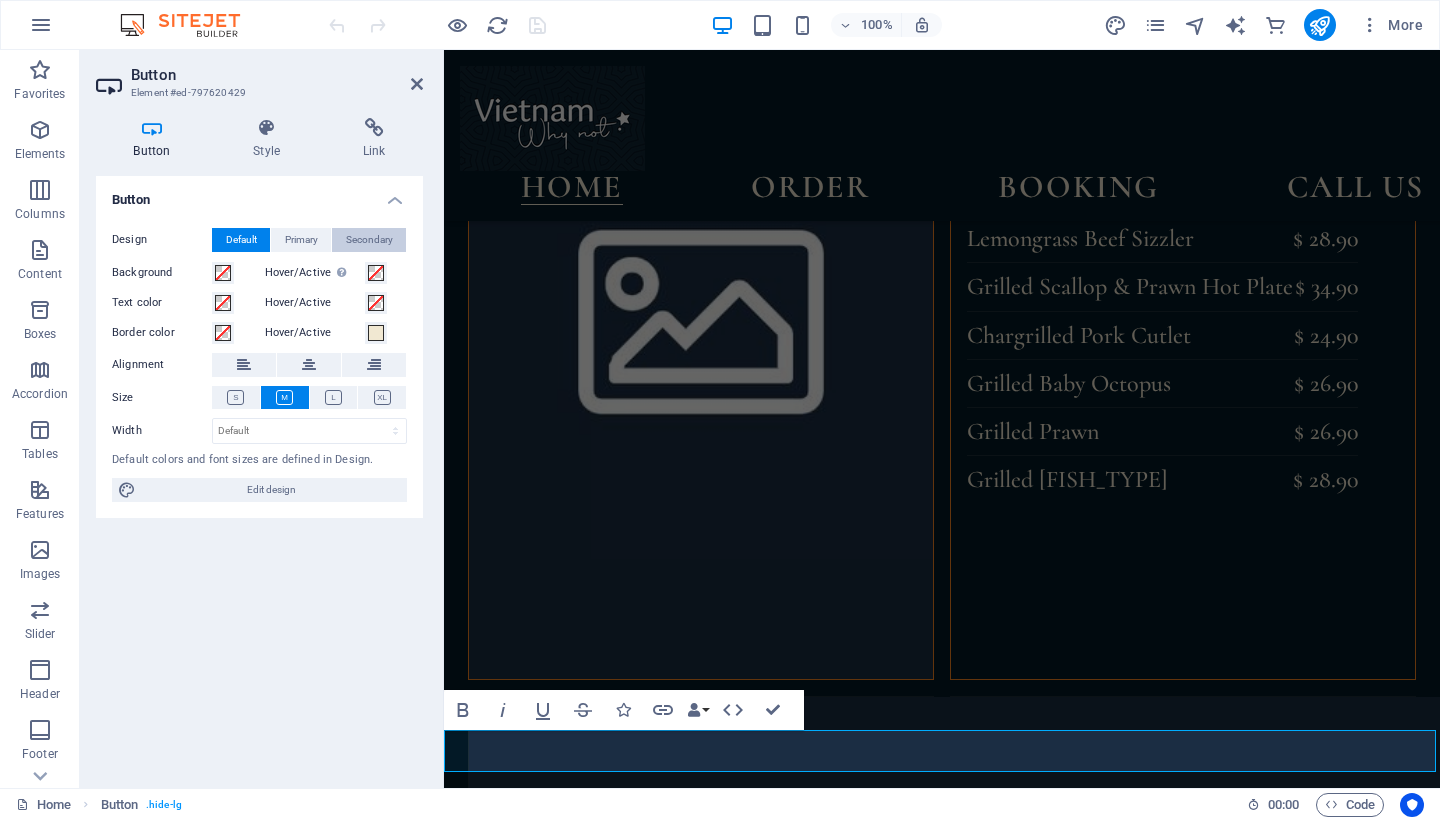 scroll, scrollTop: 4808, scrollLeft: 0, axis: vertical 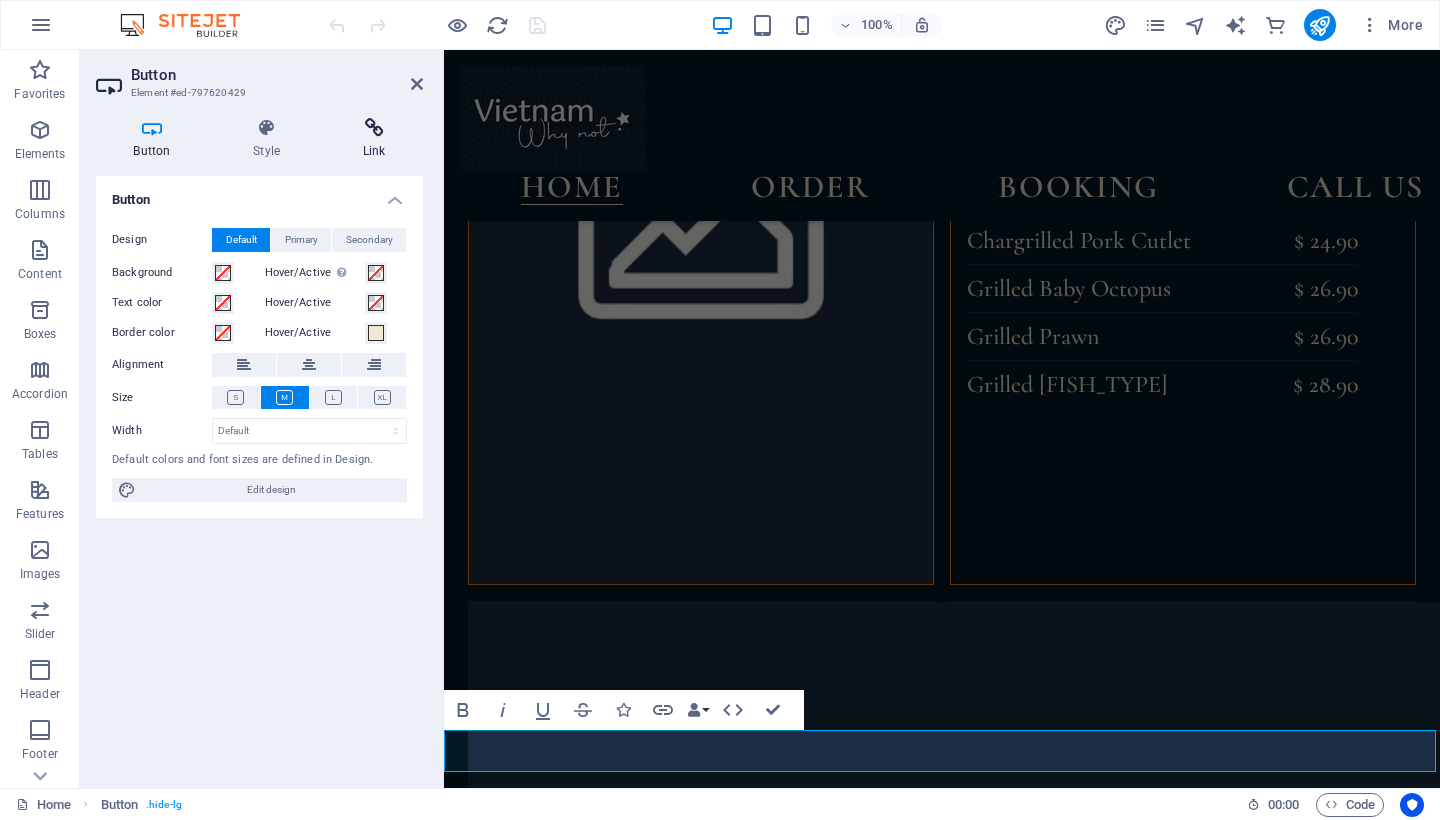 click at bounding box center (374, 128) 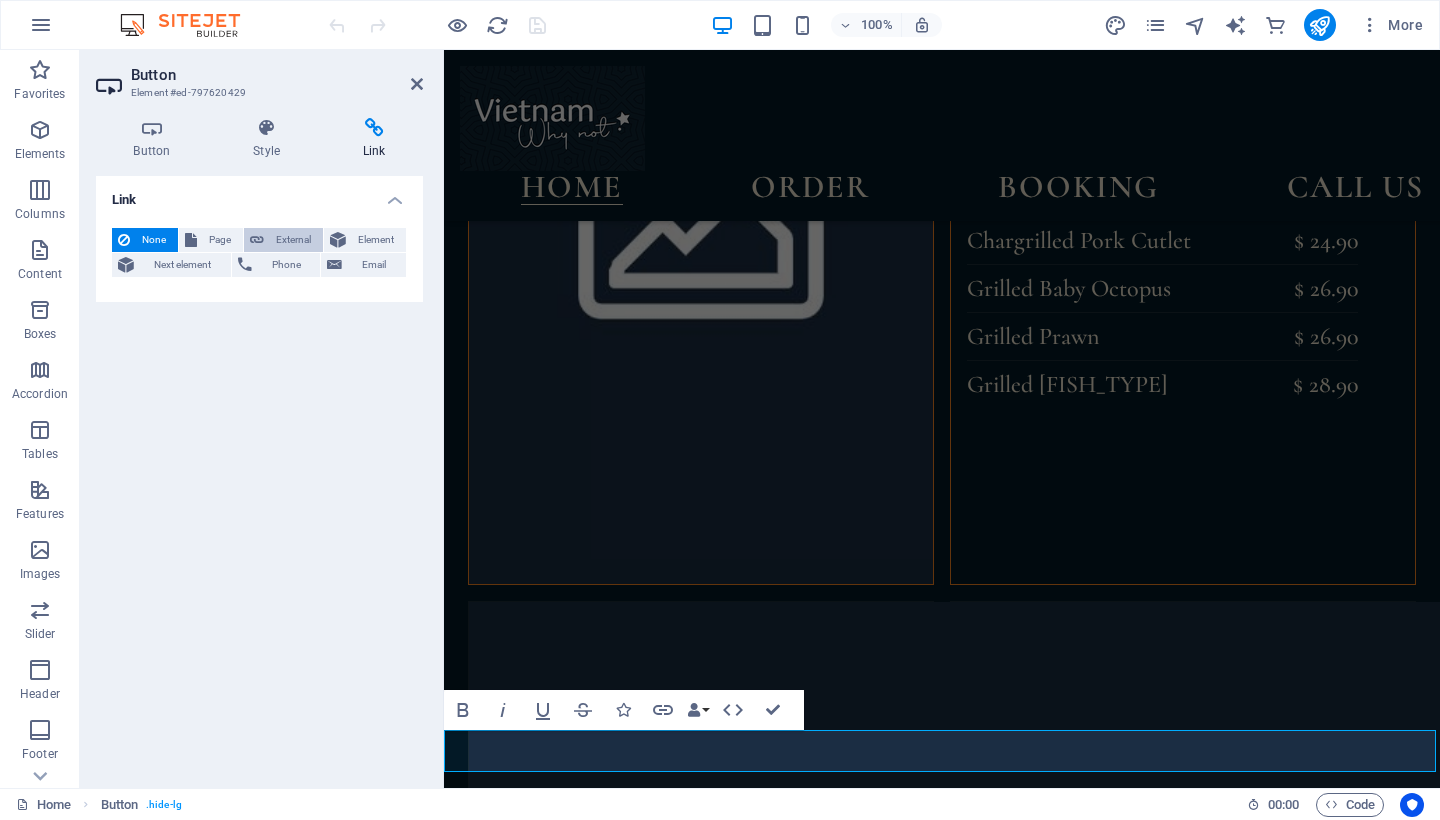 click on "External" at bounding box center [293, 240] 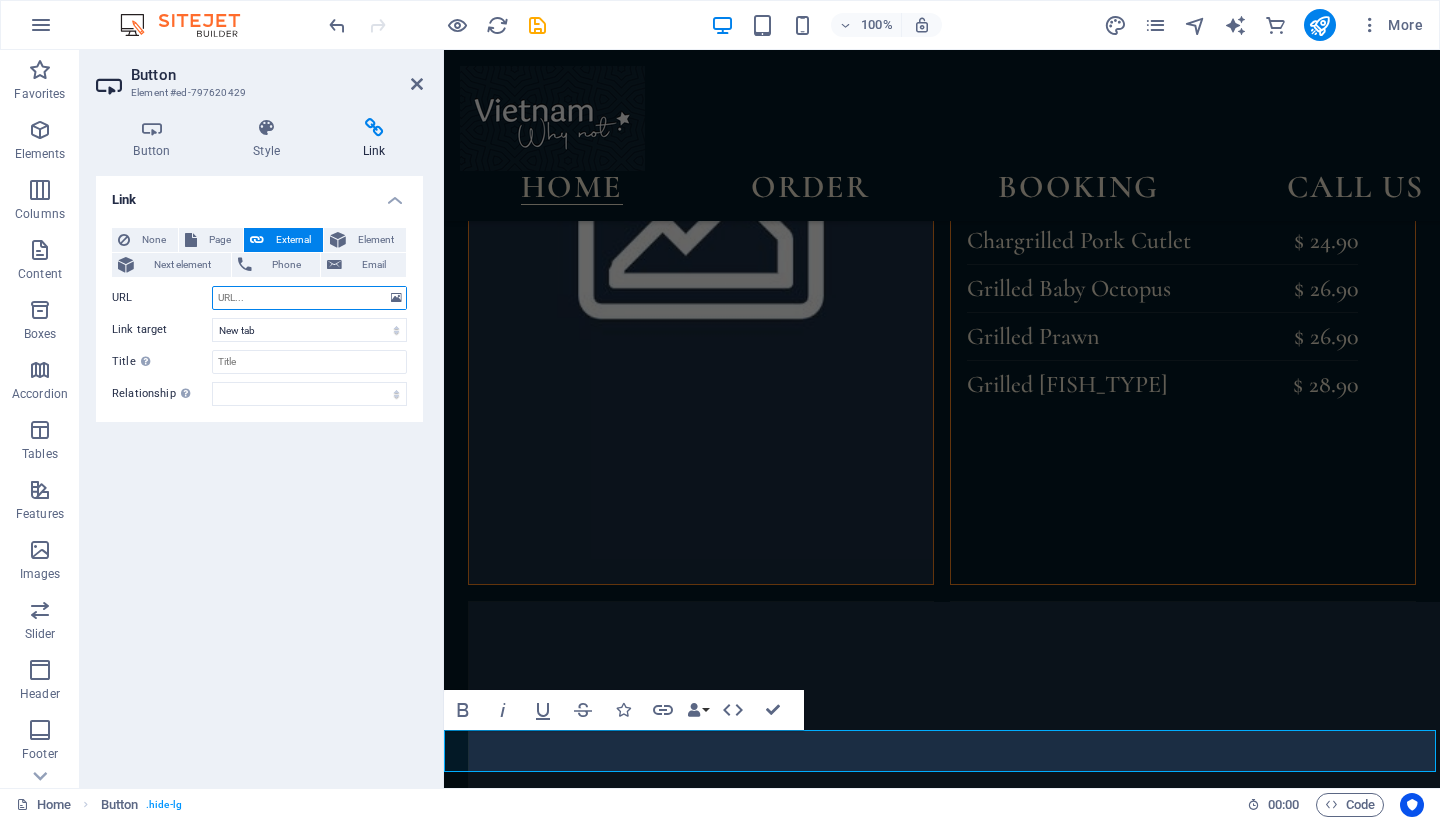 paste on "https://www.facebook.com/share/14FuvrqUF37/?mibextid=wwXIfr" 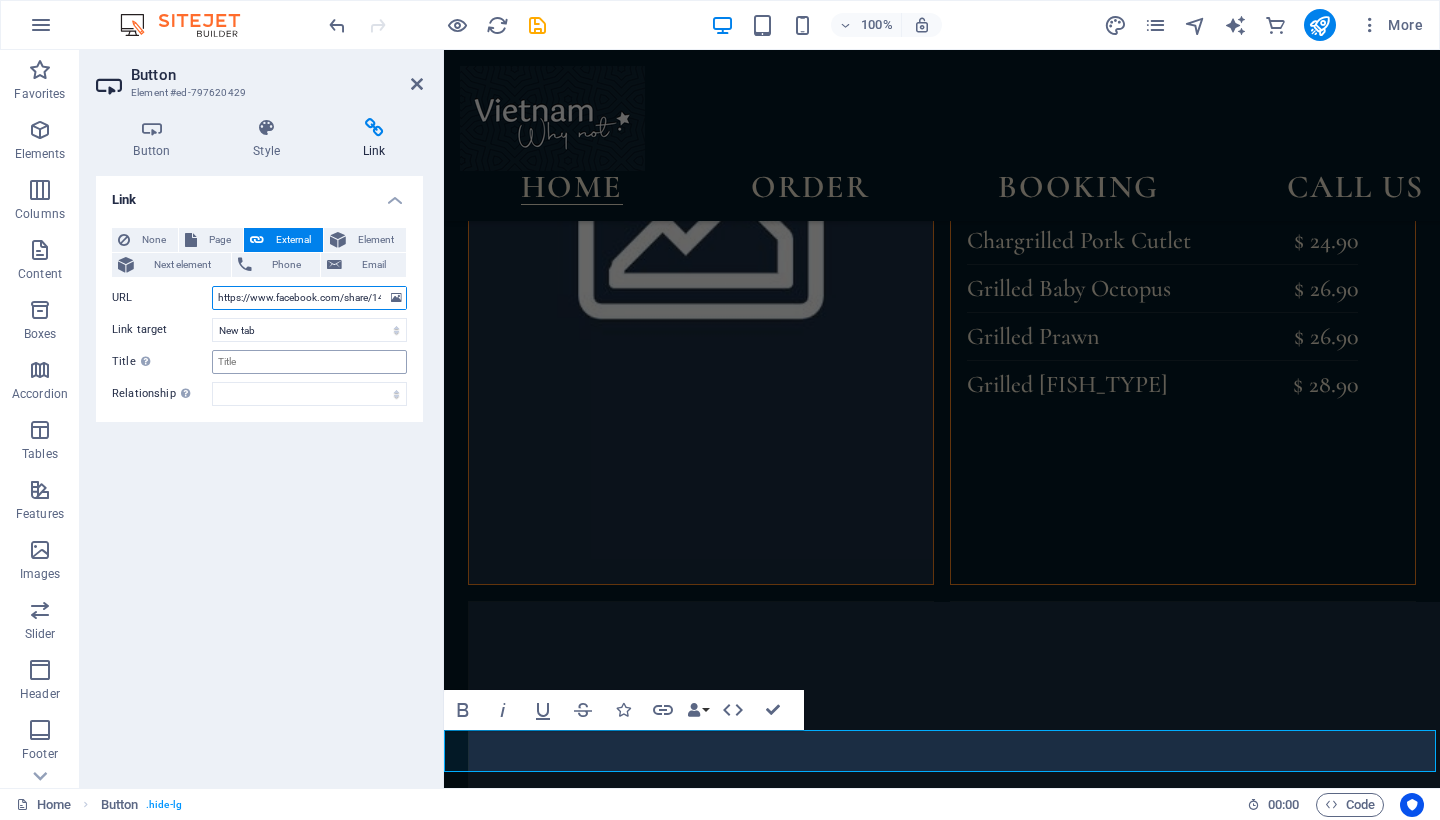 type on "https://www.facebook.com/share/14FuvrqUF37/?mibextid=wwXIfr" 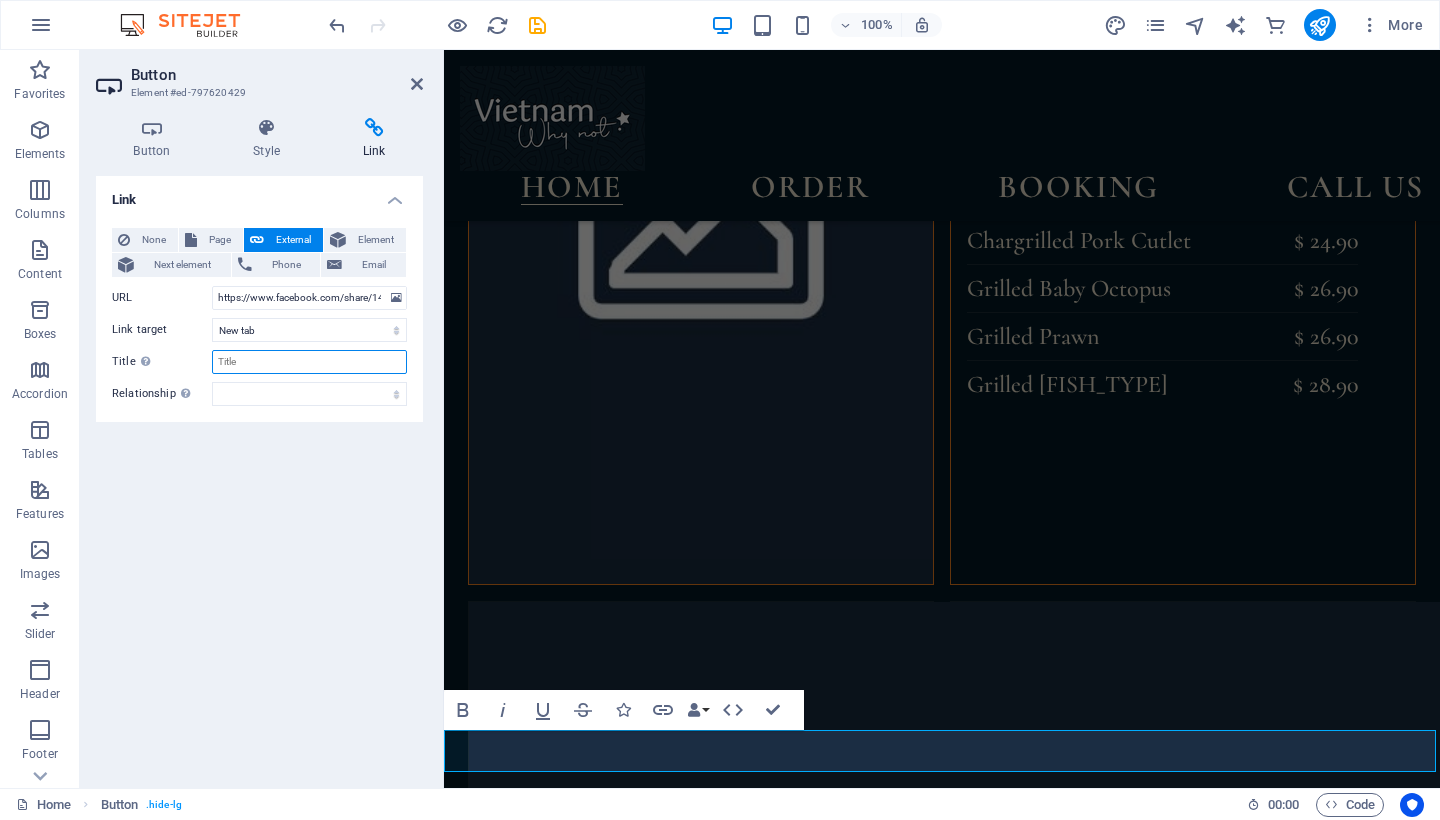 click on "Title Additional link description, should not be the same as the link text. The title is most often shown as a tooltip text when the mouse moves over the element. Leave empty if uncertain." at bounding box center (309, 362) 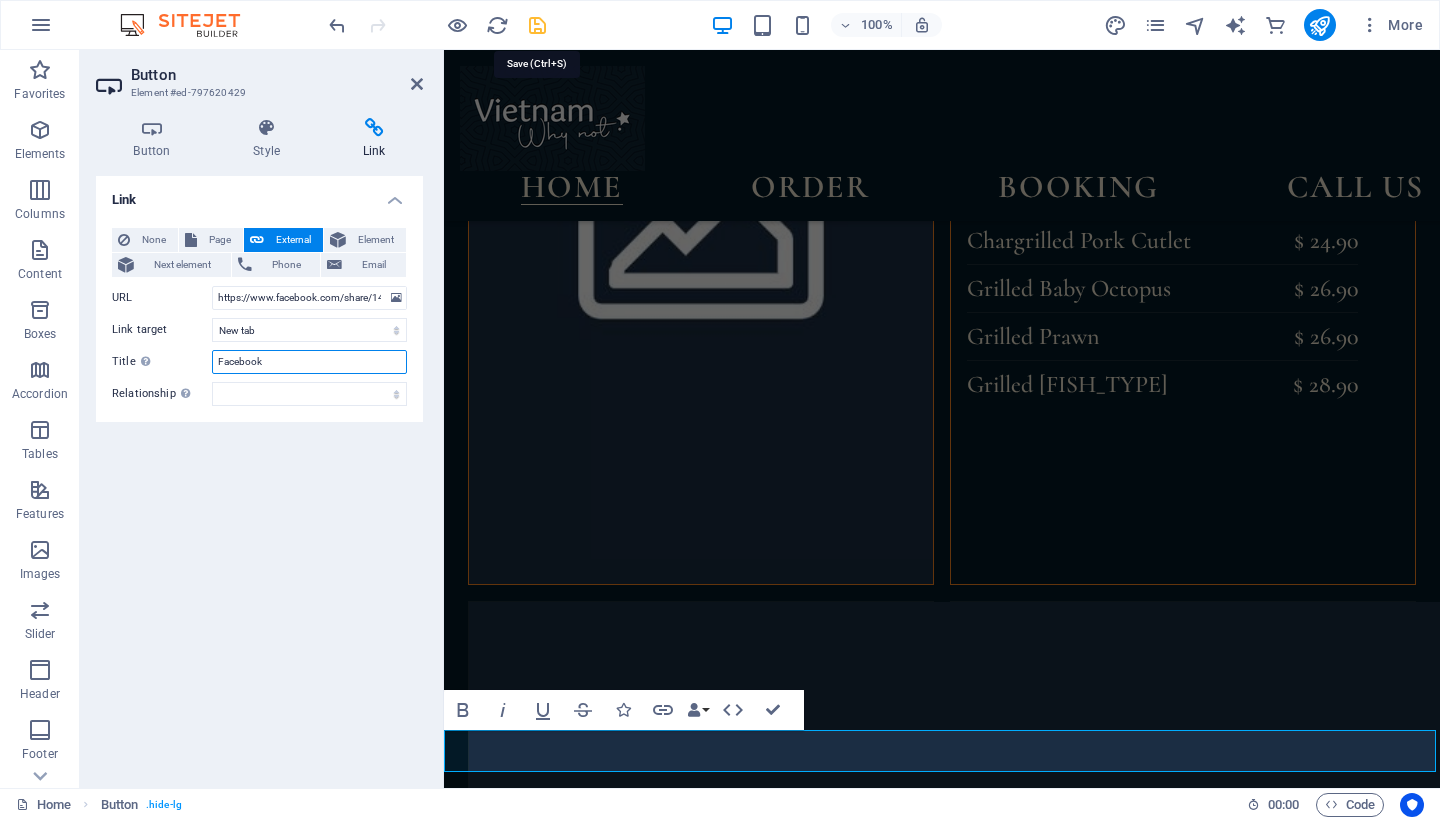 type on "Facebook" 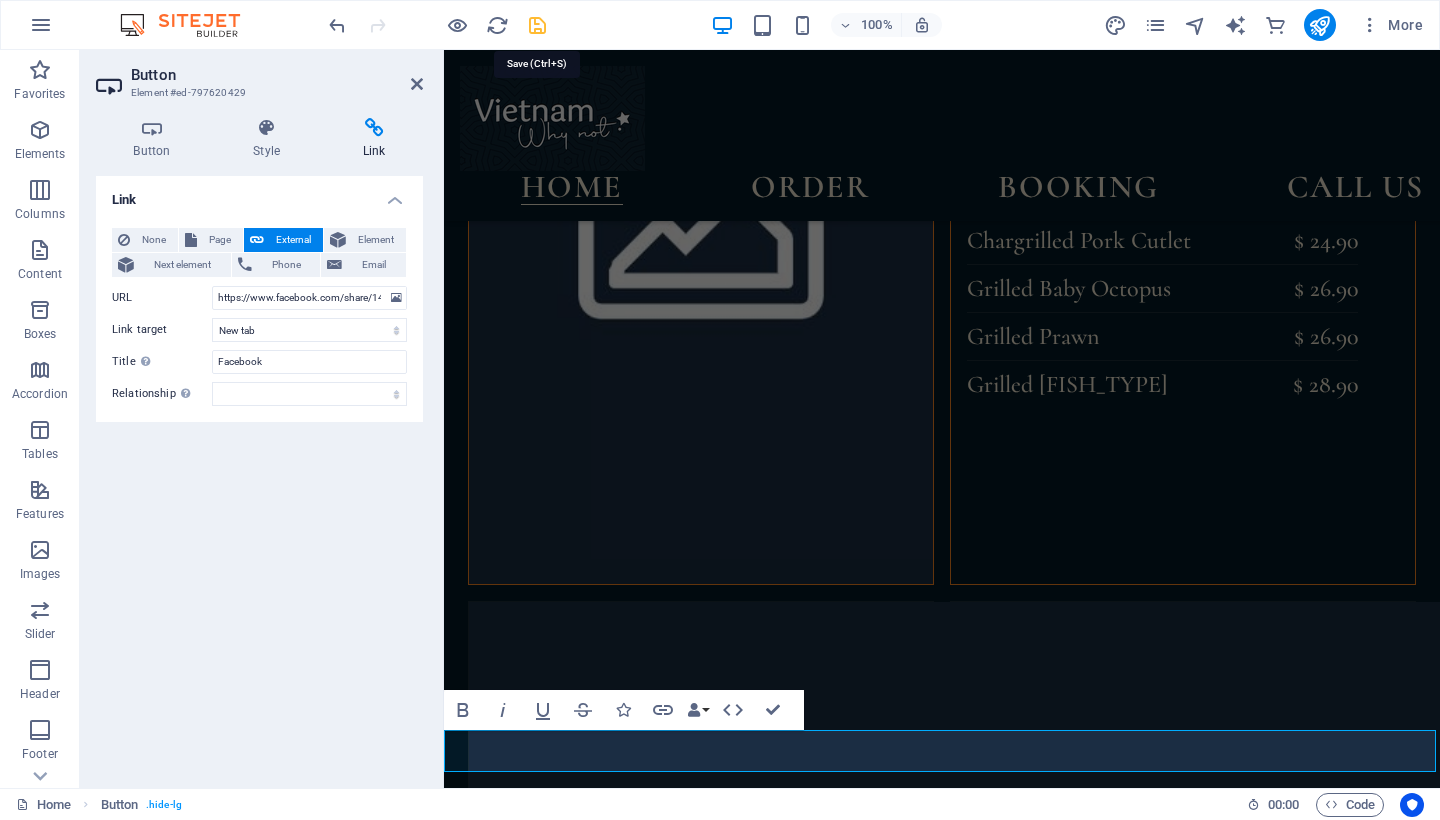 click at bounding box center [537, 25] 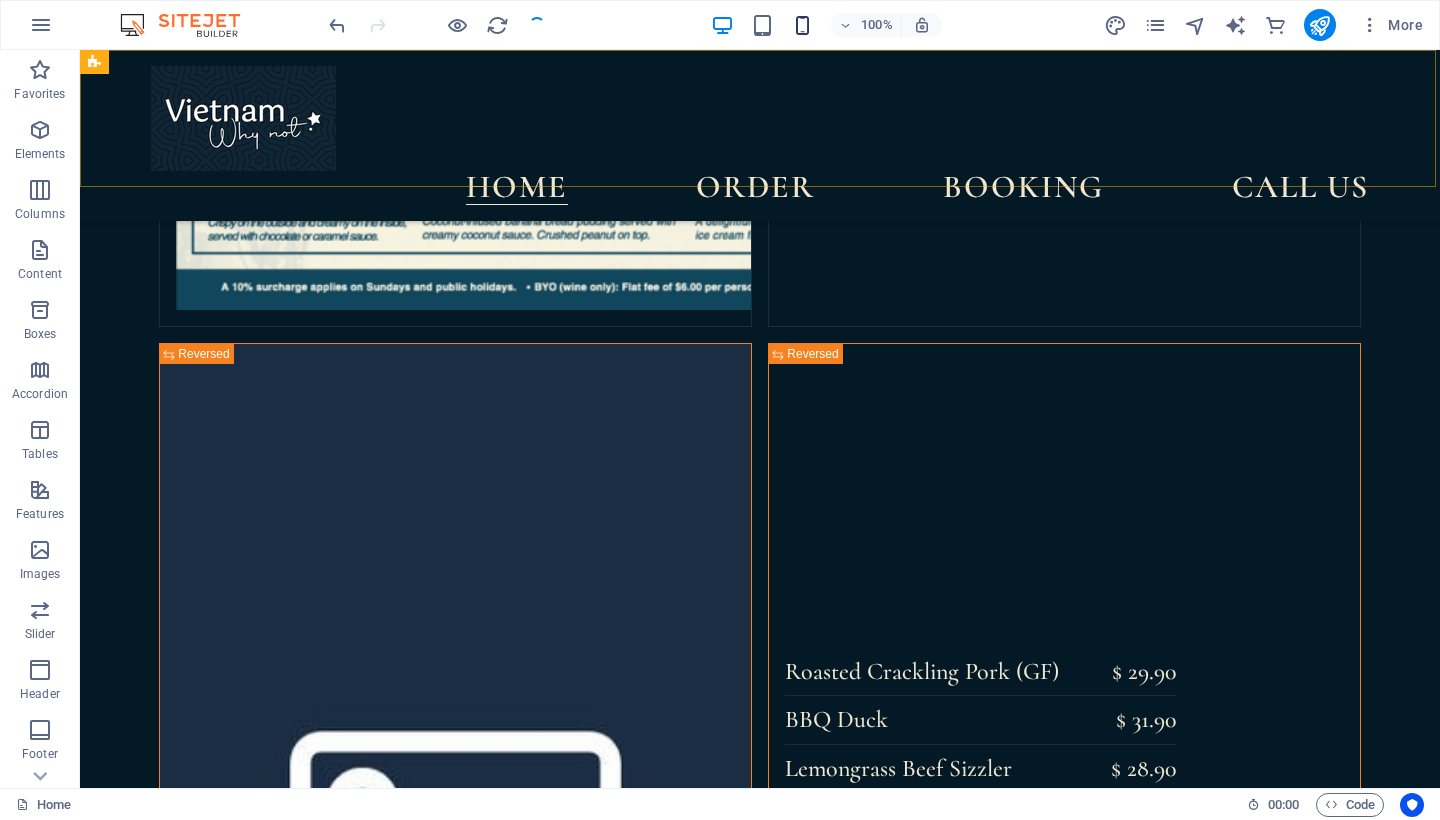 scroll, scrollTop: 4713, scrollLeft: 0, axis: vertical 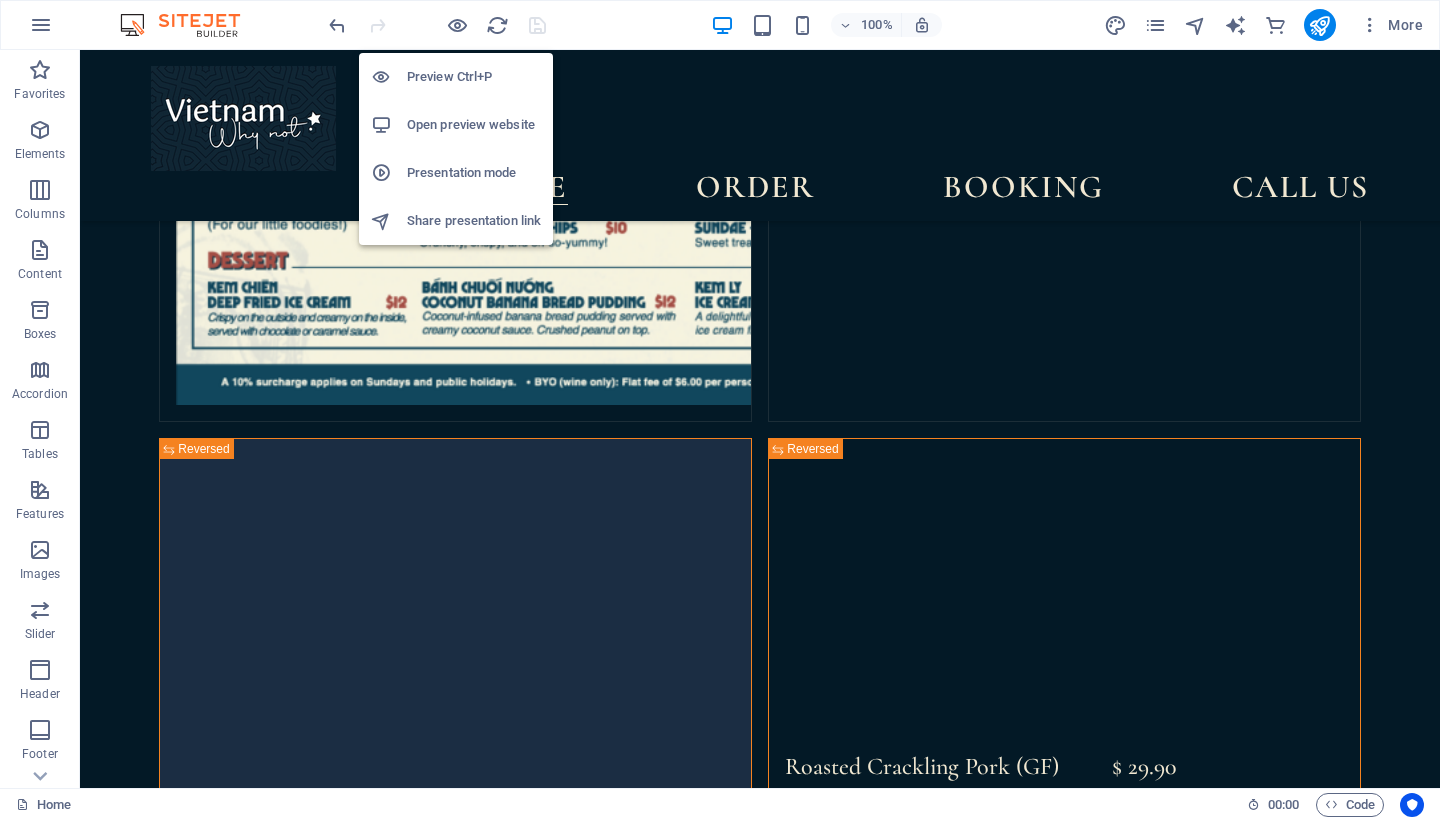 click on "Open preview website" at bounding box center (474, 125) 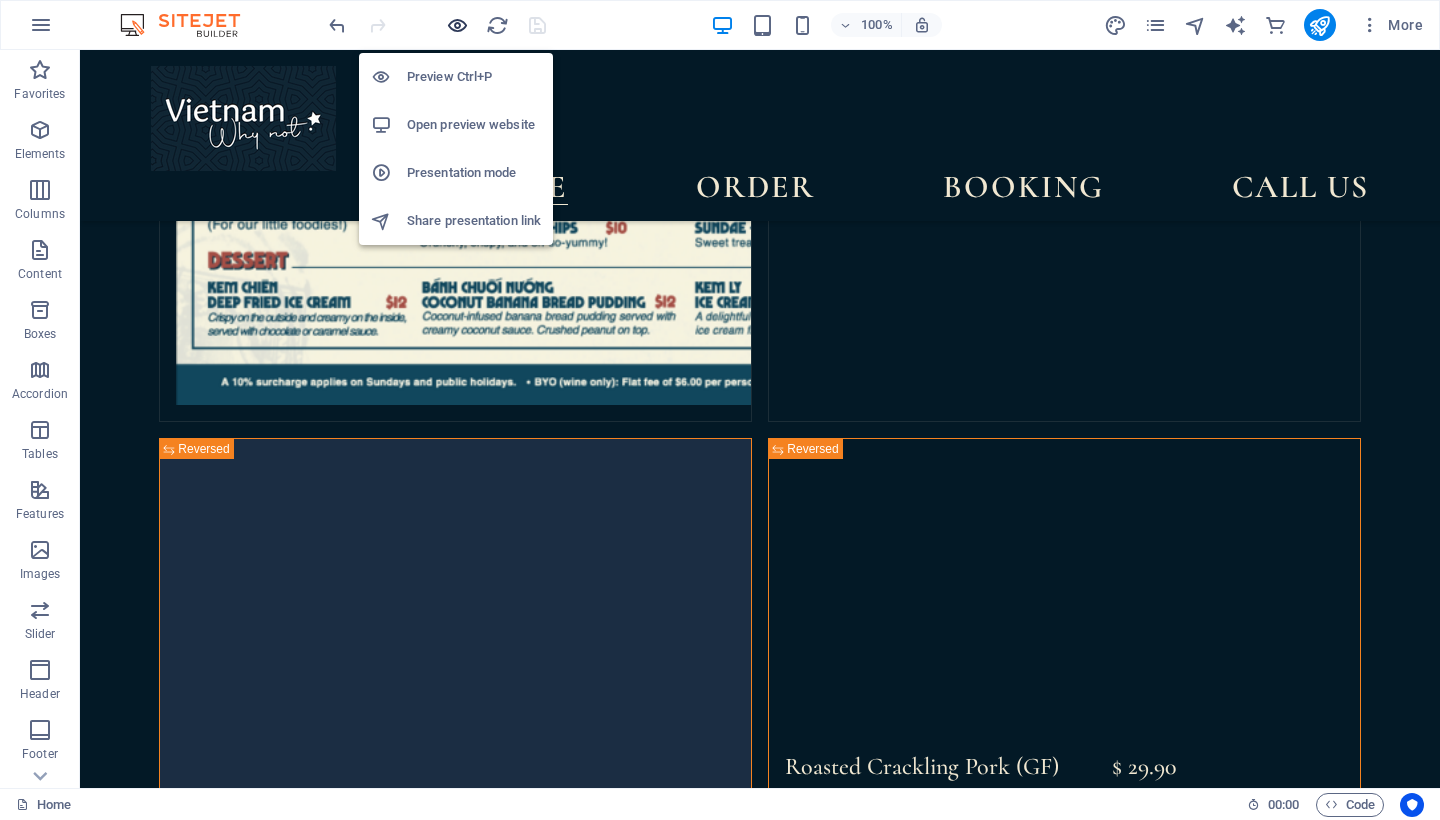 click at bounding box center [457, 25] 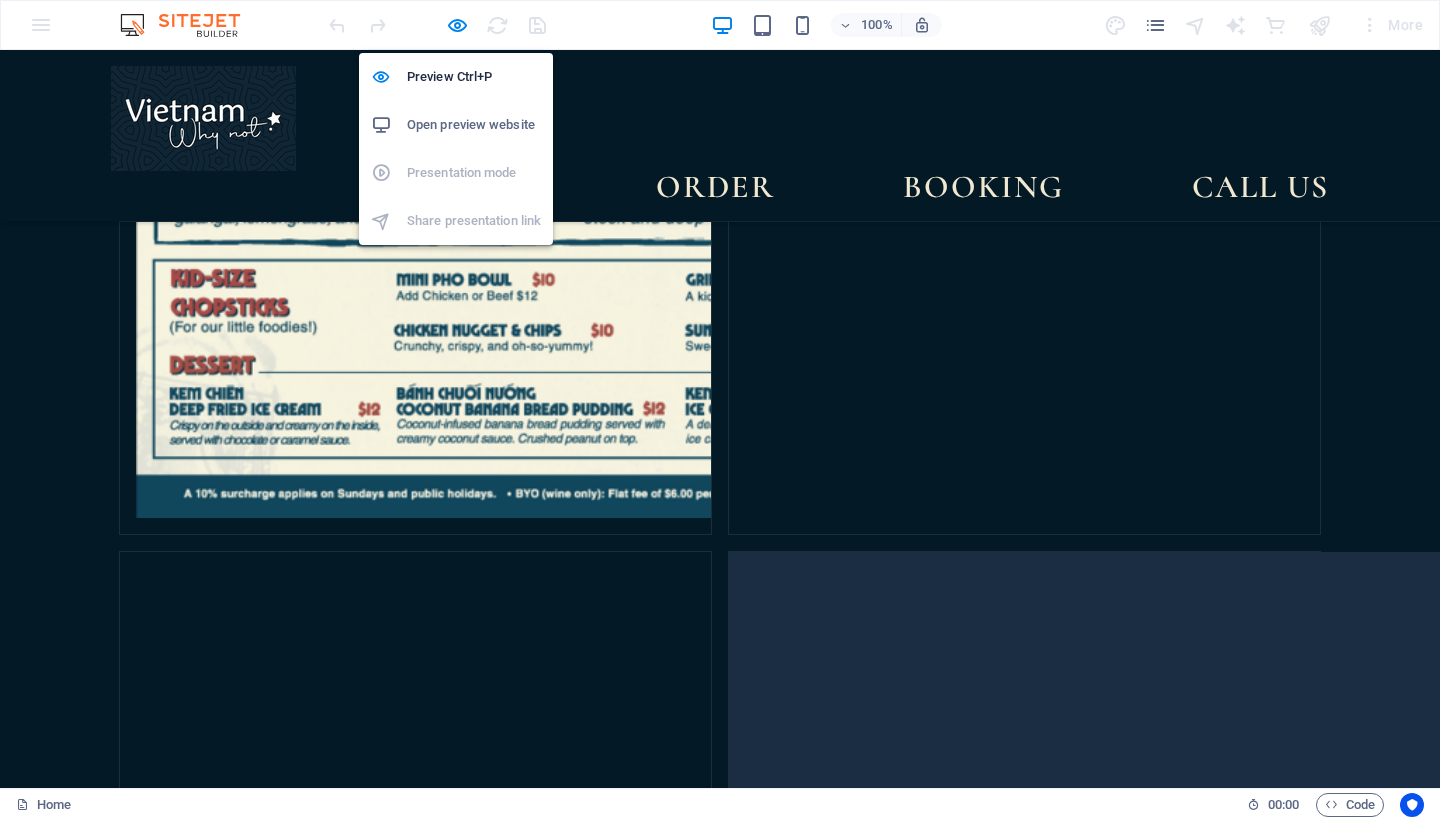 scroll, scrollTop: 4621, scrollLeft: 0, axis: vertical 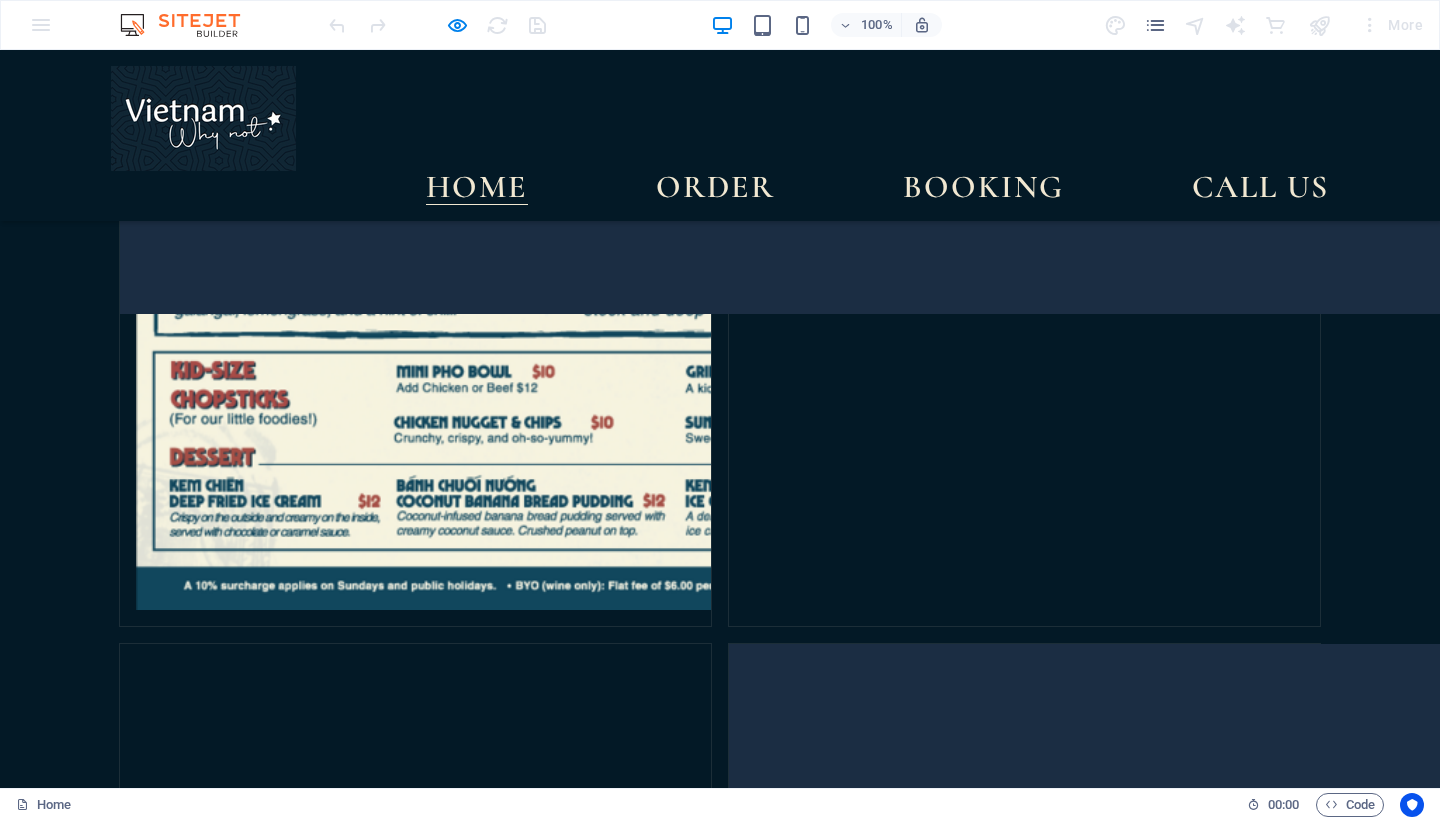 click on "find us Just across the street from the Manly Ferry, directly in front of you and slightly to the left, you'll find our restaurant.  We are open seven days a week from 11:30 AM to 9:00 PM. SHOP 5  54 - 68 WEST ESPLANDE Manly  ,  2095" at bounding box center (720, 4366) 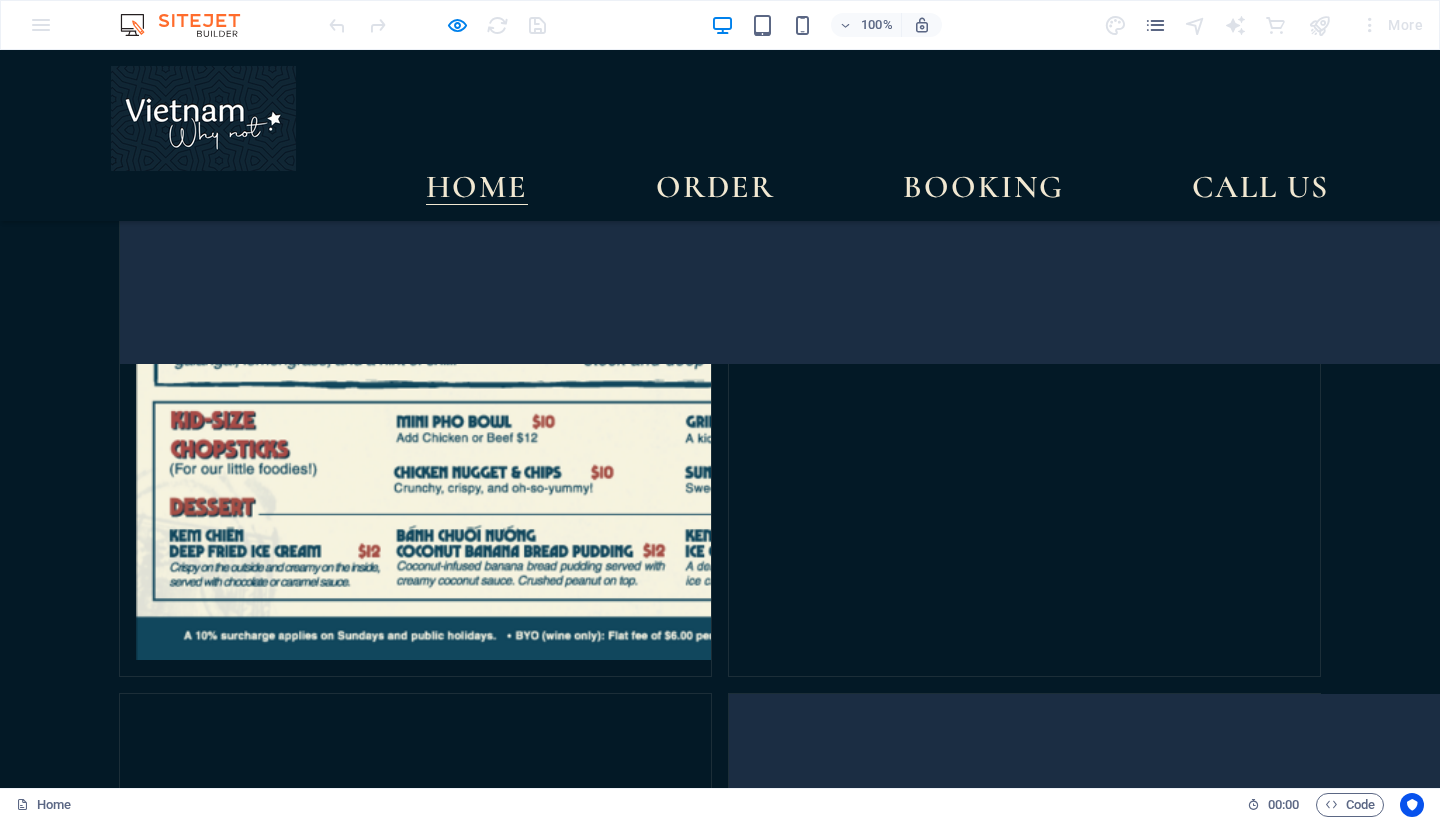 scroll, scrollTop: 4565, scrollLeft: 0, axis: vertical 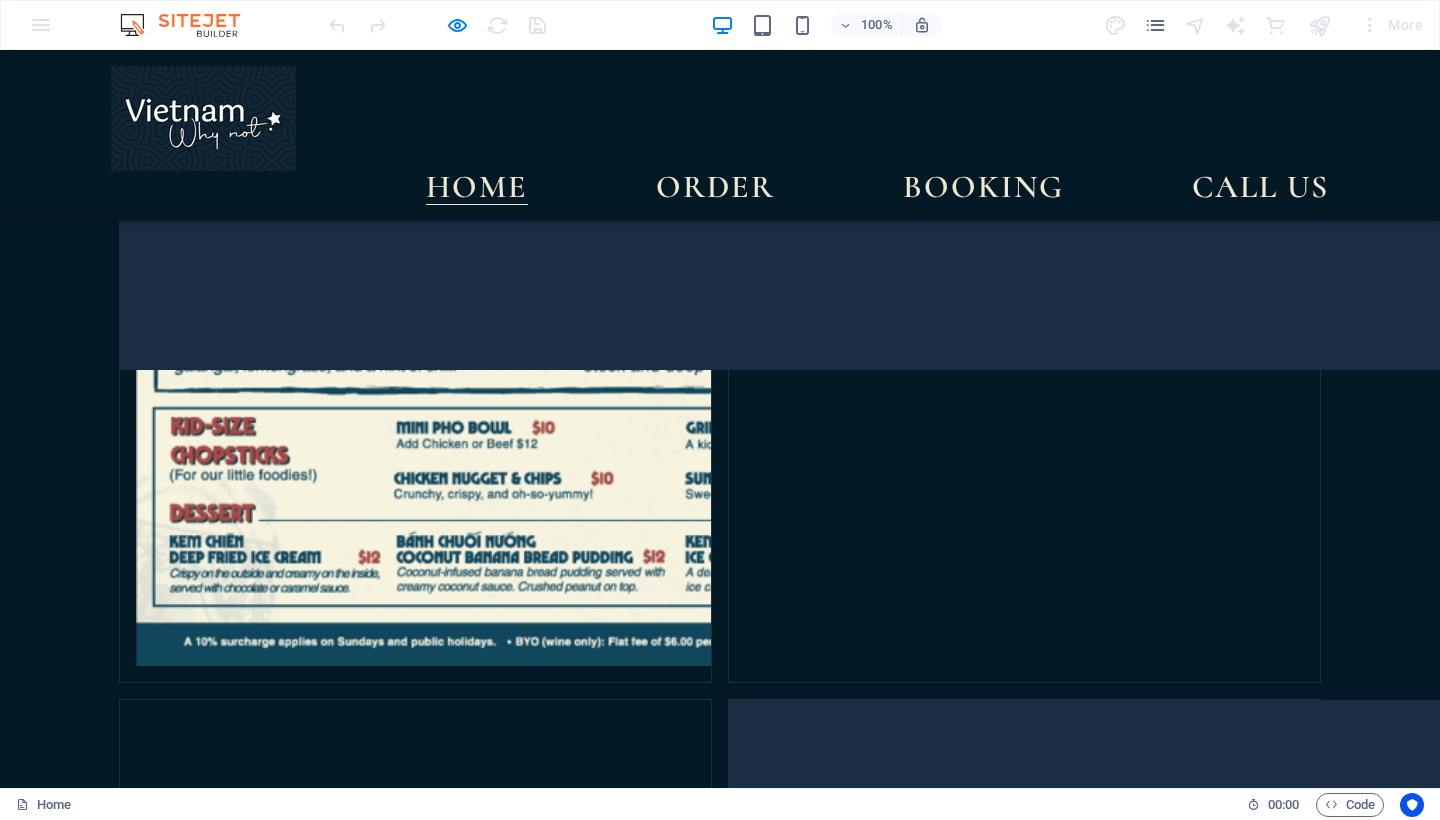 click on "SHOP [NUMBER] [NUMBER] - [NUMBER] [STREET]" at bounding box center (345, 4865) 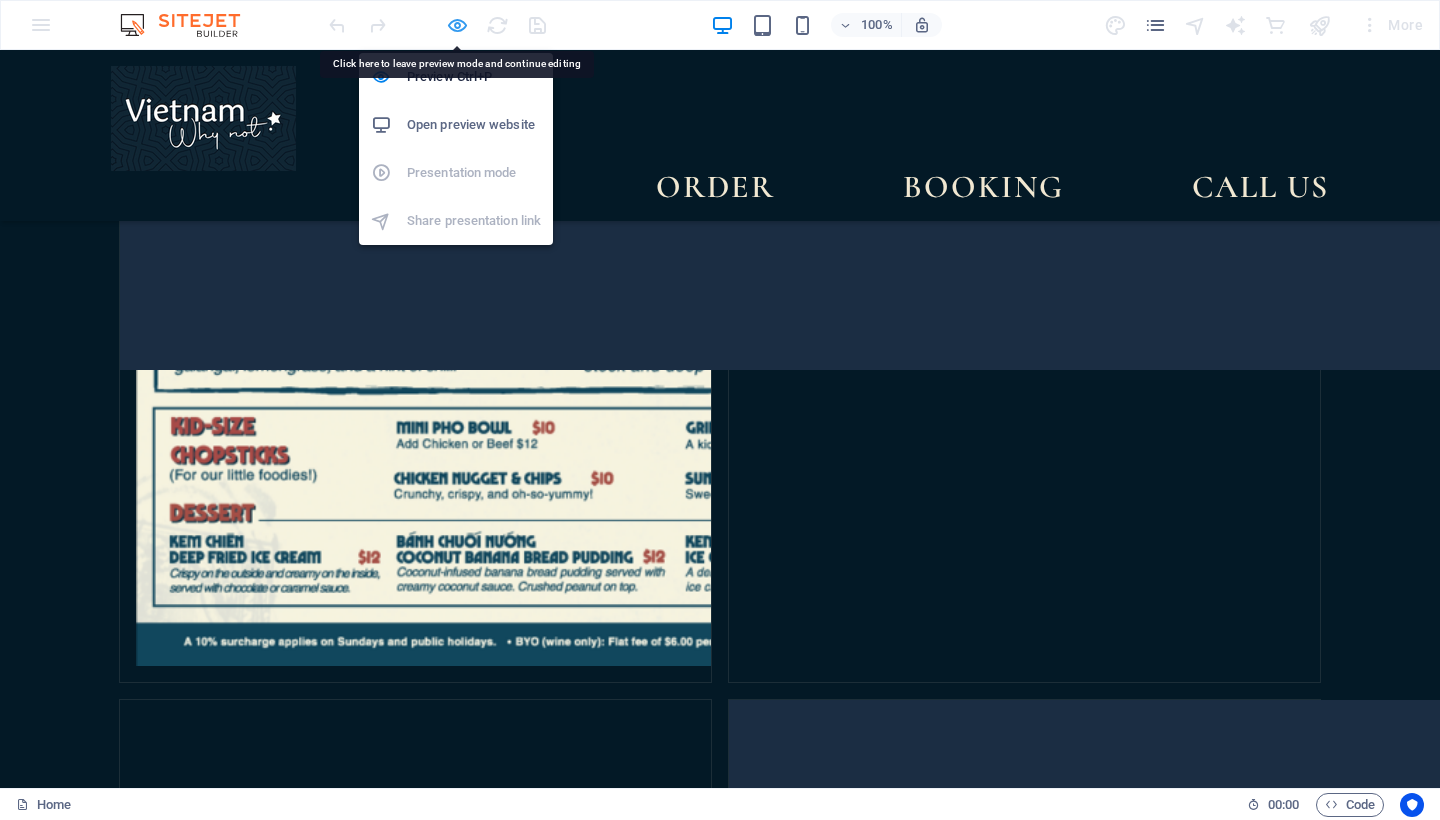click at bounding box center (457, 25) 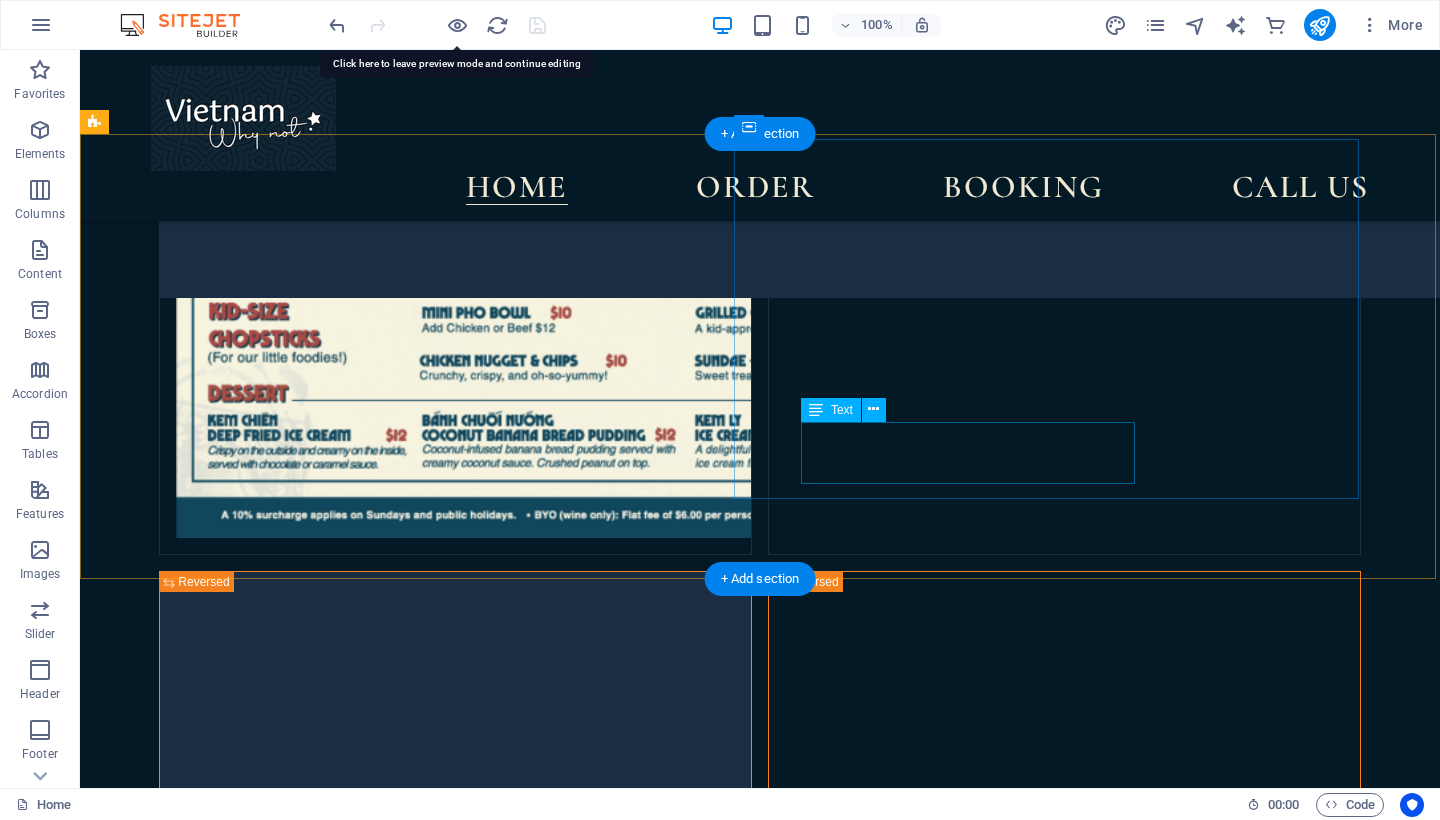 click on "SHOP 5  54 - 68 WEST ESPLANDE Manly  ,  2095" at bounding box center (705, 4591) 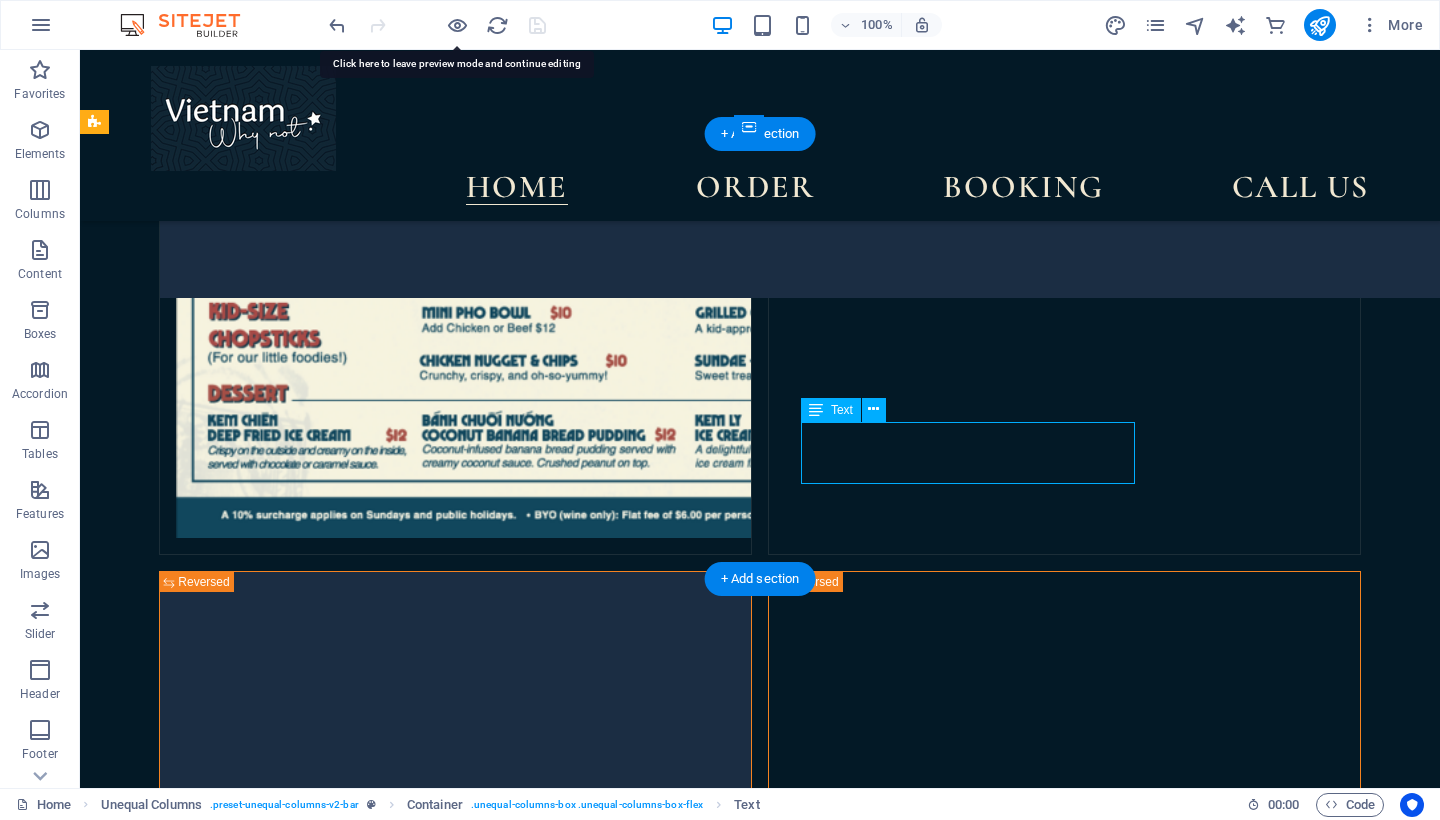 click on "2095" at bounding box center [199, 4606] 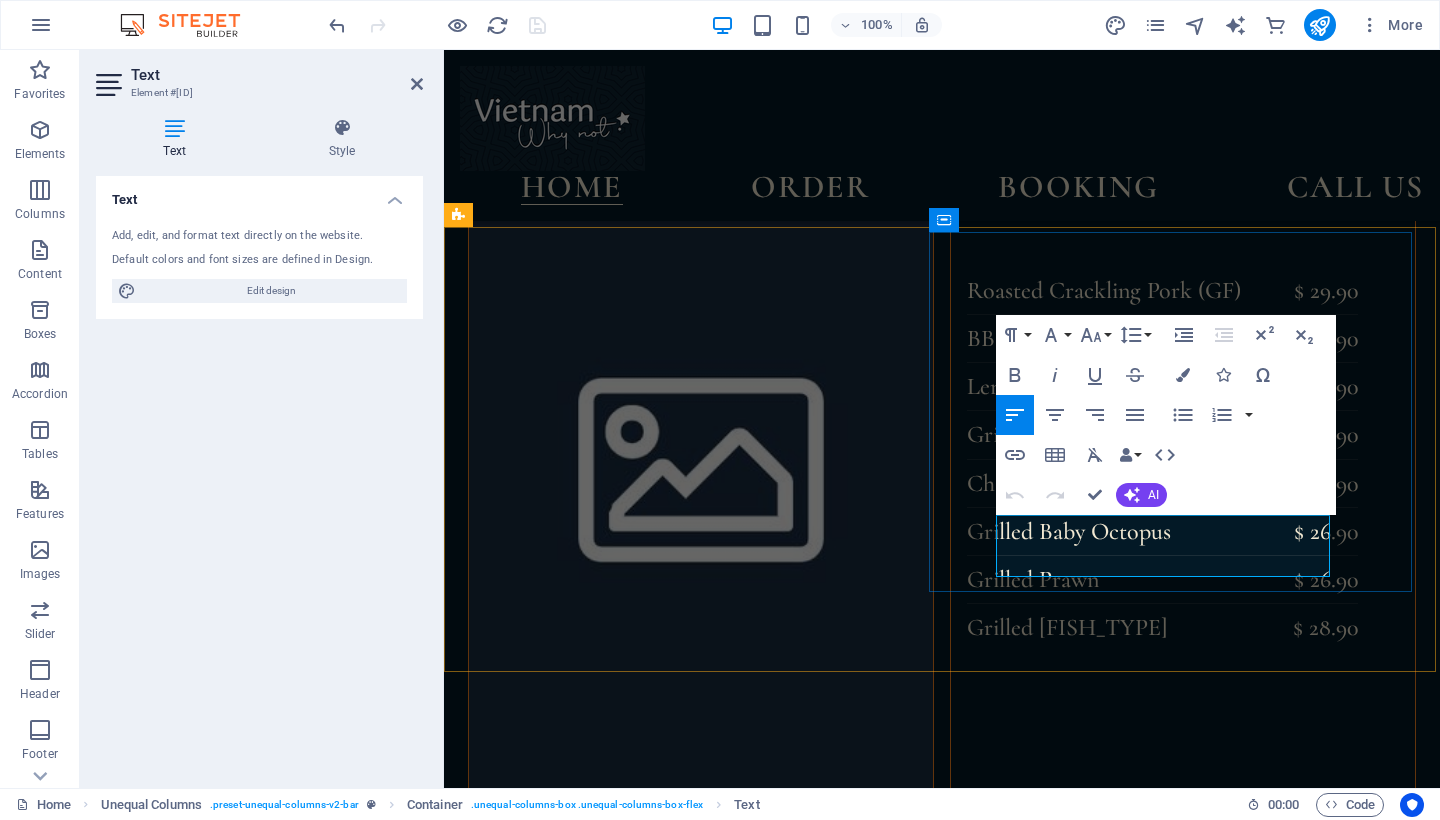 click on "Manly  ,  2095" at bounding box center [942, 3414] 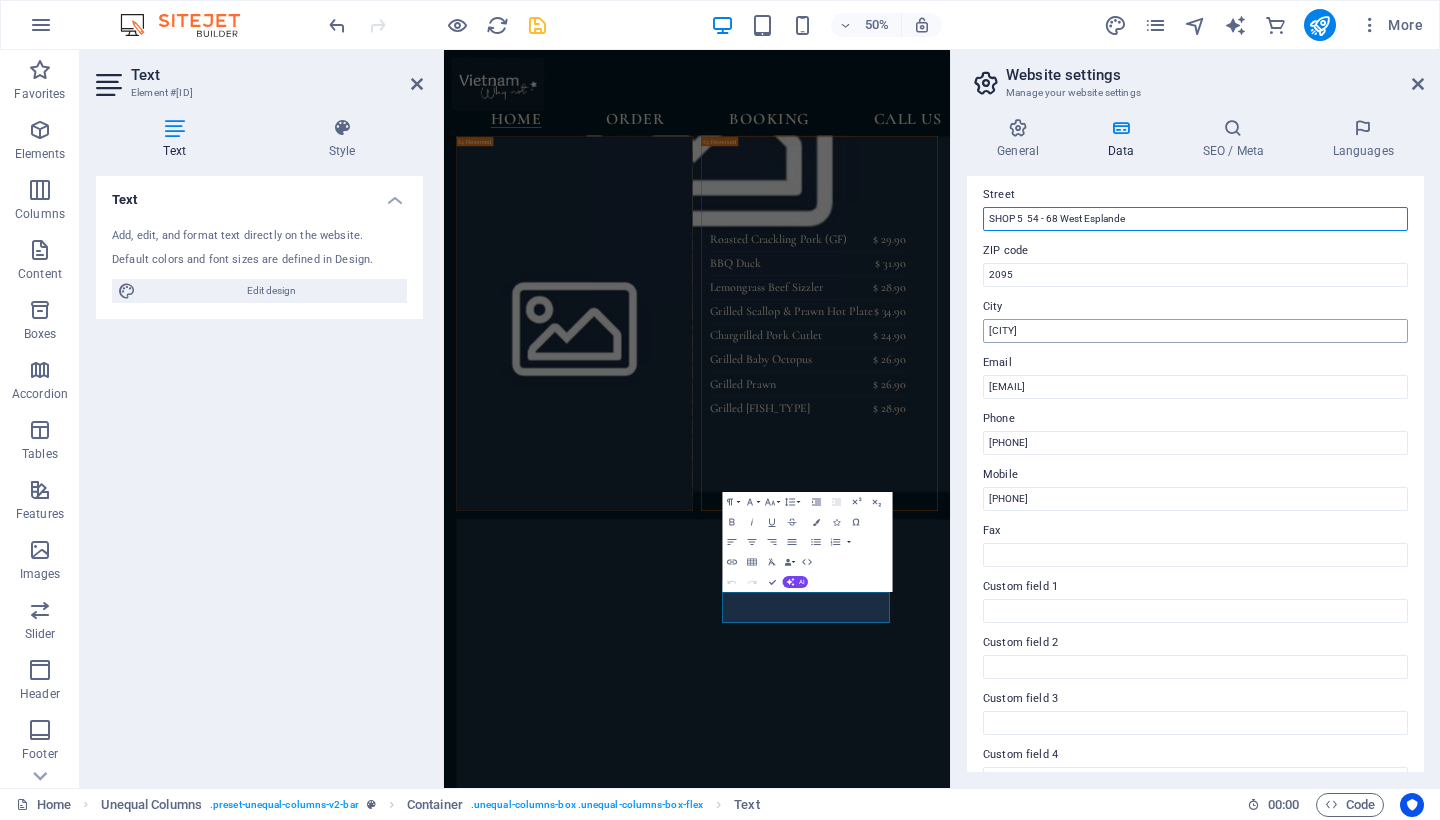 scroll, scrollTop: 219, scrollLeft: 0, axis: vertical 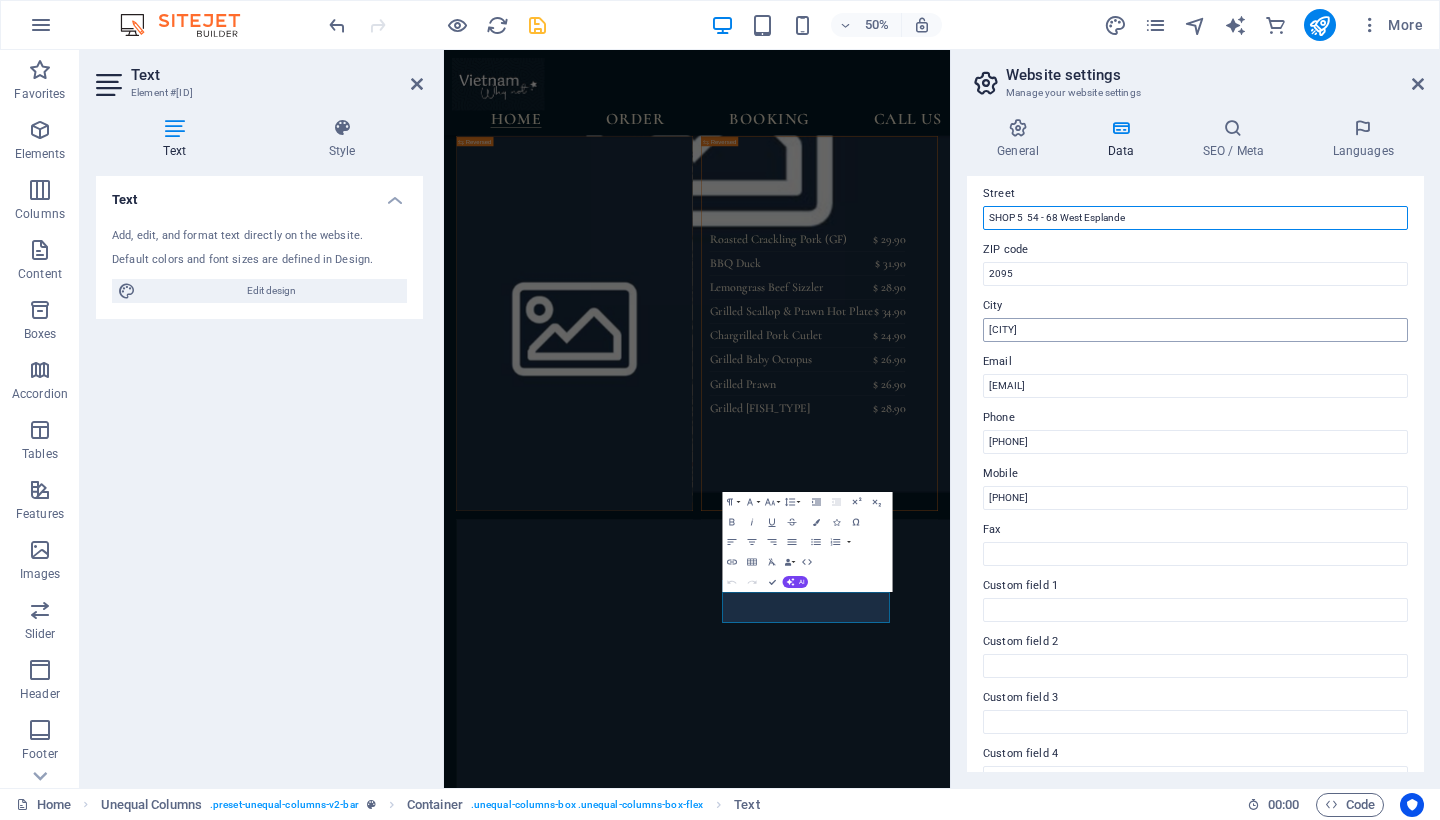 type on "SHOP 5  54 - 68 West Esplande" 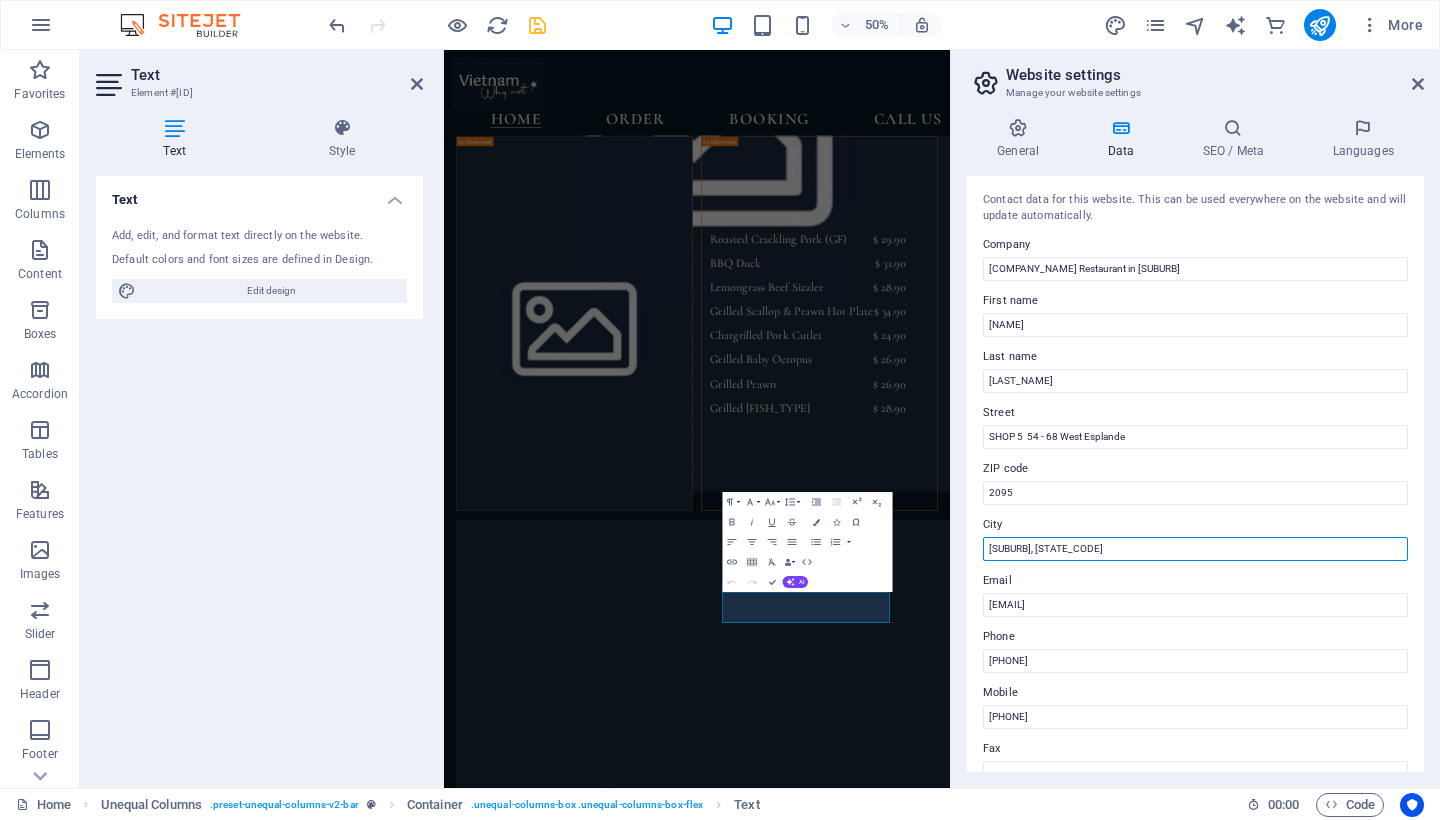 scroll, scrollTop: 0, scrollLeft: 0, axis: both 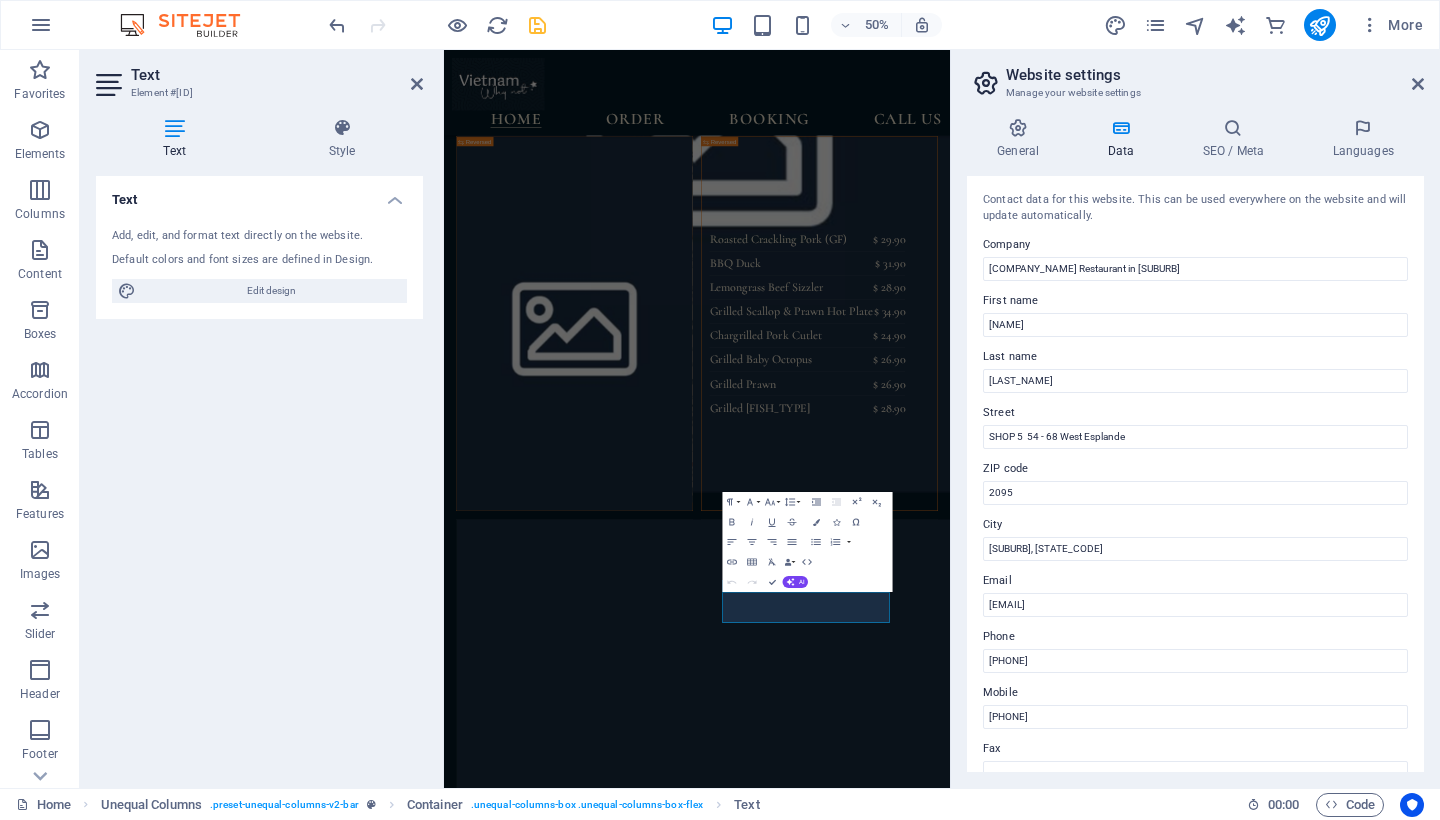 click on "General  Data  SEO / Meta  Languages Website name vietnamwhynot.com.au Logo Drag files here, click to choose files or select files from Files or our free stock photos & videos Select files from the file manager, stock photos, or upload file(s) Upload Favicon Set the favicon of your website here. A favicon is a small icon shown in the browser tab next to your website title. It helps visitors identify your website. Drag files here, click to choose files or select files from Files or our free stock photos & videos Select files from the file manager, stock photos, or upload file(s) Upload Preview Image (Open Graph) This image will be shown when the website is shared on social networks Drag files here, click to choose files or select files from Files or our free stock photos & videos Select files from the file manager, stock photos, or upload file(s) Upload Contact data for this website. This can be used everywhere on the website and will update automatically. Company Vietnam Why Not Restaurant in Manly DUC 2095" at bounding box center [1195, 445] 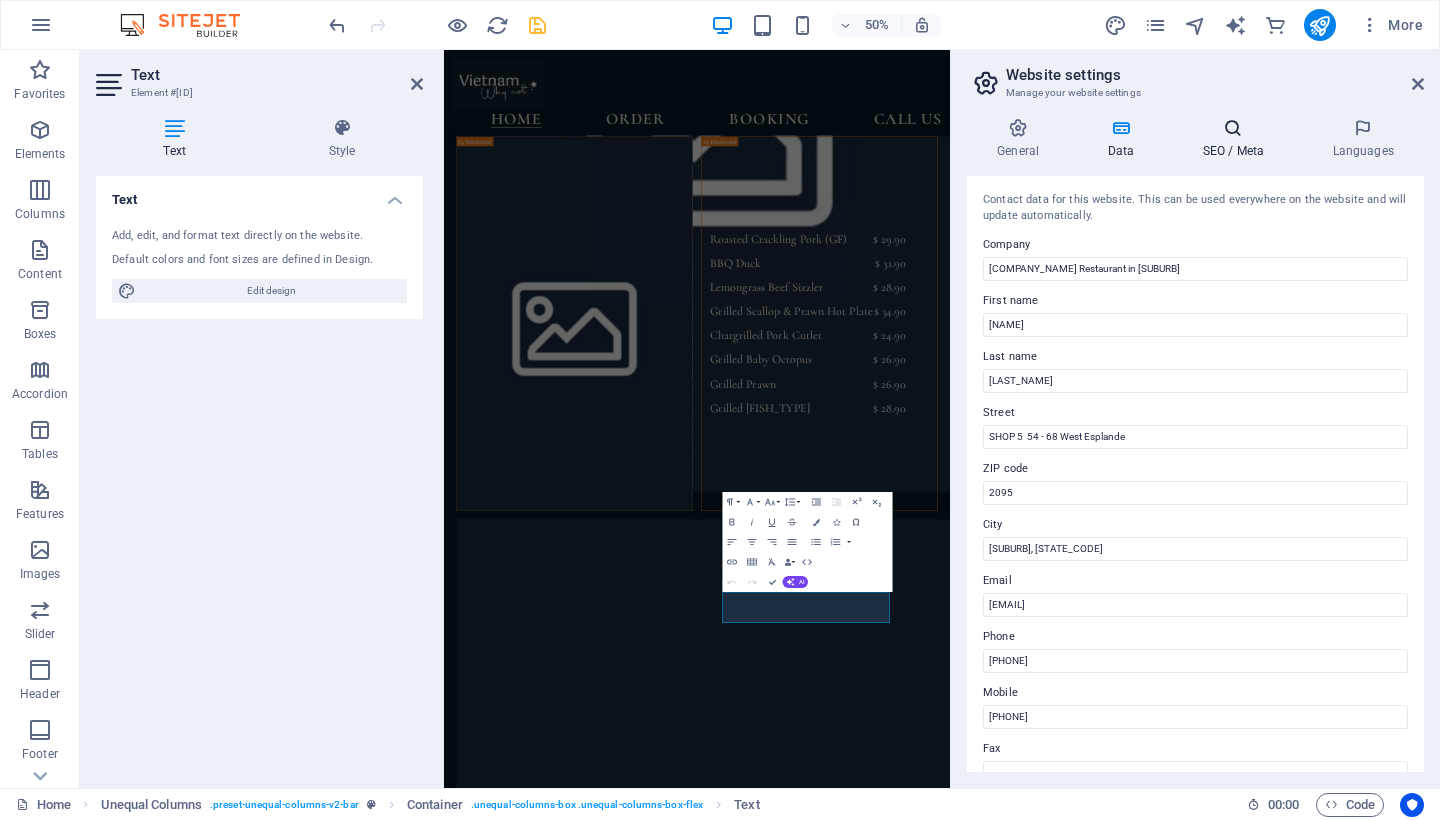 click at bounding box center (1233, 128) 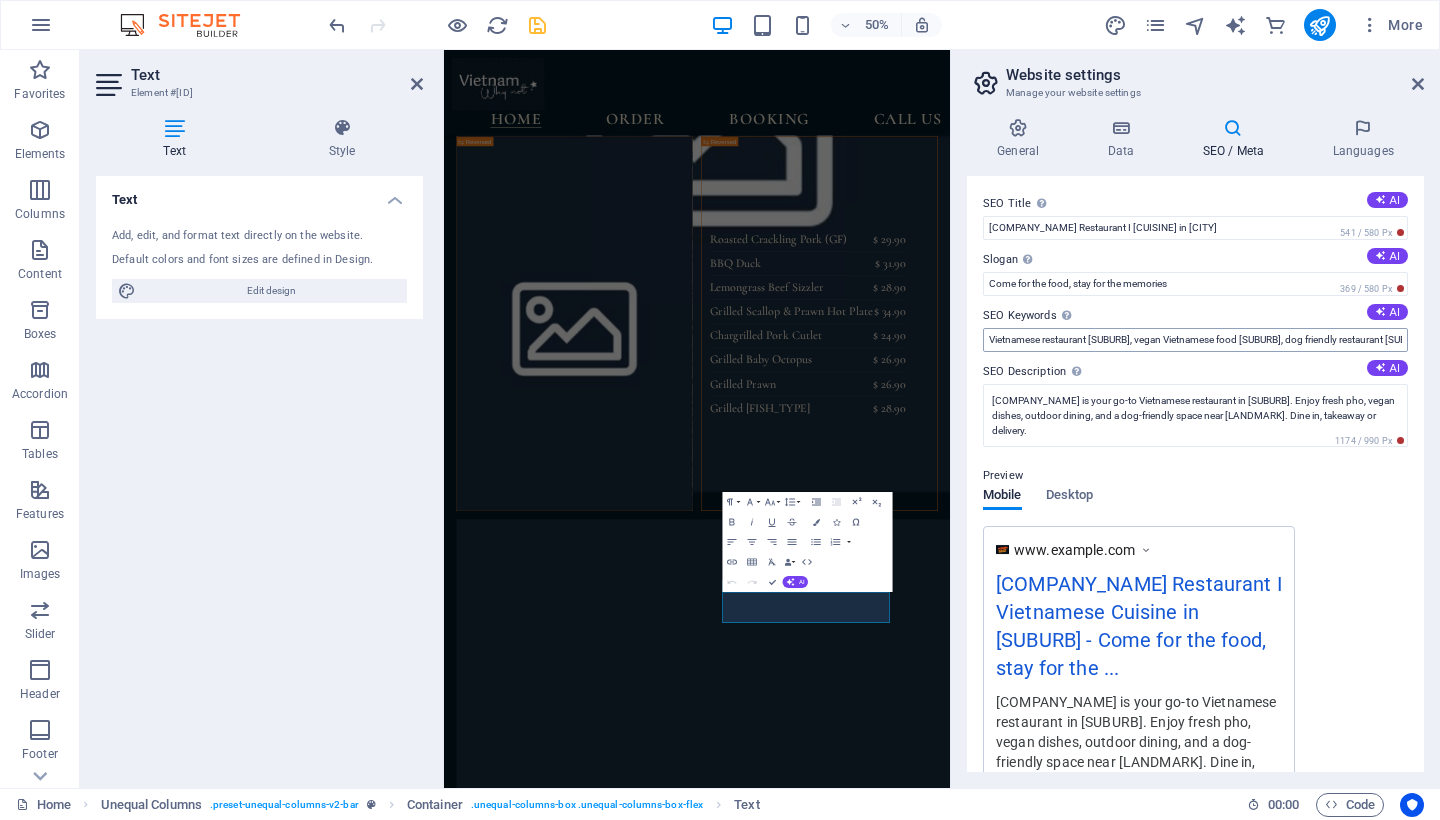 scroll, scrollTop: 3, scrollLeft: 0, axis: vertical 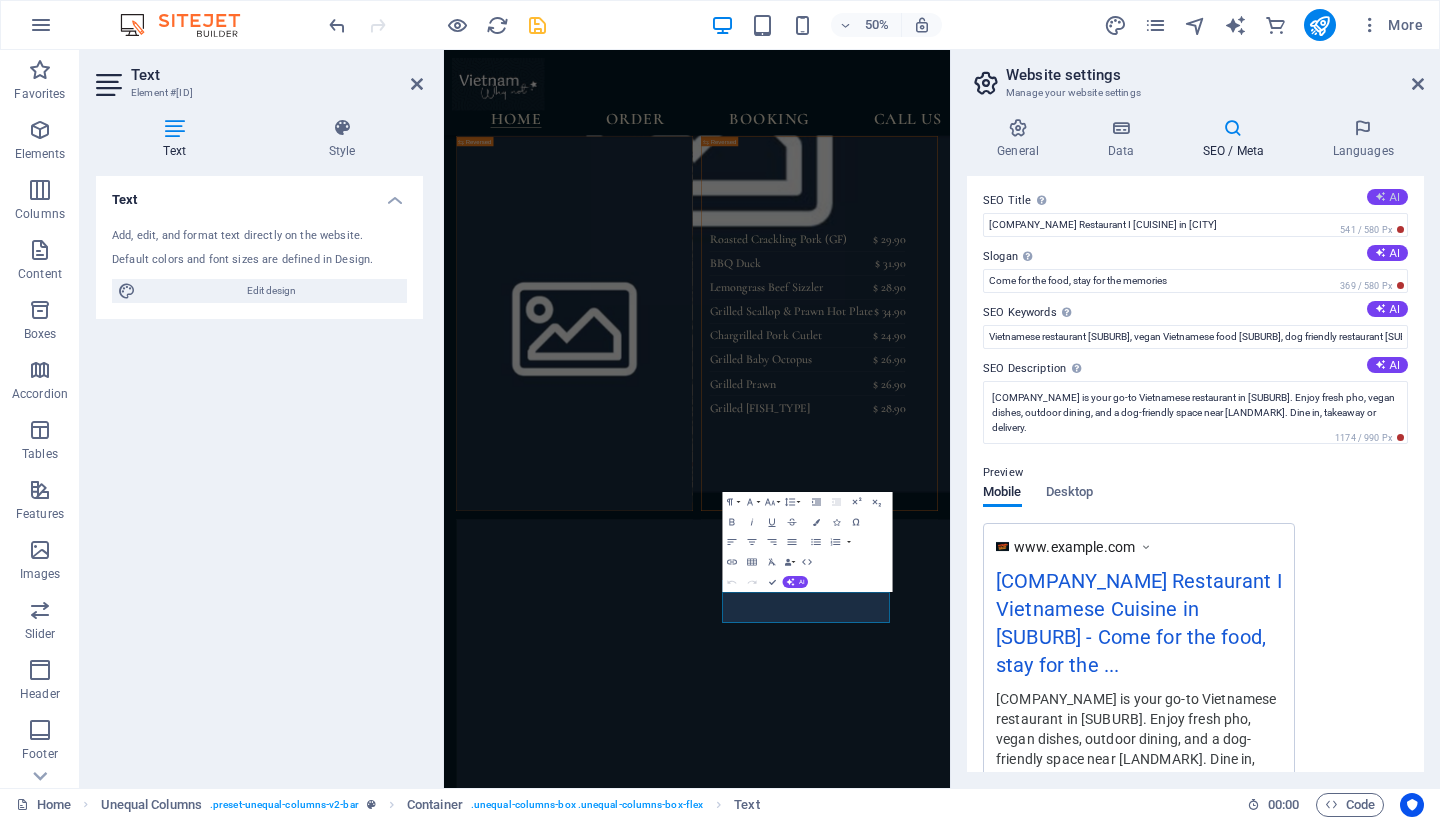 click at bounding box center (1380, 196) 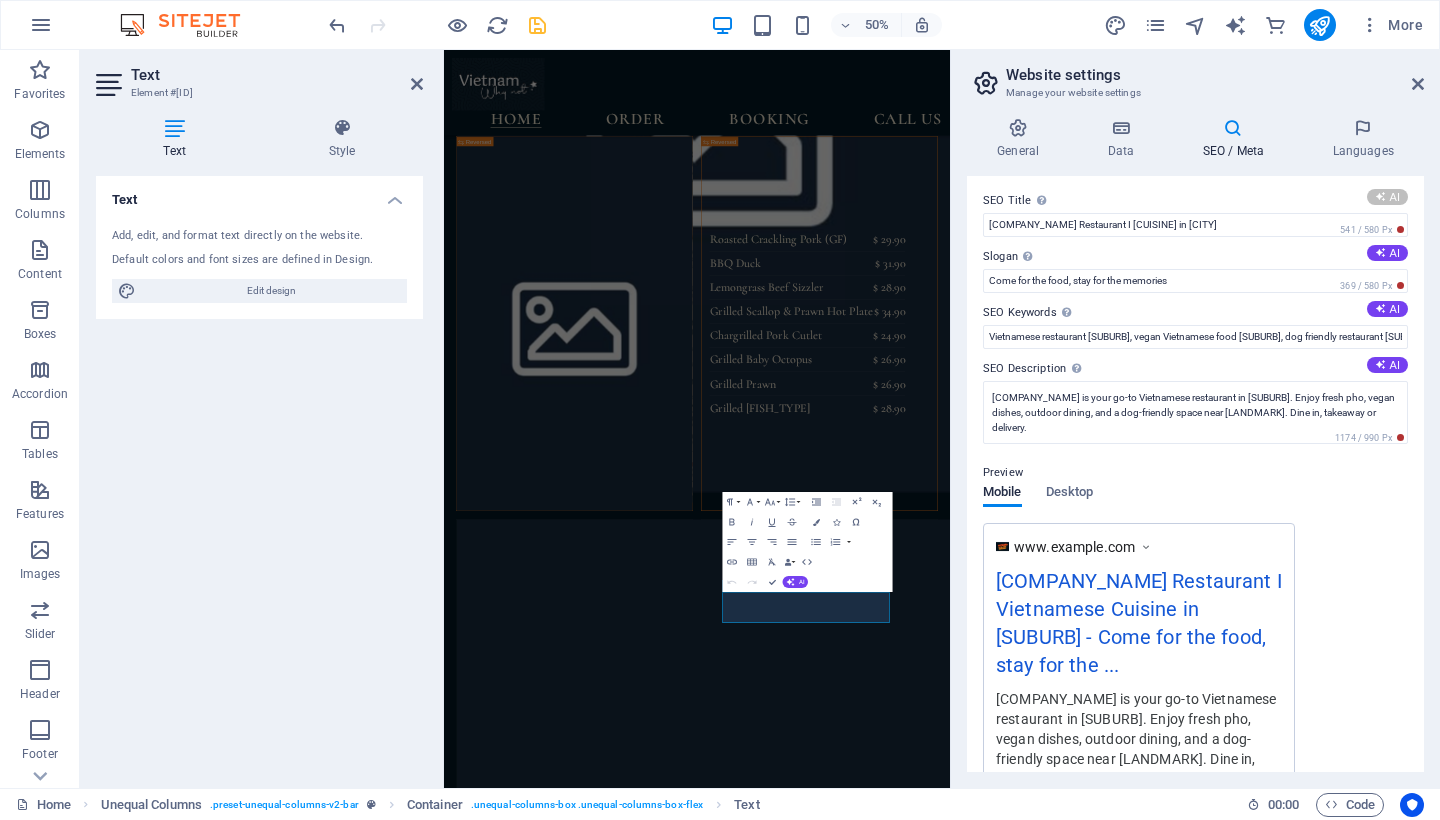 type on "Vietnamese Flavors in Manly" 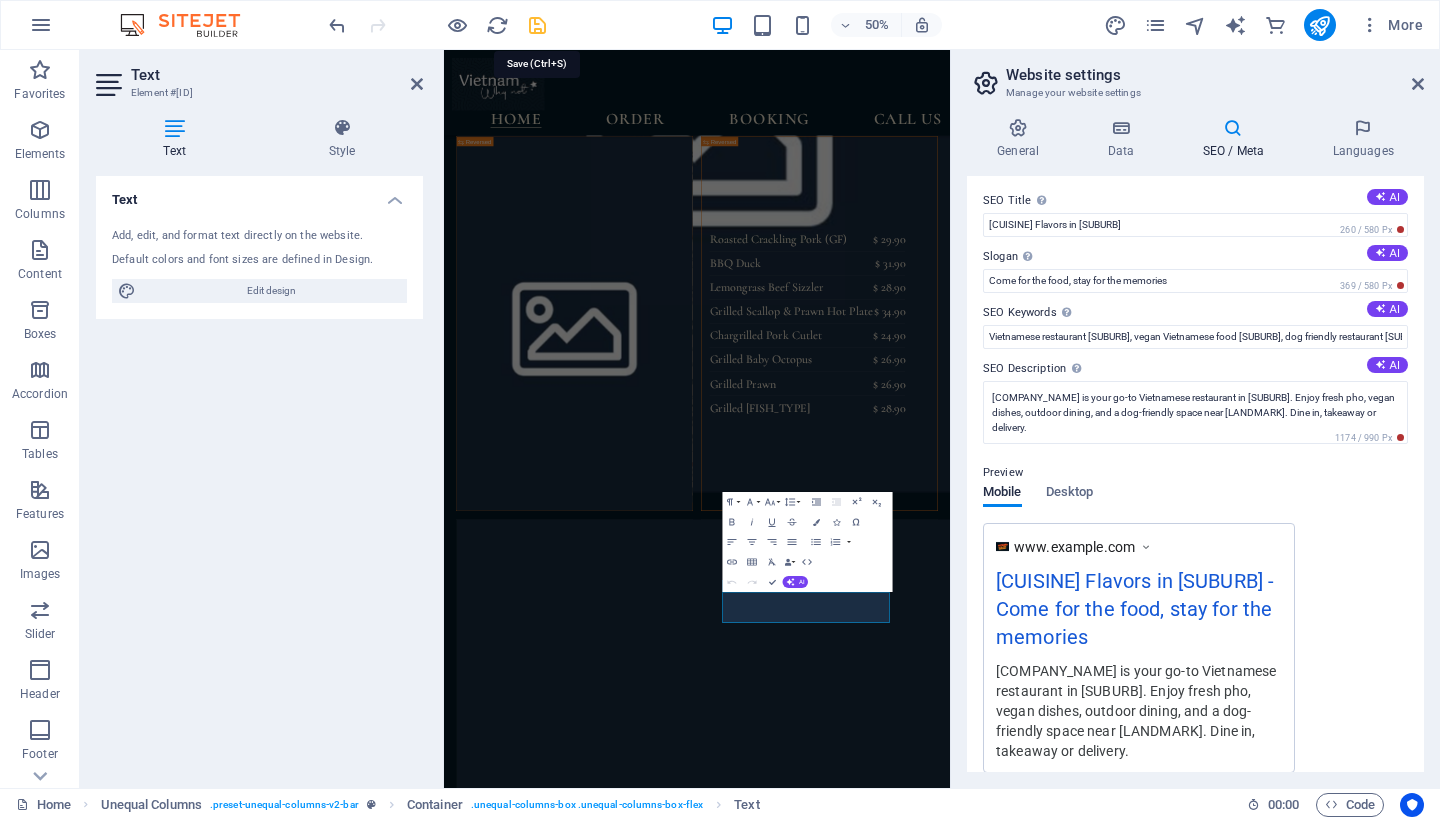click at bounding box center (537, 25) 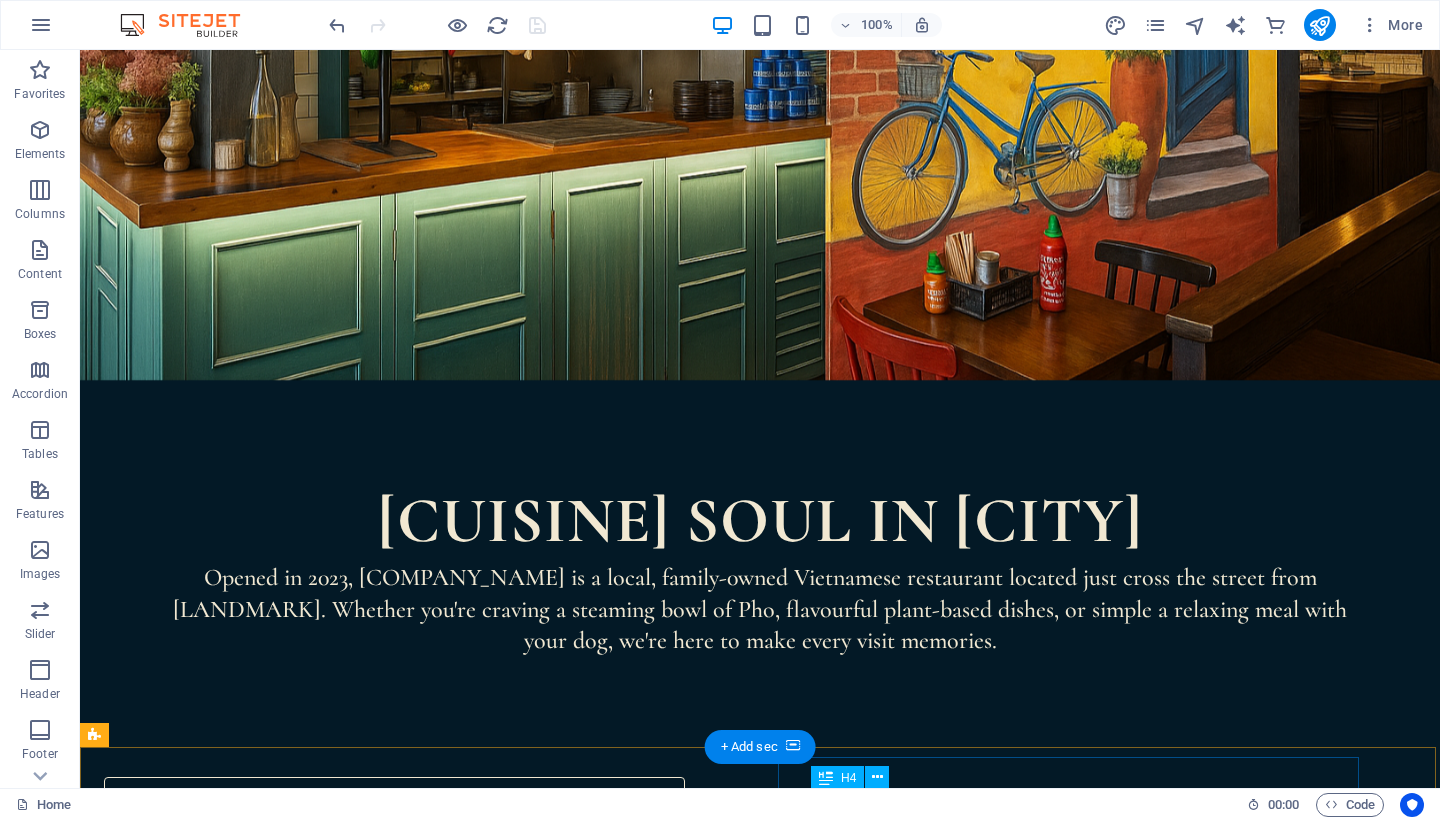 scroll, scrollTop: 0, scrollLeft: 0, axis: both 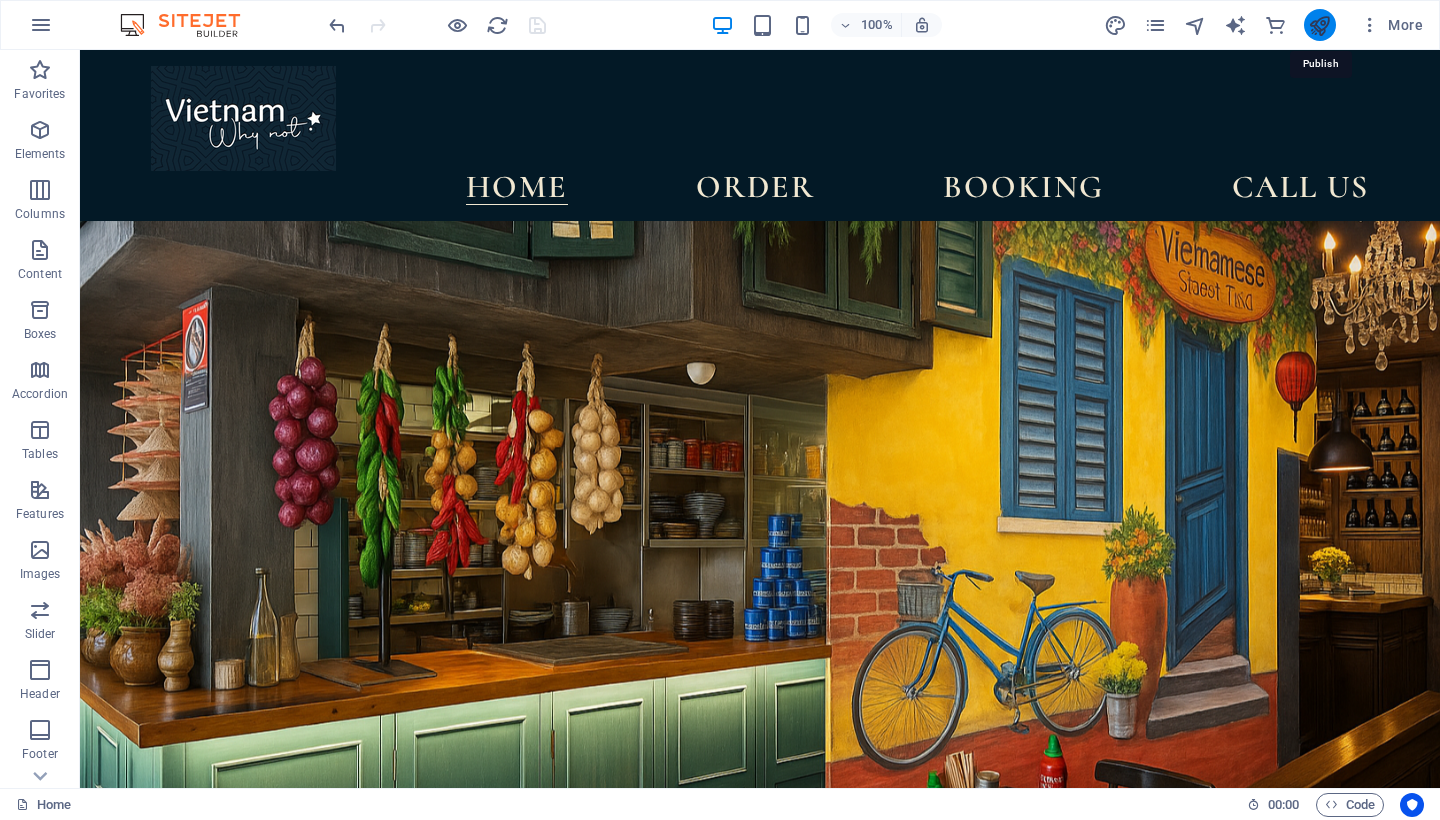 click at bounding box center [1319, 25] 